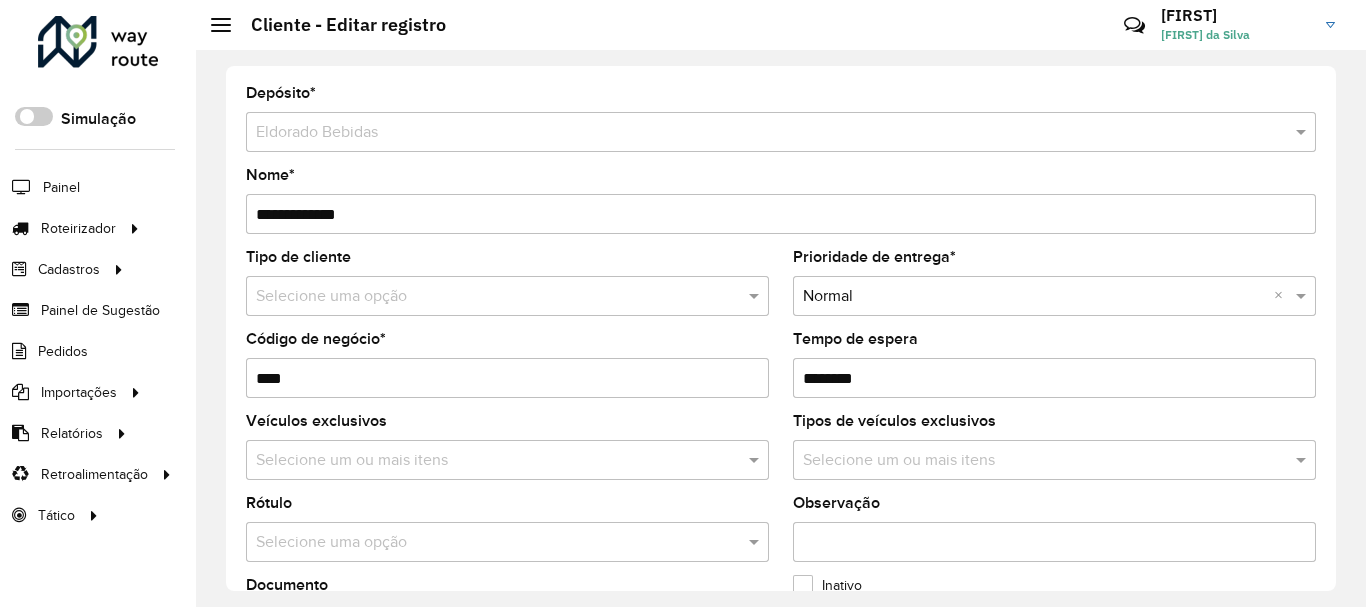 scroll, scrollTop: 0, scrollLeft: 0, axis: both 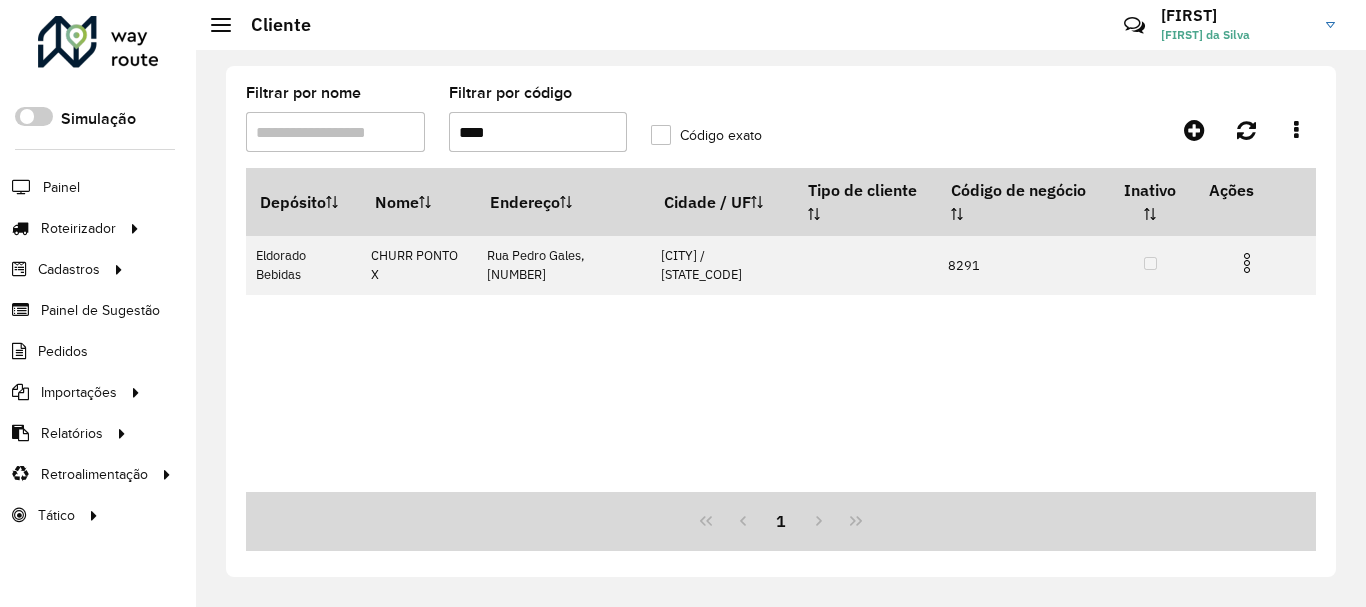 click on "****" at bounding box center [538, 132] 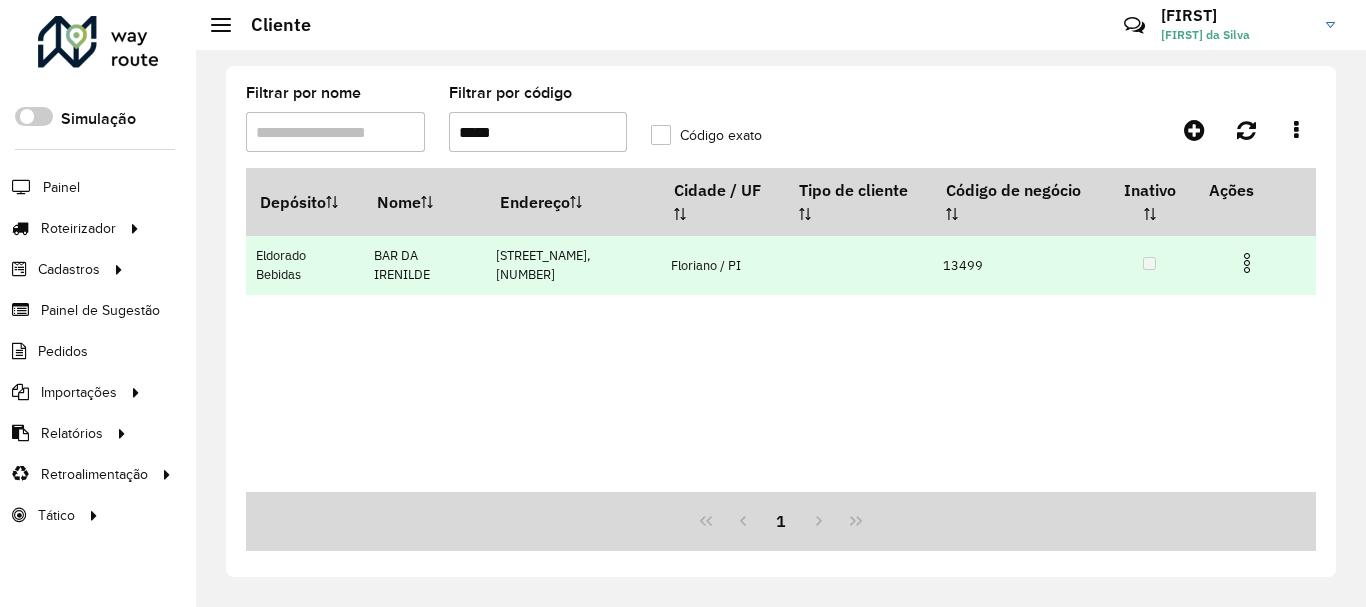 type on "*****" 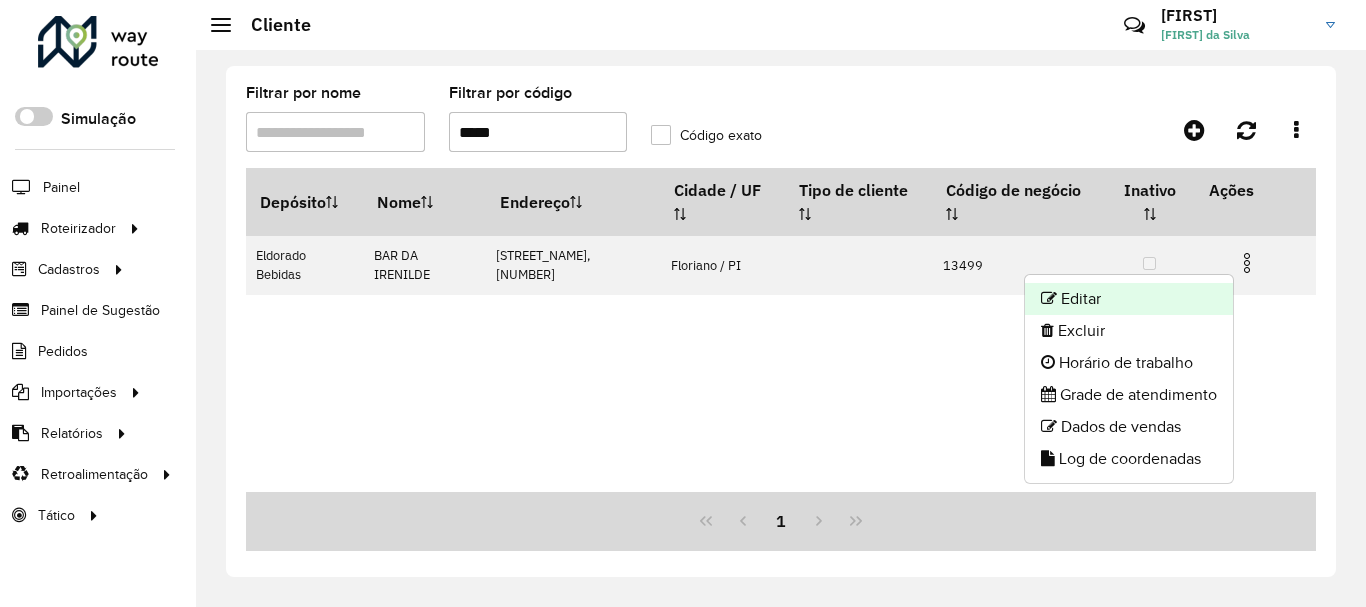click on "Editar" 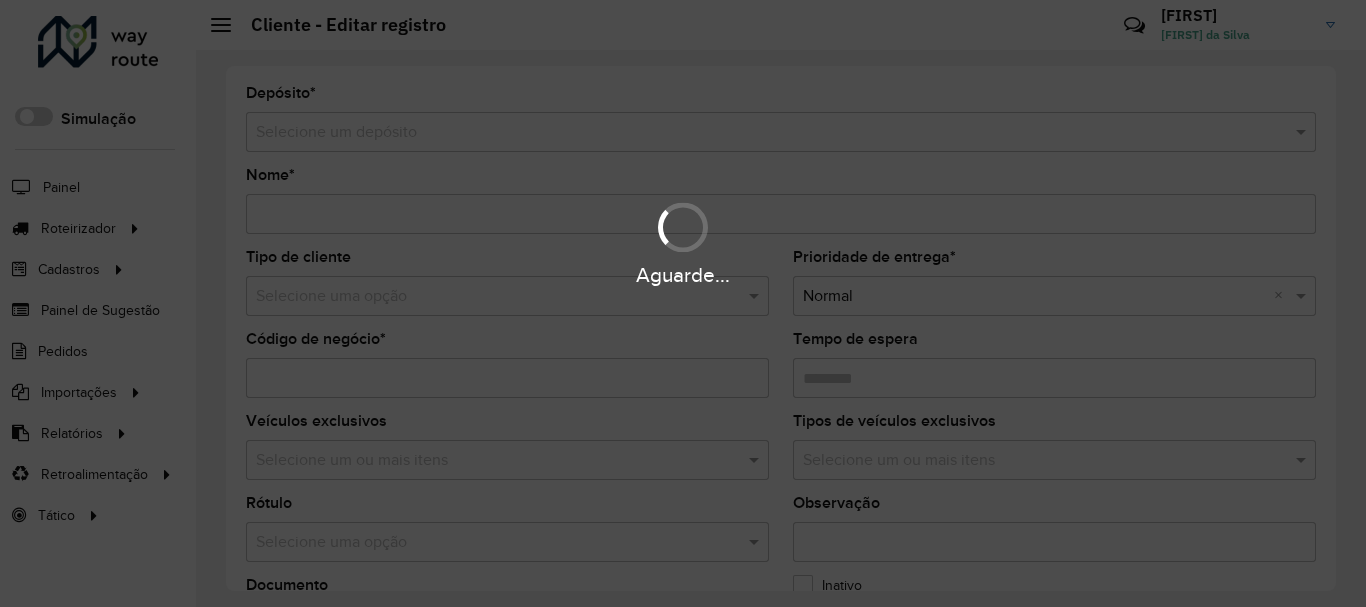 type on "**********" 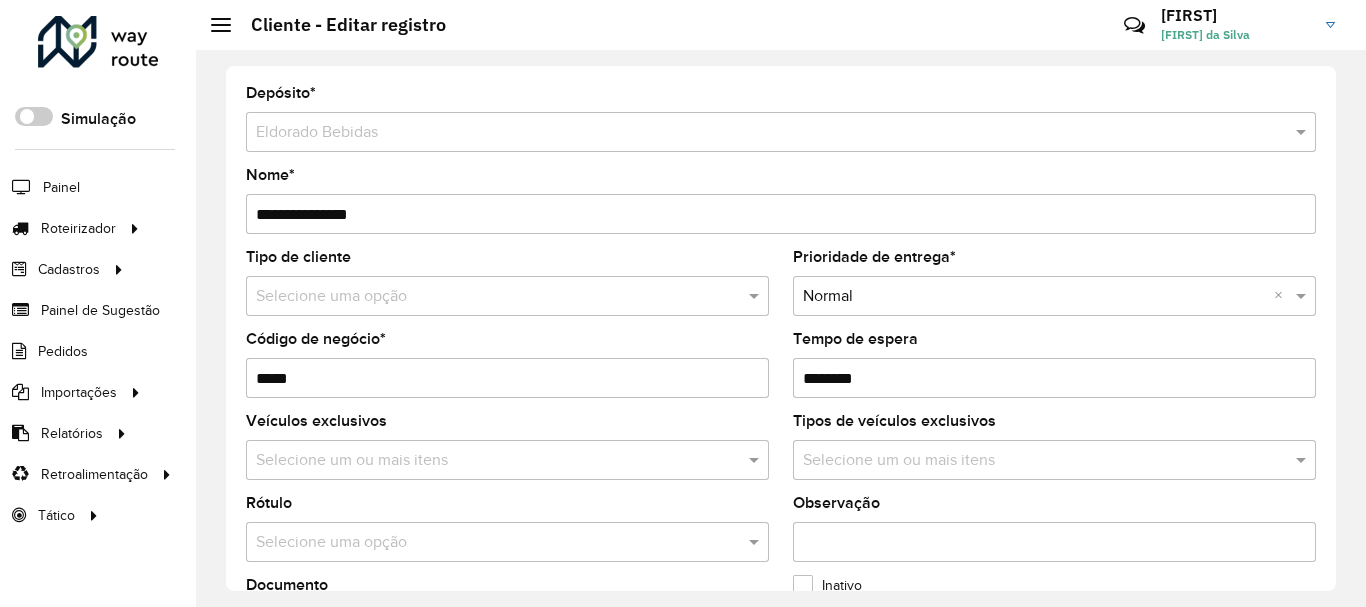 scroll, scrollTop: 800, scrollLeft: 0, axis: vertical 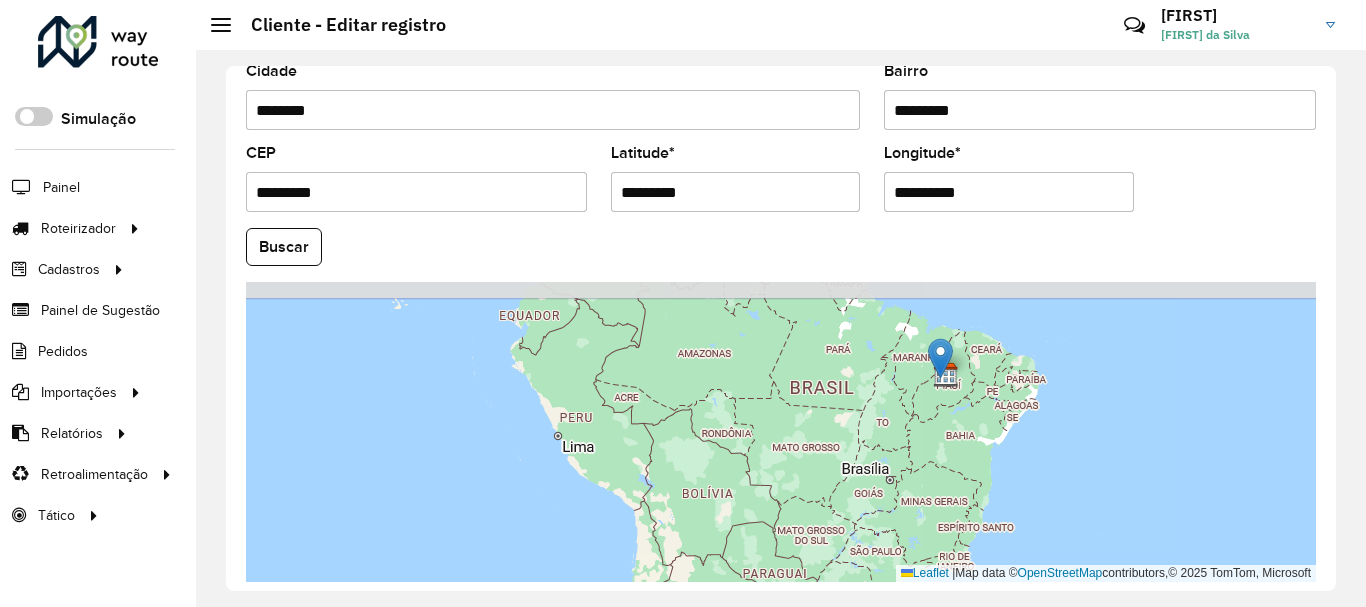 drag, startPoint x: 1127, startPoint y: 339, endPoint x: 1078, endPoint y: 515, distance: 182.69373 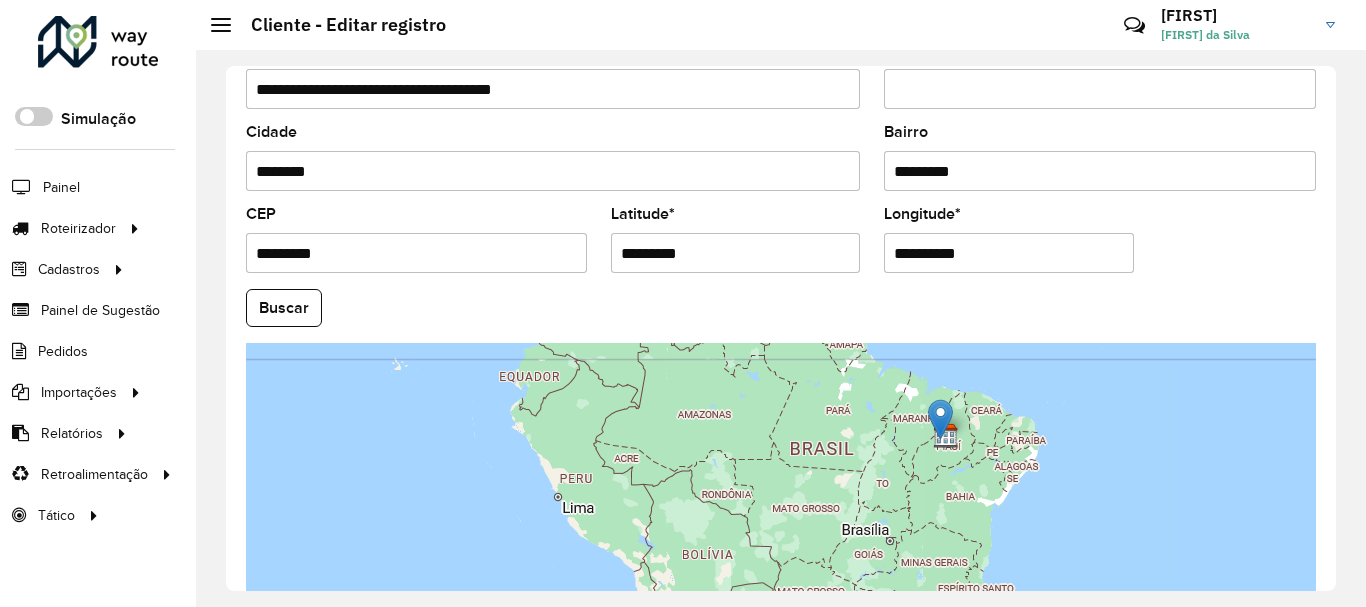 scroll, scrollTop: 881, scrollLeft: 0, axis: vertical 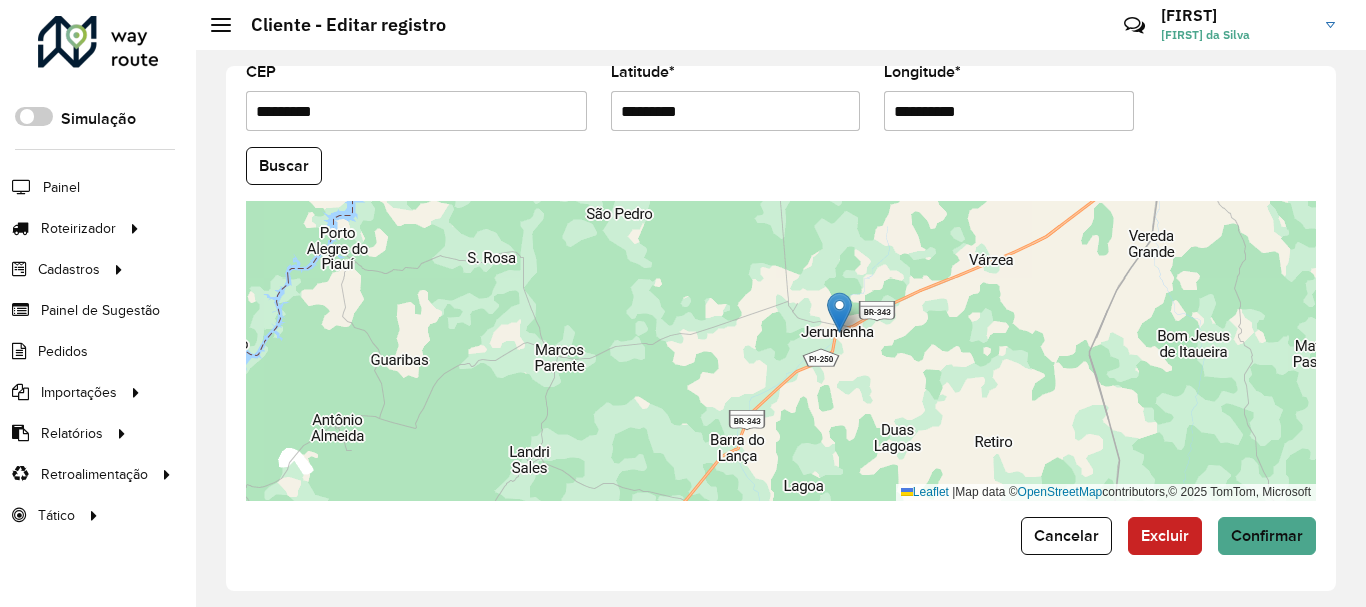 drag, startPoint x: 893, startPoint y: 291, endPoint x: 905, endPoint y: 349, distance: 59.22837 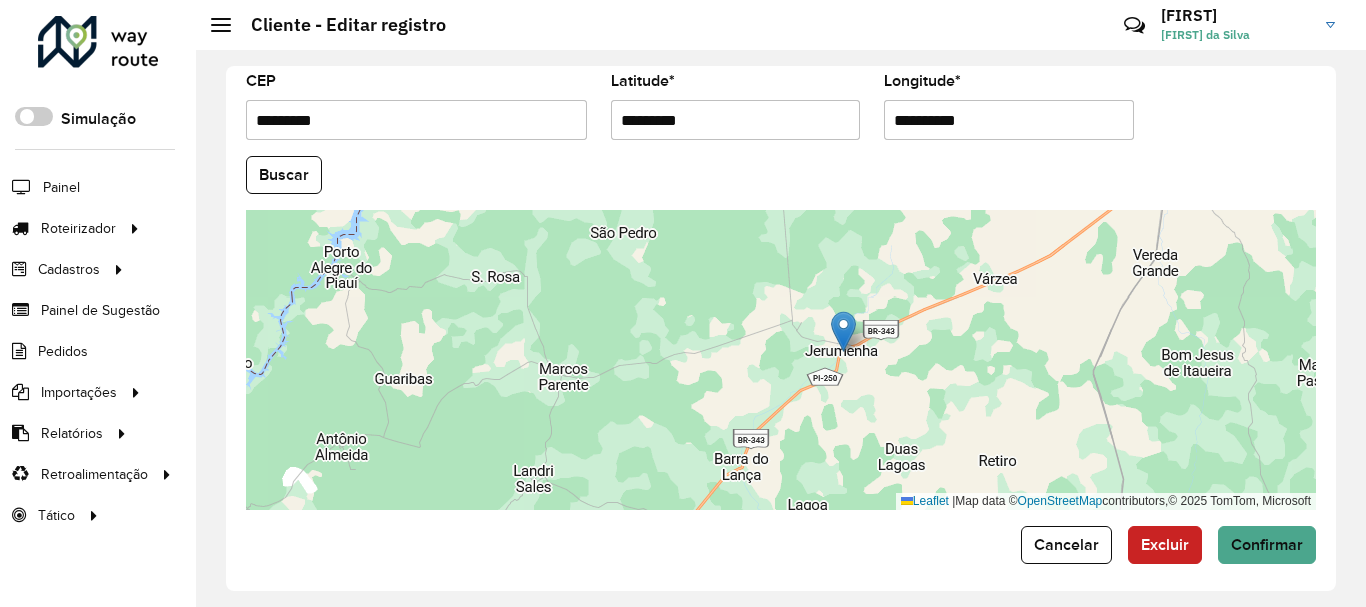 scroll, scrollTop: 881, scrollLeft: 0, axis: vertical 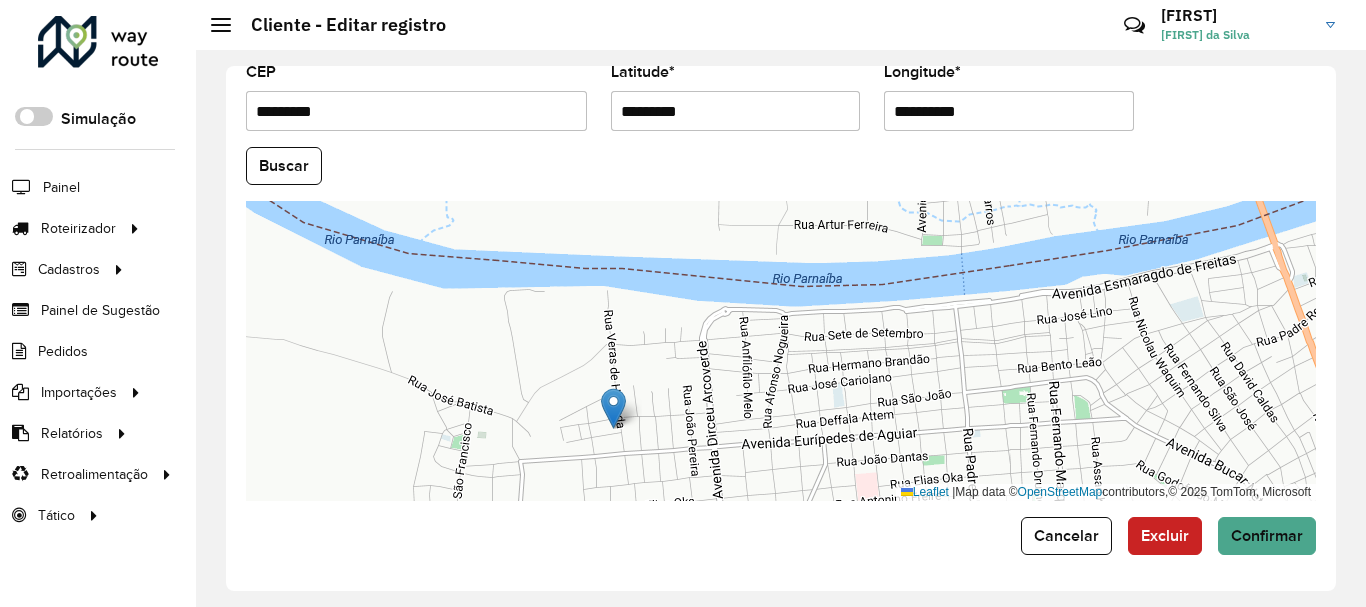 drag, startPoint x: 800, startPoint y: 353, endPoint x: 616, endPoint y: 417, distance: 194.81273 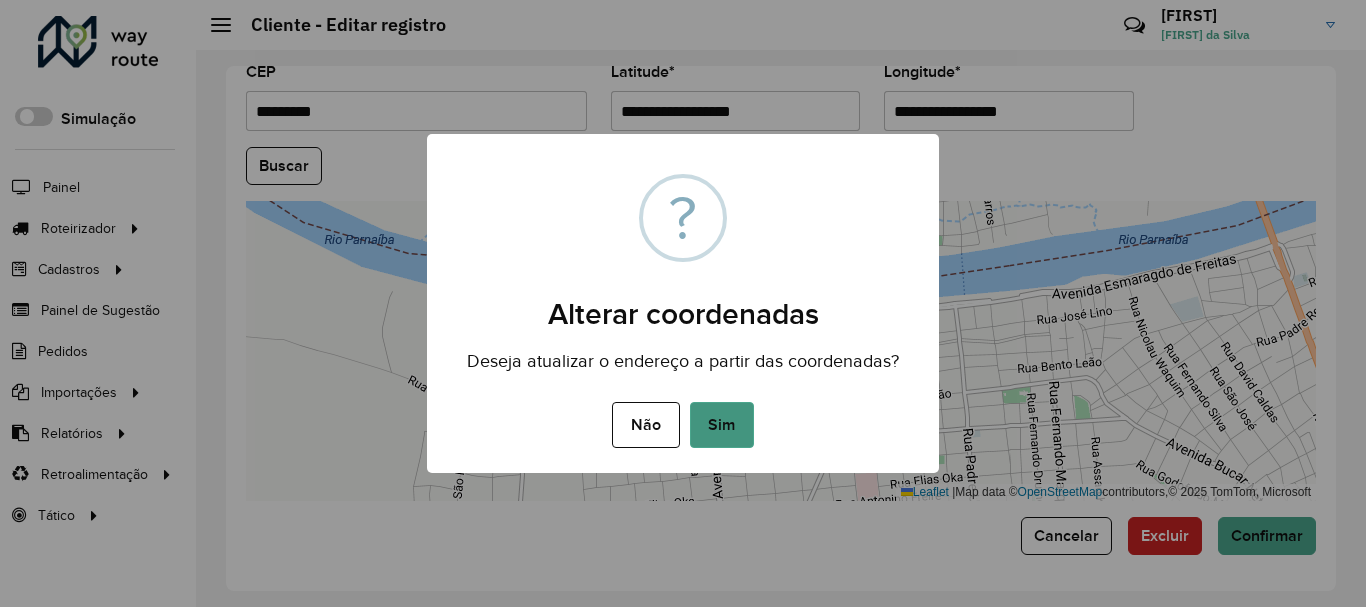click on "Sim" at bounding box center (722, 425) 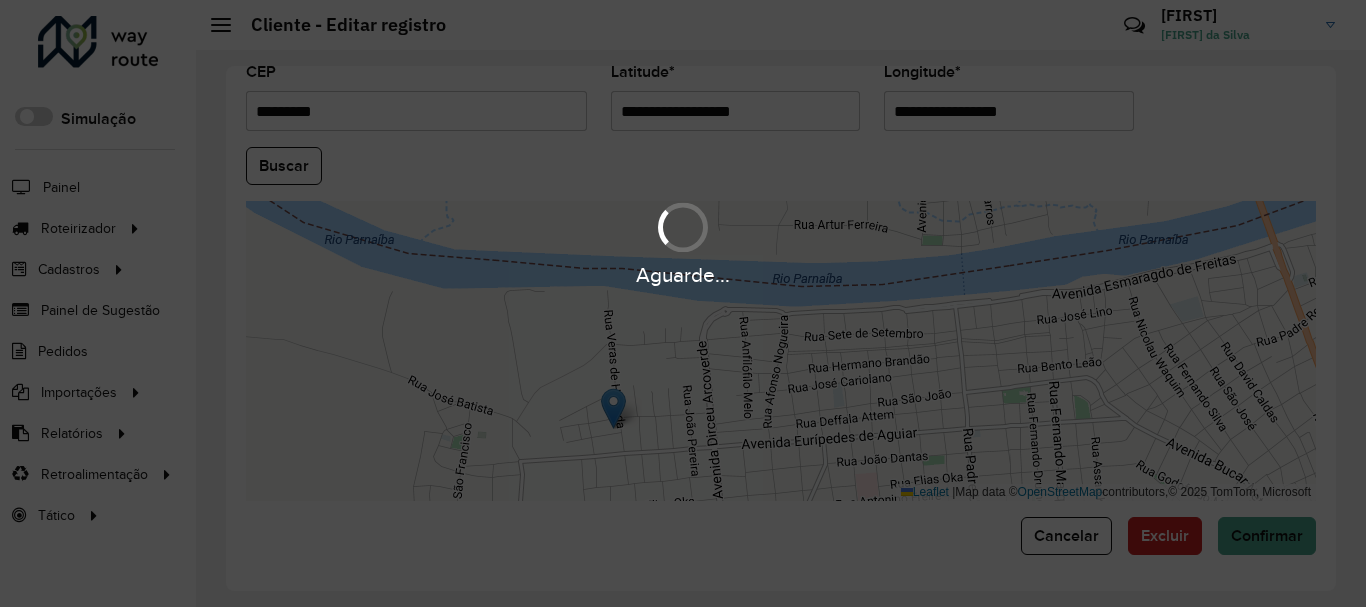 type on "**********" 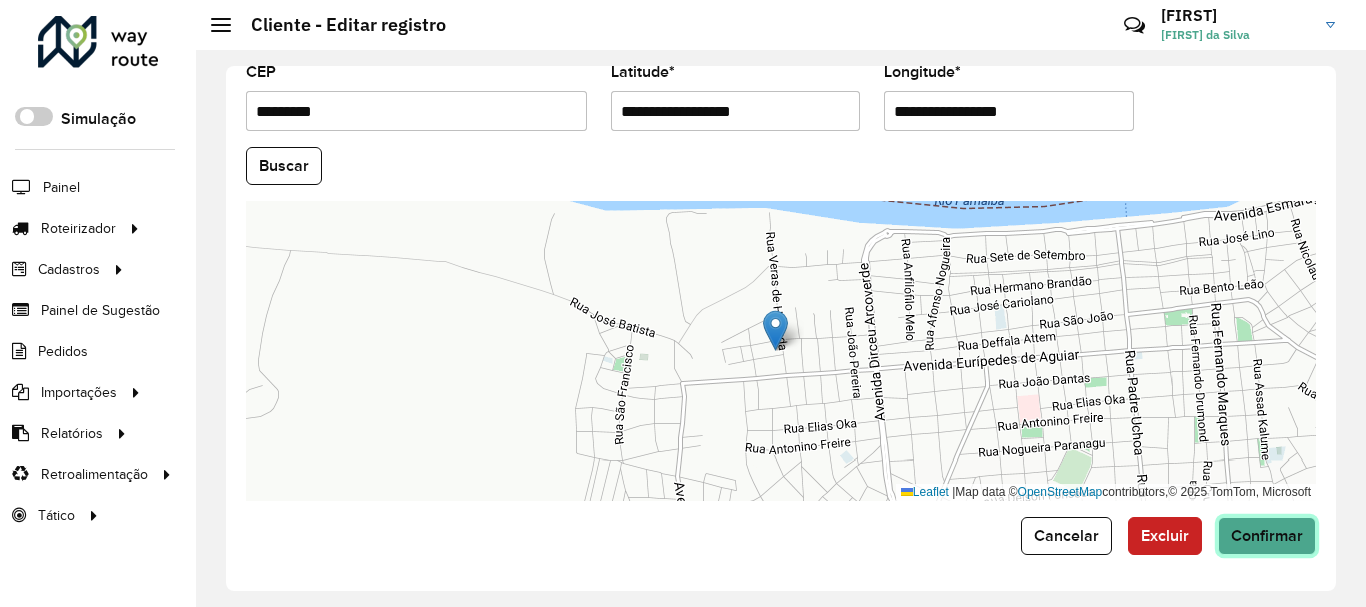 click on "Confirmar" 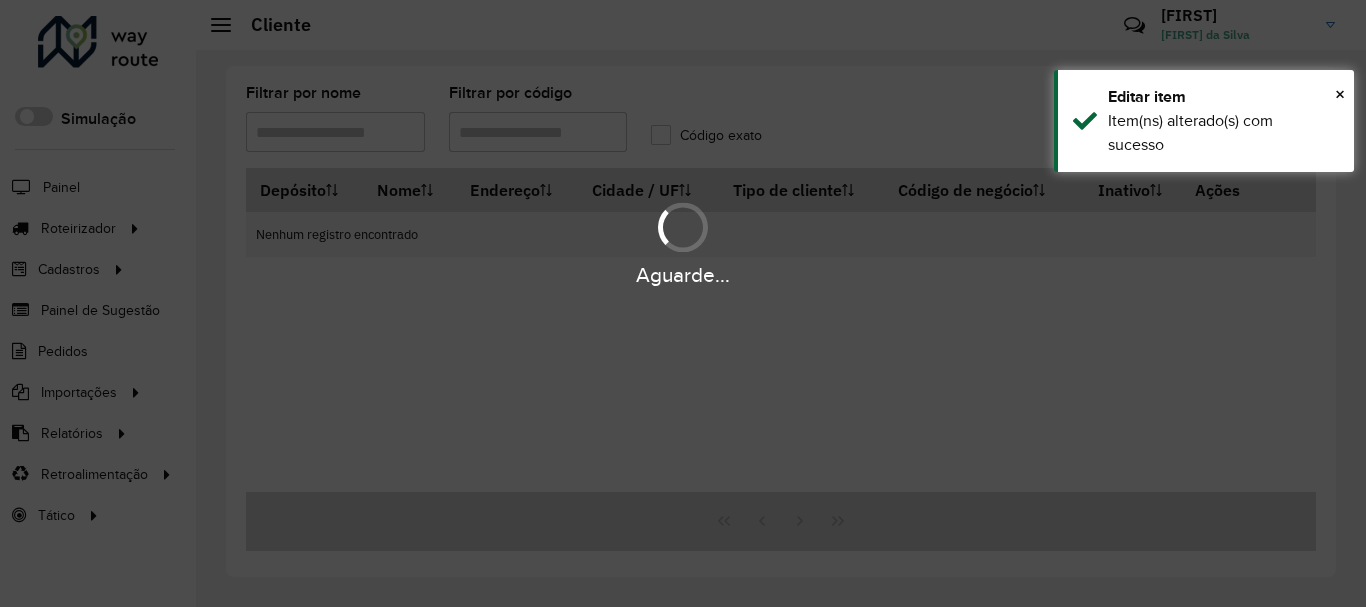 type on "*****" 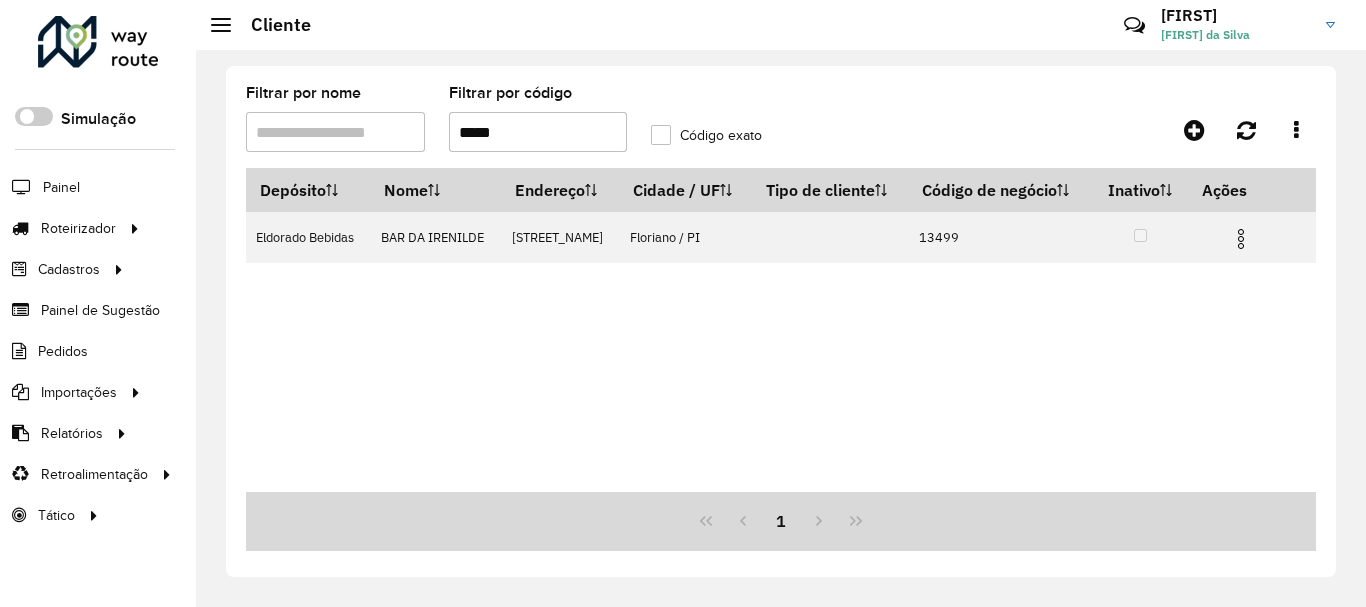 click 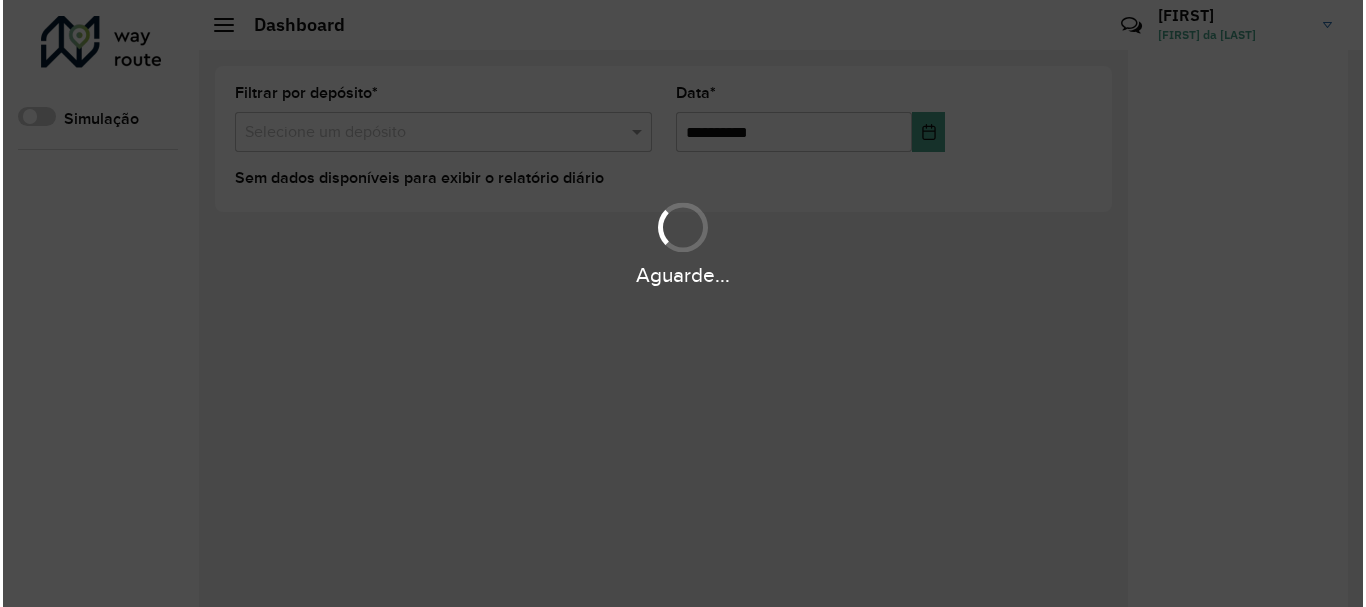 scroll, scrollTop: 0, scrollLeft: 0, axis: both 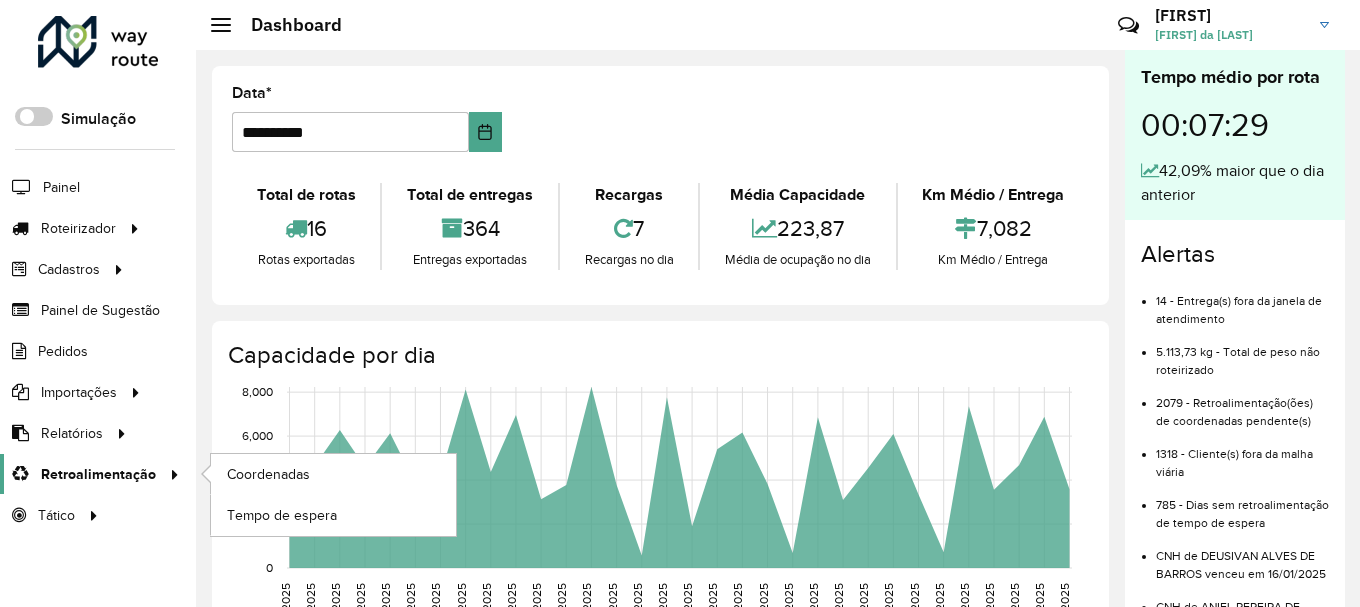 click on "Retroalimentação" 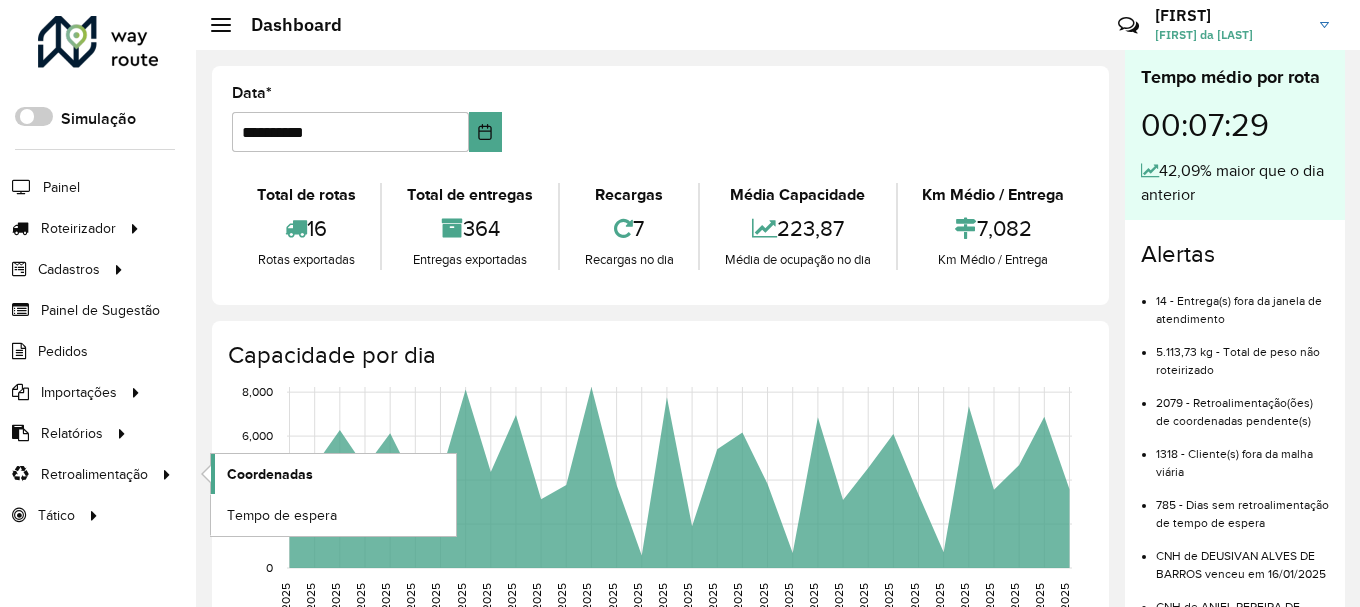 click on "Coordenadas" 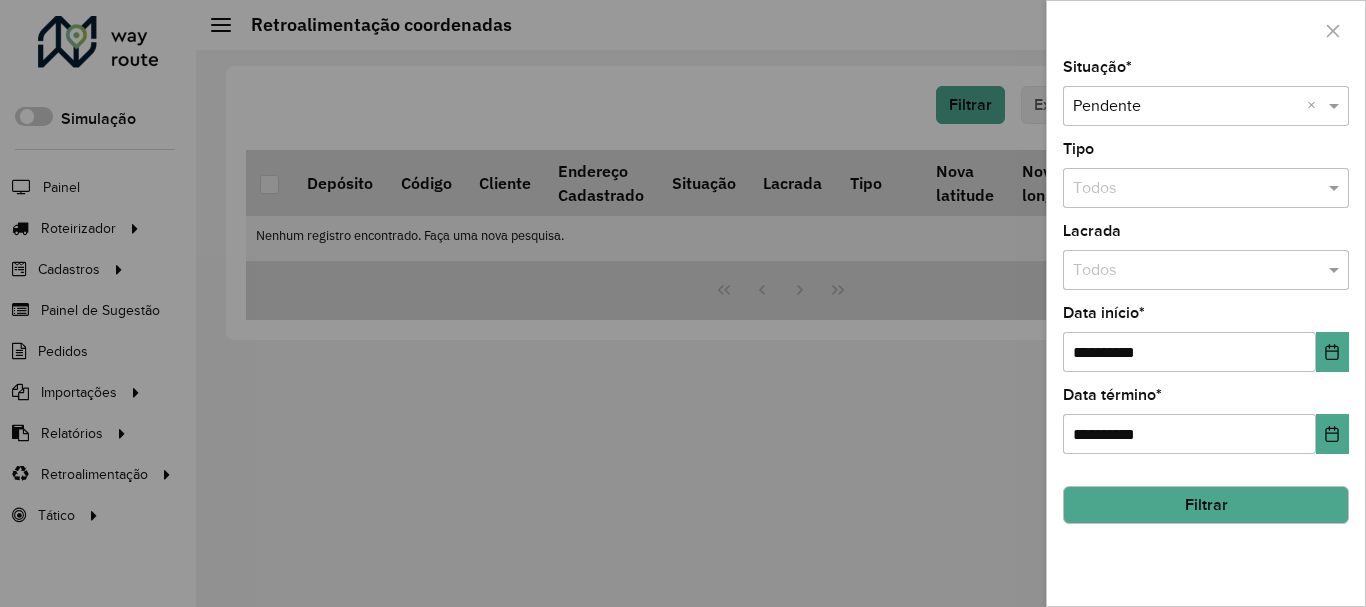 click on "**********" 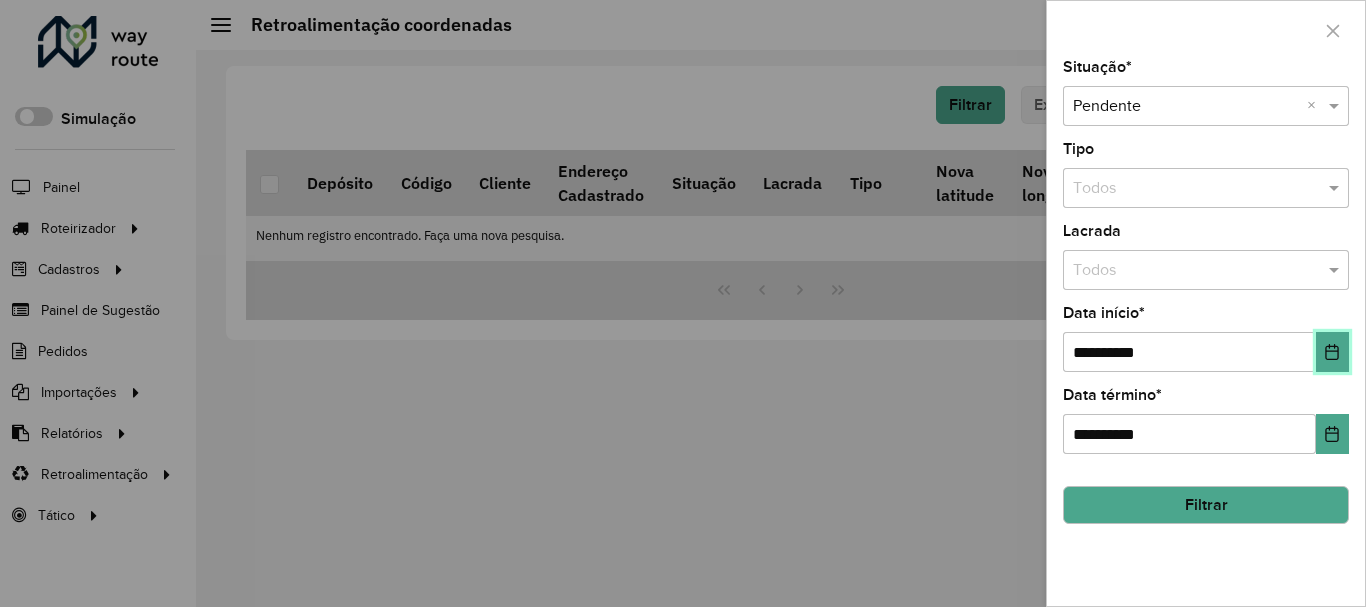click at bounding box center (1332, 352) 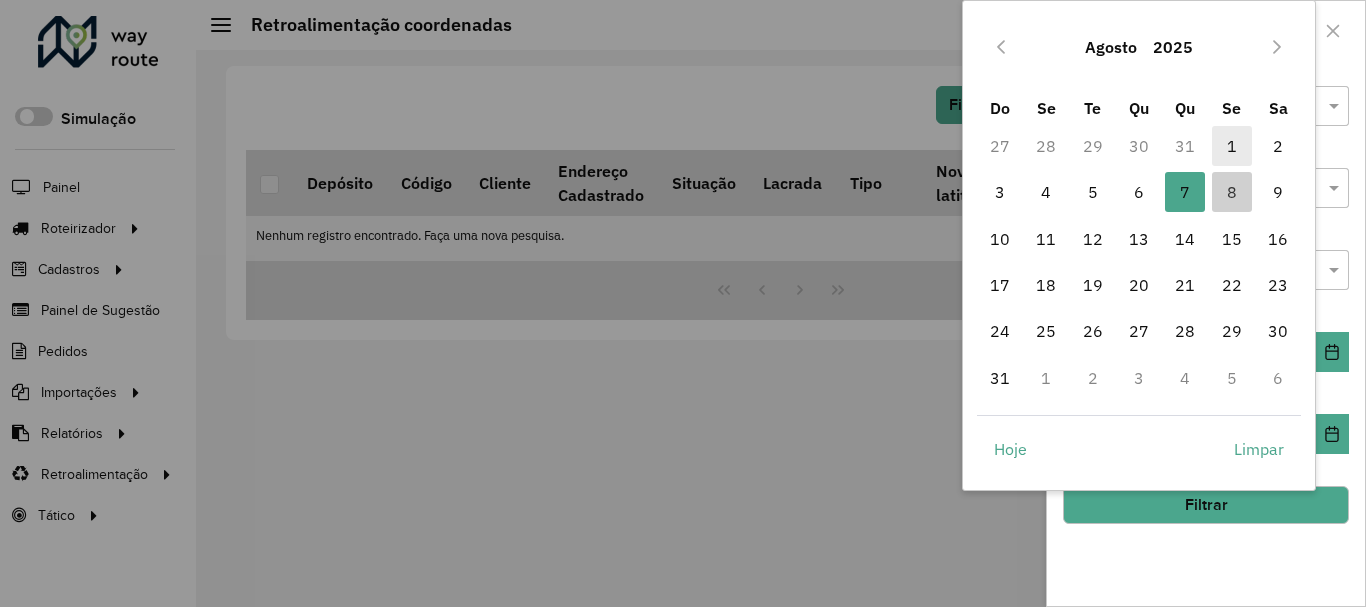 click on "1" at bounding box center [1232, 146] 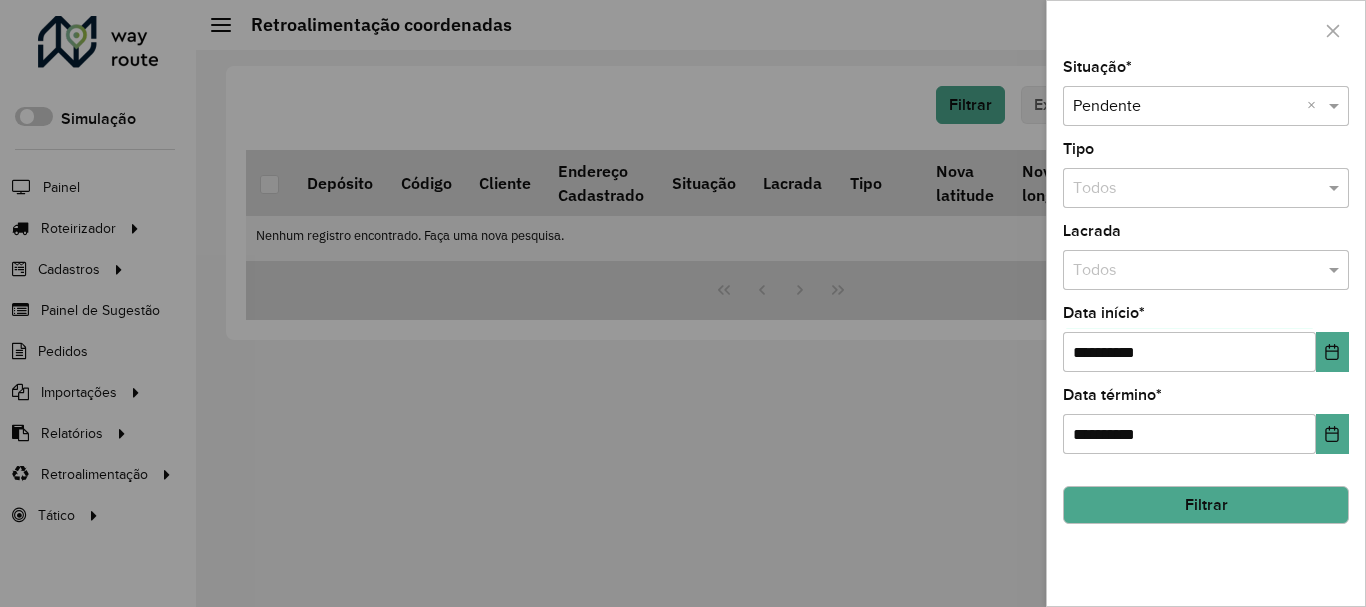 click on "Filtrar" 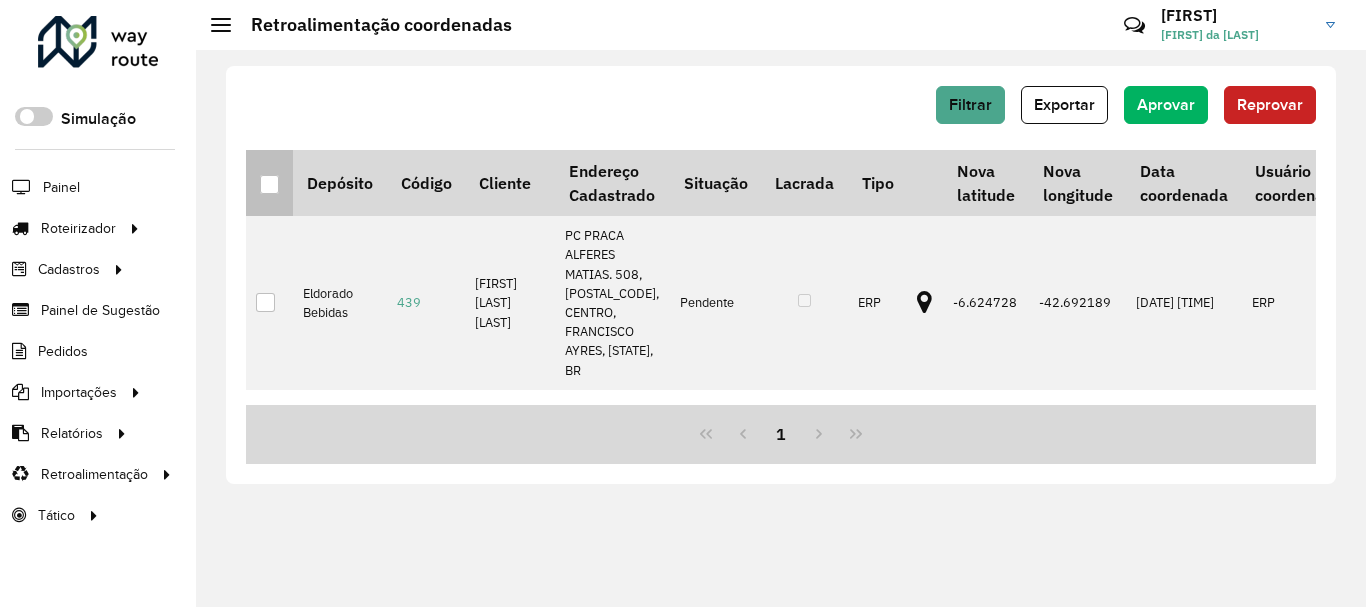 click at bounding box center [269, 183] 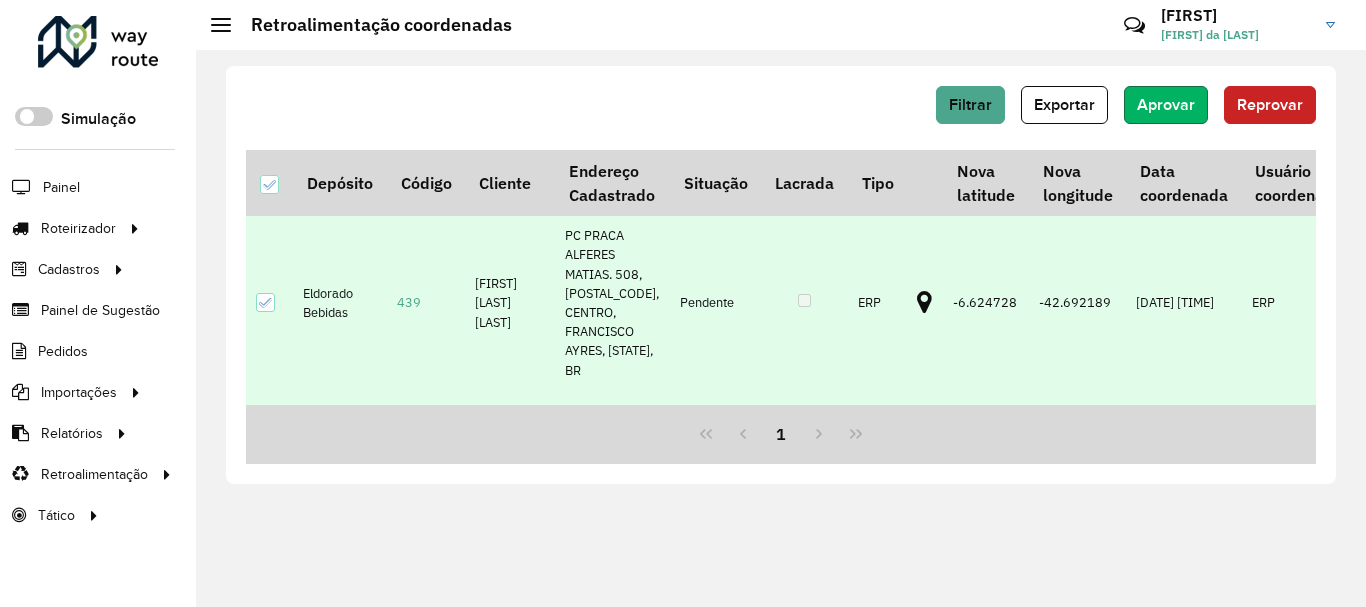 click on "Aprovar" 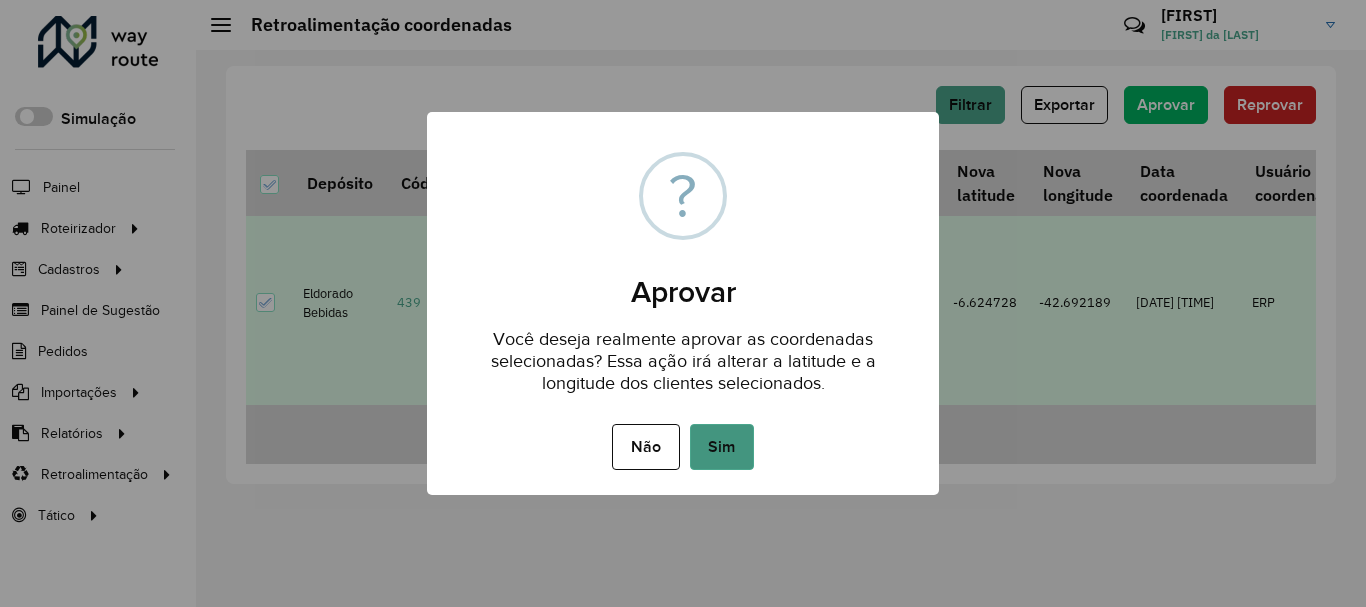 click on "Sim" at bounding box center (722, 447) 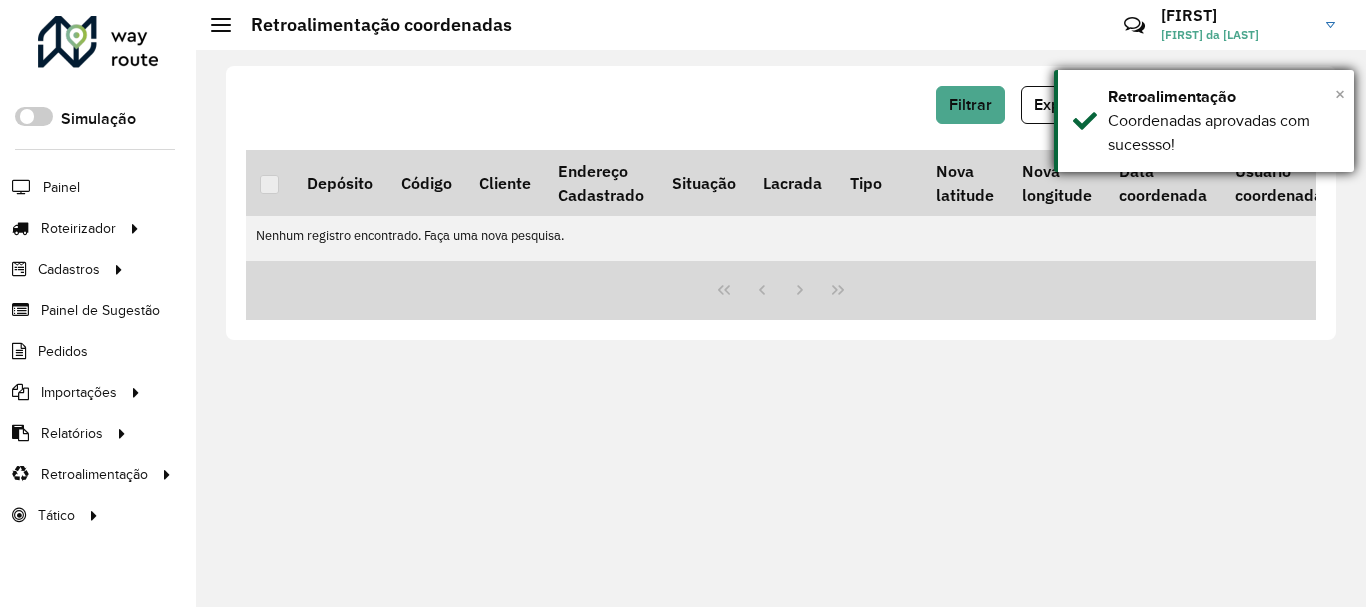 click on "×" at bounding box center (1340, 94) 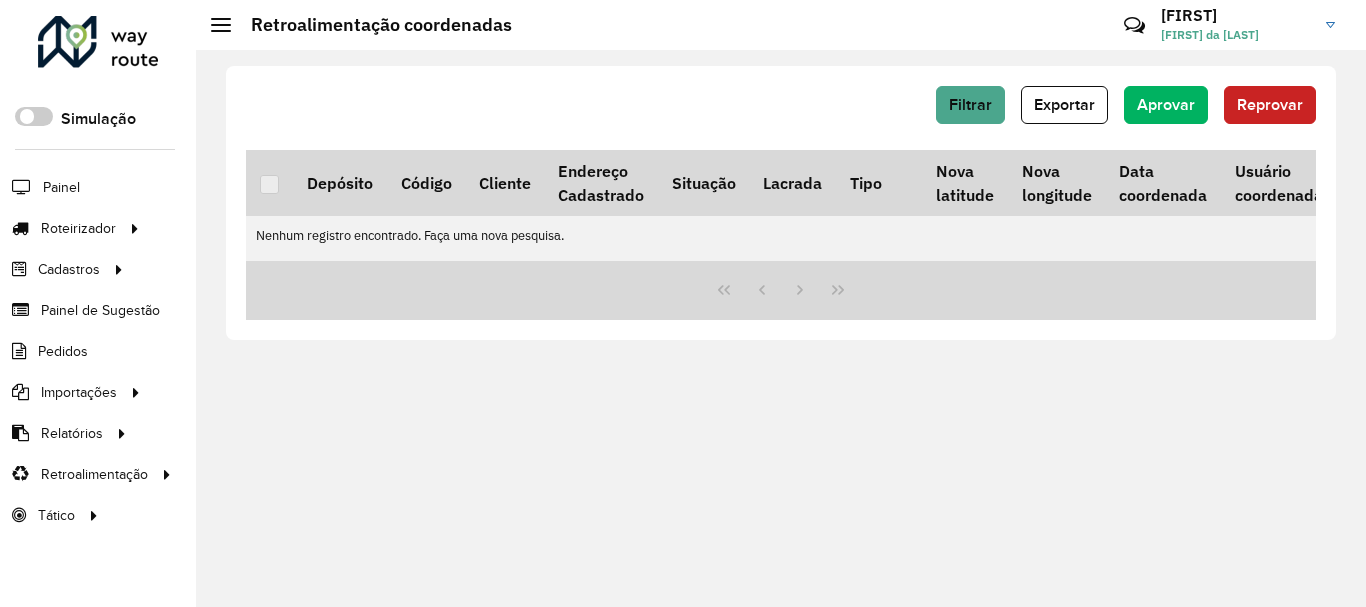 click 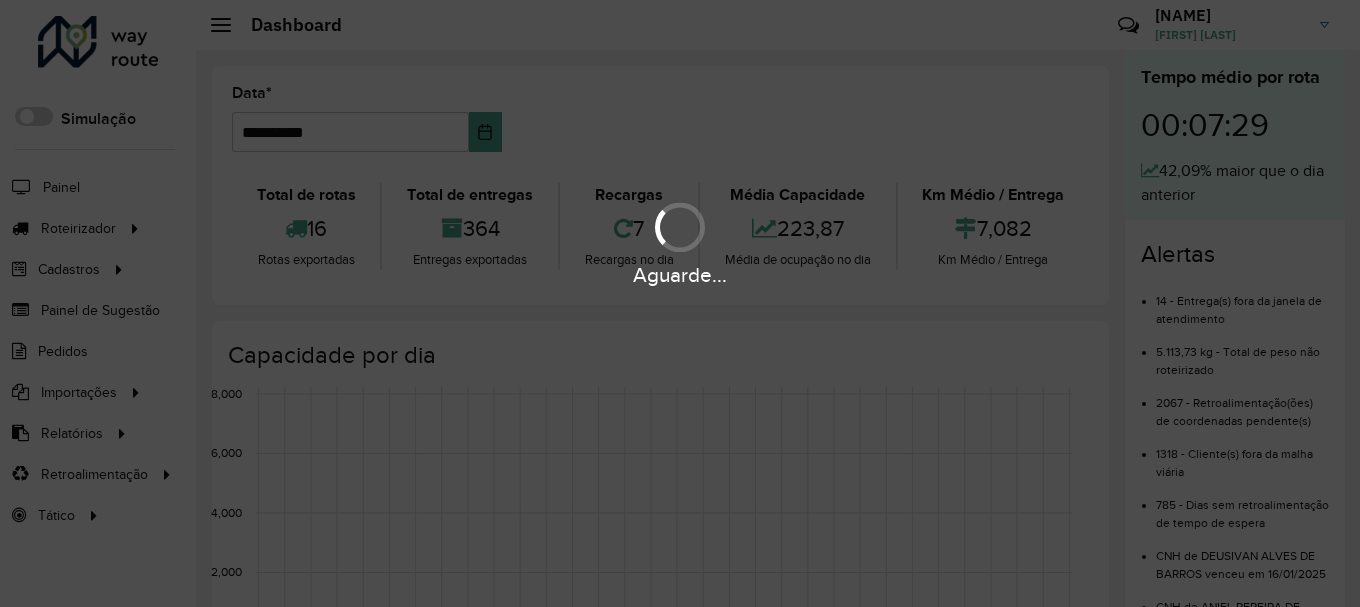 scroll, scrollTop: 0, scrollLeft: 0, axis: both 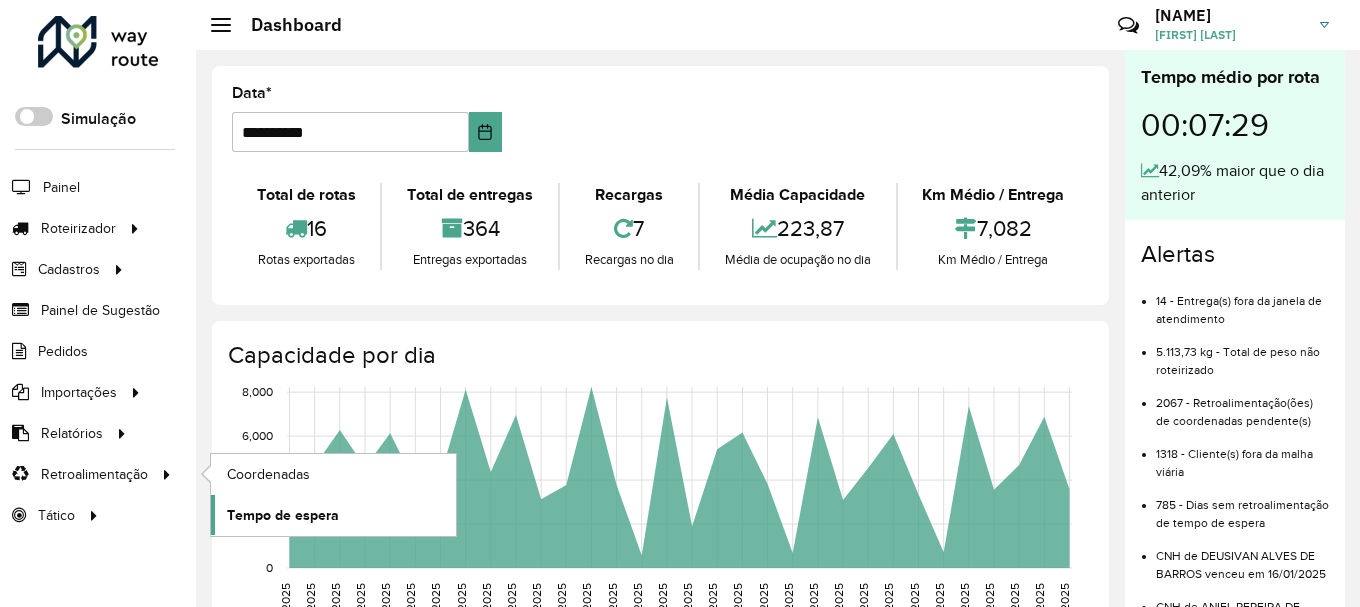 click on "Tempo de espera" 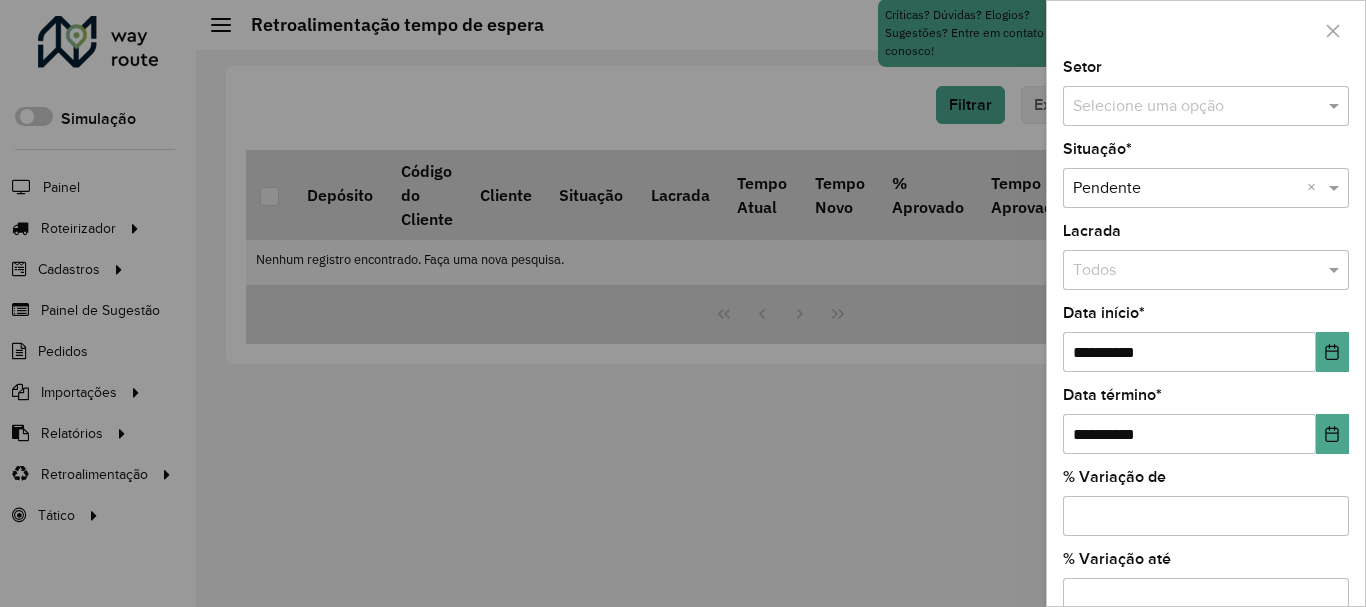 click at bounding box center [1186, 107] 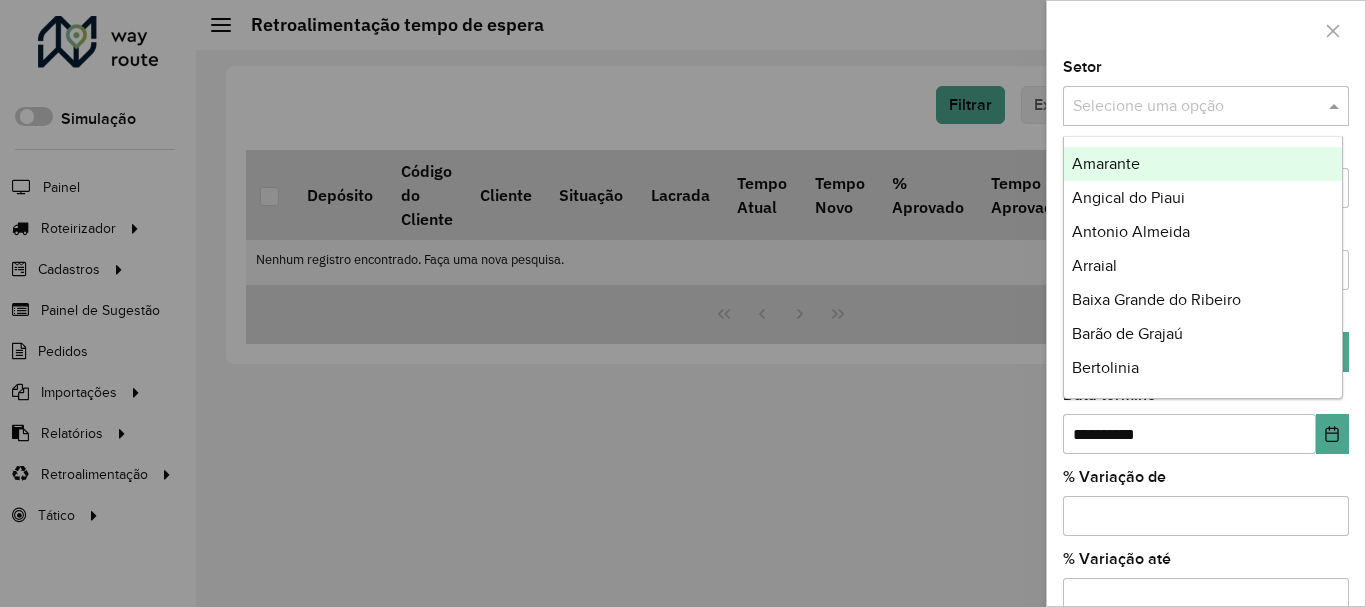 click on "Setor  Selecione uma opção" 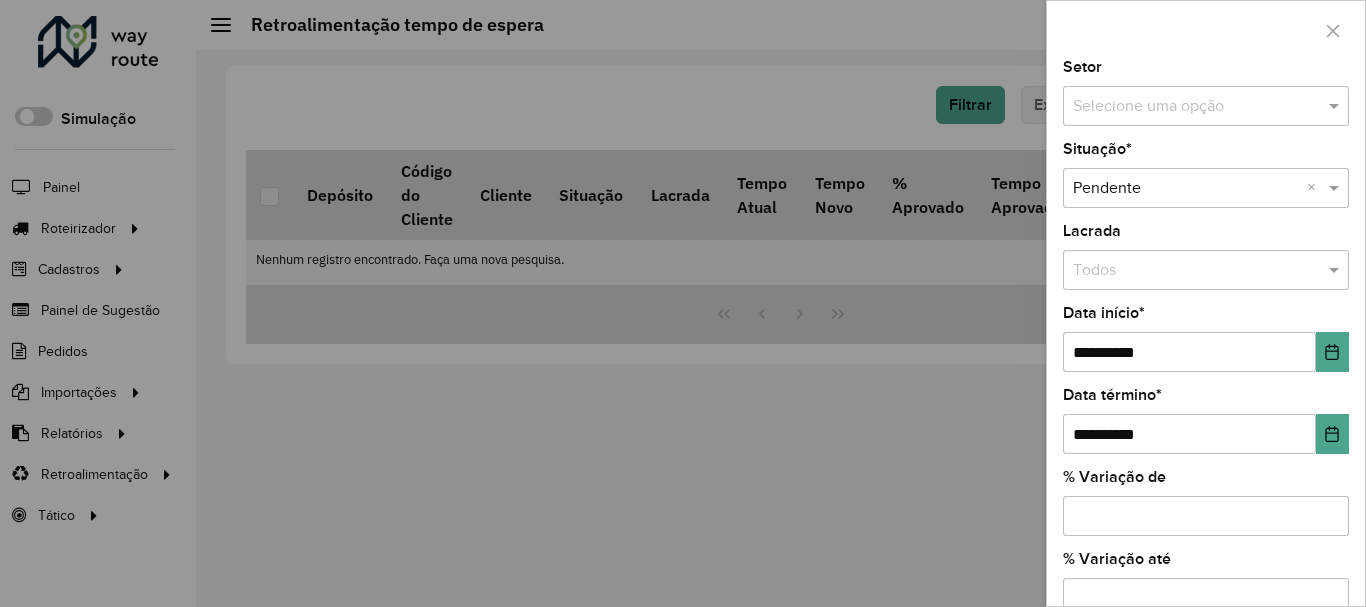 click at bounding box center [1186, 271] 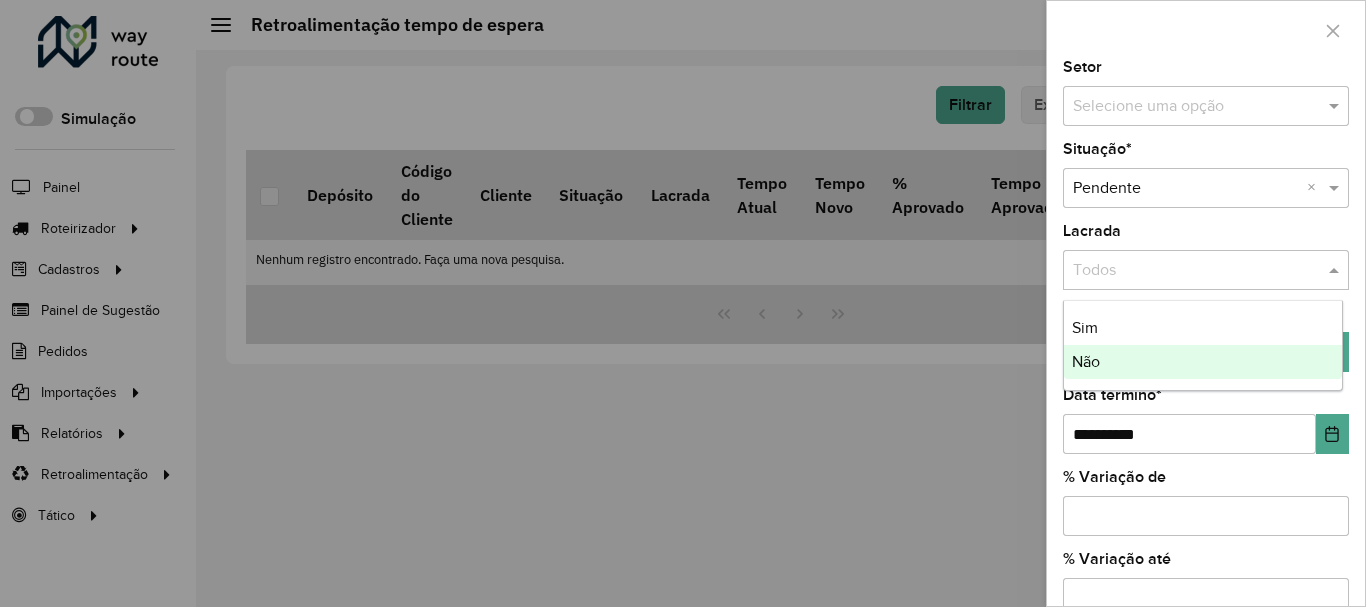 click at bounding box center [683, 303] 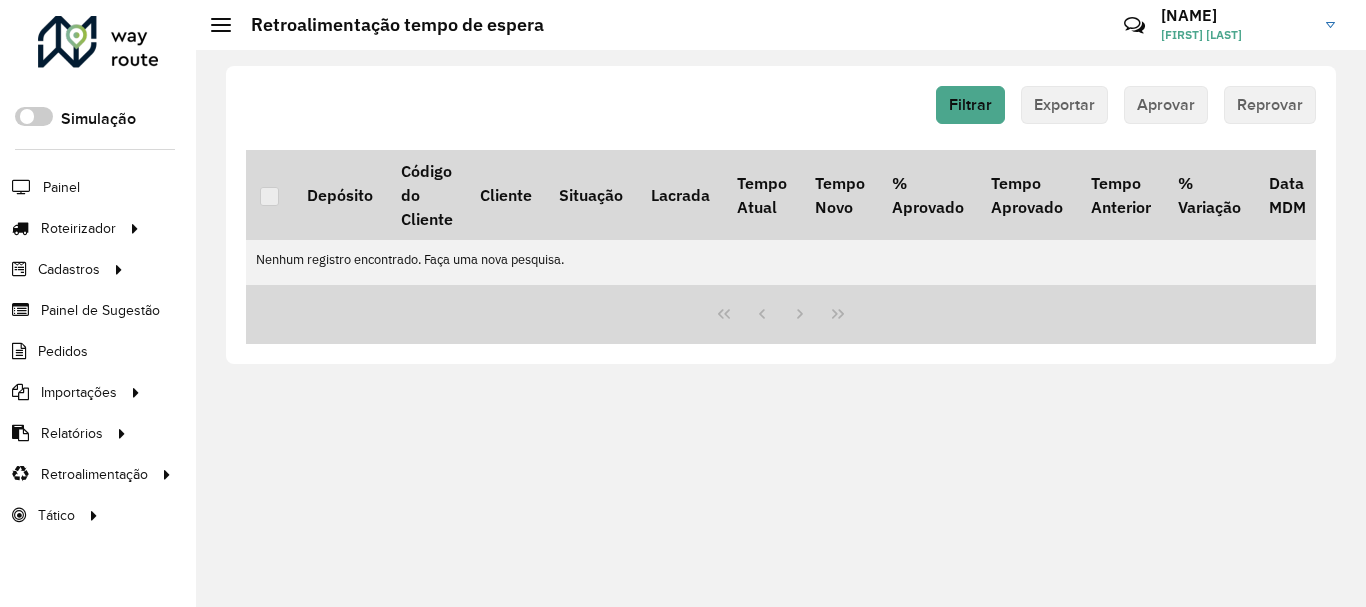 click 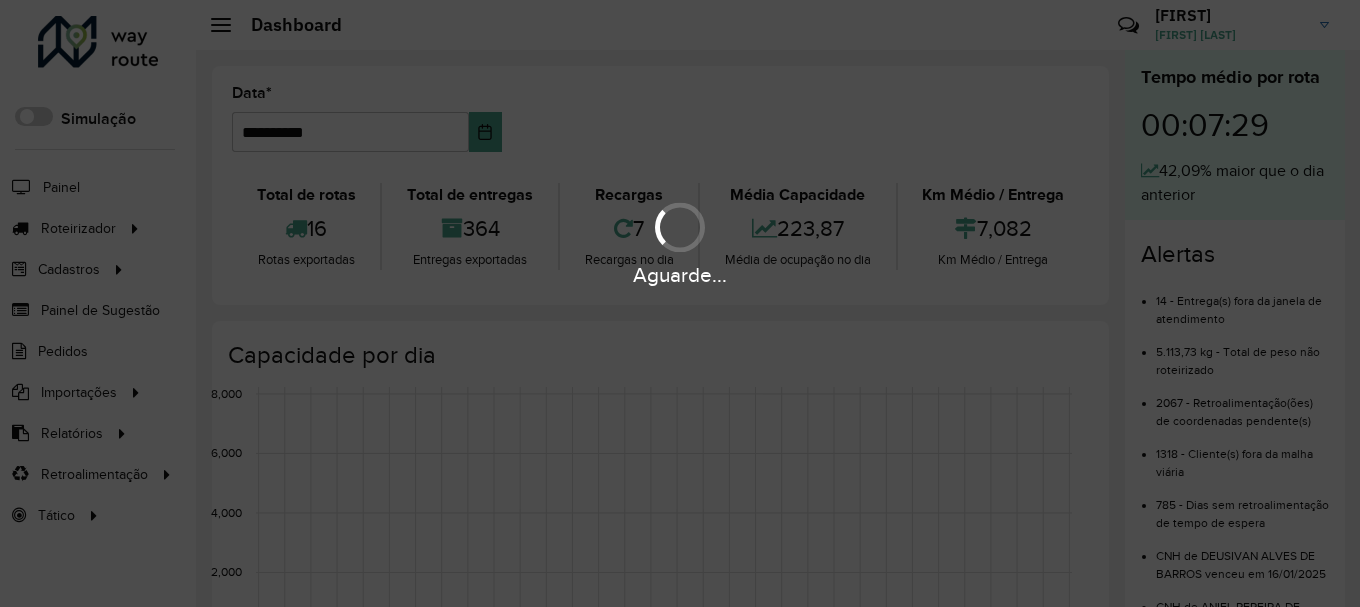 scroll, scrollTop: 0, scrollLeft: 0, axis: both 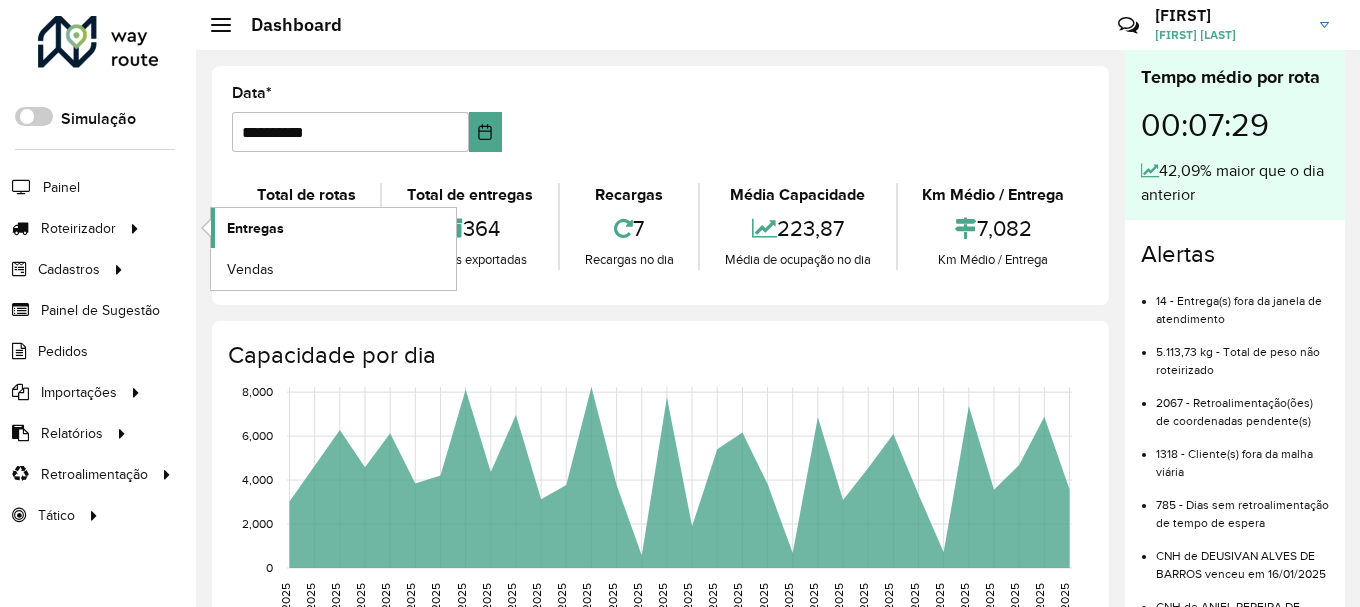 click on "Entregas" 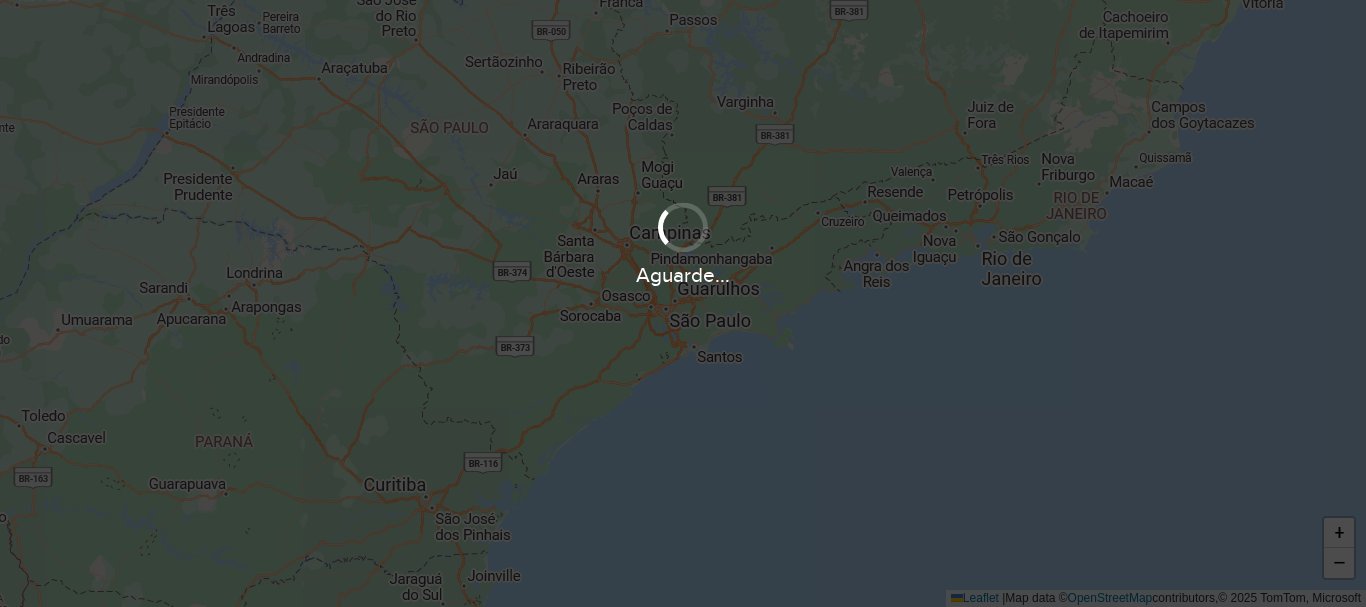 scroll, scrollTop: 0, scrollLeft: 0, axis: both 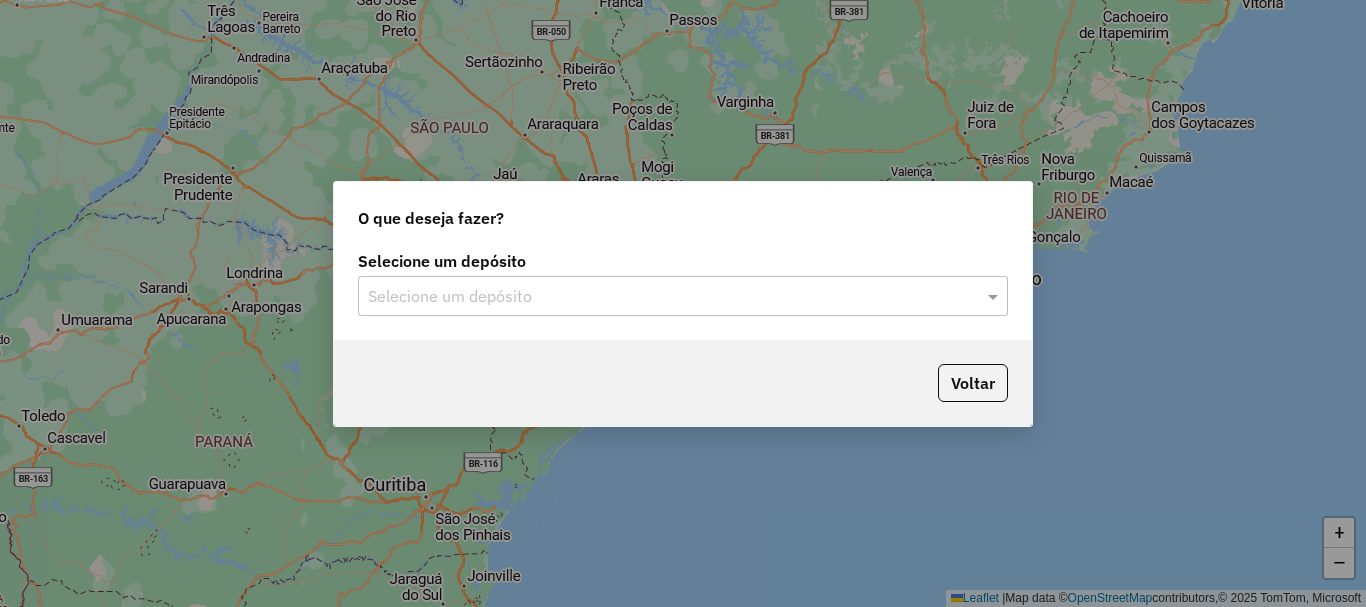 click on "Selecione um depósito Selecione um depósito" 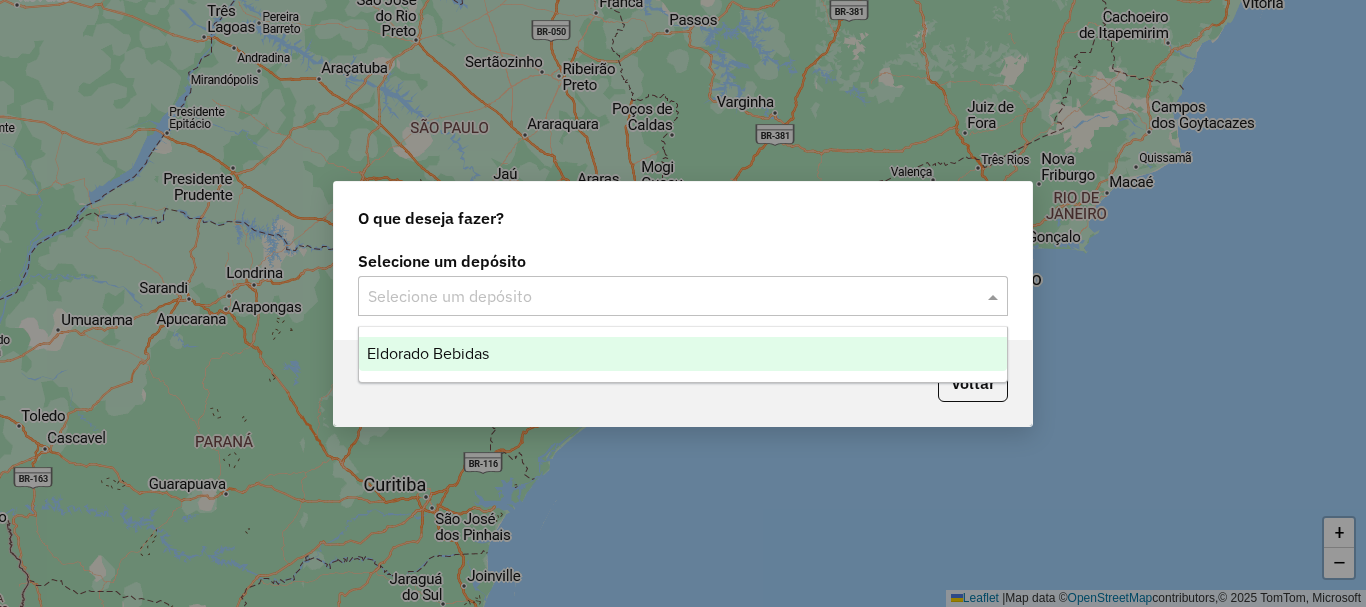 click on "Eldorado Bebidas" at bounding box center [683, 354] 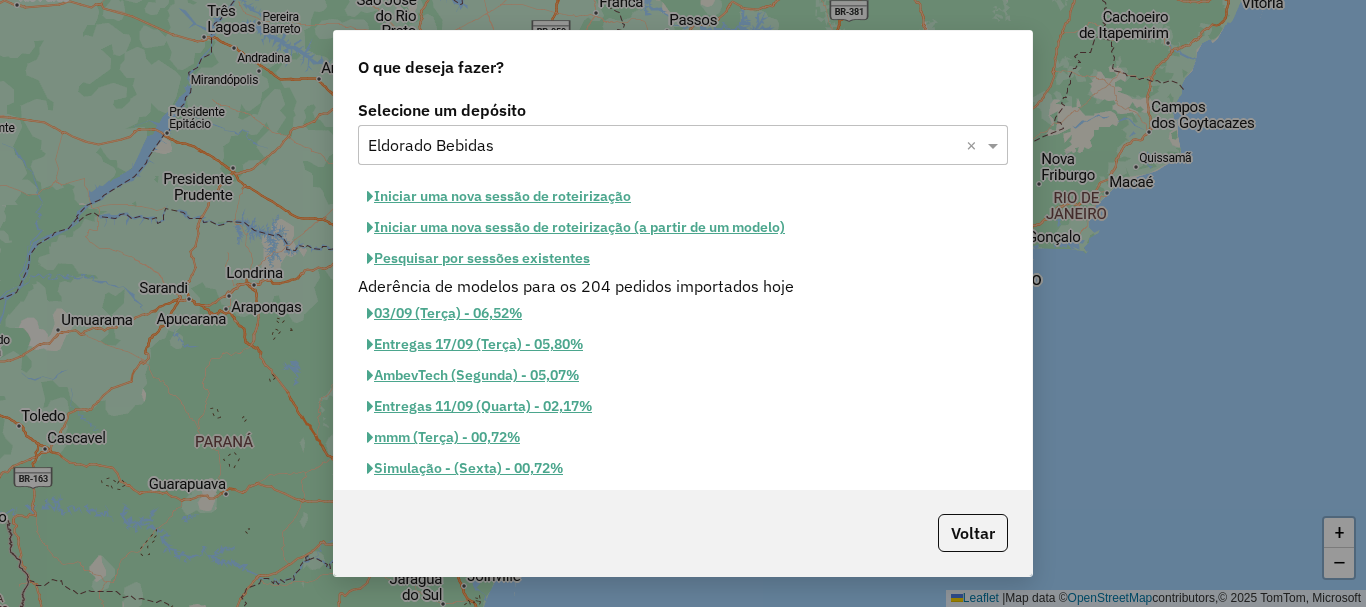 click on "Iniciar uma nova sessão de roteirização" 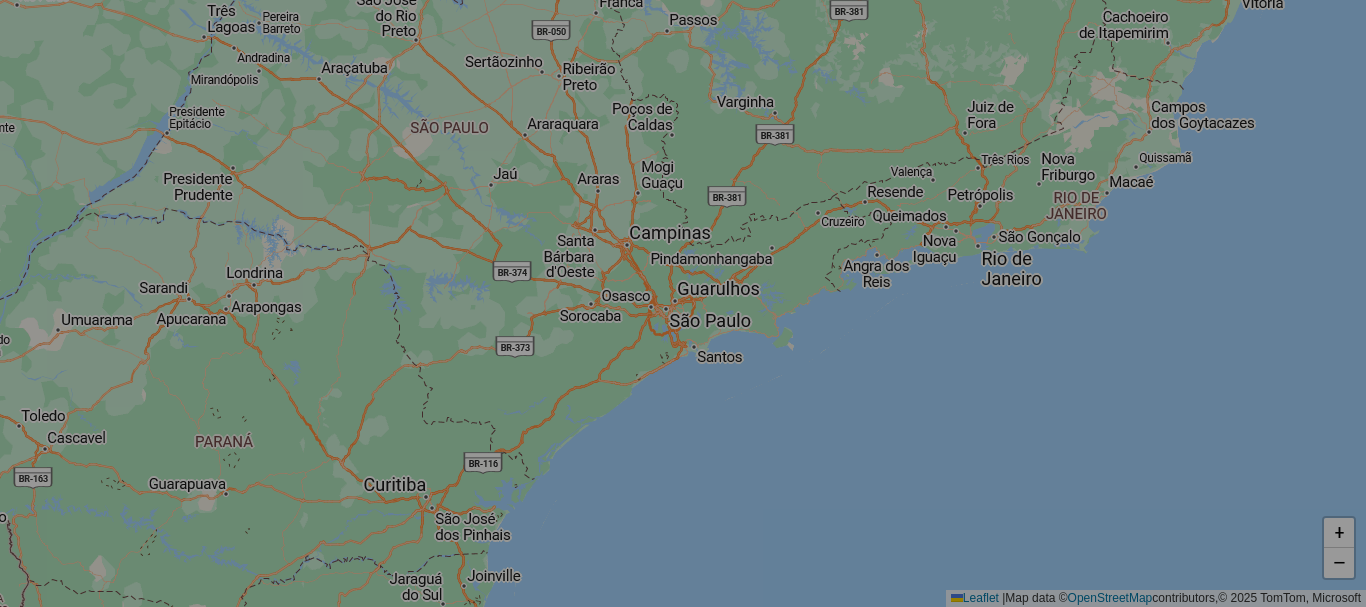 select on "*" 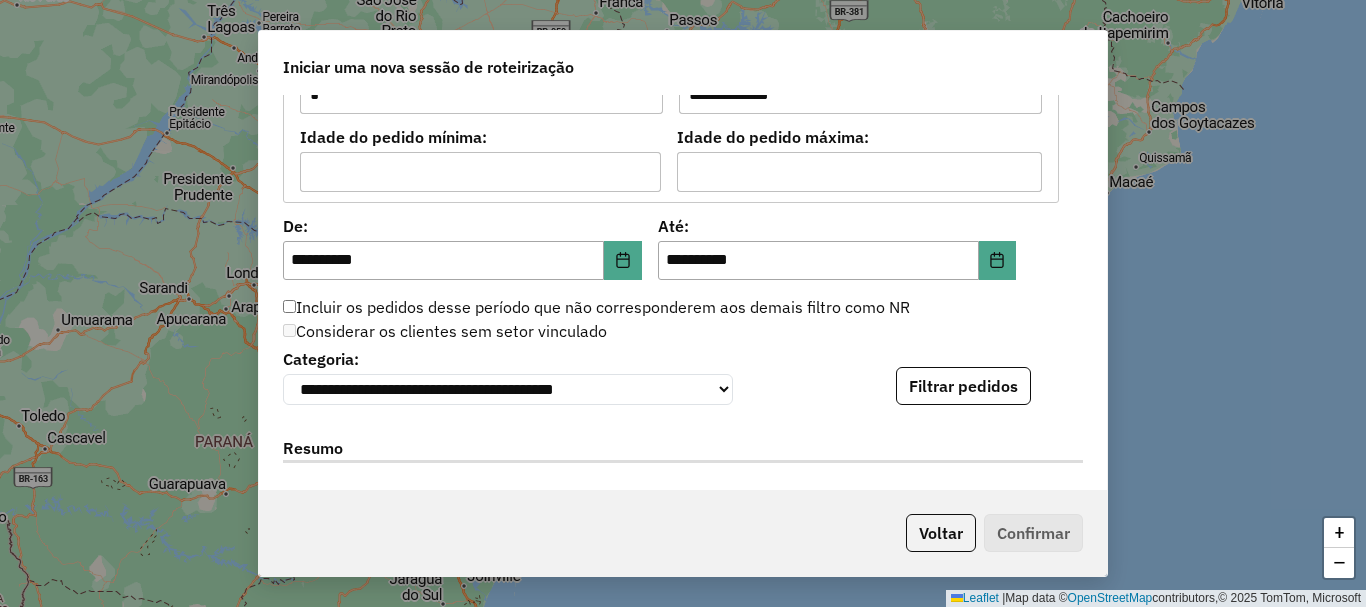 scroll, scrollTop: 2000, scrollLeft: 0, axis: vertical 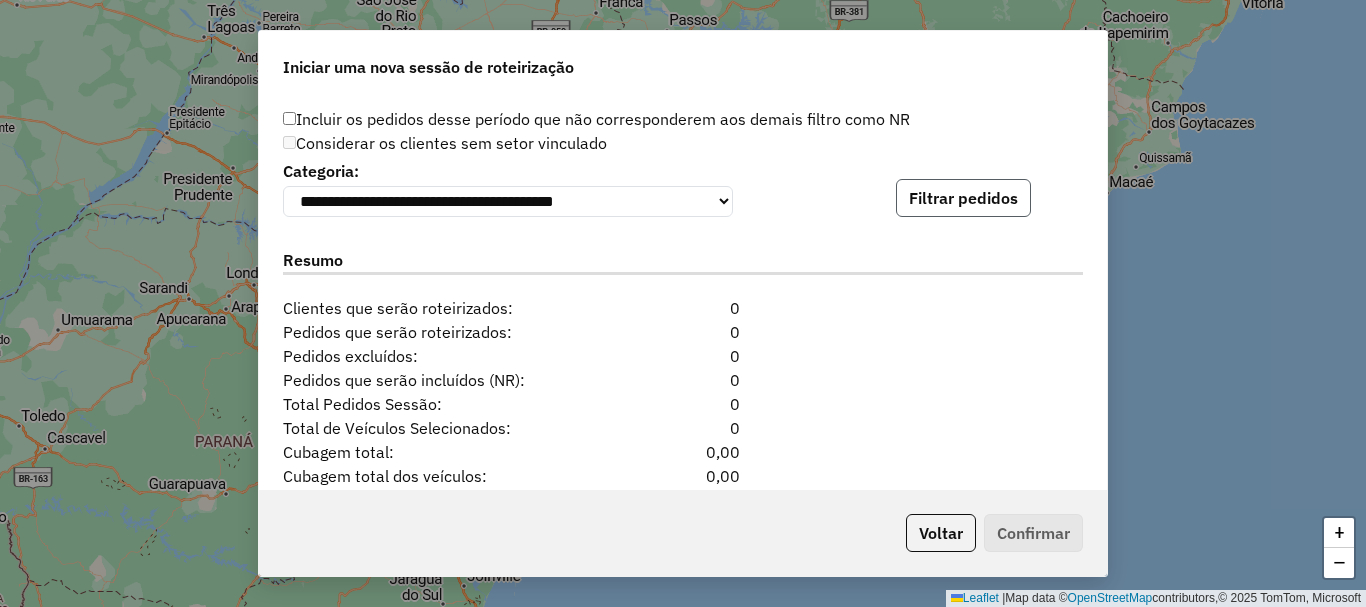 click on "Filtrar pedidos" 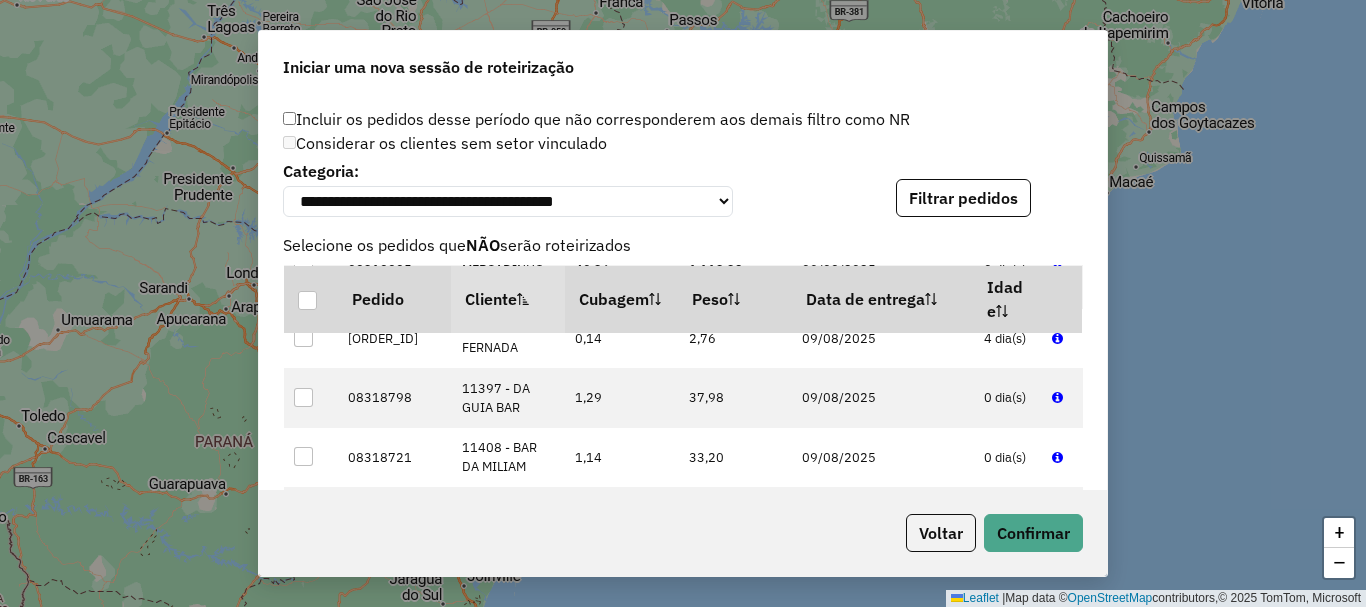 scroll, scrollTop: 600, scrollLeft: 0, axis: vertical 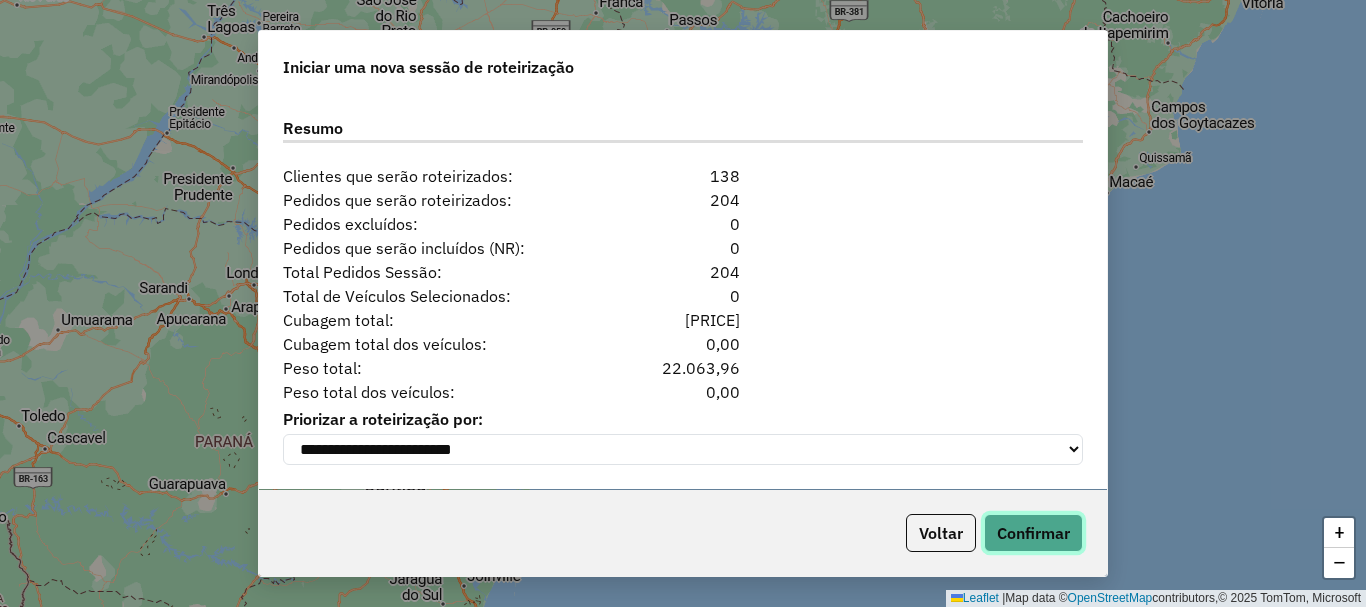 click on "Confirmar" 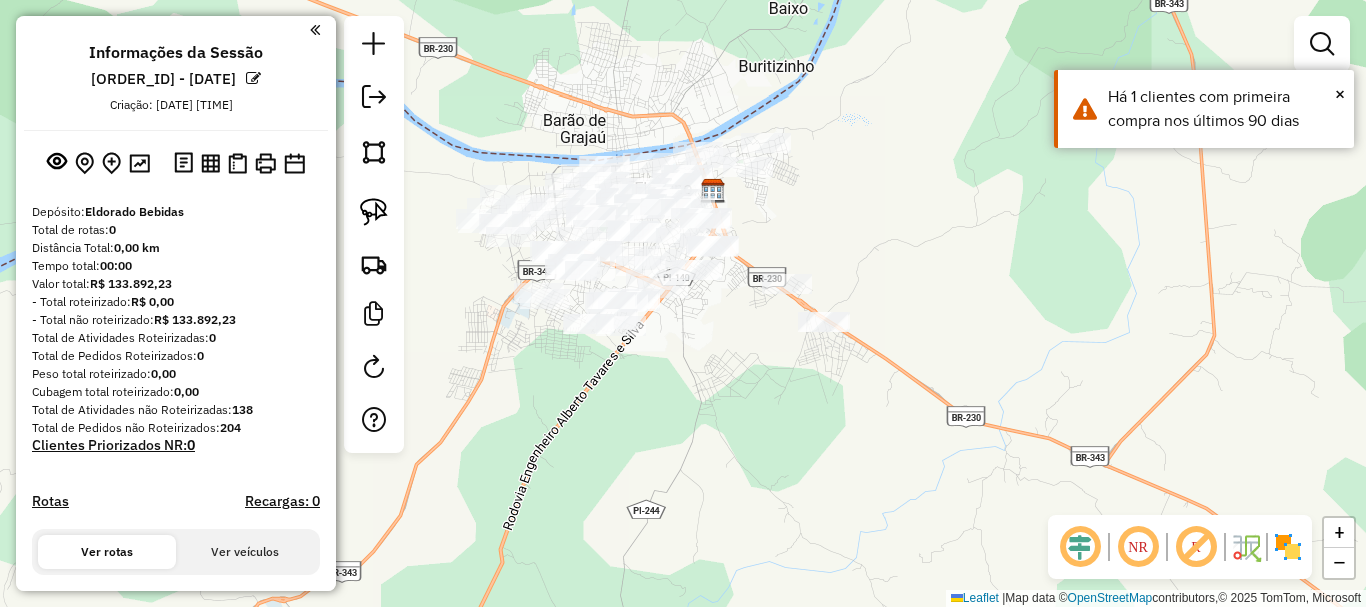 drag, startPoint x: 701, startPoint y: 362, endPoint x: 783, endPoint y: 364, distance: 82.02438 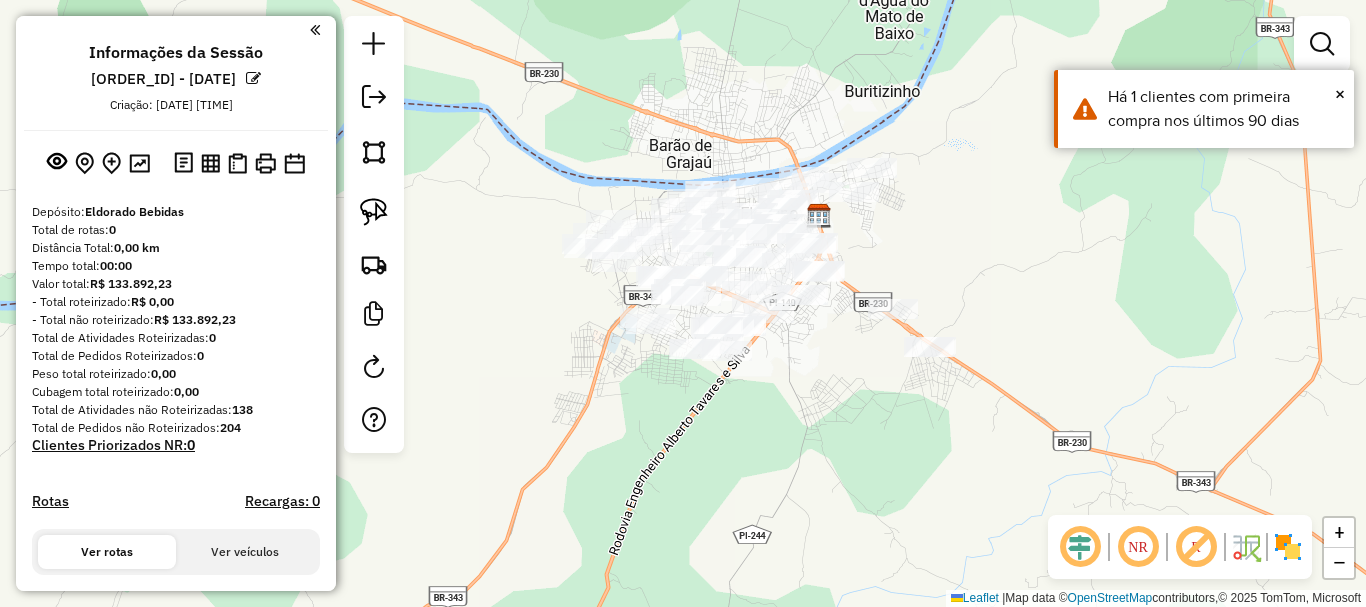 drag, startPoint x: 374, startPoint y: 215, endPoint x: 755, endPoint y: 173, distance: 383.30798 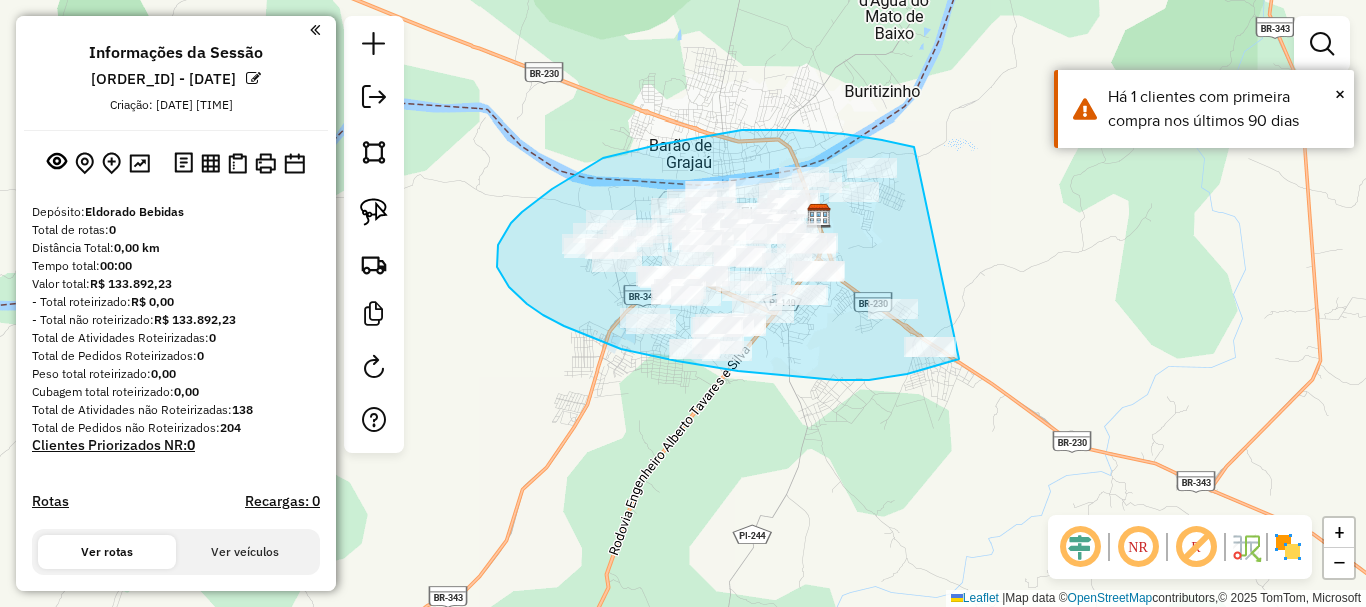 drag, startPoint x: 907, startPoint y: 145, endPoint x: 959, endPoint y: 359, distance: 220.22716 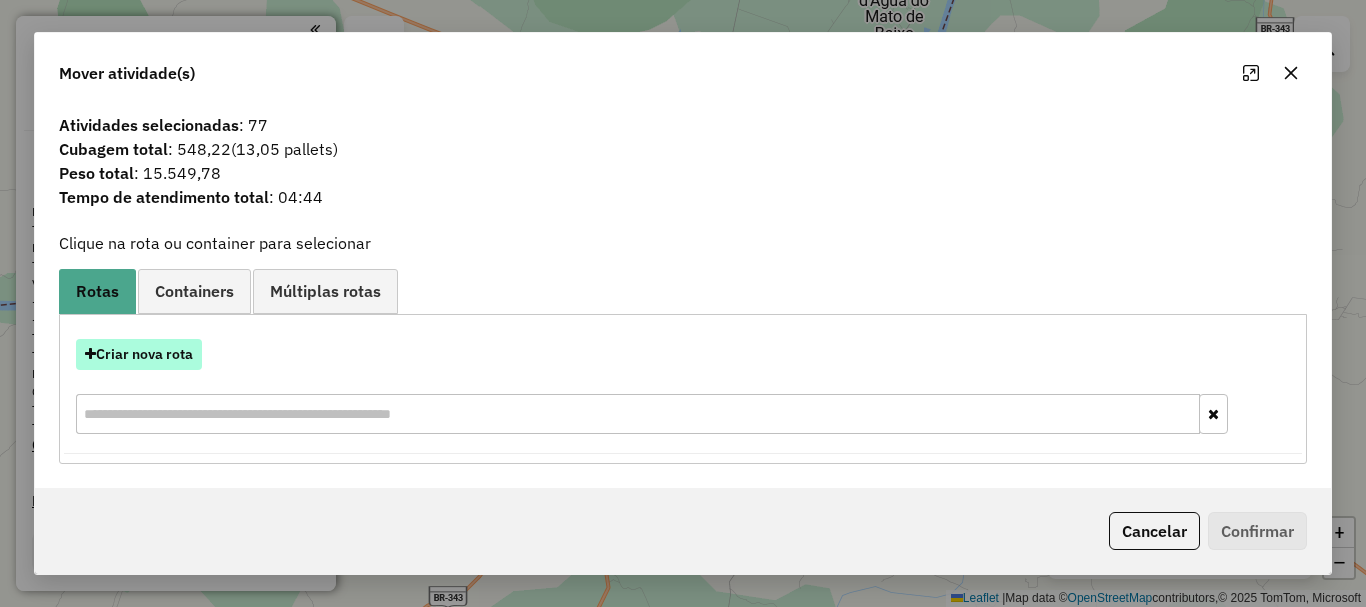 click on "Criar nova rota" at bounding box center [139, 354] 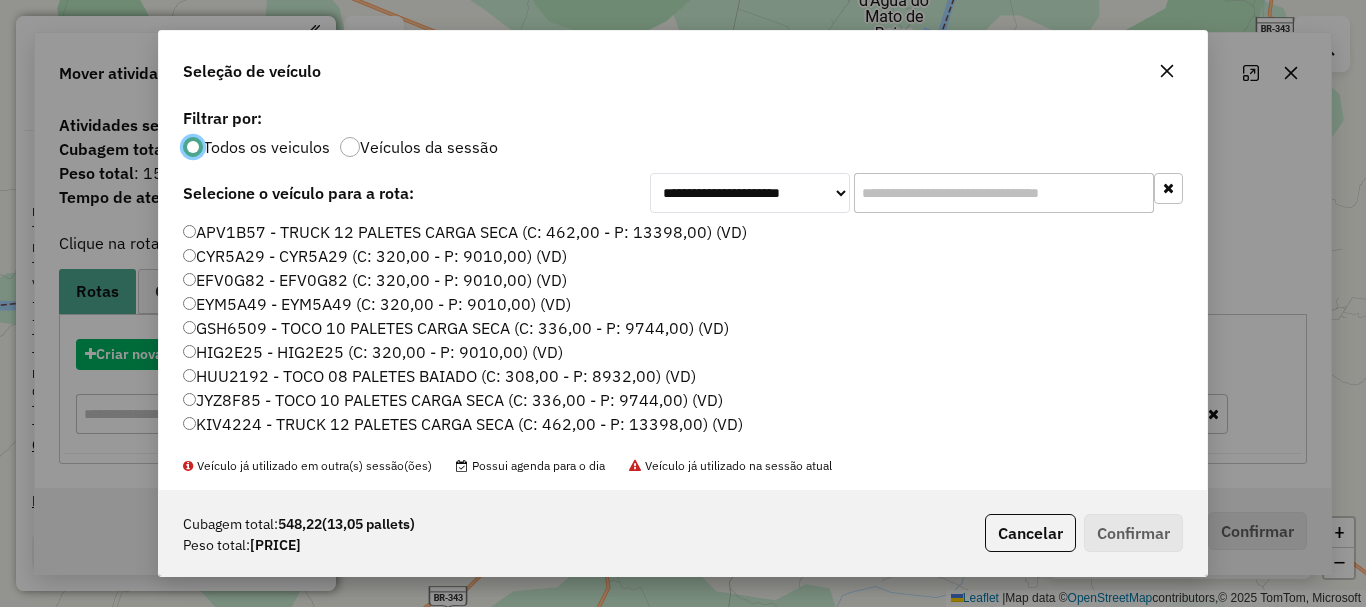 scroll, scrollTop: 11, scrollLeft: 6, axis: both 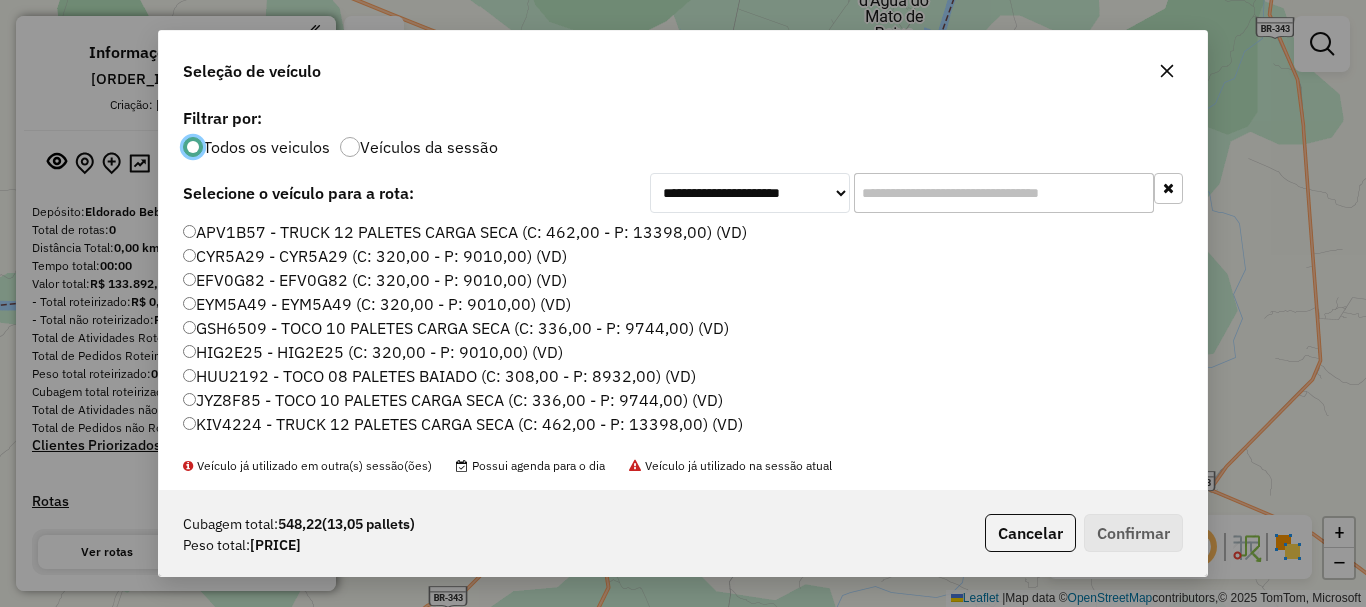 click 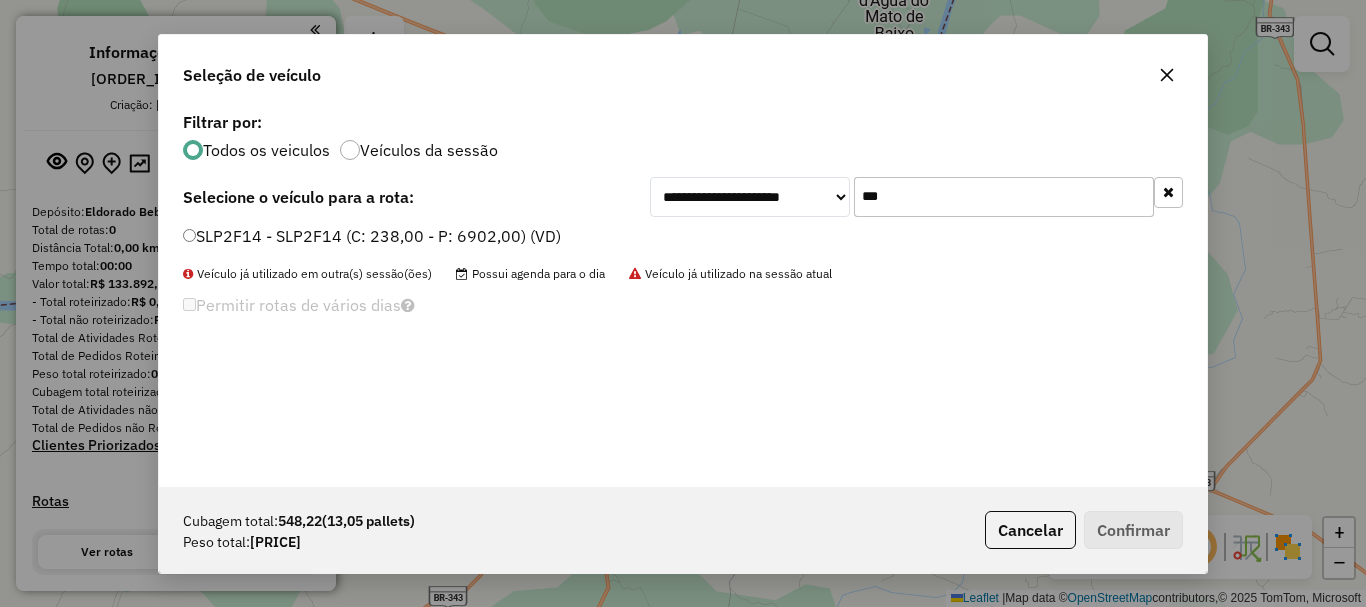 type on "***" 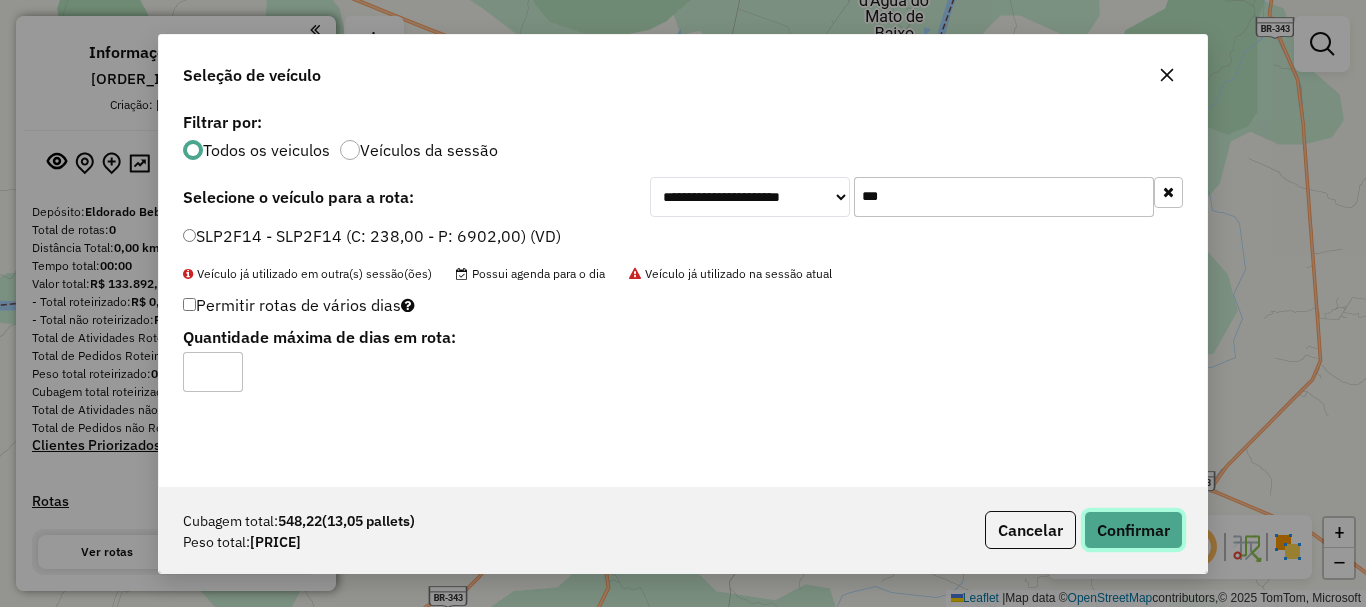 click on "Confirmar" 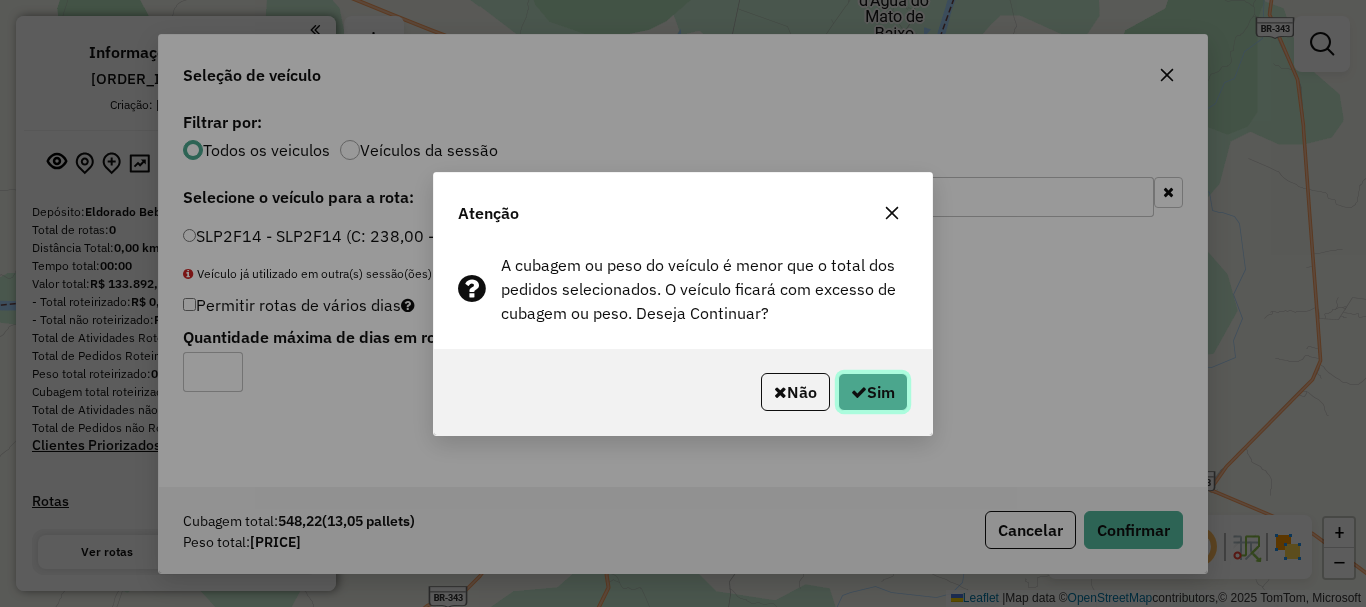click on "Sim" 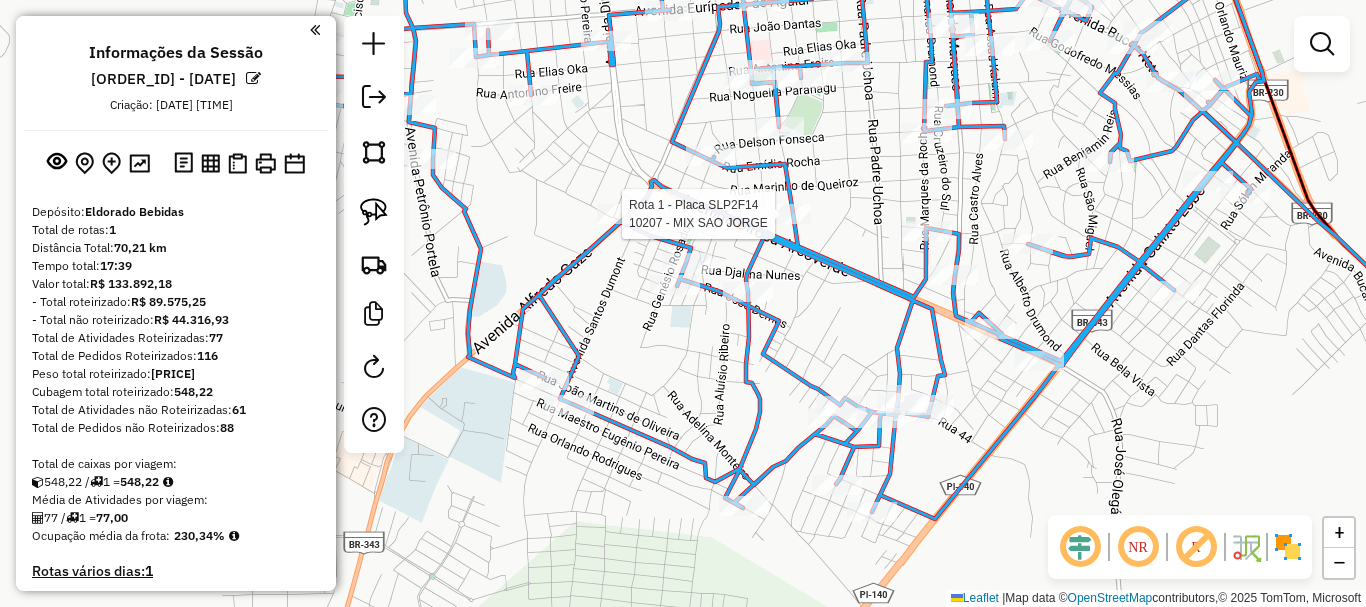 select on "**********" 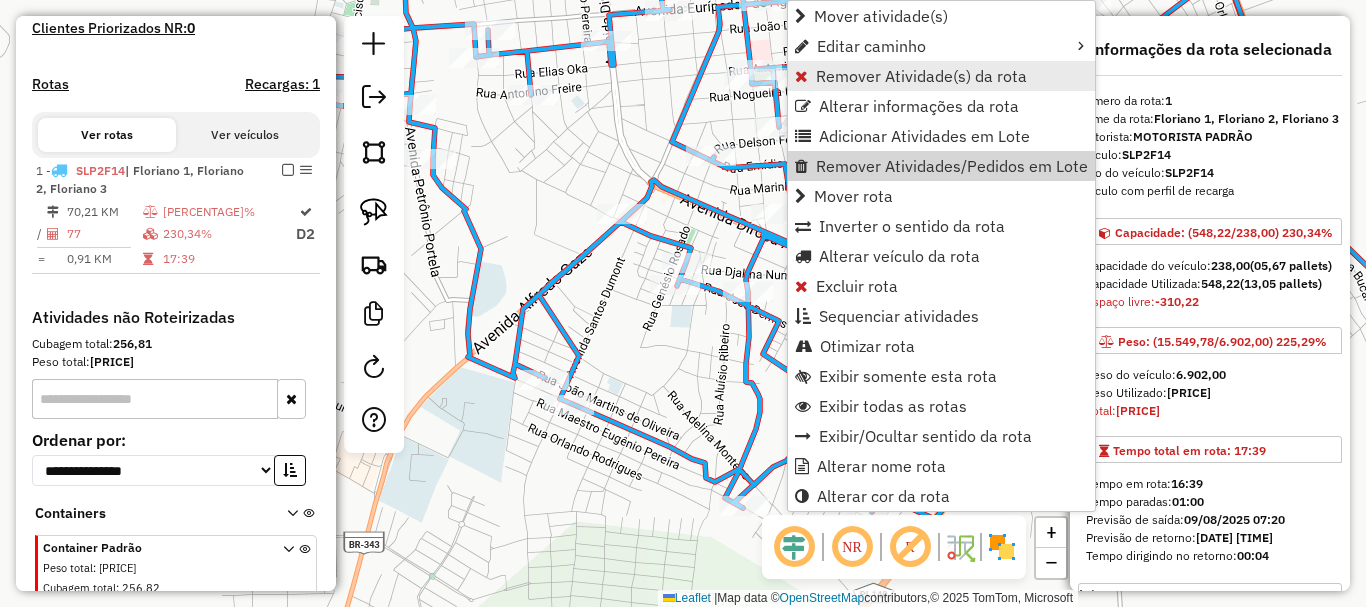 scroll, scrollTop: 645, scrollLeft: 0, axis: vertical 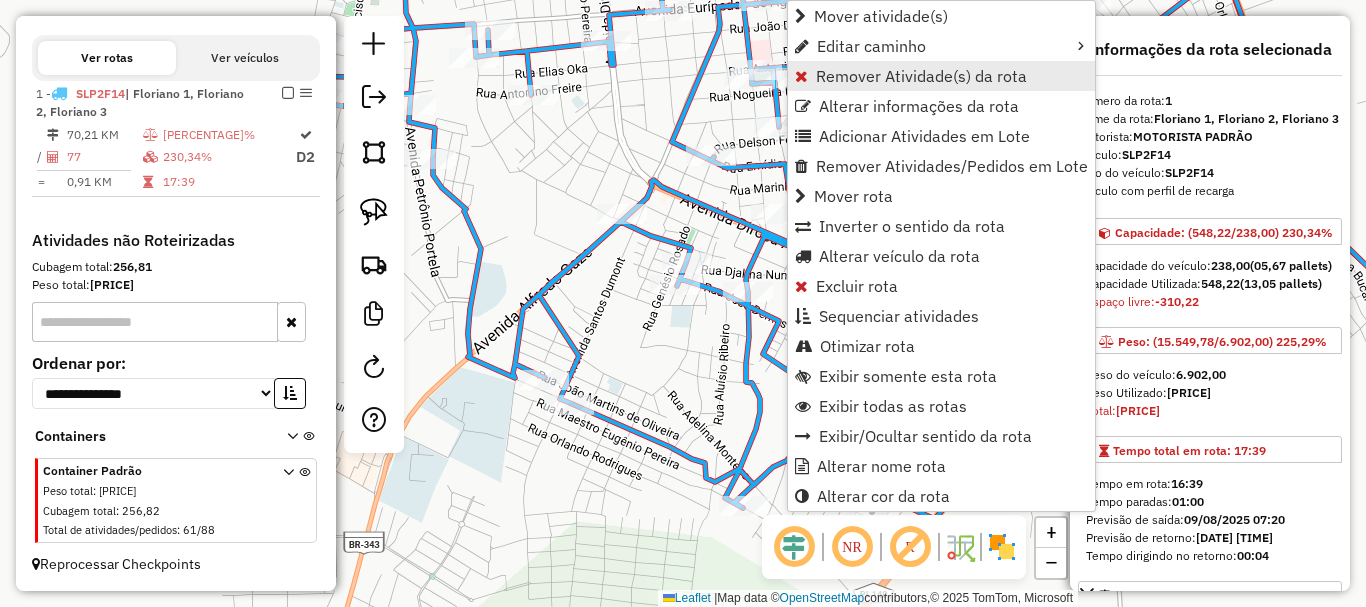 click on "Remover Atividade(s) da rota" at bounding box center [921, 76] 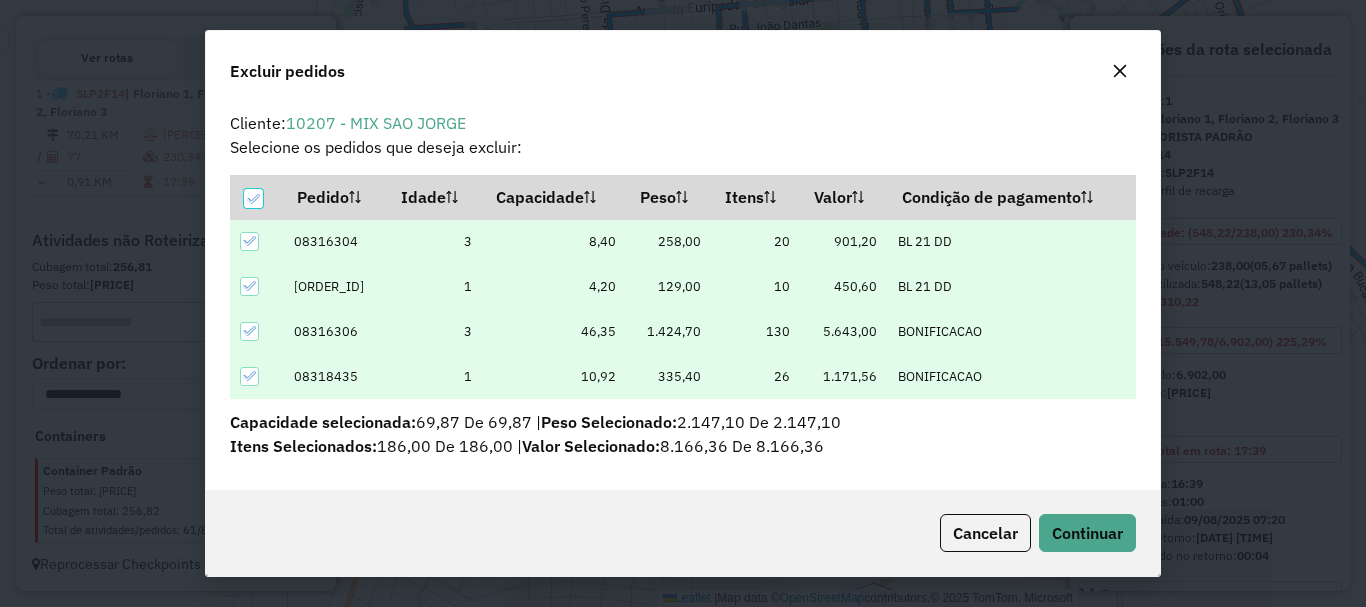 scroll, scrollTop: 8, scrollLeft: 0, axis: vertical 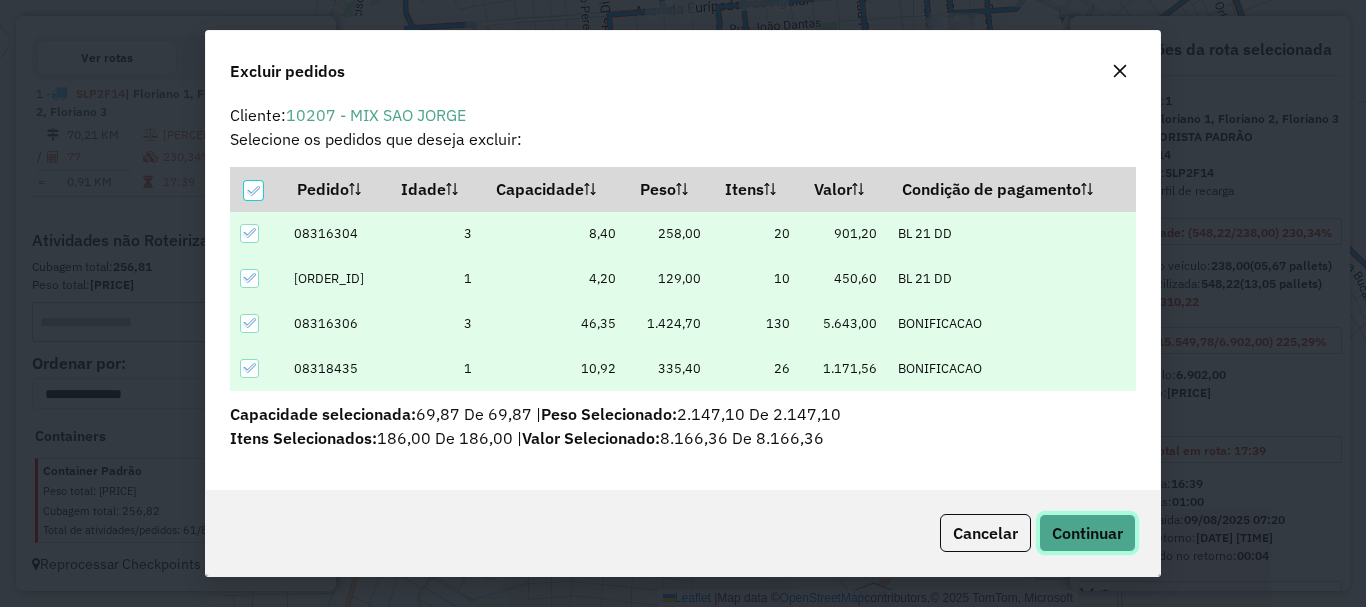 click on "Continuar" 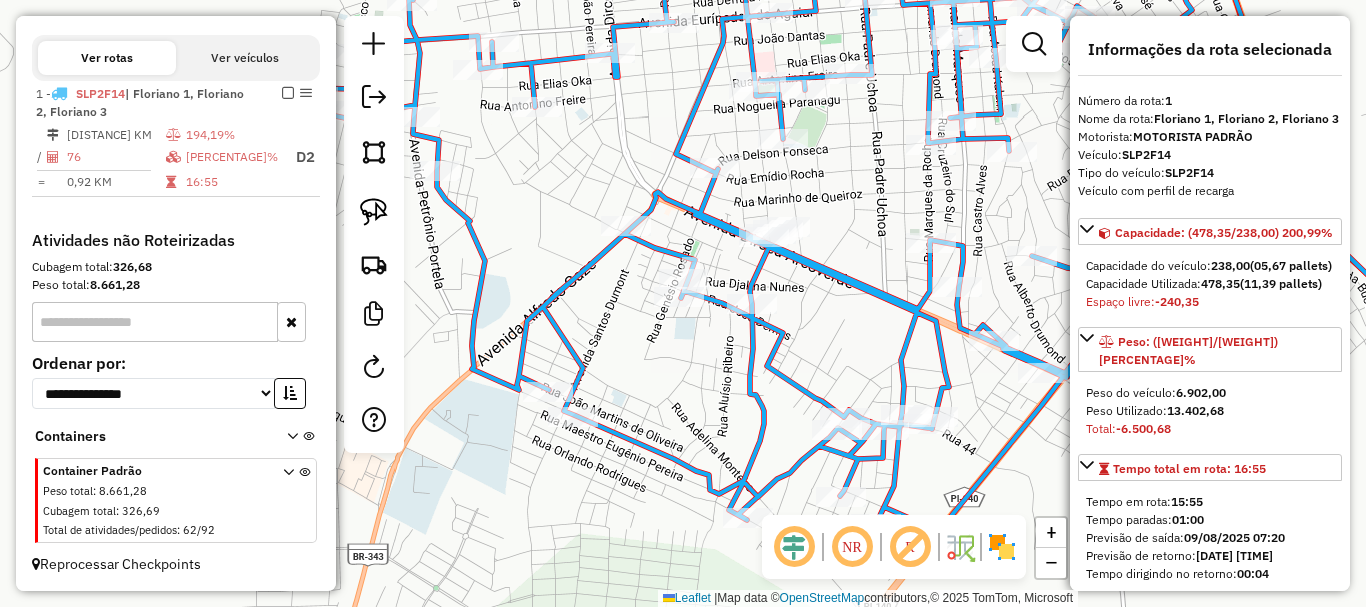 drag, startPoint x: 606, startPoint y: 133, endPoint x: 622, endPoint y: 197, distance: 65.96969 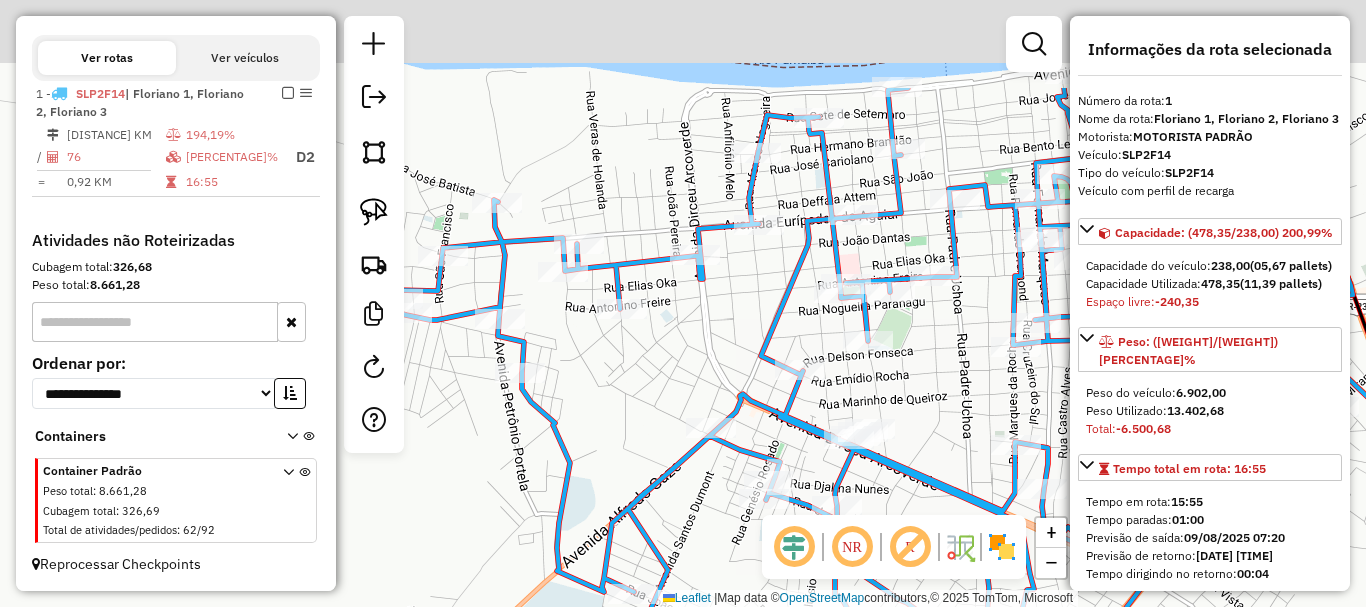 drag, startPoint x: 611, startPoint y: 173, endPoint x: 695, endPoint y: 301, distance: 153.10127 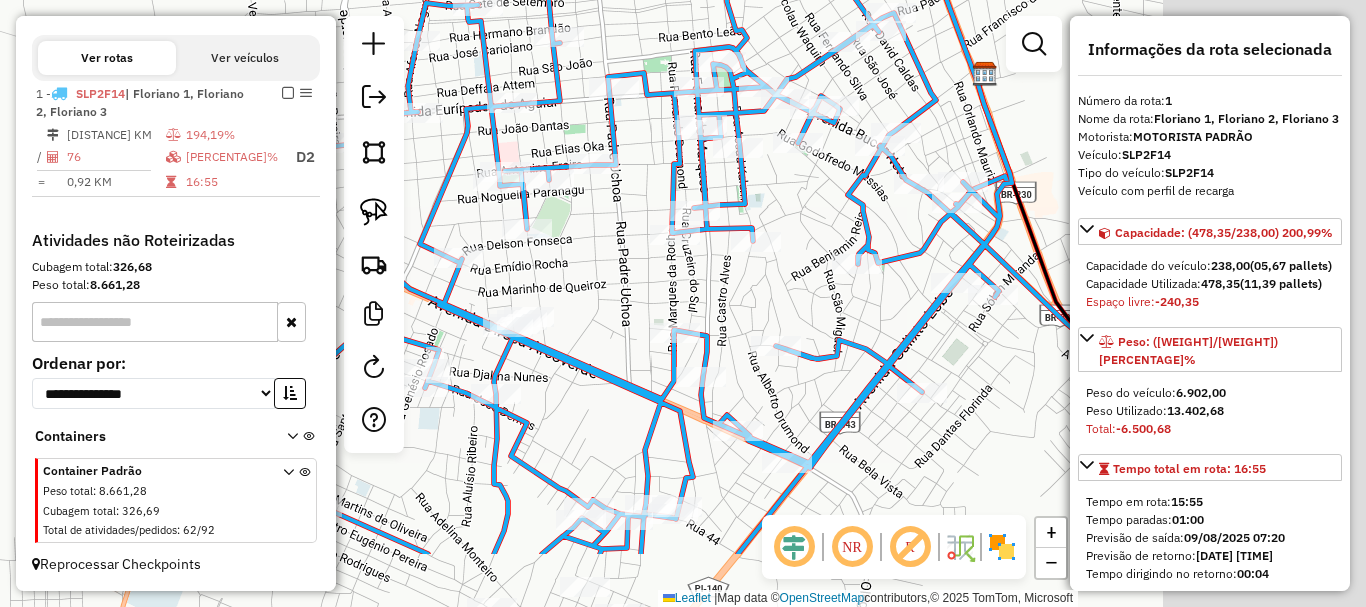 drag, startPoint x: 979, startPoint y: 403, endPoint x: 629, endPoint y: 289, distance: 368.0978 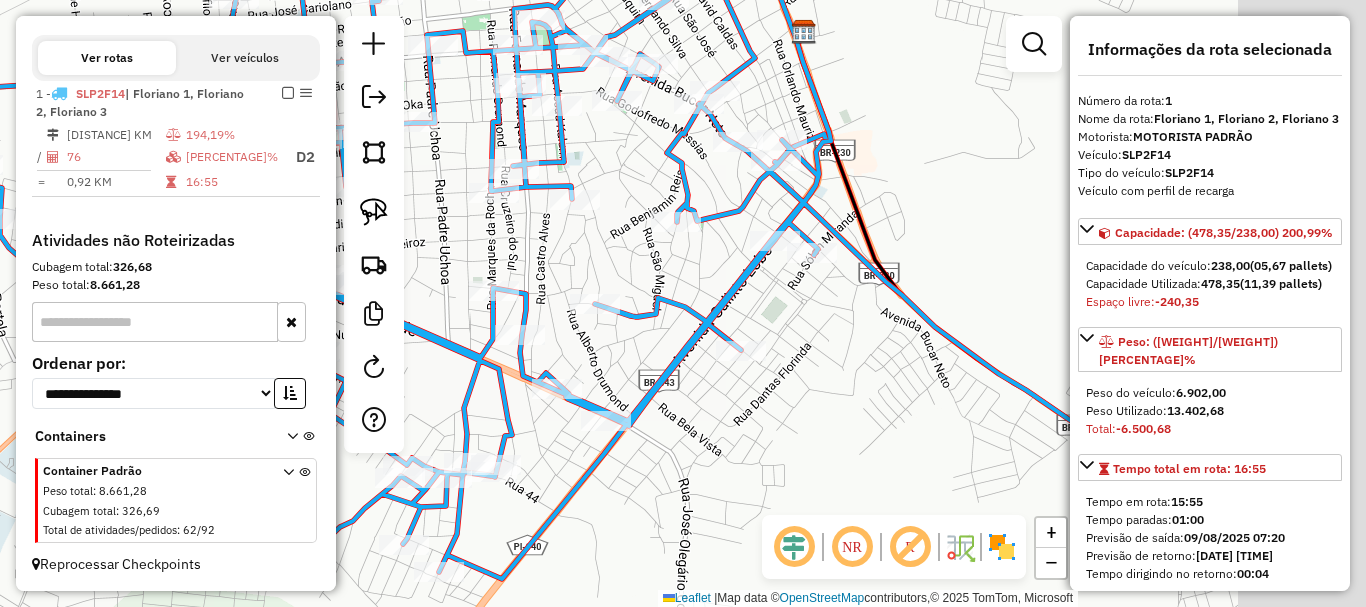 drag, startPoint x: 997, startPoint y: 382, endPoint x: 819, endPoint y: 336, distance: 183.84776 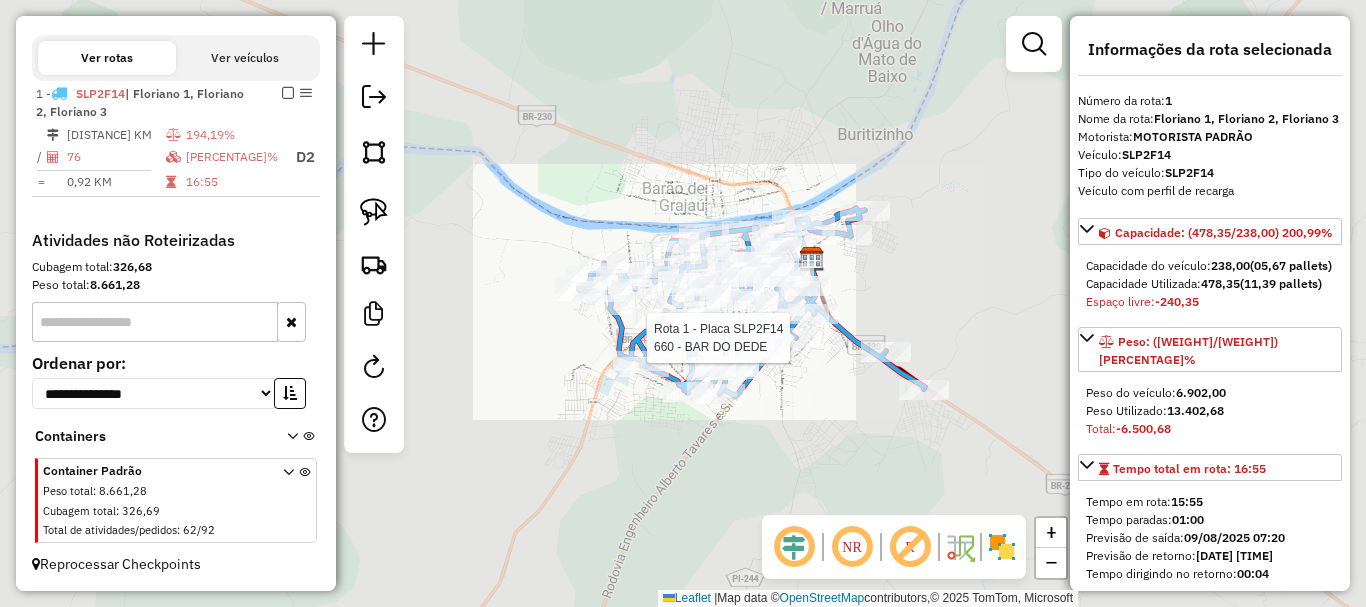click on "Rota 1 - Placa [PLATE] [NUMBER] - [PRODUCT_NAME] Janela de atendimento Grade de atendimento Capacidade Transportadoras Veículos Cliente Pedidos  Rotas Selecione os dias de semana para filtrar as janelas de atendimento  Seg   Ter   Qua   Qui   Sex   Sáb   Dom  Informe o período da janela de atendimento: De: [TIME] Até: [TIME]  Filtrar exatamente a janela do cliente  Considerar janela de atendimento padrão  Selecione os dias de semana para filtrar as grades de atendimento  Seg   Ter   Qua   Qui   Sex   Sáb   Dom   Considerar clientes sem dia de atendimento cadastrado  Clientes fora do dia de atendimento selecionado Filtrar as atividades entre os valores definidos abaixo:  Peso mínimo:   Peso máximo:   Cubagem mínima:   Cubagem máxima:   De: [TIME]   Até: [TIME]  Filtrar as atividades entre o tempo de atendimento definido abaixo:  De: [TIME]   Até: [TIME]   Considerar capacidade total dos clientes não roteirizados Transportadora: Selecione um ou mais itens Tipo de veículo: Selecione um ou mais itens Veículo: Selecione um ou mais itens Motorista:" 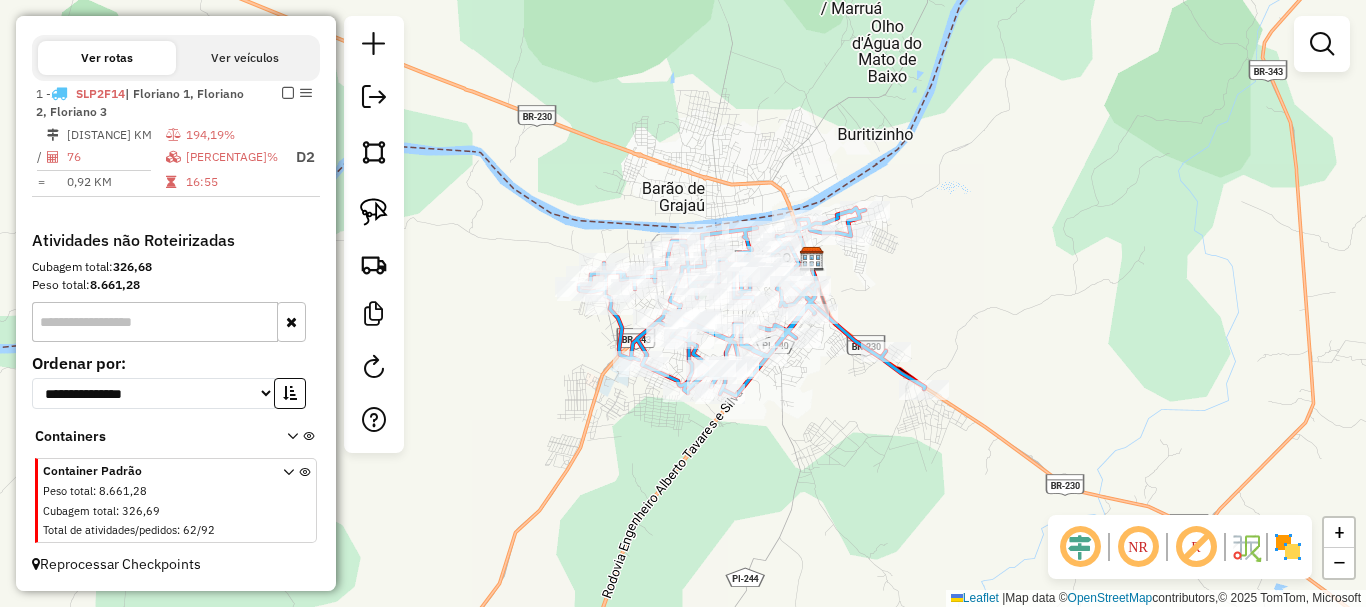 drag, startPoint x: 822, startPoint y: 379, endPoint x: 866, endPoint y: 361, distance: 47.539455 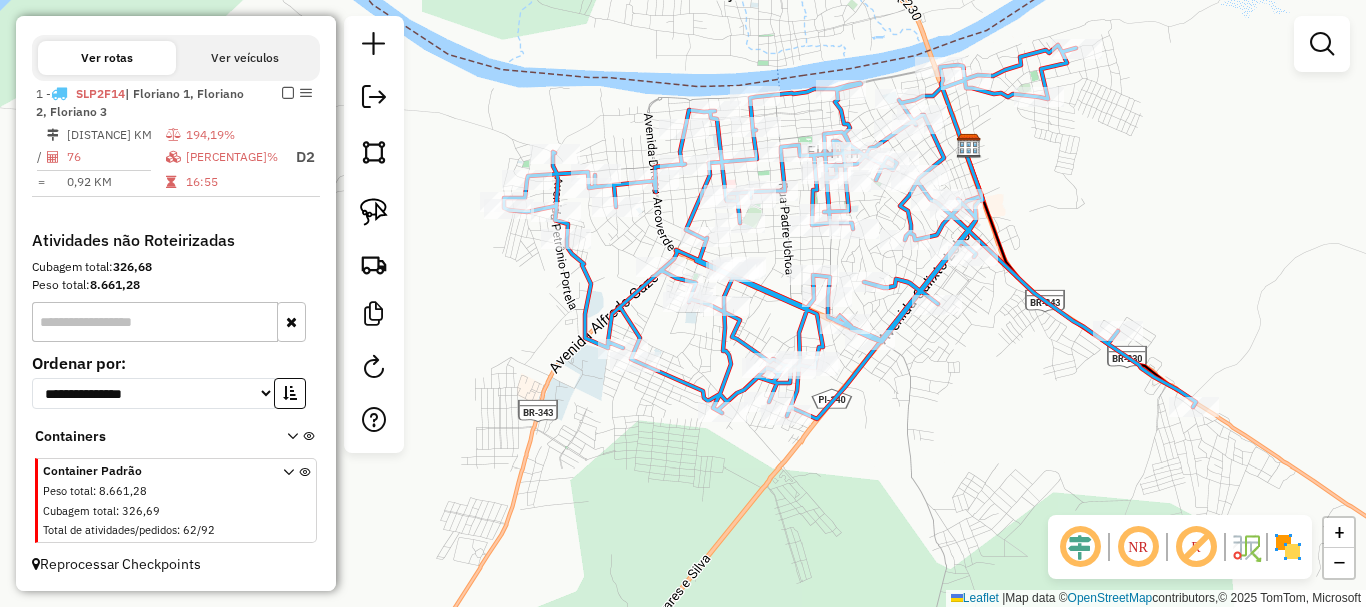 click 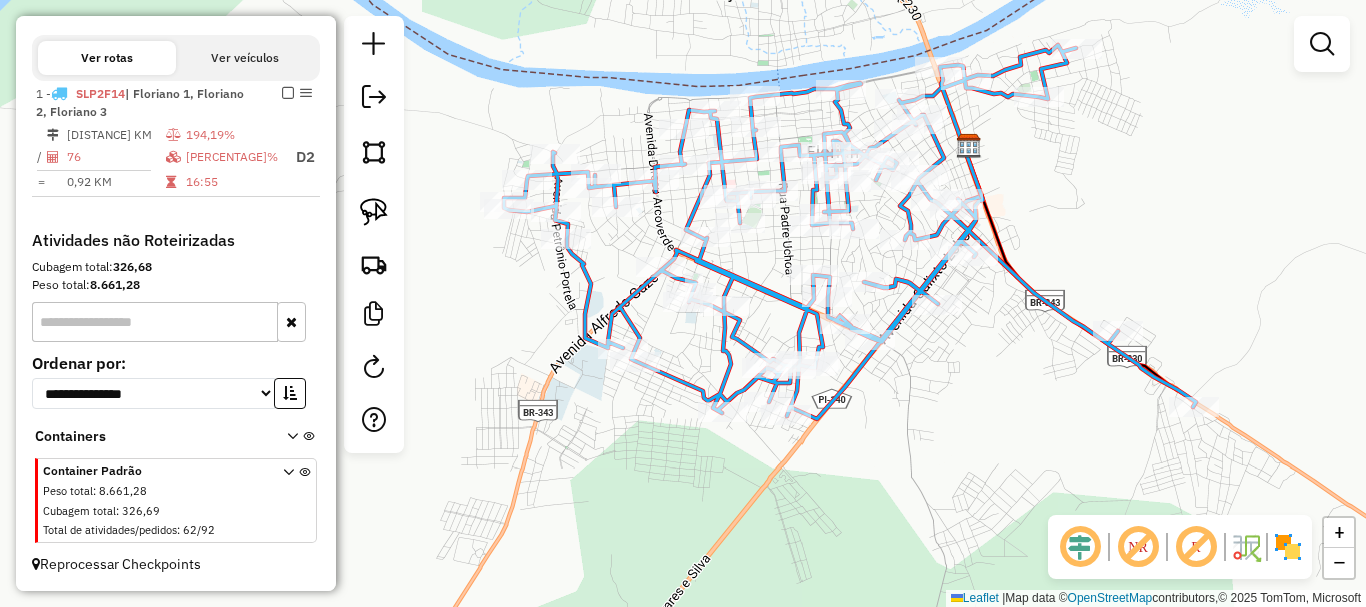 click on "Janela de atendimento Grade de atendimento Capacidade Transportadoras Veículos Cliente Pedidos  Rotas Selecione os dias de semana para filtrar as janelas de atendimento  Seg   Ter   Qua   Qui   Sex   Sáb   Dom  Informe o período da janela de atendimento: De: Até:  Filtrar exatamente a janela do cliente  Considerar janela de atendimento padrão  Selecione os dias de semana para filtrar as grades de atendimento  Seg   Ter   Qua   Qui   Sex   Sáb   Dom   Considerar clientes sem dia de atendimento cadastrado  Clientes fora do dia de atendimento selecionado Filtrar as atividades entre os valores definidos abaixo:  Peso mínimo:   Peso máximo:   Cubagem mínima:   Cubagem máxima:   De:   Até:  Filtrar as atividades entre o tempo de atendimento definido abaixo:  De:   Até:   Considerar capacidade total dos clientes não roteirizados Transportadora: Selecione um ou mais itens Tipo de veículo: Selecione um ou mais itens Veículo: Selecione um ou mais itens Motorista: Selecione um ou mais itens Nome: Rótulo:" 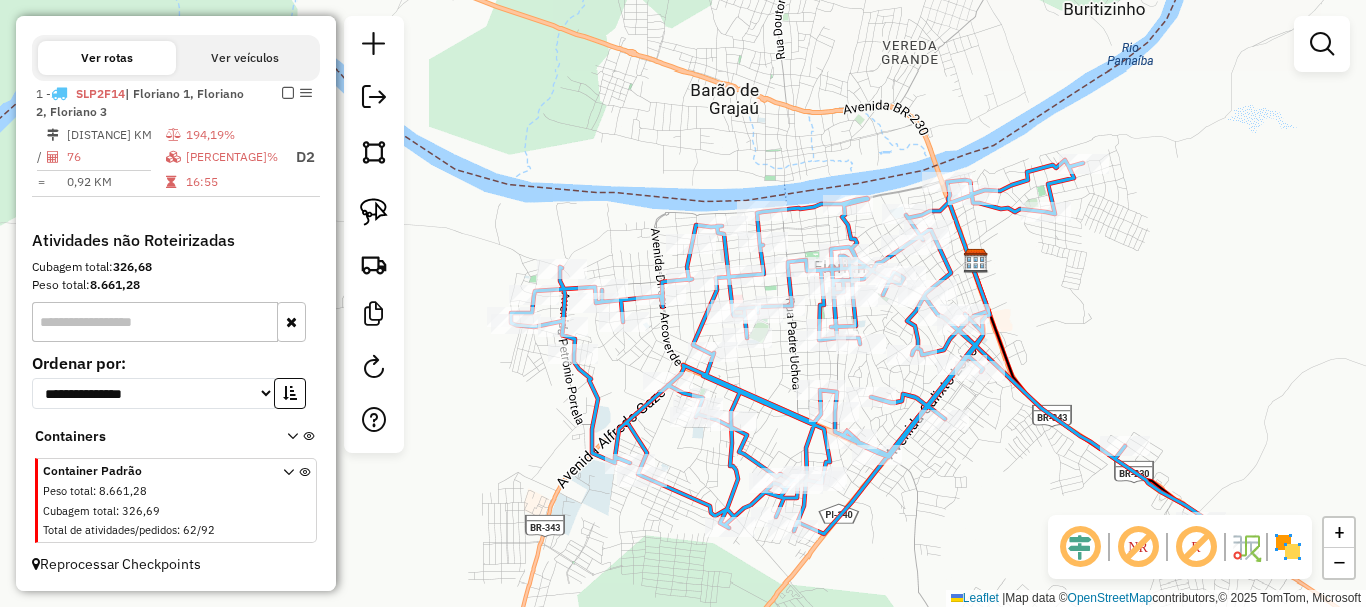 drag, startPoint x: 1056, startPoint y: 295, endPoint x: 1059, endPoint y: 333, distance: 38.118237 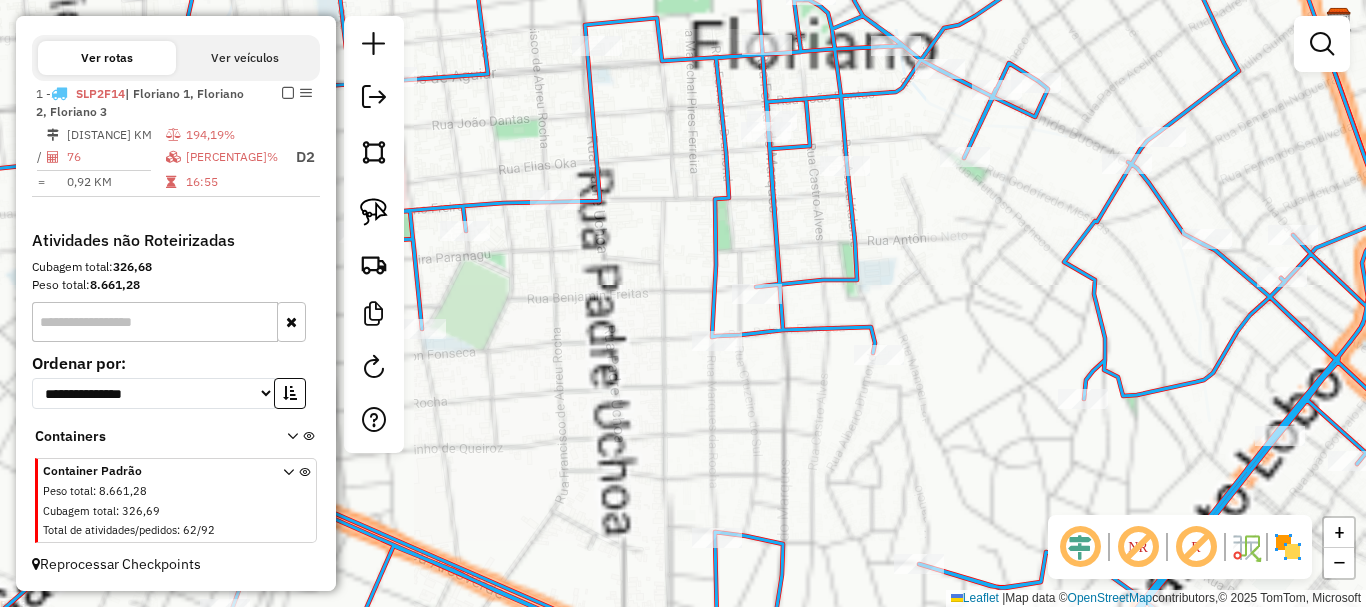 drag, startPoint x: 893, startPoint y: 276, endPoint x: 950, endPoint y: 338, distance: 84.21995 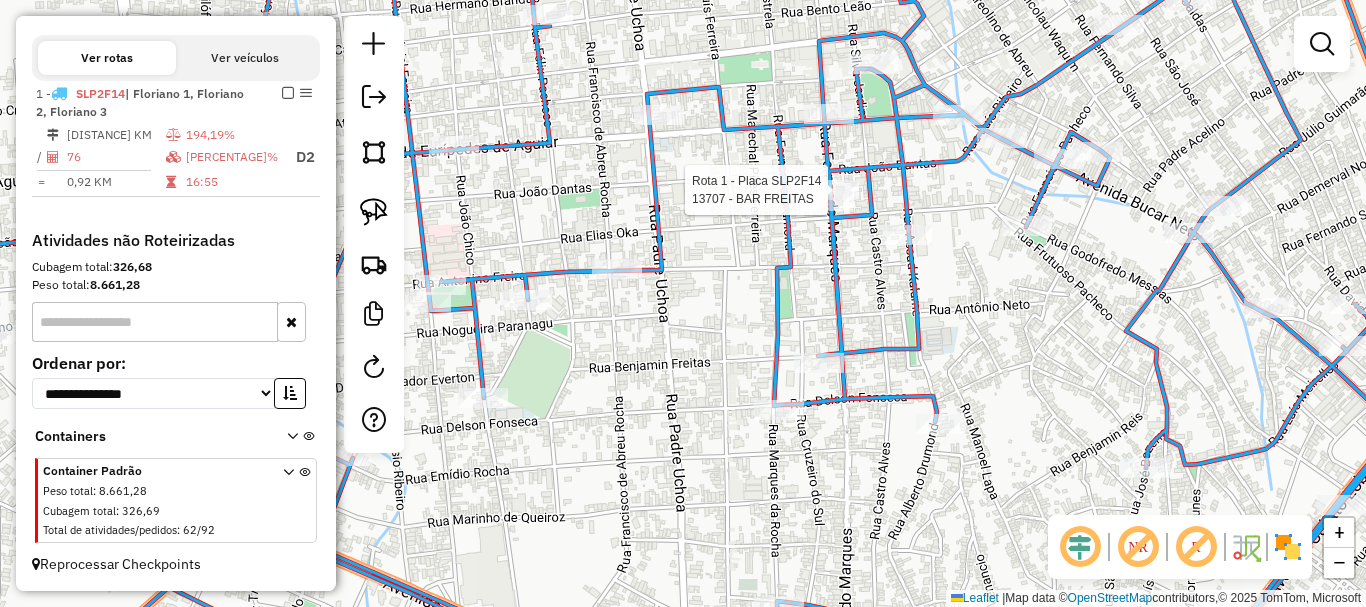 select on "**********" 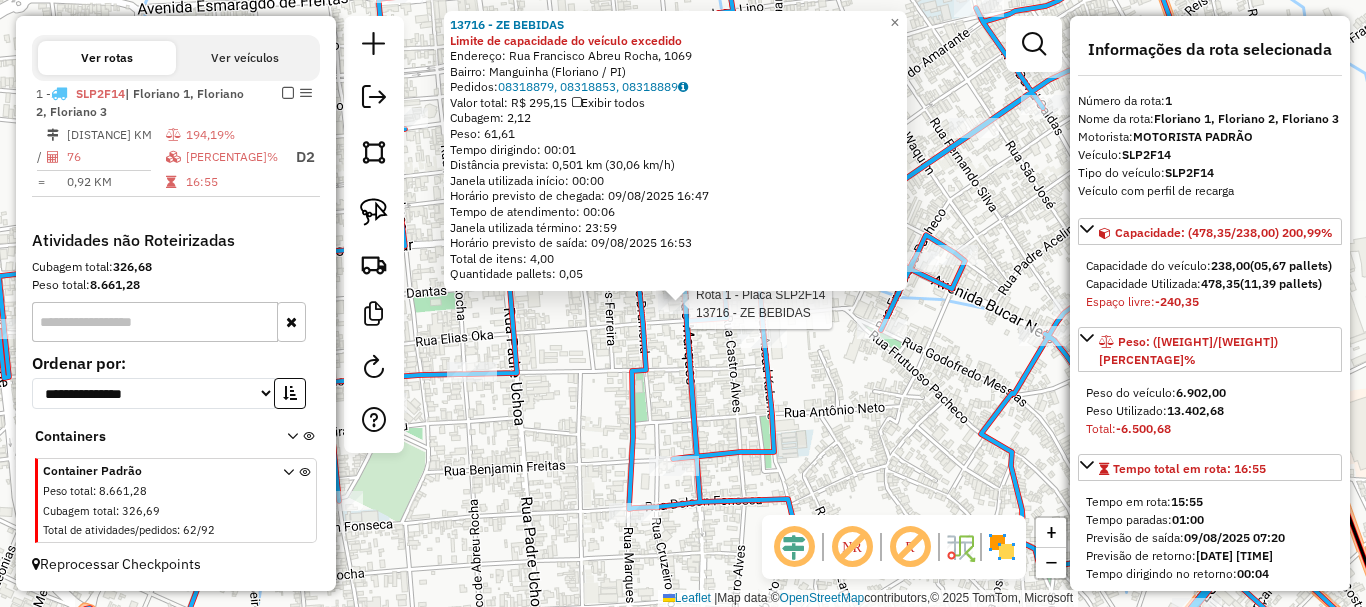 click on "Rota 1 - Placa [PLATE]  13716 - [NAME] 13716 - [NAME] Limite de capacidade do veículo excedido  Endereço: Rua [STREET], [NUMBER]   Bairro: [NEIGHBORHOOD] ([CITY] / [STATE])   Pedidos:  [ORDER_ID], [ORDER_ID], [ORDER_ID]   Valor total: R$ [PRICE]   Exibir todos   Cubagem: [CUBAGE]  Peso: [WEIGHT]  Tempo dirigindo: [TIME]   Distância prevista: [DISTANCE] km ([SPEED] km/h)   Janela utilizada início: [TIME]   Horário previsto de chegada: [DATE] [TIME]   Tempo de atendimento: [TIME]   Janela utilizada término: [TIME]   Horário previsto de saída: [DATE] [TIME]   Total de itens: [ITEMS]   Quantidade pallets: [PALLETS]  × Janela de atendimento Grade de atendimento Capacidade Transportadoras Veículos Cliente Pedidos  Rotas Selecione os dias de semana para filtrar as janelas de atendimento  Seg   Ter   Qua   Qui   Sex   Sáb   Dom  Informe o período da janela de atendimento: De: Até:  Filtrar exatamente a janela do cliente  Considerar janela de atendimento padrão   Seg   Ter   Qua   Qui   Sex   Sáb   Dom   Peso mínimo:  +" 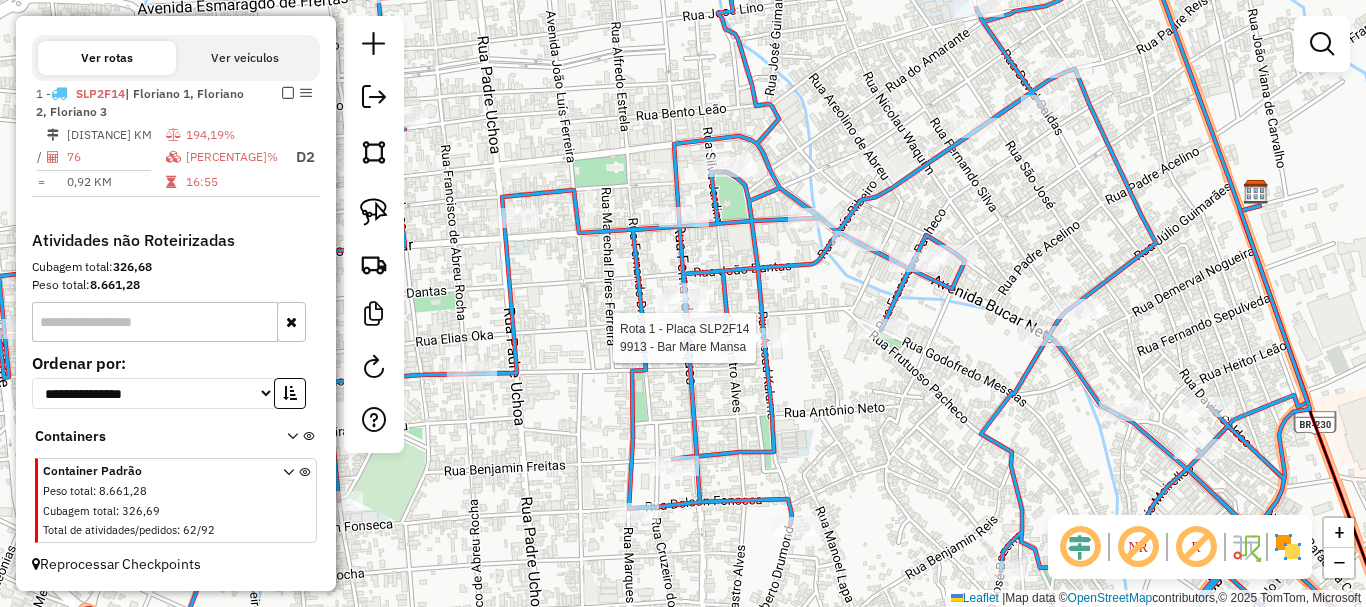 select on "**********" 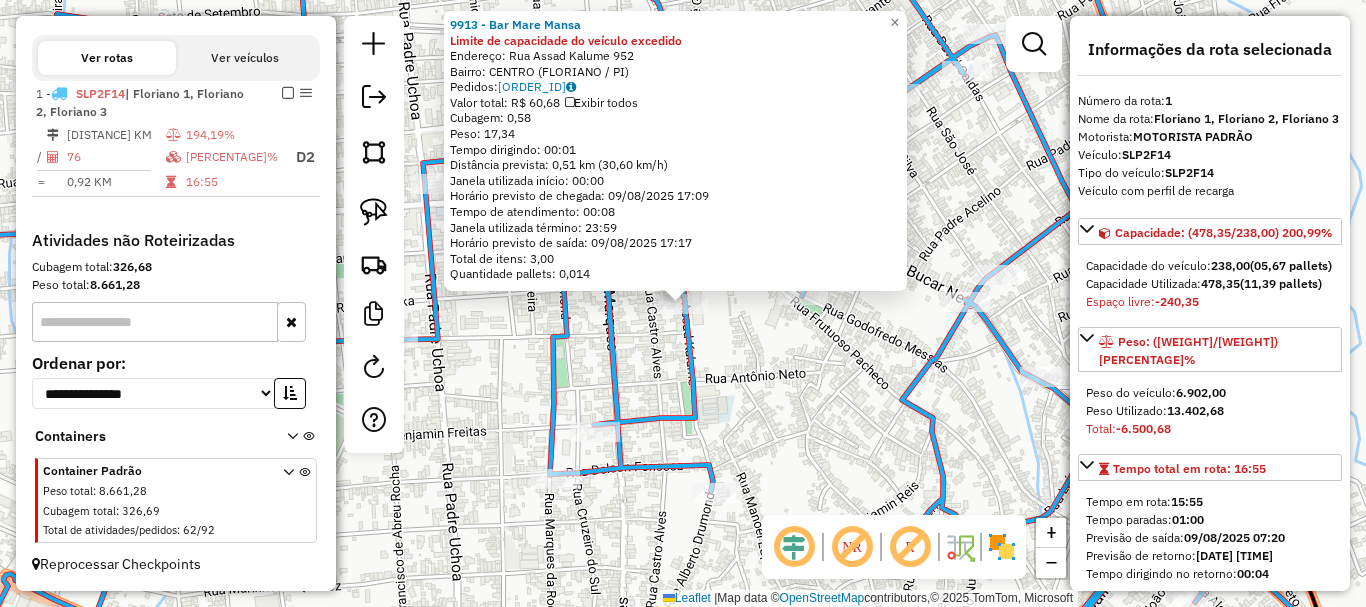 click on "Rota 1 - Placa [PLATE] [NUMBER] - [FULL_NAME] [NUMBER] - [FULL_NAME] Tipo de cliente: MANHA (D) Endereço: R RUA PADRE REIS. [NUMBER] Bairro: [NEIGHBORHOOD] ([CITY] / [STATE]) Pedidos: [ORDER_ID], [ORDER_ID] Valor total: [CURRENCY] [PRICE] Exibir todos Cubagem: [PRICE] Peso: [PRICE] Tempo dirigindo: [TIME] Distância prevista: [PRICE] km ([PRICE] km/h) Janela utilizada início: [TIME] Horário previsto de chegada: [DATE] [TIME] Tempo de atendimento: [TIME] Janela utilizada término: [TIME] Horário previsto de saída: [DATE] [TIME] Total de itens: [PRICE] Quantidade pallets: [PRICE] × Janela de atendimento Grade de atendimento Capacidade Transportadoras Veículos Cliente Pedidos Rotas Selecione os dias de semana para filtrar as janelas de atendimento Seg Ter Qua Qui Sex Sáb Dom Informe o período da janela de atendimento: De: Até: Filtrar exatamente a janela do cliente Considerar janela de atendimento padrão Seg Ter Qua Qui Sex Sáb De:" 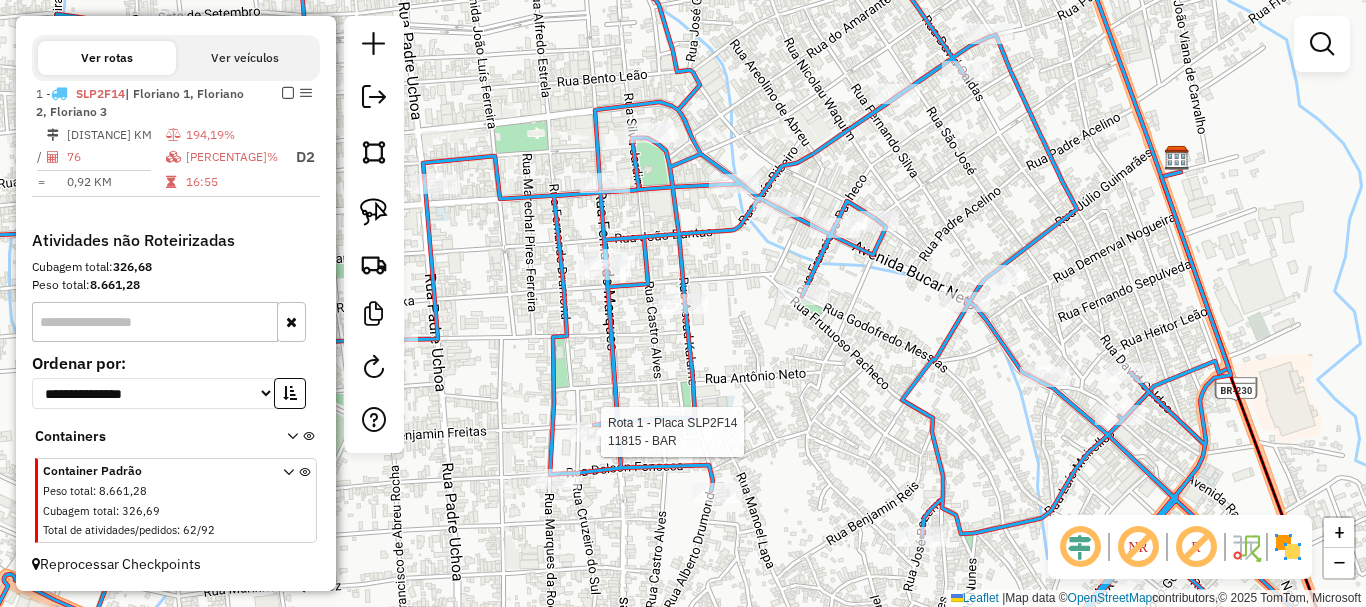 select on "**********" 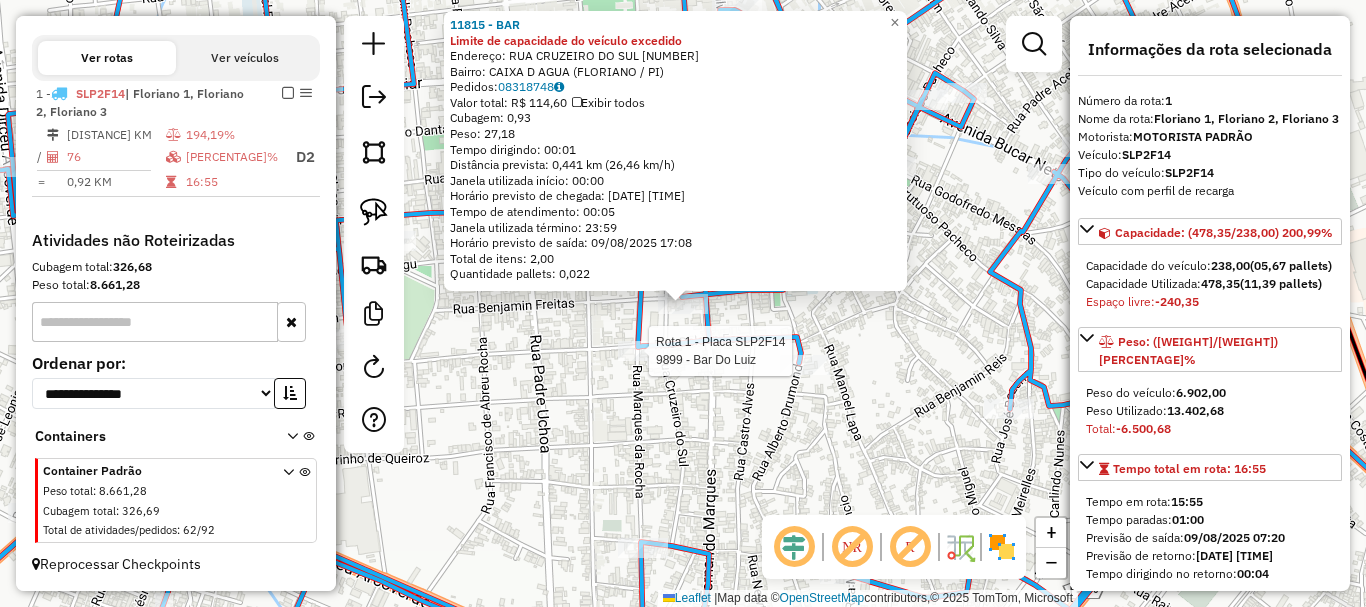 click 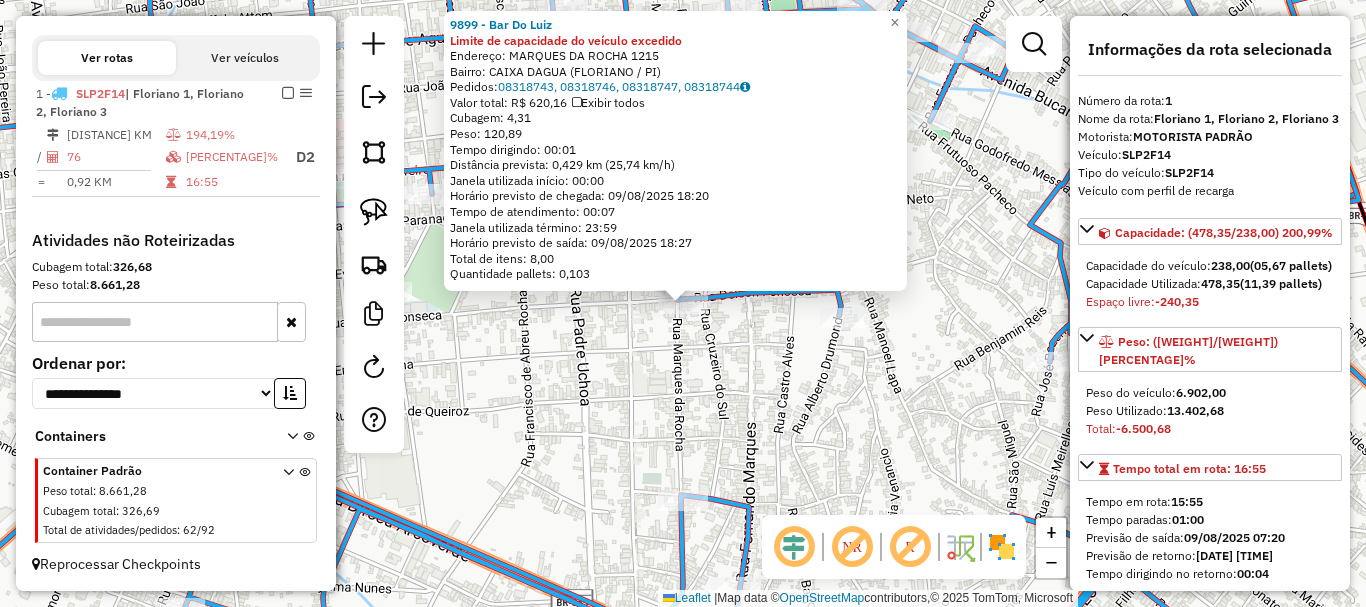 click on "[NUMBER] - [NAME] Limite de capacidade do veículo excedido  Endereço:  [STREET] [NUMBER]   Bairro: [NEIGHBORHOOD] ([CITY] / [STATE])   Pedidos:  [ORDER_ID], [ORDER_ID], [ORDER_ID], [ORDER_ID]   Valor total: R$ [PRICE]   Exibir todos   Cubagem: [CUBAGE]  Peso: [WEIGHT]  Tempo dirigindo: [TIME]   Distância prevista: [DISTANCE] km ([SPEED] km/h)   Janela utilizada início: [TIME]   Horário previsto de chegada: [DATE] [TIME]   Tempo de atendimento: [TIME]   Janela utilizada término: [TIME]   Horário previsto de saída: [DATE] [TIME]   Total de itens: [ITEMS]   Quantidade pallets: [PALLETS]  × Janela de atendimento Grade de atendimento Capacidade Transportadoras Veículos Cliente Pedidos  Rotas Selecione os dias de semana para filtrar as janelas de atendimento  Seg   Ter   Qua   Qui   Sex   Sáb   Dom  Informe o período da janela de atendimento: De: Até:  Filtrar exatamente a janela do cliente  Considerar janela de atendimento padrão  Selecione os dias de semana para filtrar as grades de atendimento  Seg   Ter   Qua   Qui   Sex  +" 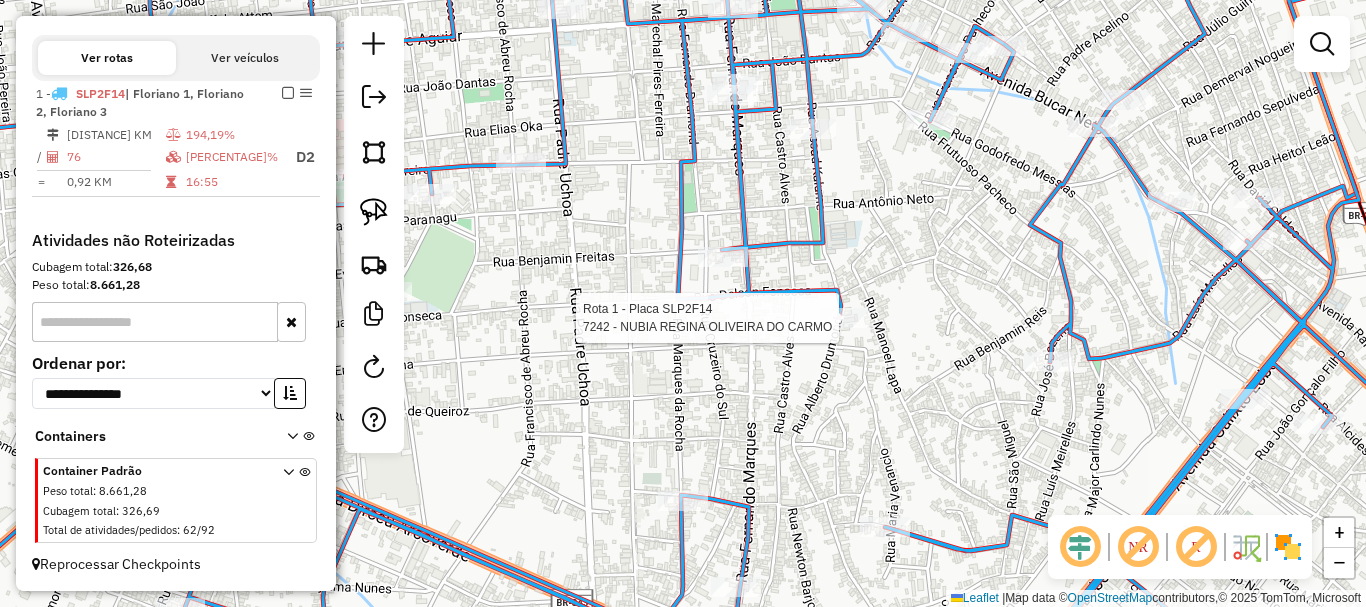 click 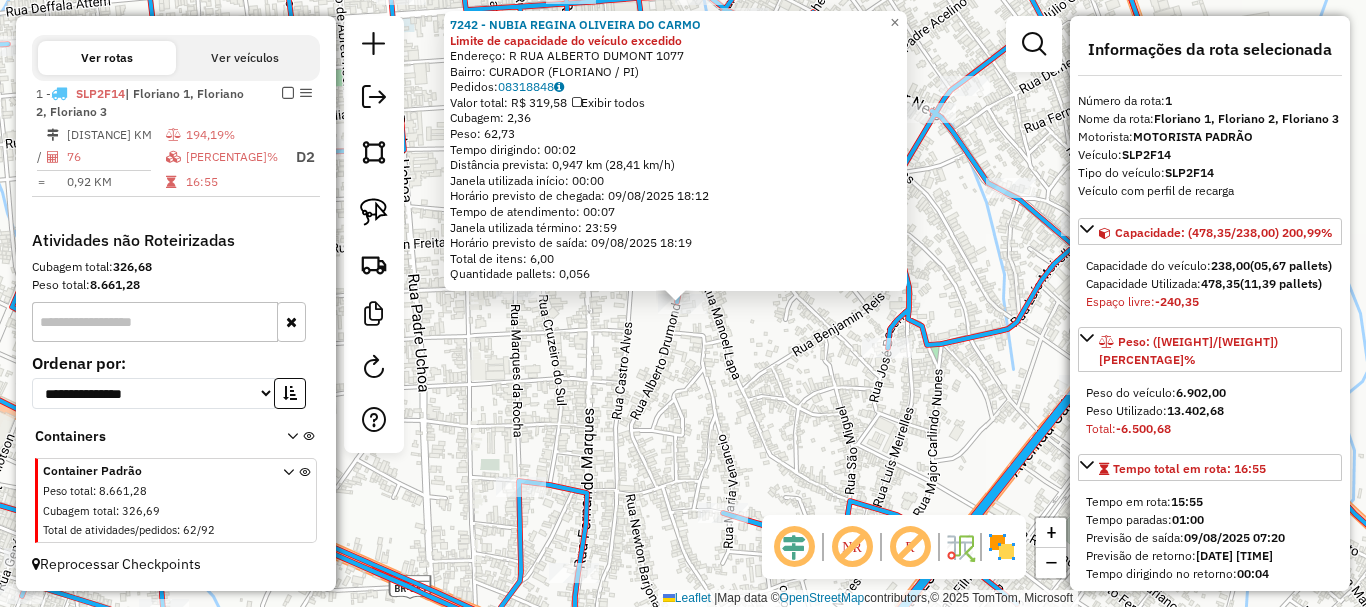 click on "[NUMBER] - [LAST] [LAST] [LAST] [LAST] Limite de capacidade do veículo excedido Endereço: [STREET] [NUMBER] Bairro: [NEIGHBORHOOD] ([CITY] / [STATE]) Pedidos: [NUMBER] Valor total: [CURRENCY] [AMOUNT] Exibir todos Cubagem: [AMOUNT] Peso: [AMOUNT] Tempo dirigindo: [TIME] Distância prevista: [DISTANCE] km ([SPEED] km/h) Janela utilizada início: [TIME] Horário previsto de chegada: [DATE] [TIME] Tempo de atendimento: [TIME] Janela utilizada término: [TIME] Horário previsto de saída: [DATE] [TIME] Total de itens: [AMOUNT] Quantidade pallets: [AMOUNT] × Janela de atendimento Grade de atendimento Capacidade Transportadoras Veículos Cliente Pedidos Rotas Selecione os dias de semana para filtrar as janelas de atendimento Seg Ter Qua Qui Sex Sáb Dom Informe o período da janela de atendimento: De: Até: Filtrar exatamente a janela do cliente Considerar janela de atendimento padrão Selecione os dias de semana para filtrar as grades de atendimento Seg Ter Qua Qui Sex Sáb Dom Considerar clientes sem dia de atendimento cadastrado Clientes fora do dia de atendimento selecionado Filtrar as atividades entre os valores definidos abaixo: Peso mínimo: Peso máximo: Cubagem mínima: Cubagem máxima: De: Até: Filtrar as atividades entre o tempo de atendimento definido abaixo: De: Até: Considerar capacidade total dos clientes não roteirizados Transportadora: Selecione um ou mais itens Tipo de veículo: Selecione um ou mais itens Veículo: Selecione um ou mais itens Nome:" 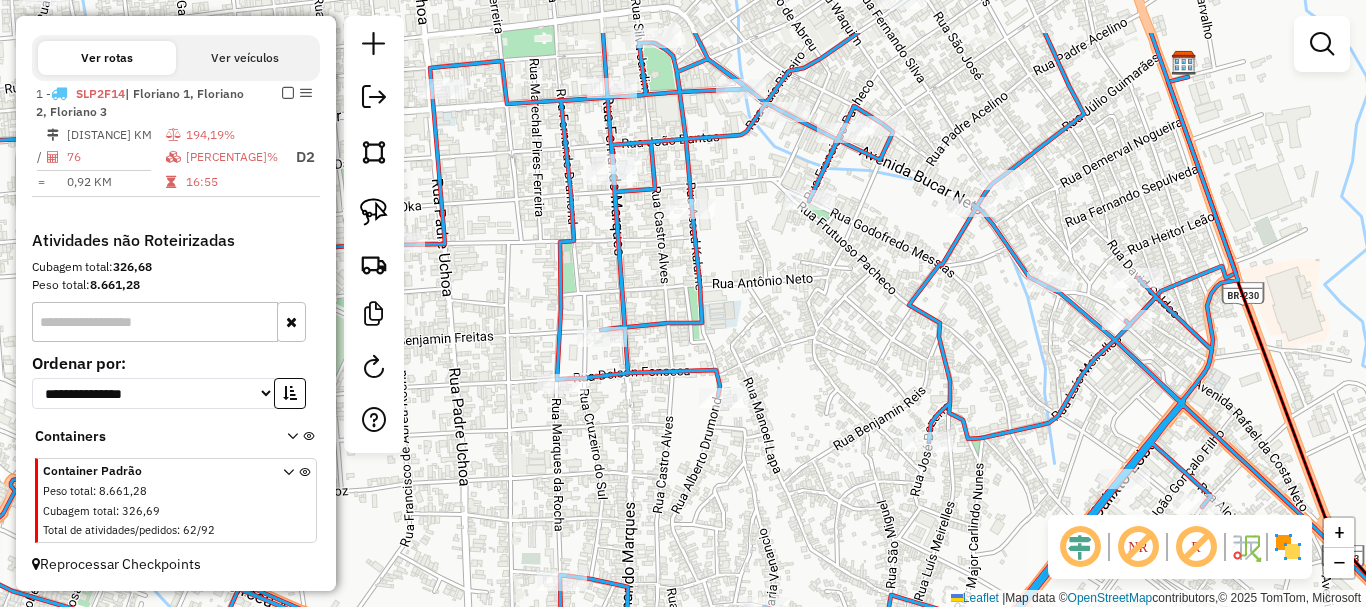 drag, startPoint x: 655, startPoint y: 341, endPoint x: 710, endPoint y: 481, distance: 150.41609 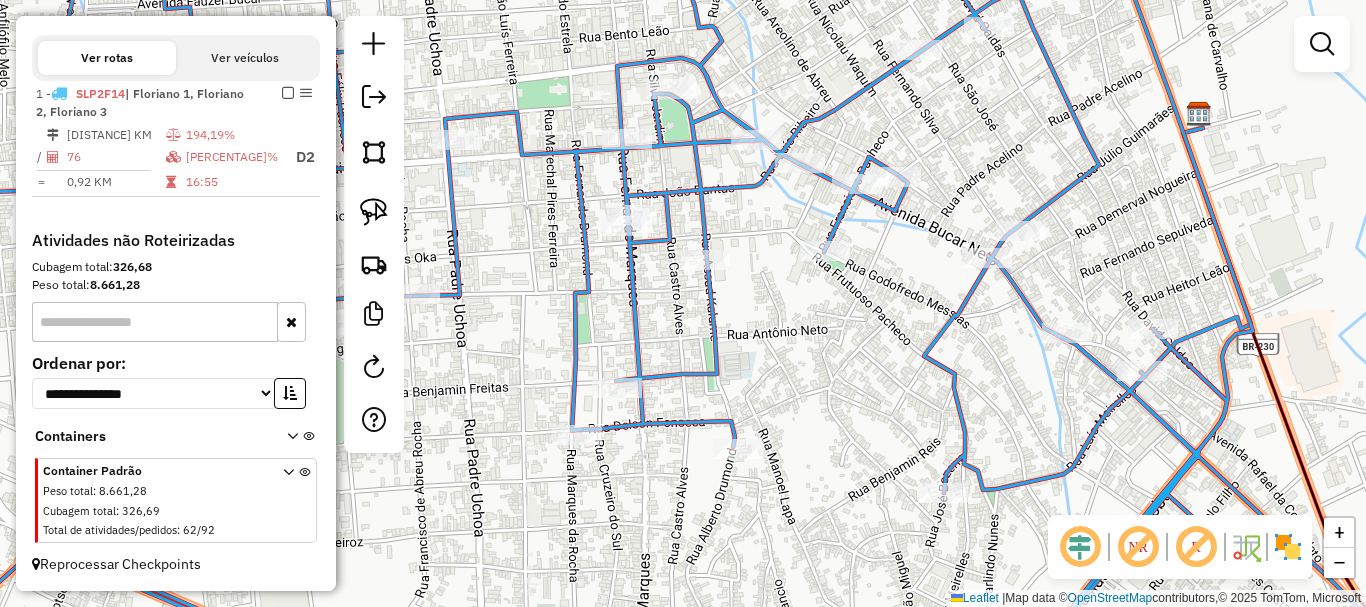 click on "Janela de atendimento Grade de atendimento Capacidade Transportadoras Veículos Cliente Pedidos  Rotas Selecione os dias de semana para filtrar as janelas de atendimento  Seg   Ter   Qua   Qui   Sex   Sáb   Dom  Informe o período da janela de atendimento: De: Até:  Filtrar exatamente a janela do cliente  Considerar janela de atendimento padrão  Selecione os dias de semana para filtrar as grades de atendimento  Seg   Ter   Qua   Qui   Sex   Sáb   Dom   Considerar clientes sem dia de atendimento cadastrado  Clientes fora do dia de atendimento selecionado Filtrar as atividades entre os valores definidos abaixo:  Peso mínimo:   Peso máximo:   Cubagem mínima:   Cubagem máxima:   De:   Até:  Filtrar as atividades entre o tempo de atendimento definido abaixo:  De:   Até:   Considerar capacidade total dos clientes não roteirizados Transportadora: Selecione um ou mais itens Tipo de veículo: Selecione um ou mais itens Veículo: Selecione um ou mais itens Motorista: Selecione um ou mais itens Nome: Rótulo:" 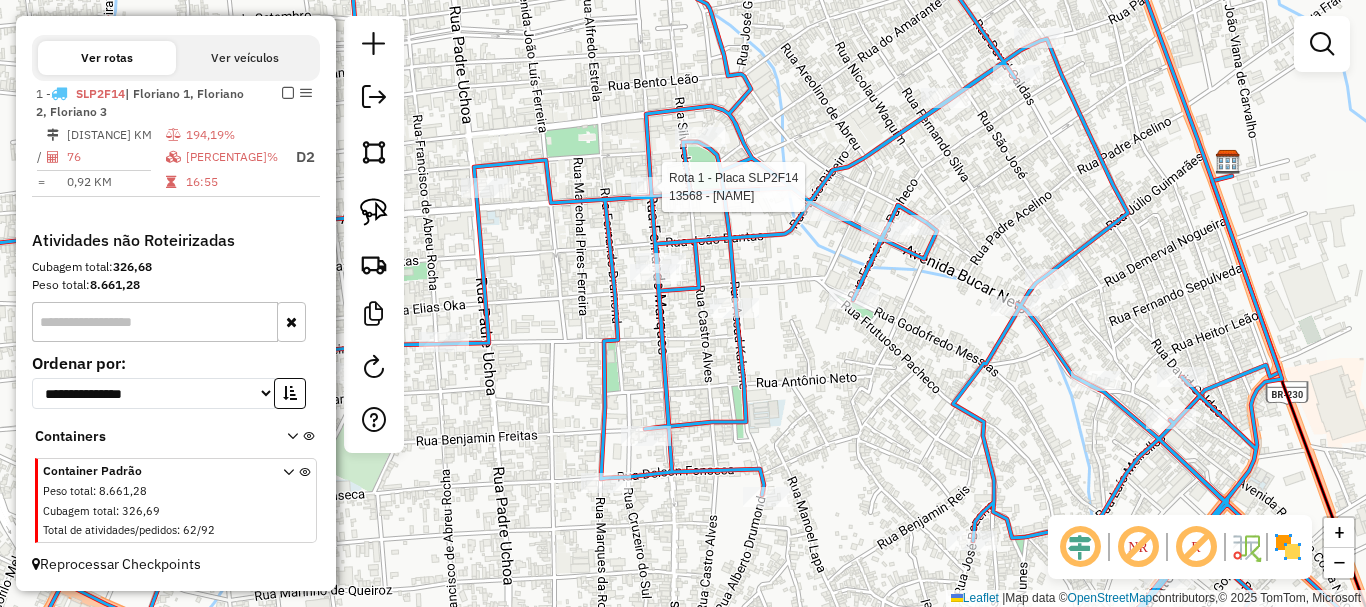 click 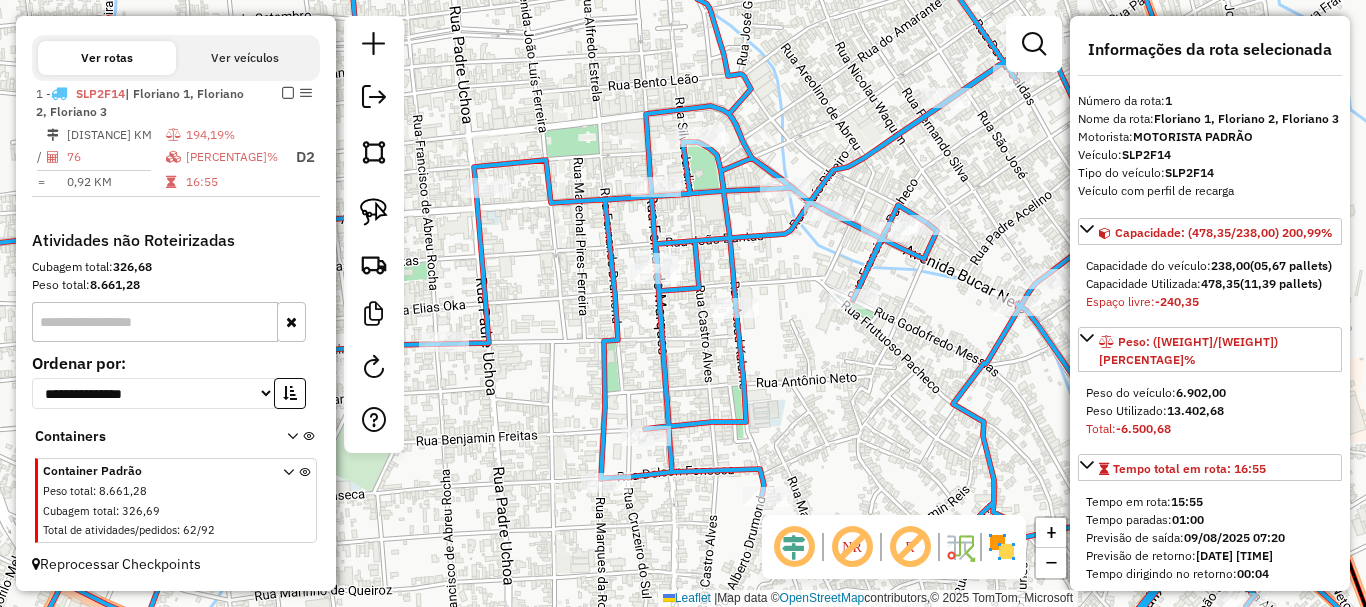 click 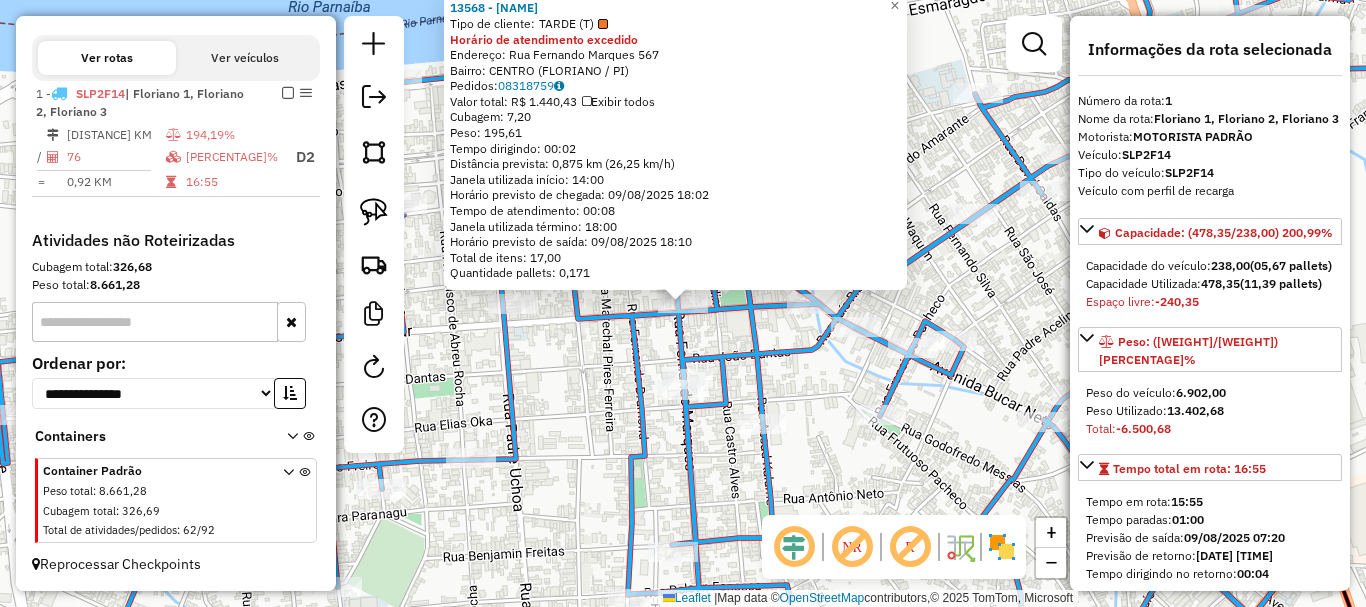 click on "[NUMBER] - [NAME]  Tipo de cliente:   TARDE (T)  Horário de atendimento excedido  Endereço:  [STREET] [NUMBER]   Bairro: [NEIGHBORHOOD] ([CITY] / [STATE])   Pedidos:  [ORDER_ID]   Valor total: [CURRENCY] [PRICE]   Exibir todos   Cubagem: [CUBAGE]  Peso: [WEIGHT]  Tempo dirigindo: [TIME]   Distância prevista: [DISTANCE] km ([SPEED])   Janela utilizada início: [TIME]   Horário previsto de chegada: [DATE] [TIME]   Tempo de atendimento: [TIME]   Janela utilizada término: [TIME]   Horário previsto de saída: [DATE] [TIME]   Total de itens: [ITEMS]   Quantidade pallets: [PALLETS]  × Janela de atendimento Grade de atendimento Capacidade Transportadoras Veículos Cliente Pedidos  Rotas Selecione os dias de semana para filtrar as janelas de atendimento  Seg   Ter   Qua   Qui   Sex" 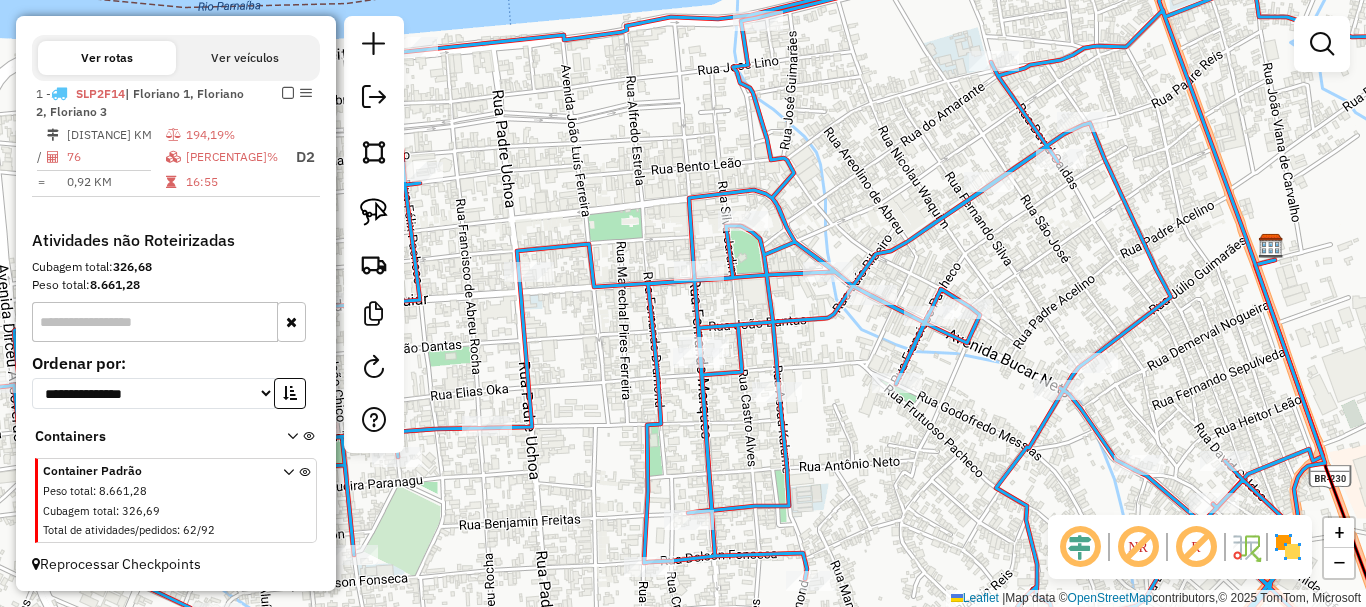 drag, startPoint x: 653, startPoint y: 260, endPoint x: 684, endPoint y: 183, distance: 83.00603 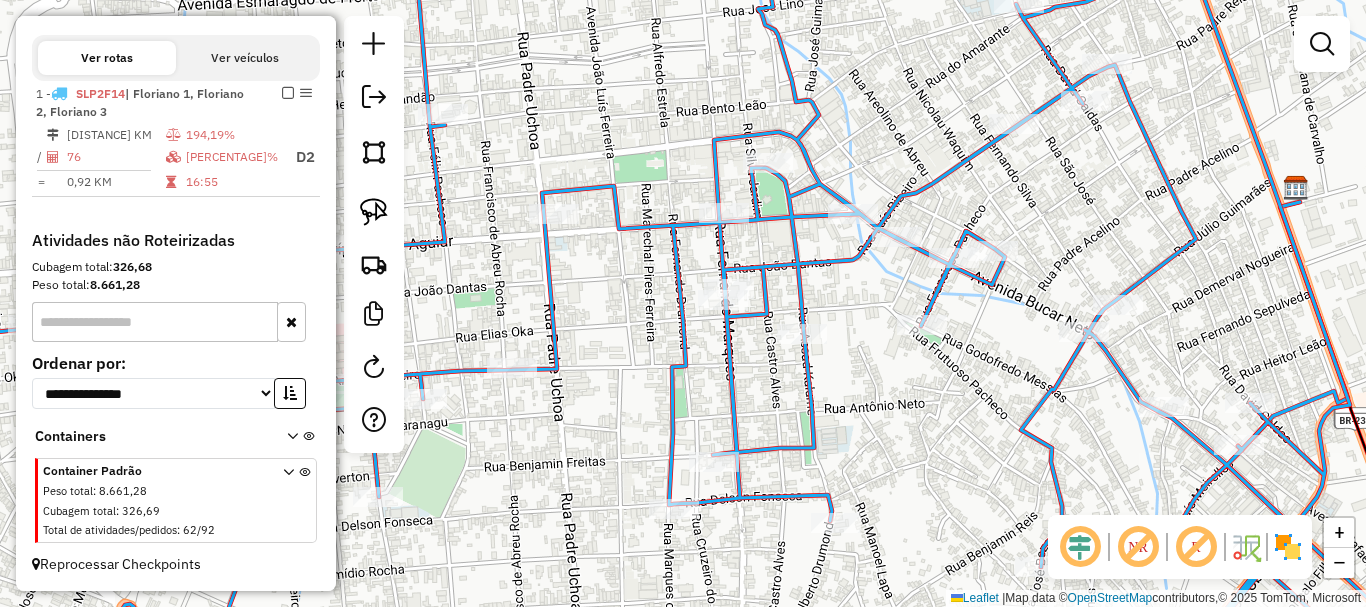 click on "Janela de atendimento Grade de atendimento Capacidade Transportadoras Veículos Cliente Pedidos  Rotas Selecione os dias de semana para filtrar as janelas de atendimento  Seg   Ter   Qua   Qui   Sex   Sáb   Dom  Informe o período da janela de atendimento: De: Até:  Filtrar exatamente a janela do cliente  Considerar janela de atendimento padrão  Selecione os dias de semana para filtrar as grades de atendimento  Seg   Ter   Qua   Qui   Sex   Sáb   Dom   Considerar clientes sem dia de atendimento cadastrado  Clientes fora do dia de atendimento selecionado Filtrar as atividades entre os valores definidos abaixo:  Peso mínimo:   Peso máximo:   Cubagem mínima:   Cubagem máxima:   De:   Até:  Filtrar as atividades entre o tempo de atendimento definido abaixo:  De:   Até:   Considerar capacidade total dos clientes não roteirizados Transportadora: Selecione um ou mais itens Tipo de veículo: Selecione um ou mais itens Veículo: Selecione um ou mais itens Motorista: Selecione um ou mais itens Nome: Rótulo:" 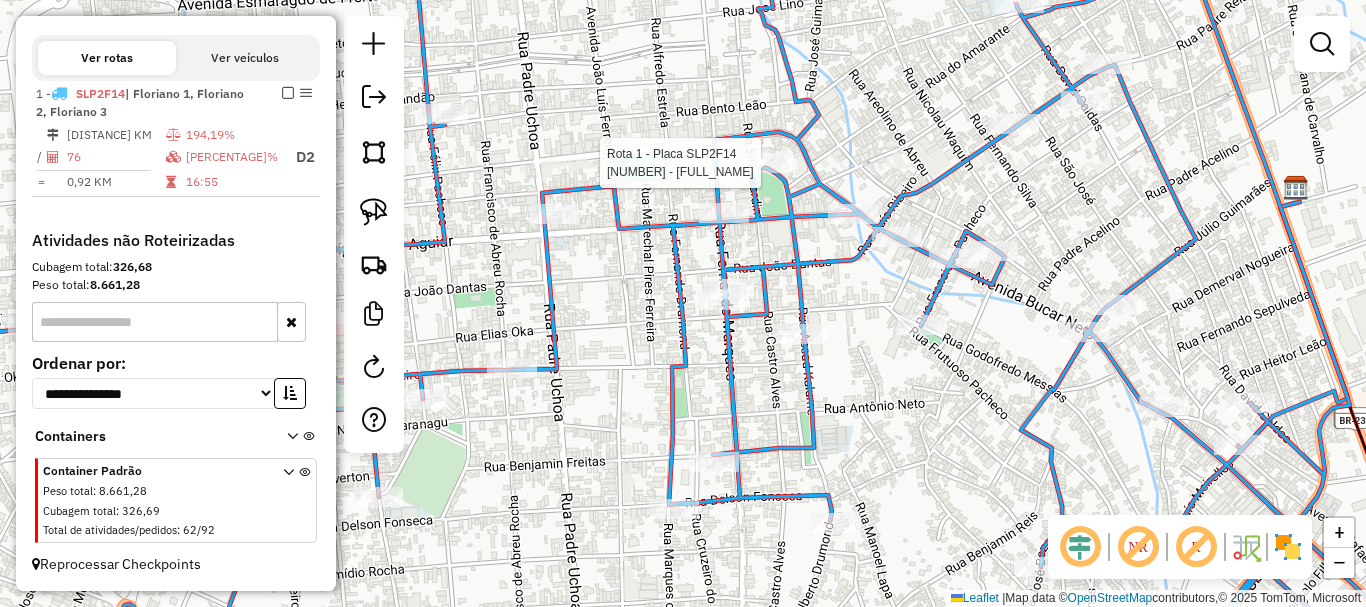 select on "**********" 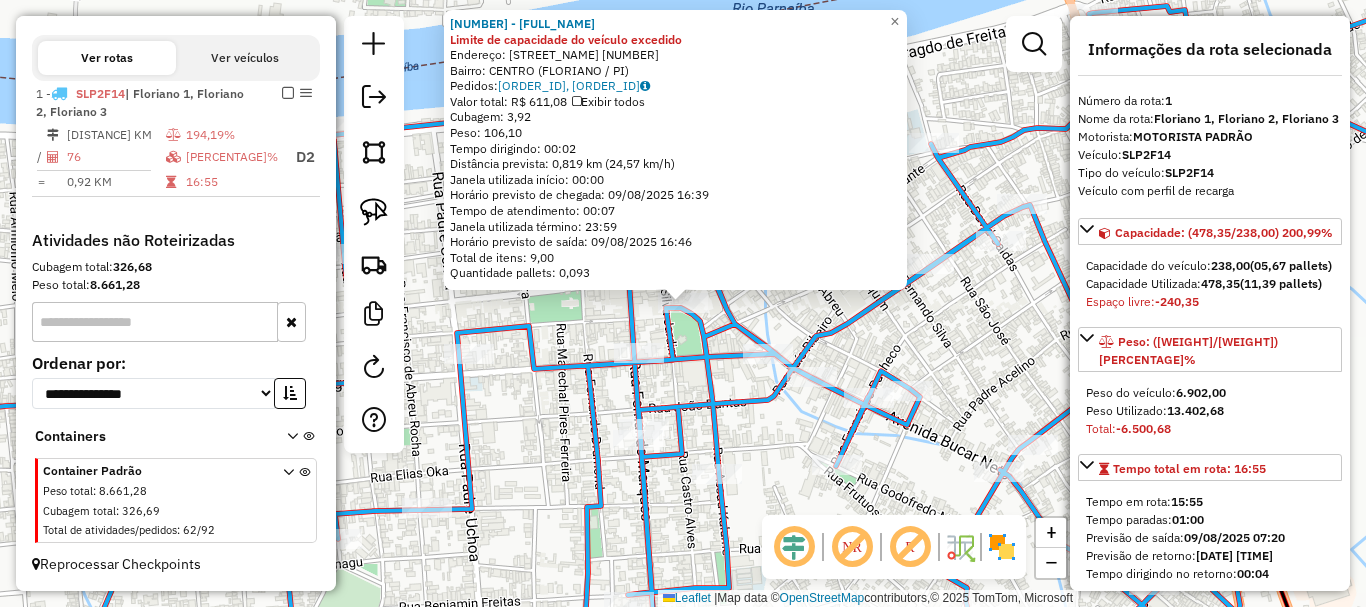 click on "5899 - HOTEL BRAGANCA Limite de capacidade do veículo excedido  Endereço:  PRACA CORONEL BORGES 46   Bairro: CENTRO ([CITY] / [STATE])   Pedidos:  08318736, 08318739   Valor total: R$ 611,08   Exibir todos   Cubagem: 3,92  Peso: 106,10  Tempo dirigindo: 00:02   Distância prevista: 0,819 km (24,57 km/h)   Janela utilizada início: 00:00   Horário previsto de chegada: 09/08/2025 16:39   Tempo de atendimento: 00:07   Janela utilizada término: 23:59   Horário previsto de saída: 09/08/2025 16:46   Total de itens: 9,00   Quantidade pallets: 0,093  × Janela de atendimento Grade de atendimento Capacidade Transportadoras Veículos Cliente Pedidos  Rotas Selecione os dias de semana para filtrar as janelas de atendimento  Seg   Ter   Qua   Qui   Sex   Sáb   Dom  Informe o período da janela de atendimento: De: Até:  Filtrar exatamente a janela do cliente  Considerar janela de atendimento padrão  Selecione os dias de semana para filtrar as grades de atendimento  Seg   Ter   Qua   Qui   Sex   Sáb   Dom   De:  De:" 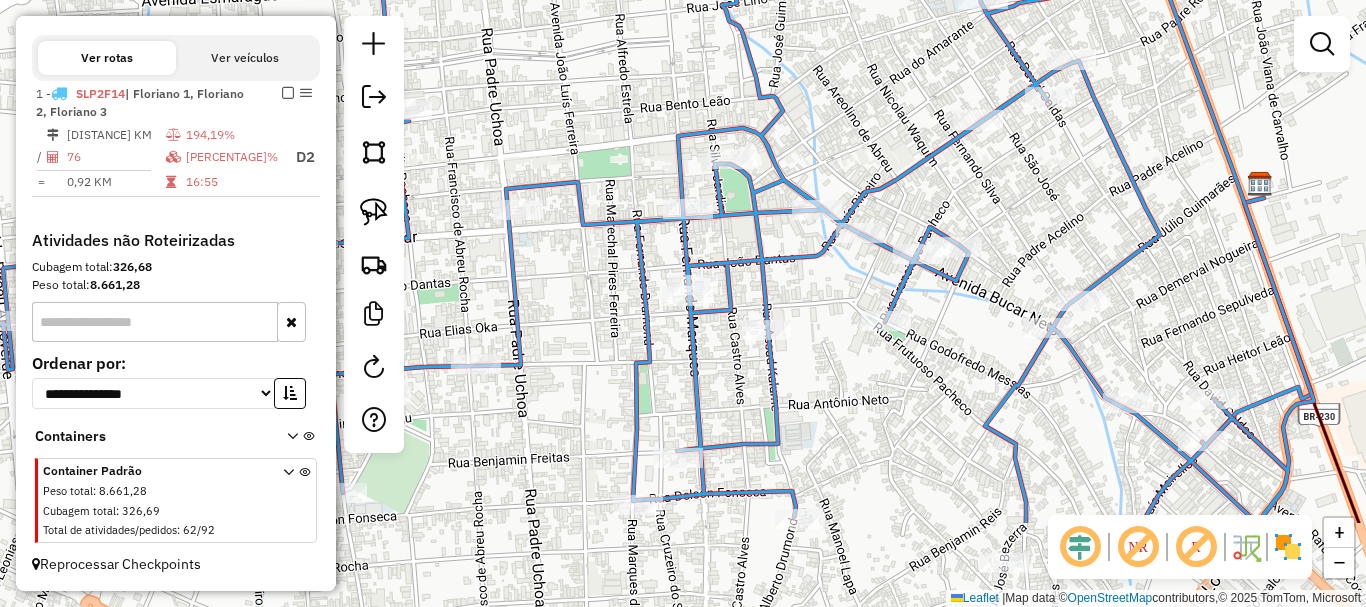 drag, startPoint x: 588, startPoint y: 412, endPoint x: 649, endPoint y: 217, distance: 204.31837 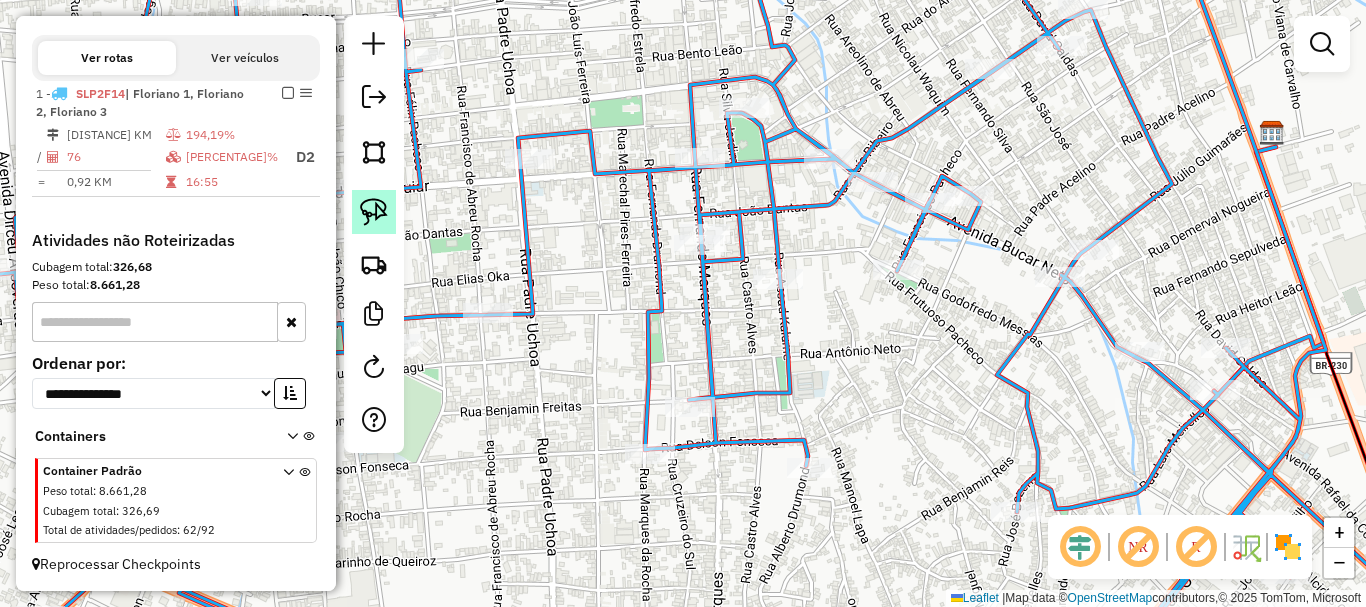click 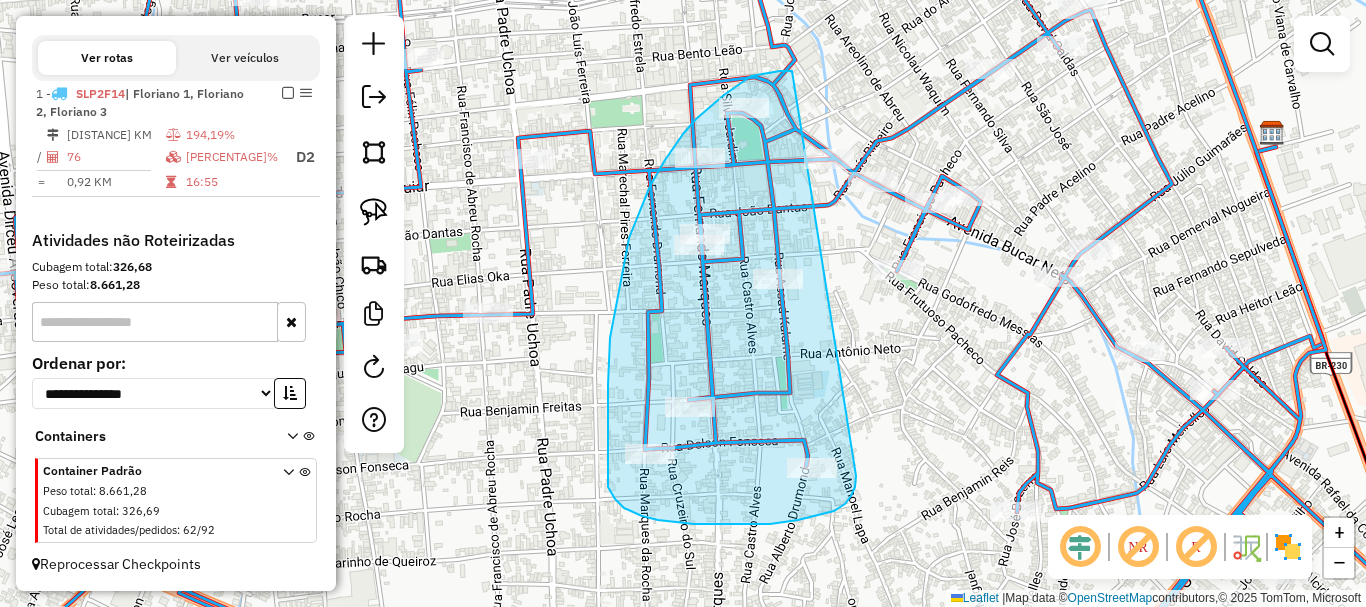 drag, startPoint x: 792, startPoint y: 71, endPoint x: 856, endPoint y: 476, distance: 410.0256 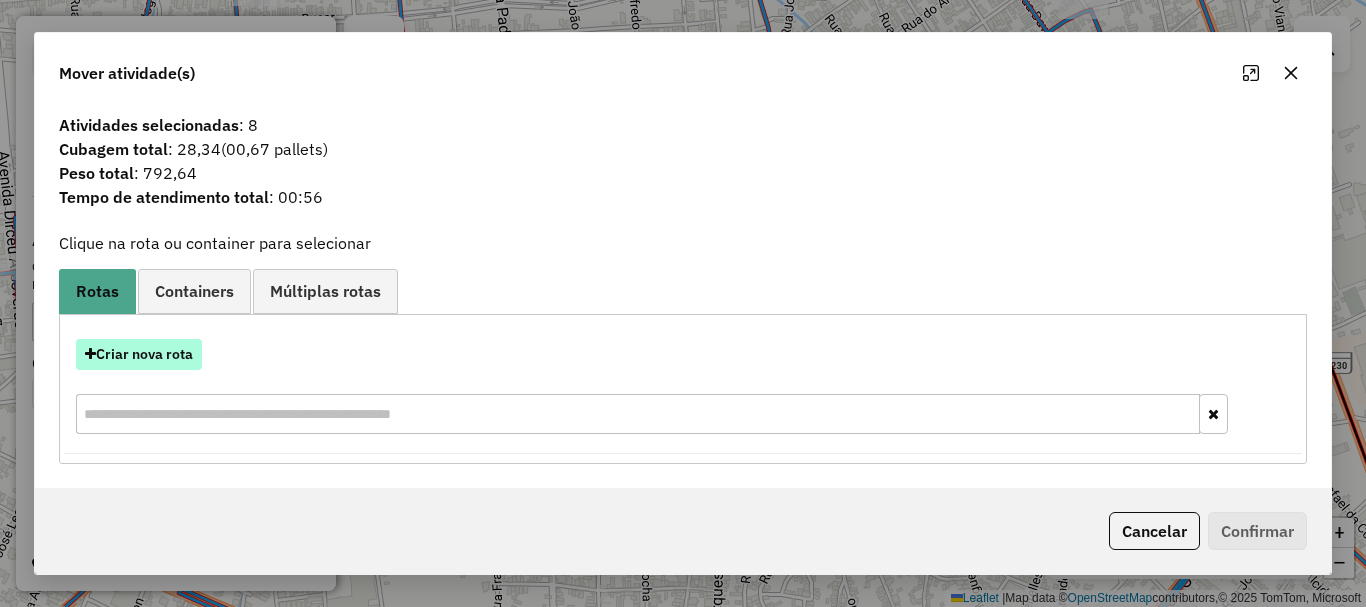 click on "Criar nova rota" at bounding box center (139, 354) 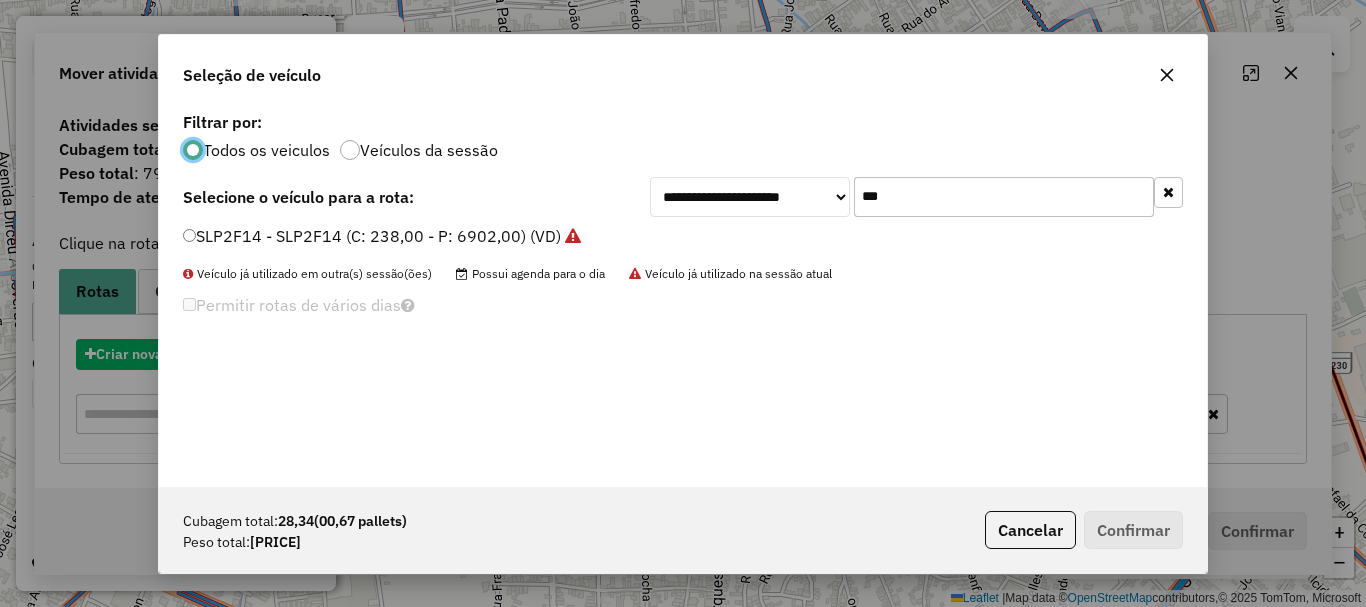 scroll, scrollTop: 11, scrollLeft: 6, axis: both 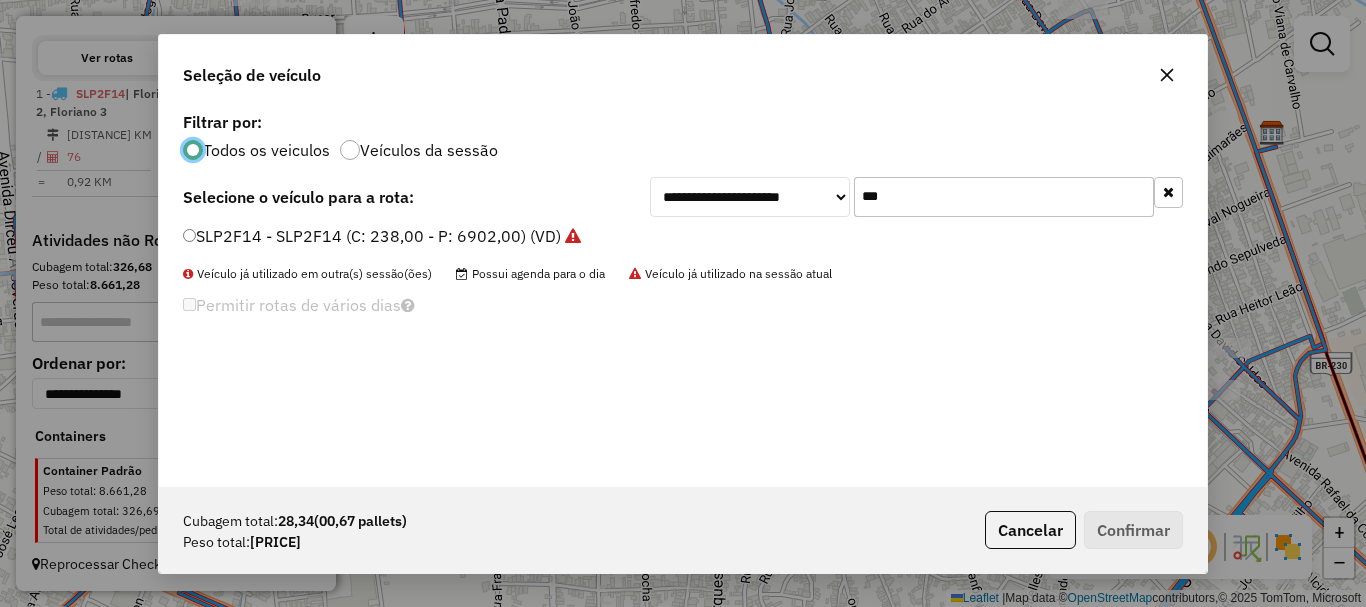 click on "***" 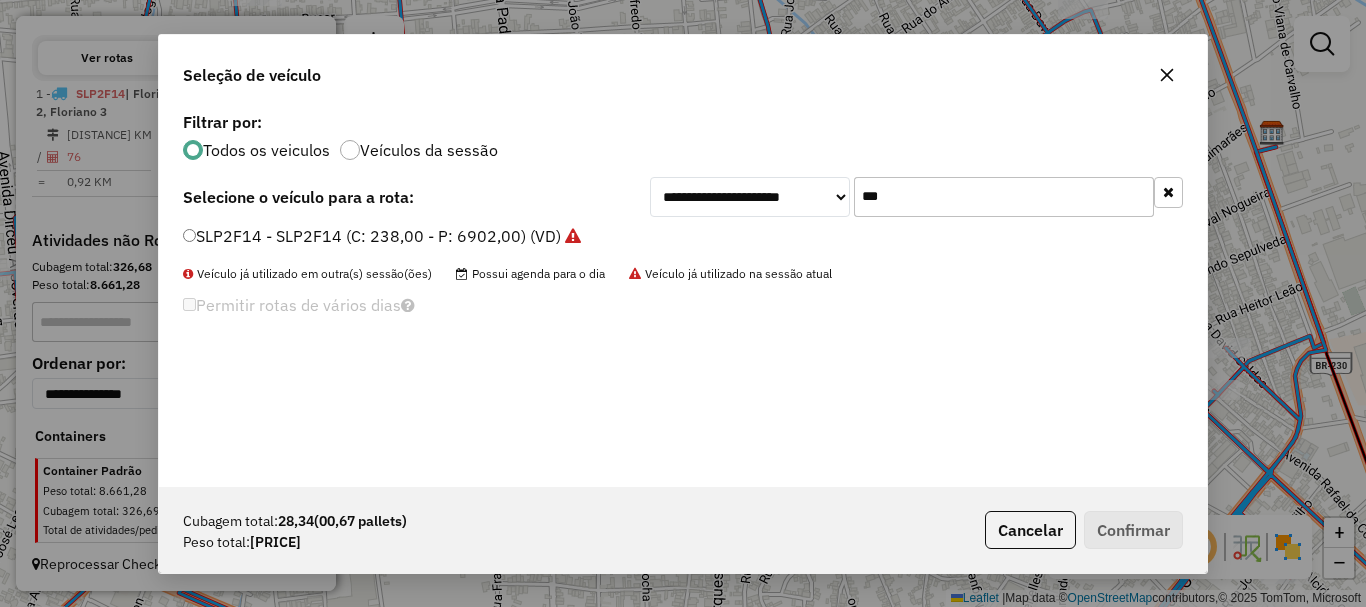 click on "***" 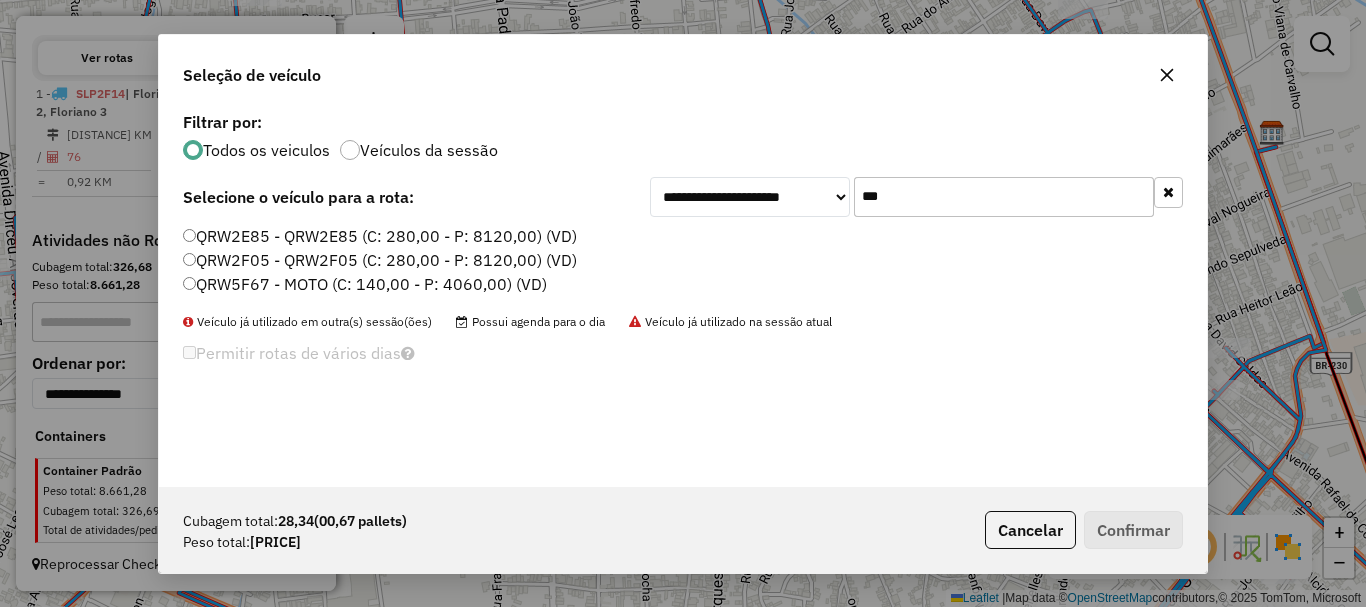 type on "***" 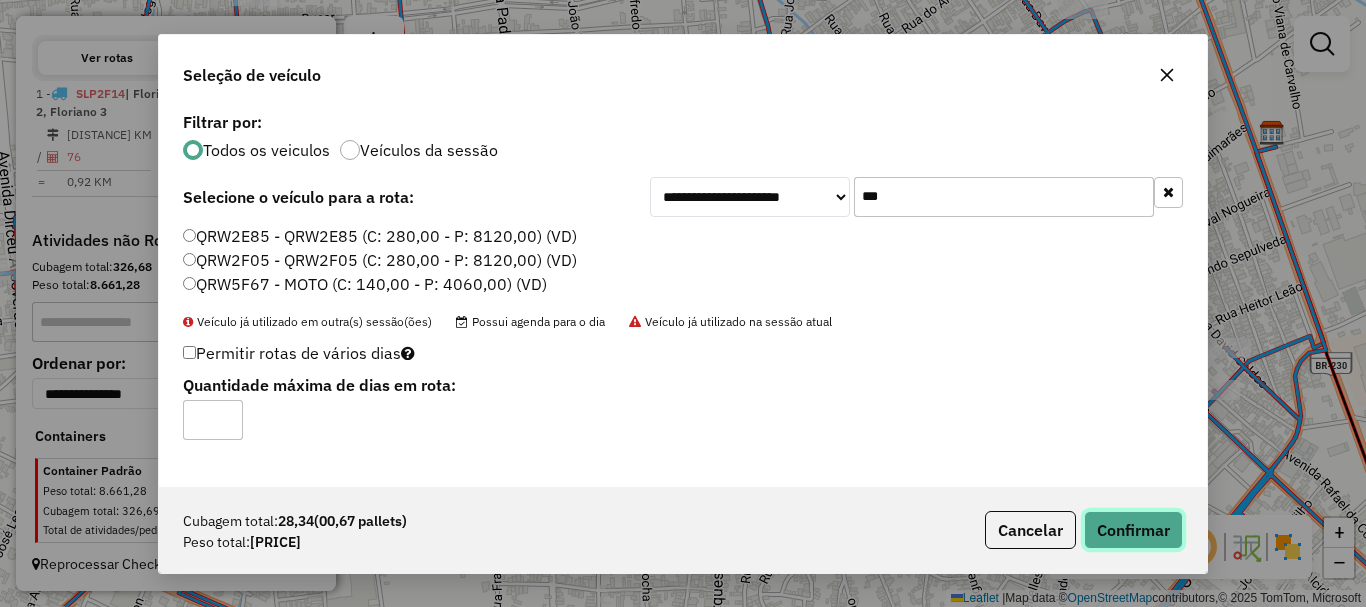 click on "Confirmar" 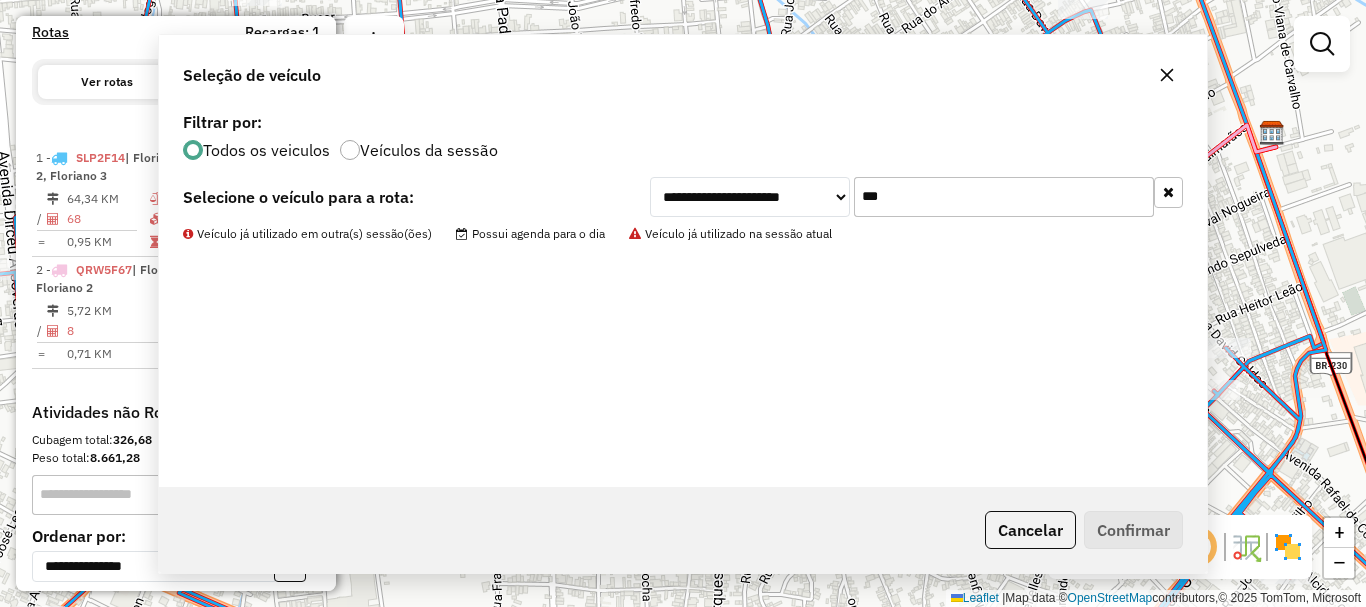 scroll, scrollTop: 670, scrollLeft: 0, axis: vertical 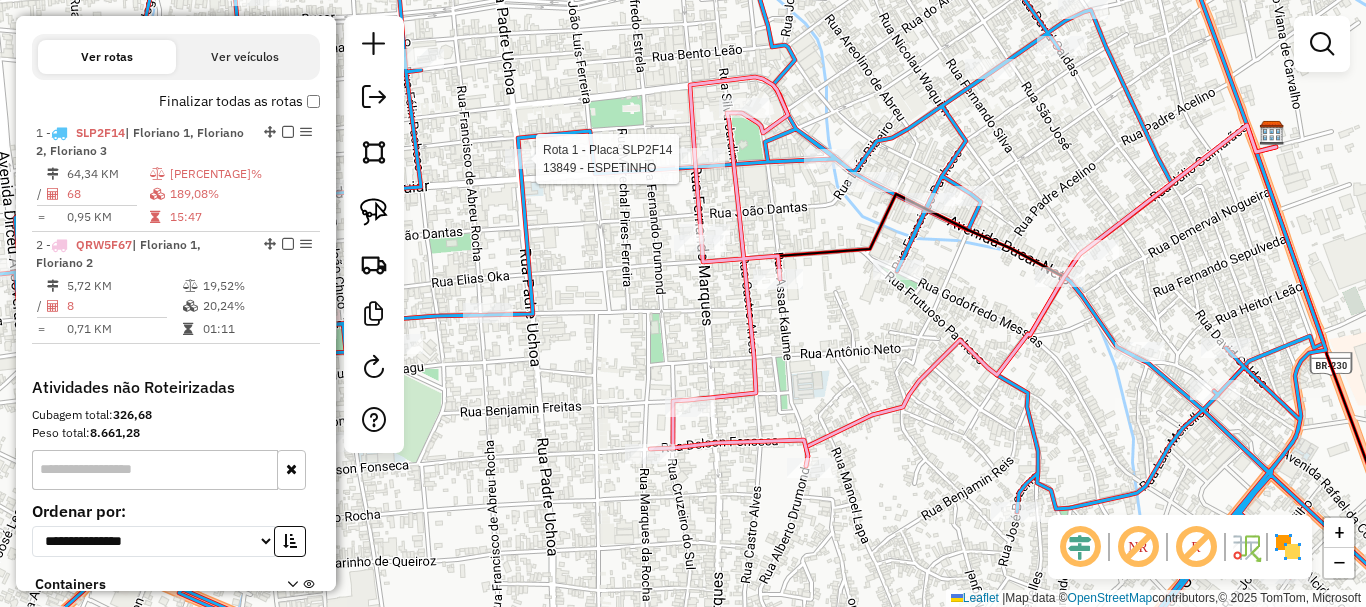 select on "**********" 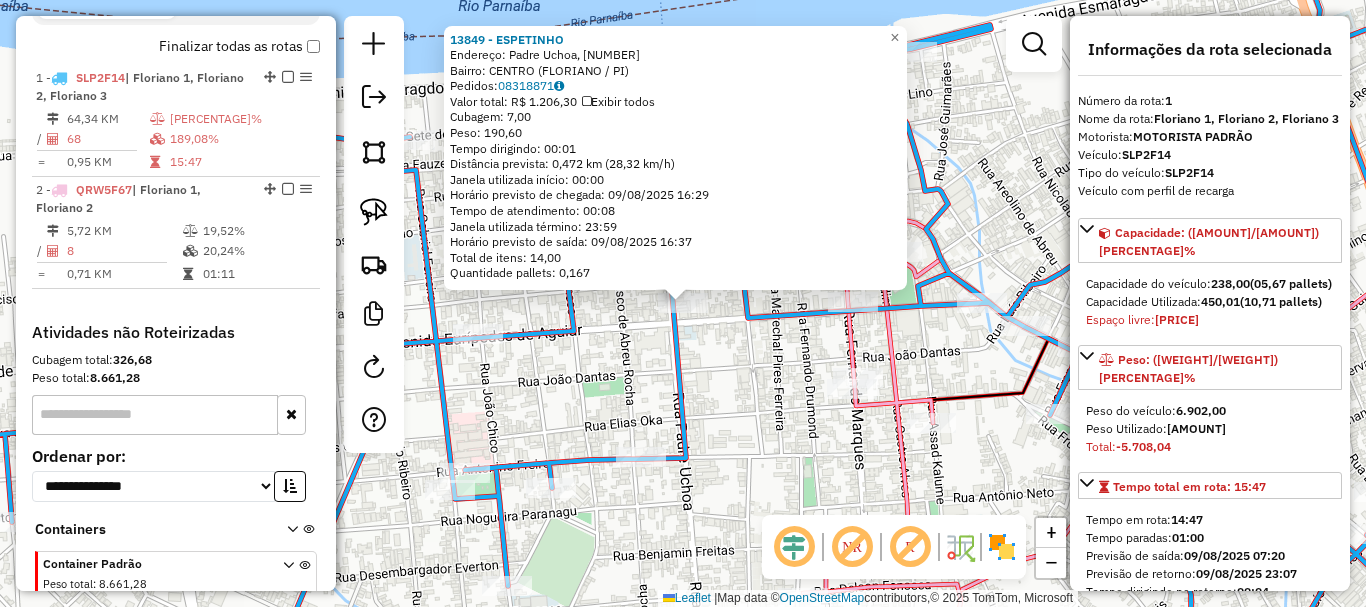 scroll, scrollTop: 774, scrollLeft: 0, axis: vertical 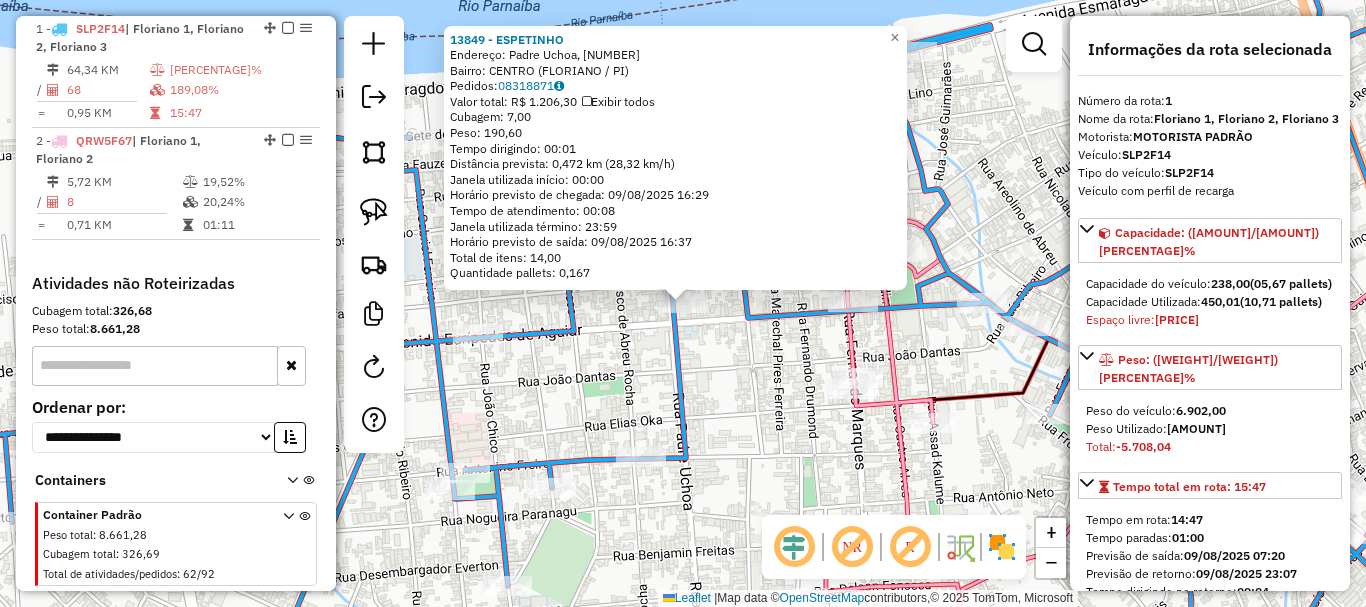 click on "[NUMBER] - ESPETINHO  Endereço: [STREET], [NUMBER]   Bairro: [NEIGHBORHOOD] ([CITY] / [STATE])   Pedidos:  [ORDER_ID]   Valor total: R$ [PRICE]   Exibir todos   Cubagem: [CUBAGE]  Peso: [WEIGHT]  Tempo dirigindo: [TIME]   Distância prevista: [DISTANCE] km ([SPEED] km/h)   Janela utilizada início: [TIME]   Horário previsto de chegada: [DATE] [TIME]   Tempo de atendimento: [TIME]   Janela utilizada término: [TIME]   Horário previsto de saída: [DATE] [TIME]   Total de itens: [ITEMS]   Quantidade pallets: [PALLETS]  × Janela de atendimento Grade de atendimento Capacidade Transportadoras Veículos Cliente Pedidos  Rotas Selecione os dias de semana para filtrar as janelas de atendimento  Seg   Ter   Qua   Qui   Sex   Sáb   Dom  Informe o período da janela de atendimento: De: [TIME] Até: [TIME]  Filtrar exatamente a janela do cliente  Considerar janela de atendimento padrão  Selecione os dias de semana para filtrar as grades de atendimento  Seg   Ter   Qua   Qui   Sex   Sáb   Dom   Considerar clientes sem dia de atendimento cadastrado  Peso mínimo:" 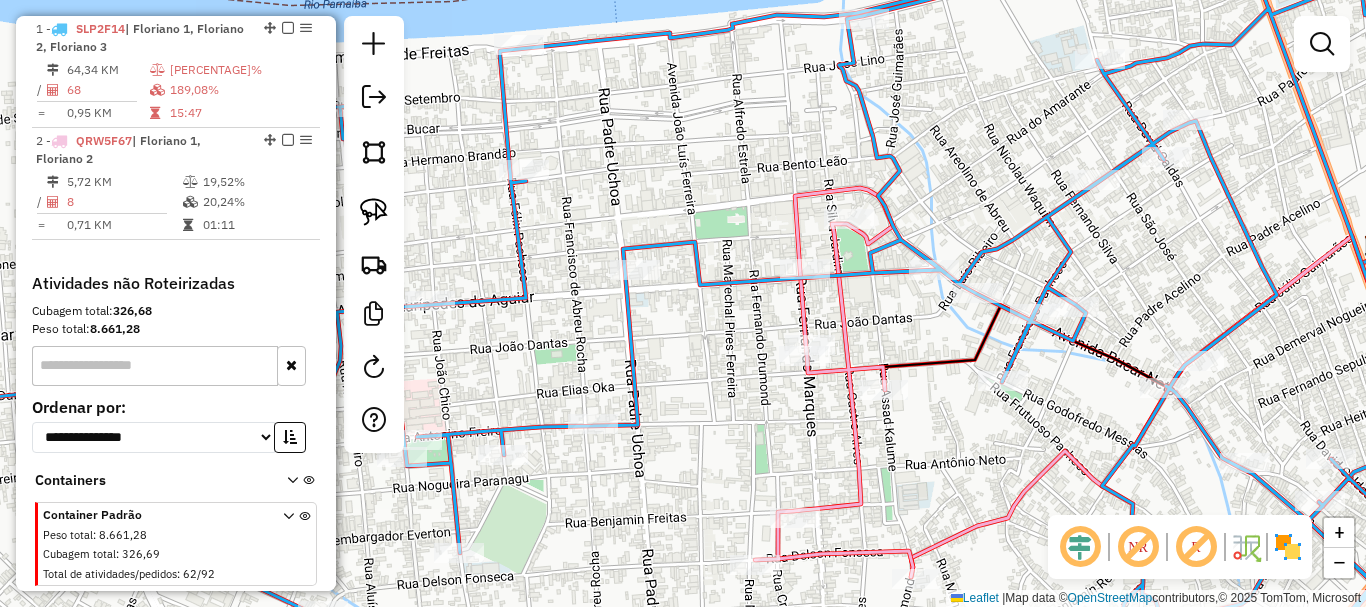 drag, startPoint x: 758, startPoint y: 394, endPoint x: 631, endPoint y: 329, distance: 142.66745 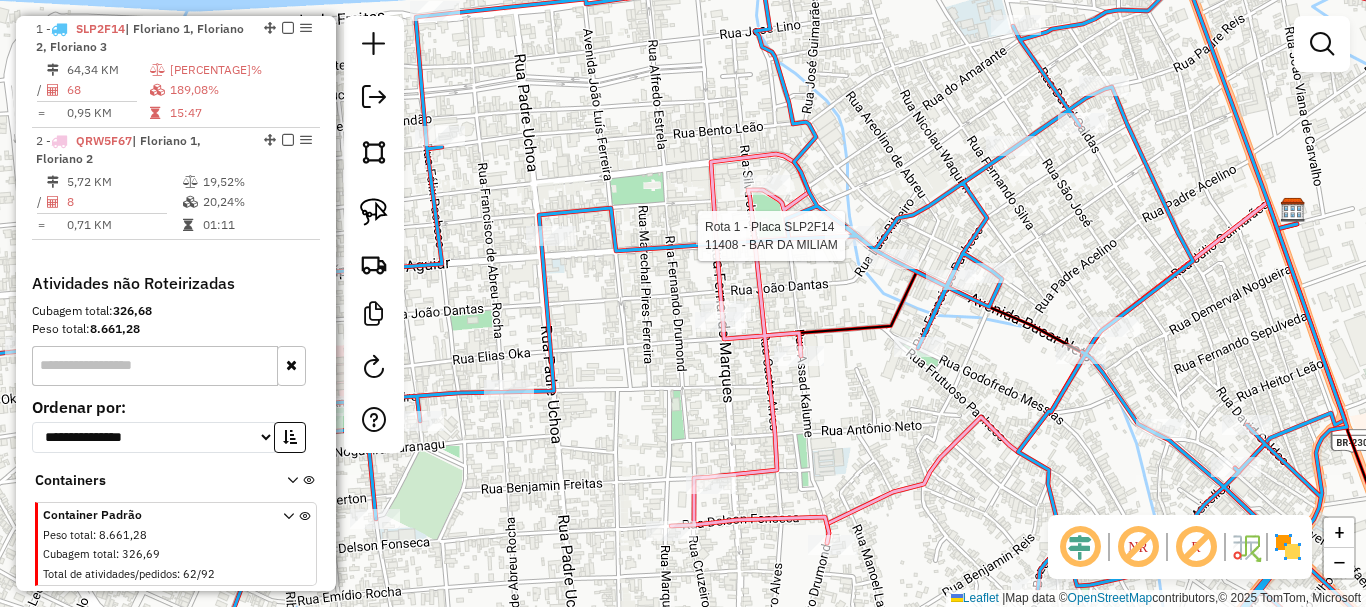 select on "**********" 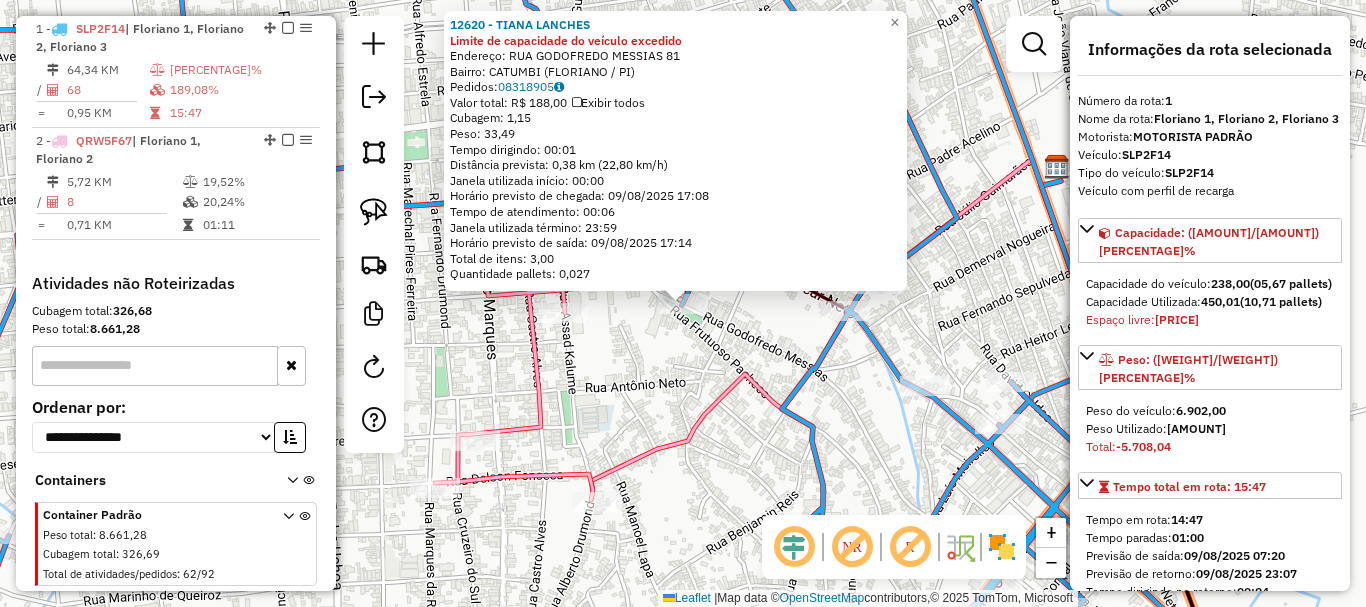 click on "[NUMBER] - TIANA LANCHES Limite de capacidade do veículo excedido  Endereço:  RUA GODOFREDO MESSIAS [NUMBER]   Bairro: CATUMBI ([STATE] / PI)   Pedidos:  [ORDER_ID]   Valor total: R$ [PRICE]   Exibir todos   Cubagem: [VOLUME]  Peso: [WEIGHT]  Tempo dirigindo: [TIME]   Distância prevista: [DISTANCE] ([SPEED])   Janela utilizada início: [TIME]   Horário previsto de chegada: [DATE] [TIME]   Tempo de atendimento: [TIME]   Janela utilizada término: [TIME]   Horário previsto de saída: [DATE] [TIME]   Total de itens: [NUMBER]   Quantidade pallets: [NUMBER]  × Janela de atendimento Grade de atendimento Capacidade Transportadoras Veículos Cliente Pedidos  Rotas Selecione os dias de semana para filtrar as janelas de atendimento  Seg   Ter   Qua   Qui   Sex   Sáb   Dom  Informe o período da janela de atendimento: De: Até:  Filtrar exatamente a janela do cliente  Considerar janela de atendimento padrão  Selecione os dias de semana para filtrar as grades de atendimento  Seg   Ter   Qua   Qui   Sex   Sáb   Dom   Peso mínimo:  De:" 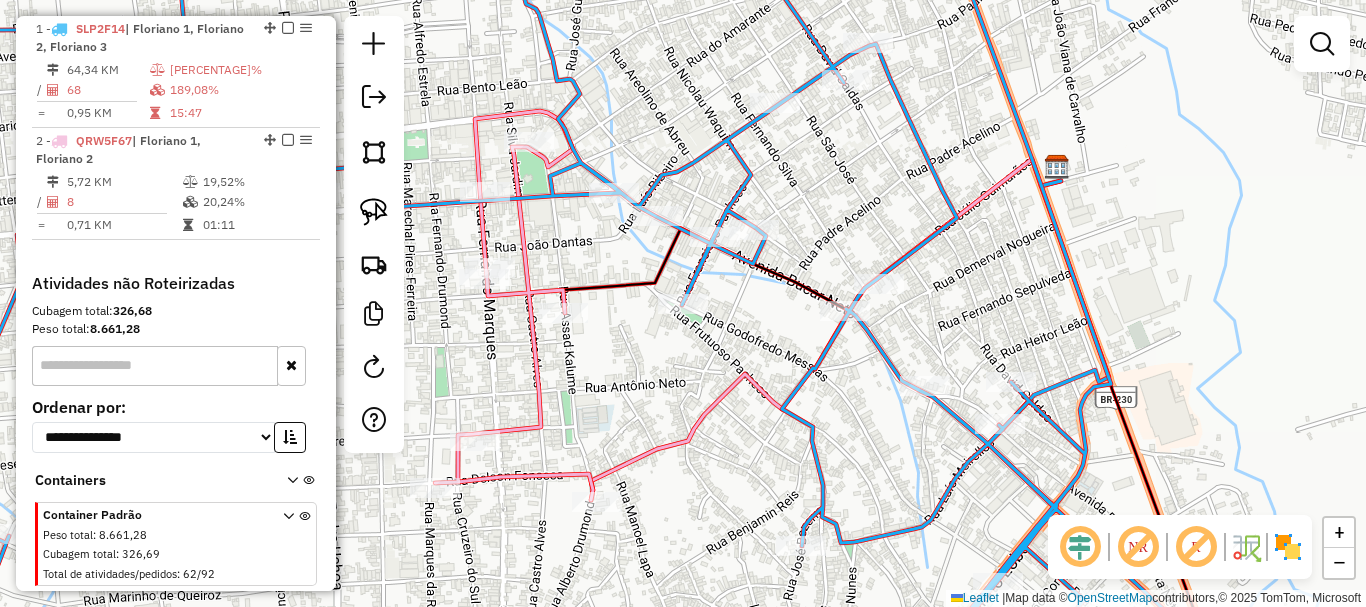 select on "**********" 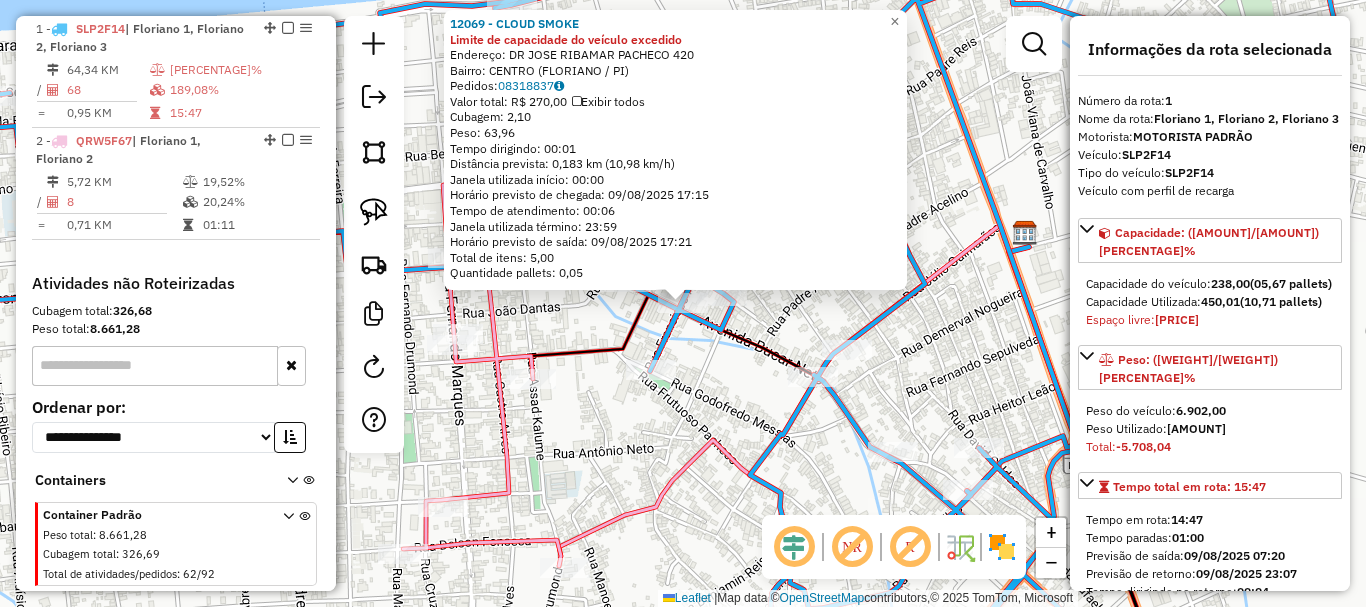 click on "[NUMBER] - [CLIENT_NAME] Limite de capacidade do veículo excedido  Endereço:  [STREET] [NUMBER]   Bairro: [NEIGHBORHOOD] ([CITY] / [STATE])   Pedidos:  [ORDER_ID]   Valor total: R$ [PRICE]   Exibir todos   Cubagem: [CUBAGE]  Peso: [WEIGHT]  Tempo dirigindo: [TIME]   Distância prevista: [DISTANCE] km ([SPEED] km/h)   Janela utilizada início: [TIME]   Horário previsto de chegada: [DATE] [TIME]   Tempo de atendimento: [TIME]   Janela utilizada término: [TIME]   Horário previsto de saída: [DATE] [TIME]   Total de itens: [ITEMS]   Quantidade pallets: [PALLETS]  × Janela de atendimento Grade de atendimento Capacidade Transportadoras Veículos Cliente Pedidos  Rotas Selecione os dias de semana para filtrar as janelas de atendimento  Seg   Ter   Qua   Qui   Sex   Sáb   Dom  Informe o período da janela de atendimento: De: [TIME] Até: [TIME]  Filtrar exatamente a janela do cliente  Considerar janela de atendimento padrão  Selecione os dias de semana para filtrar as grades de atendimento  Seg   Ter   Qua   Qui   Sex   Sáb   Dom   Peso mínimo:  De:" 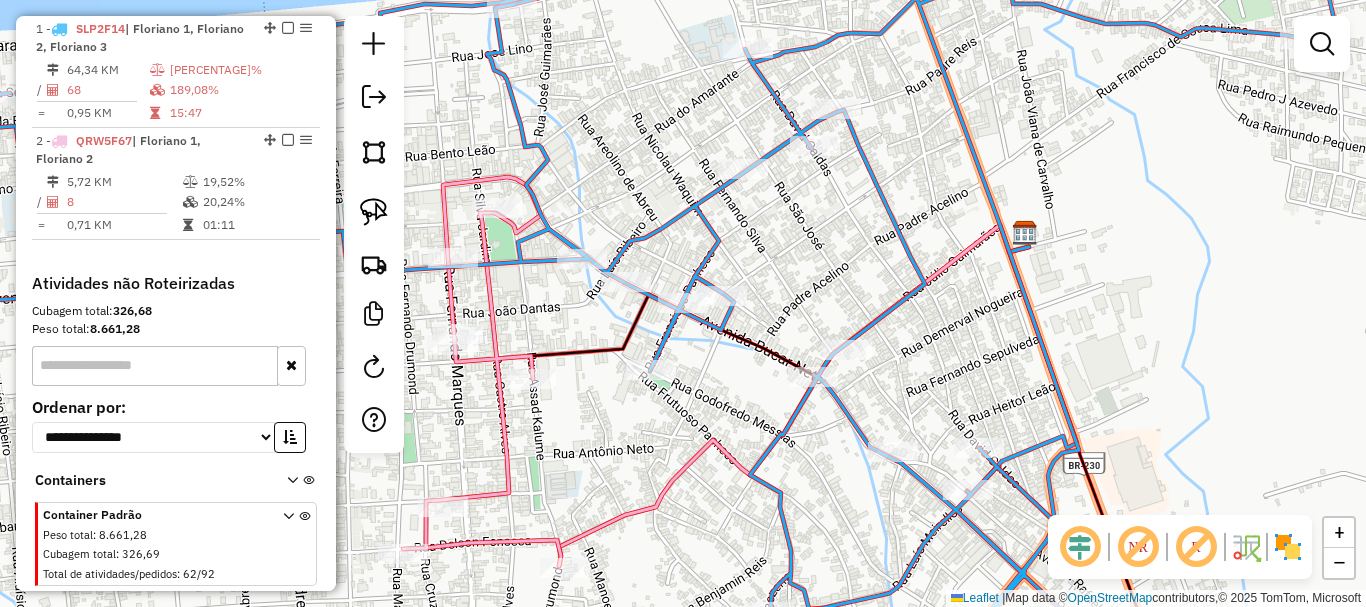 select on "**********" 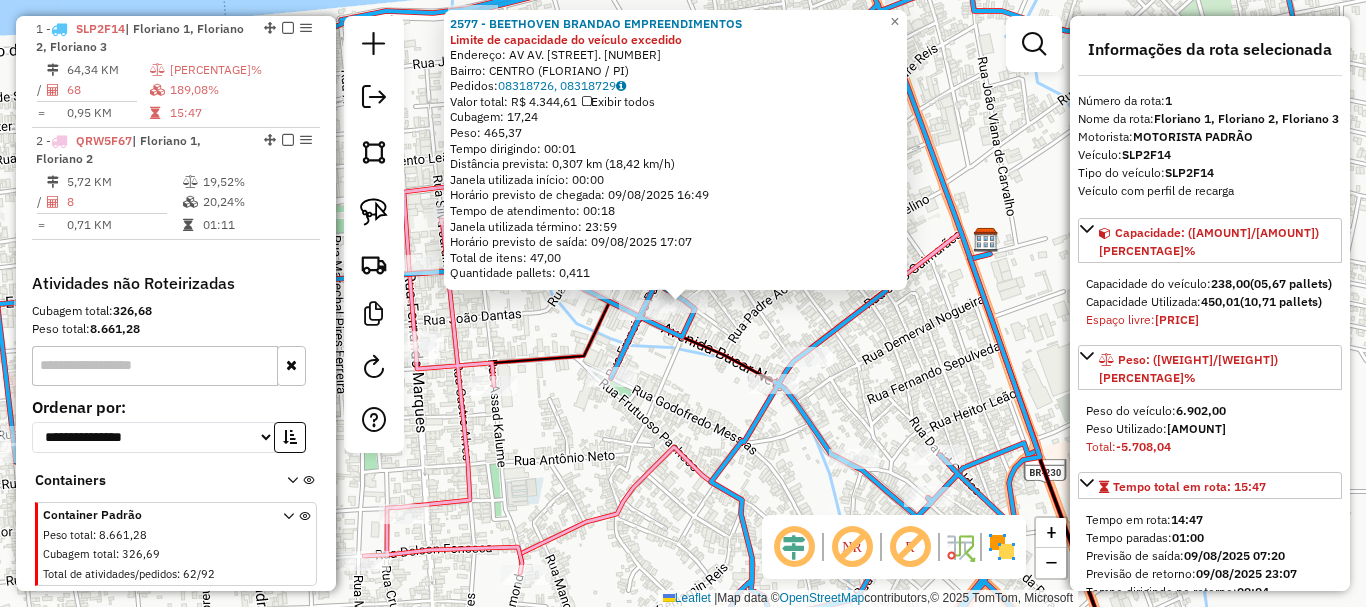 drag, startPoint x: 694, startPoint y: 343, endPoint x: 677, endPoint y: 354, distance: 20.248457 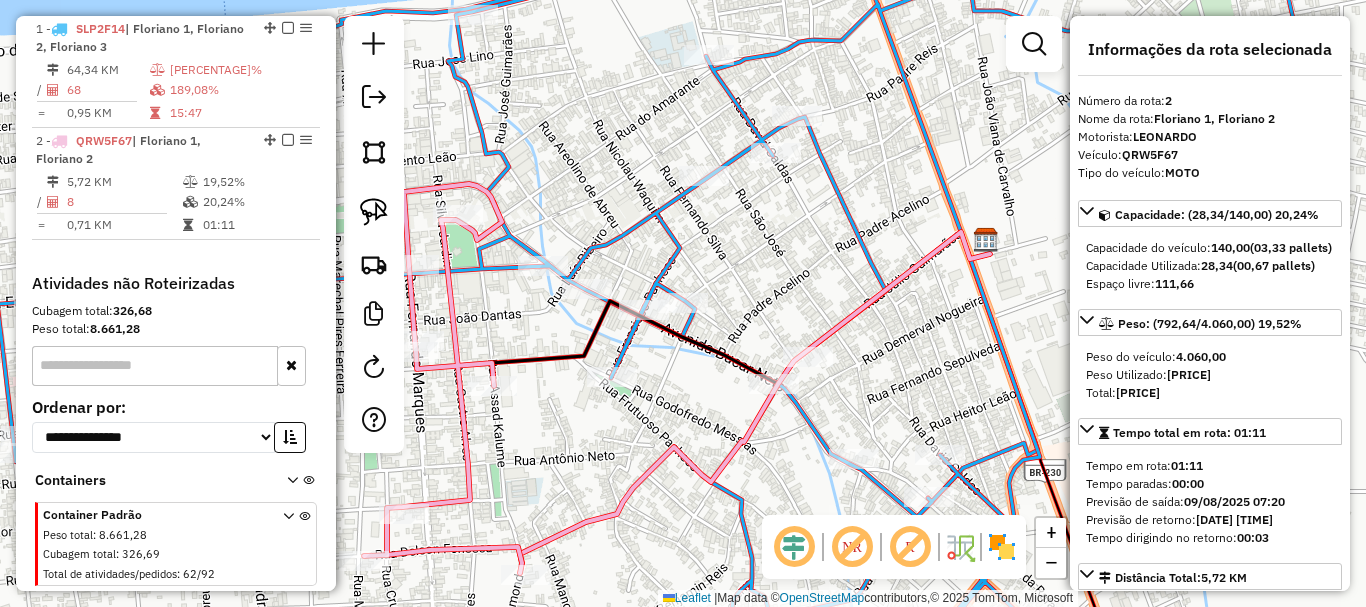 scroll, scrollTop: 817, scrollLeft: 0, axis: vertical 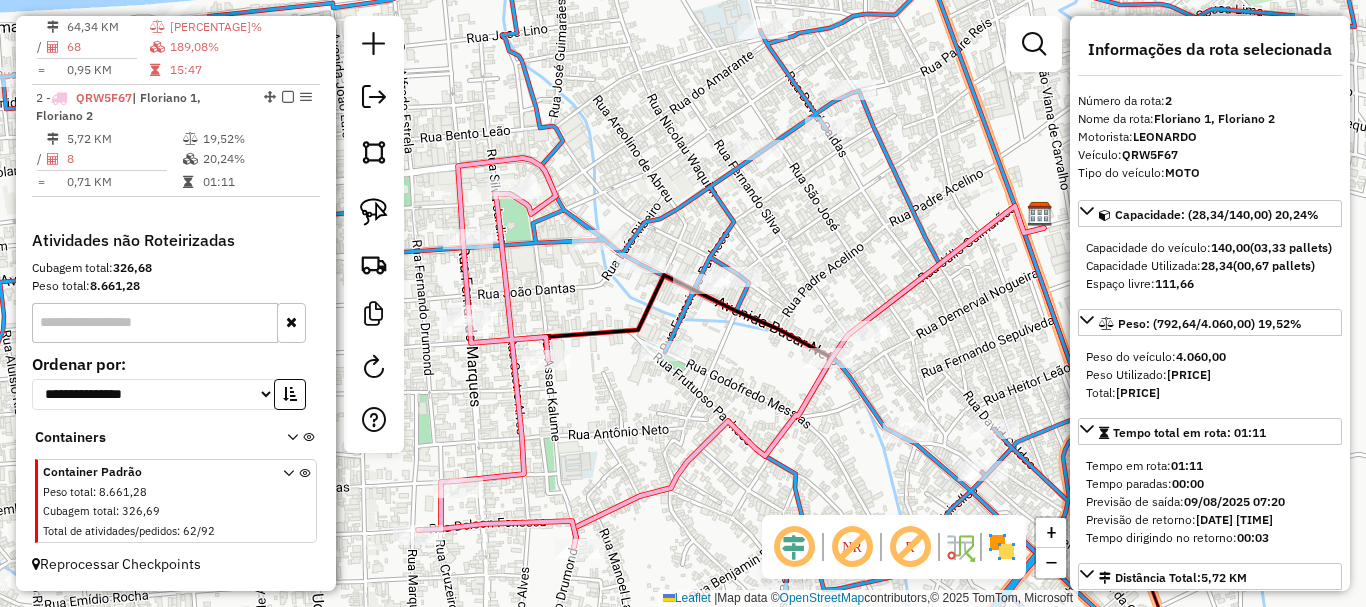 drag, startPoint x: 663, startPoint y: 365, endPoint x: 721, endPoint y: 327, distance: 69.339745 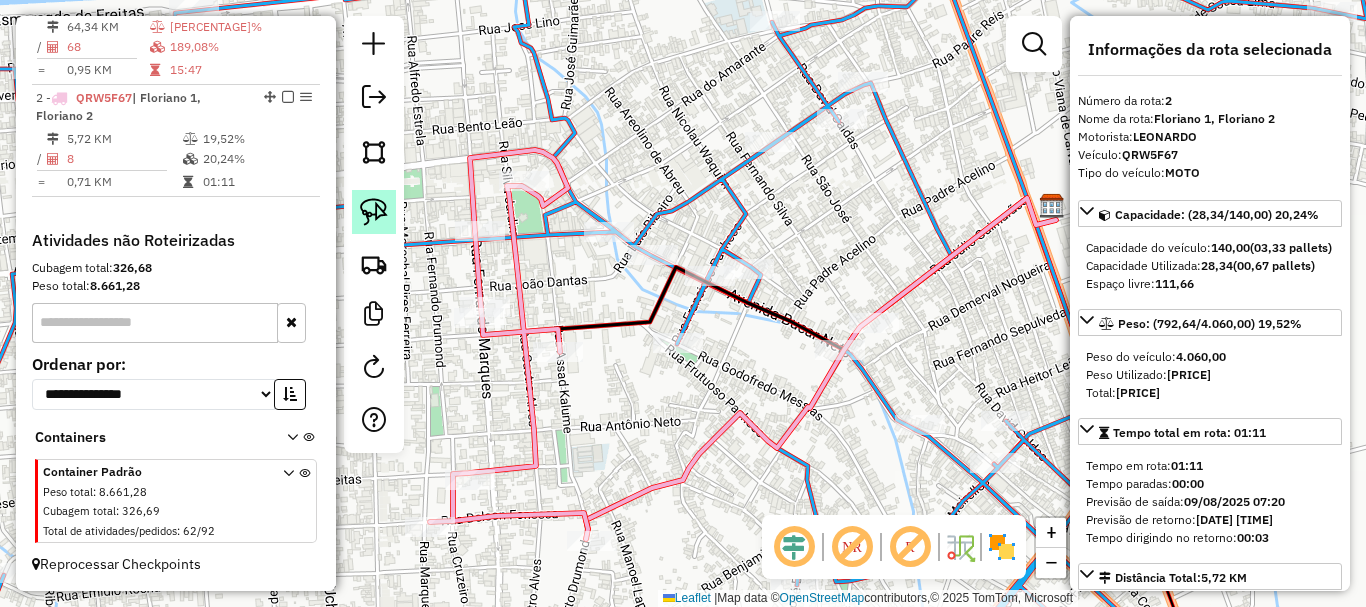 click 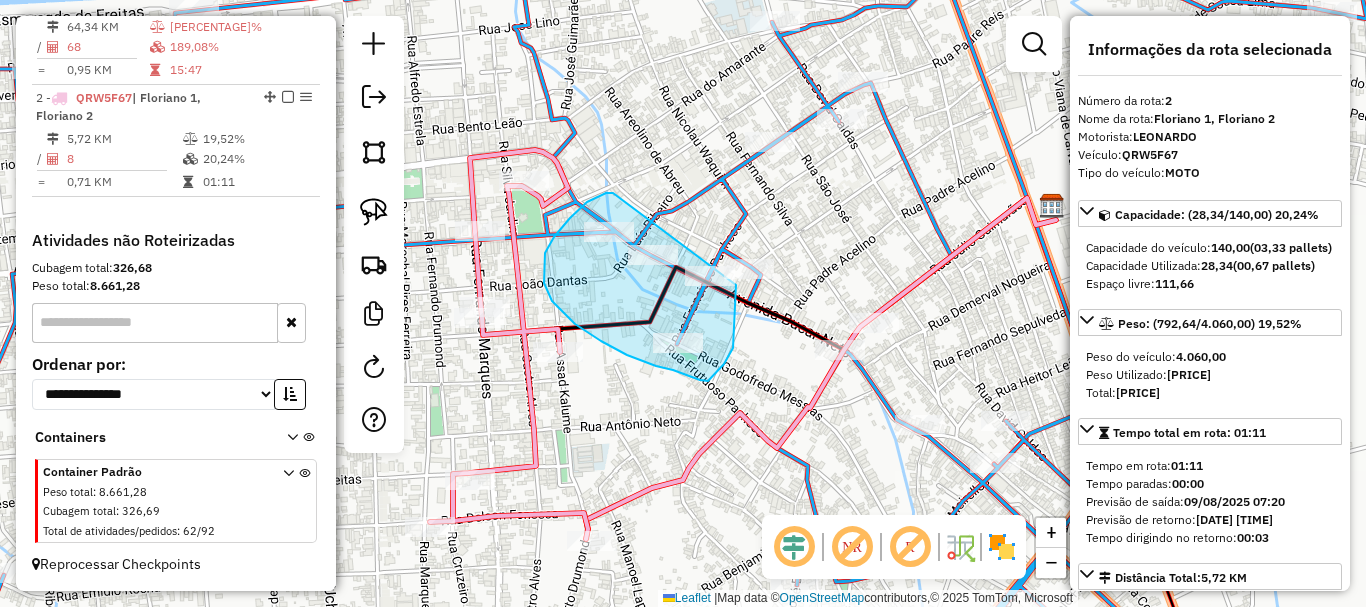 drag, startPoint x: 613, startPoint y: 193, endPoint x: 735, endPoint y: 280, distance: 149.84325 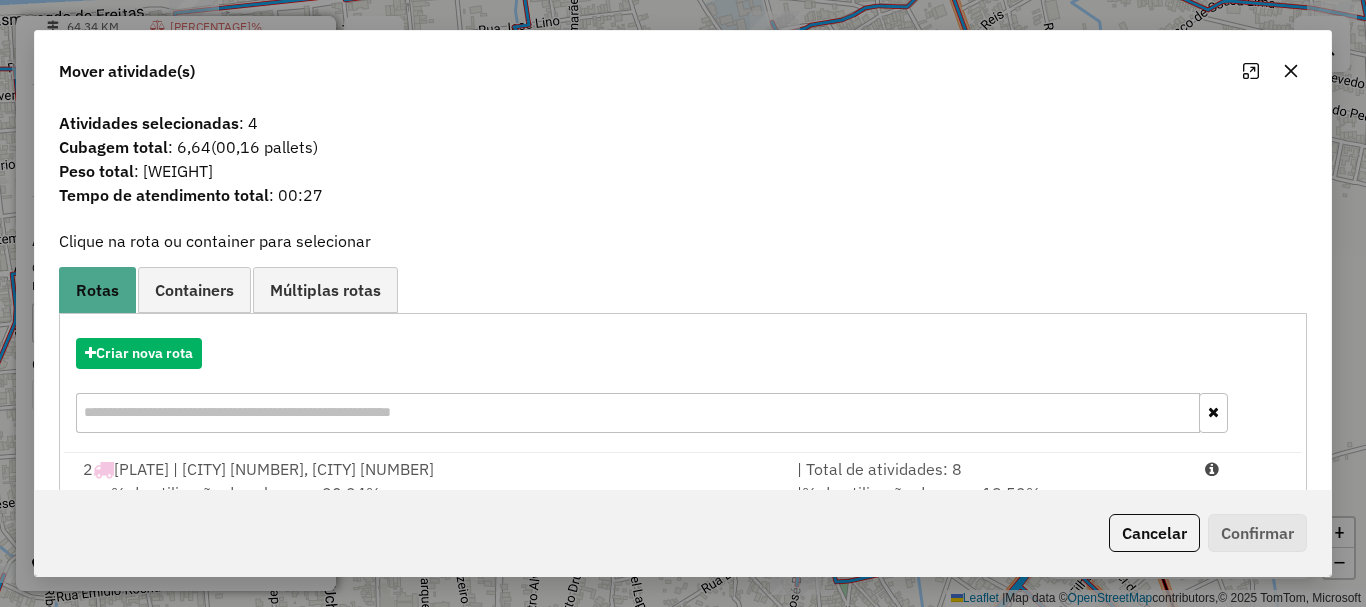 drag, startPoint x: 269, startPoint y: 439, endPoint x: 339, endPoint y: 470, distance: 76.55717 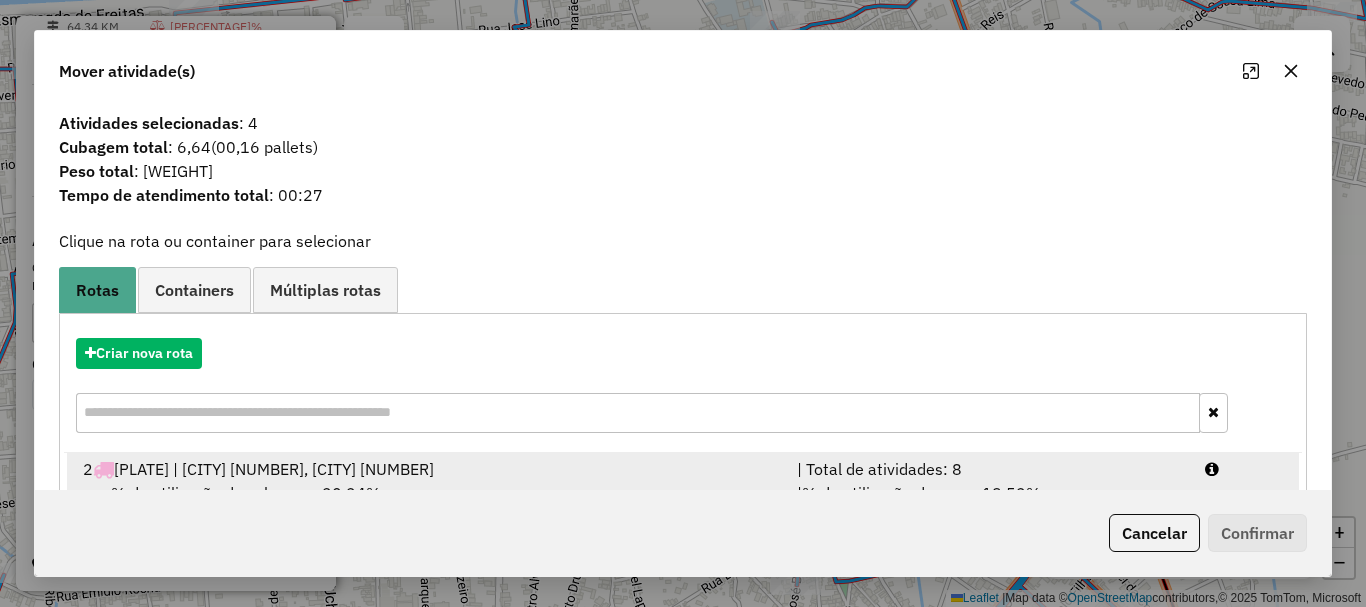 click on "Criar nova rota" at bounding box center (683, 388) 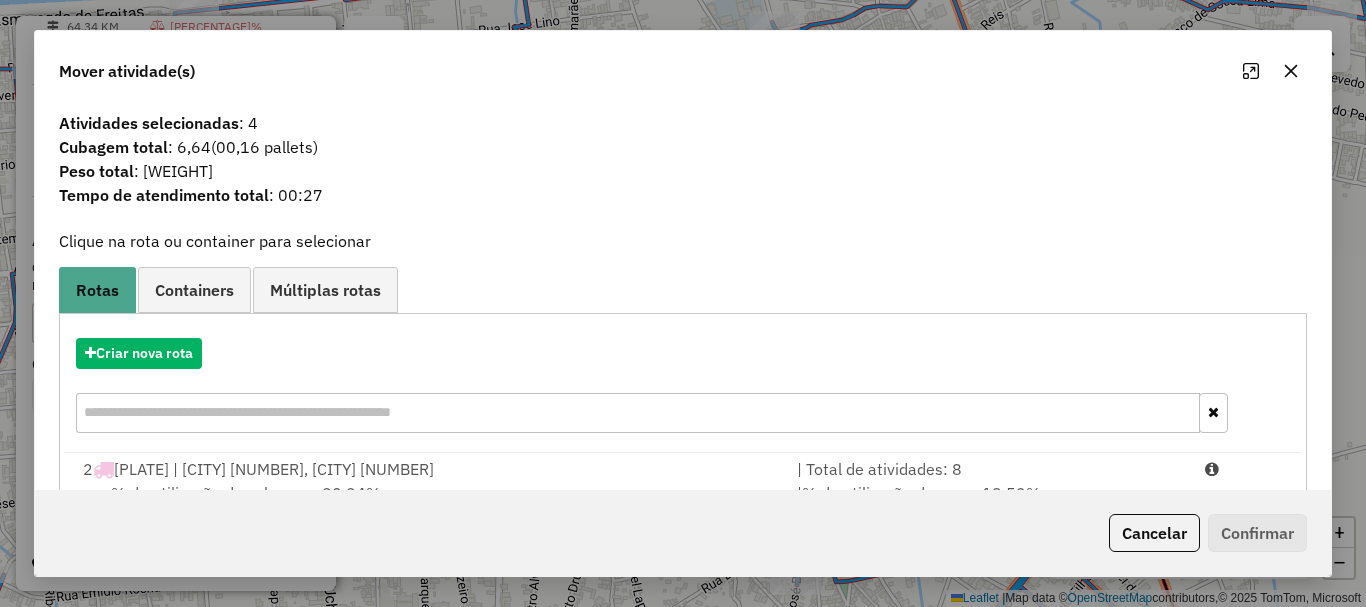 drag, startPoint x: 339, startPoint y: 470, endPoint x: 922, endPoint y: 532, distance: 586.2875 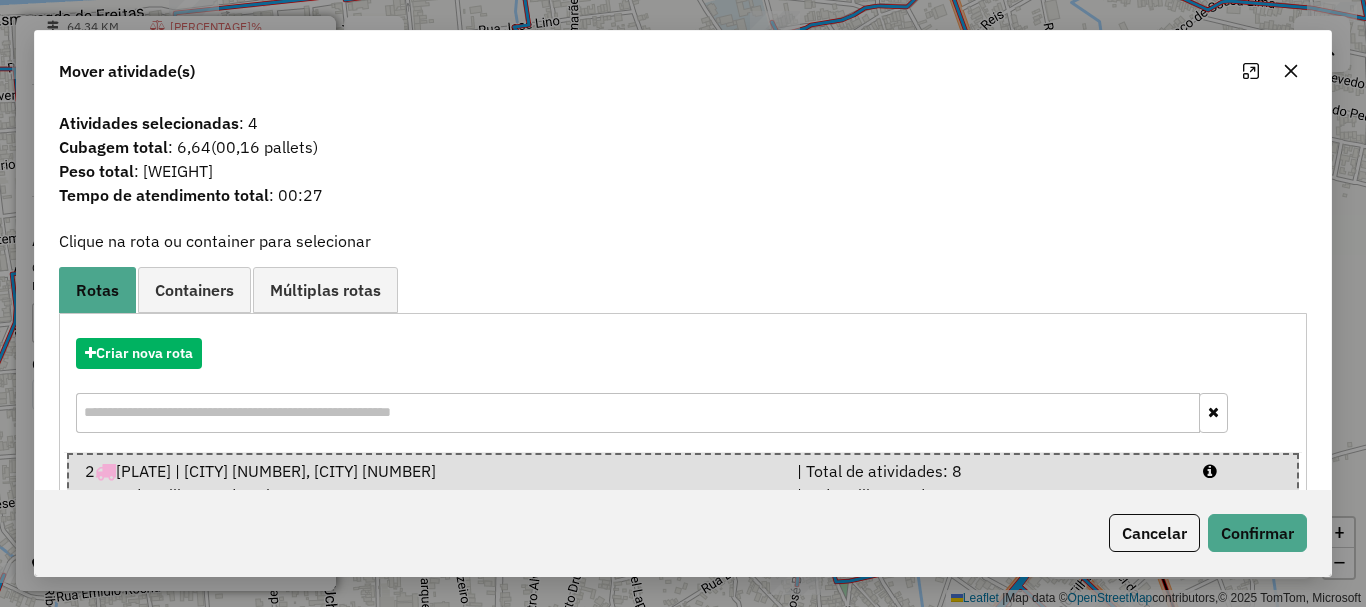 click on "Cancelar   Confirmar" 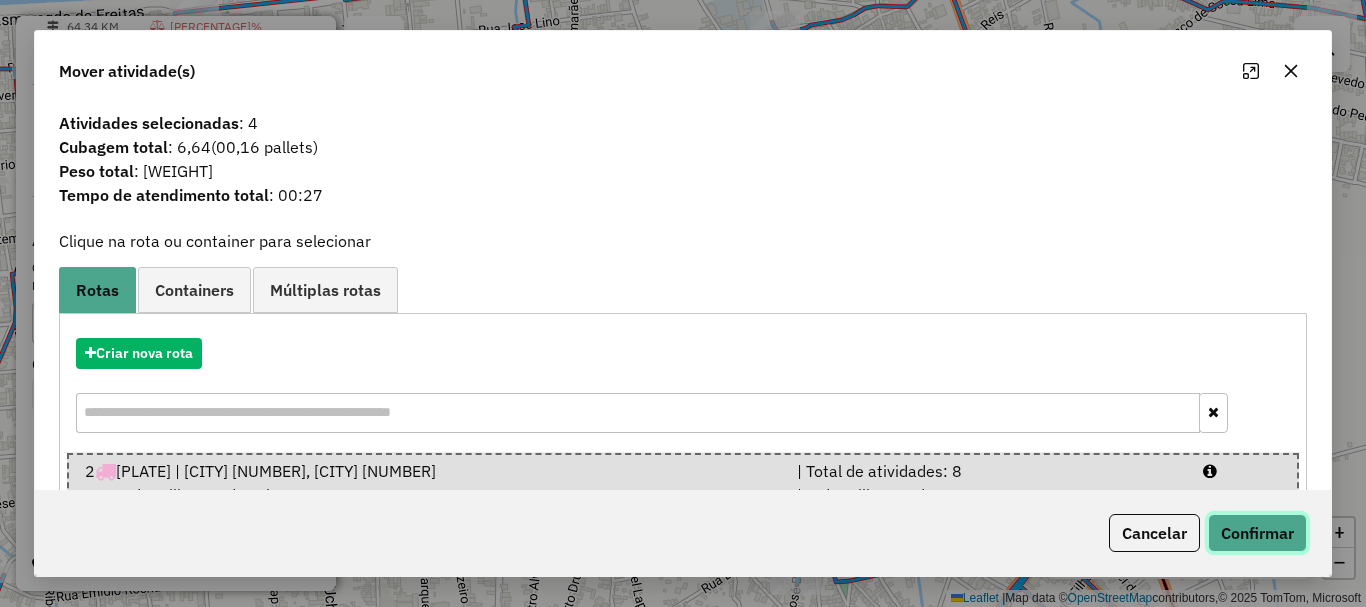 click on "Confirmar" 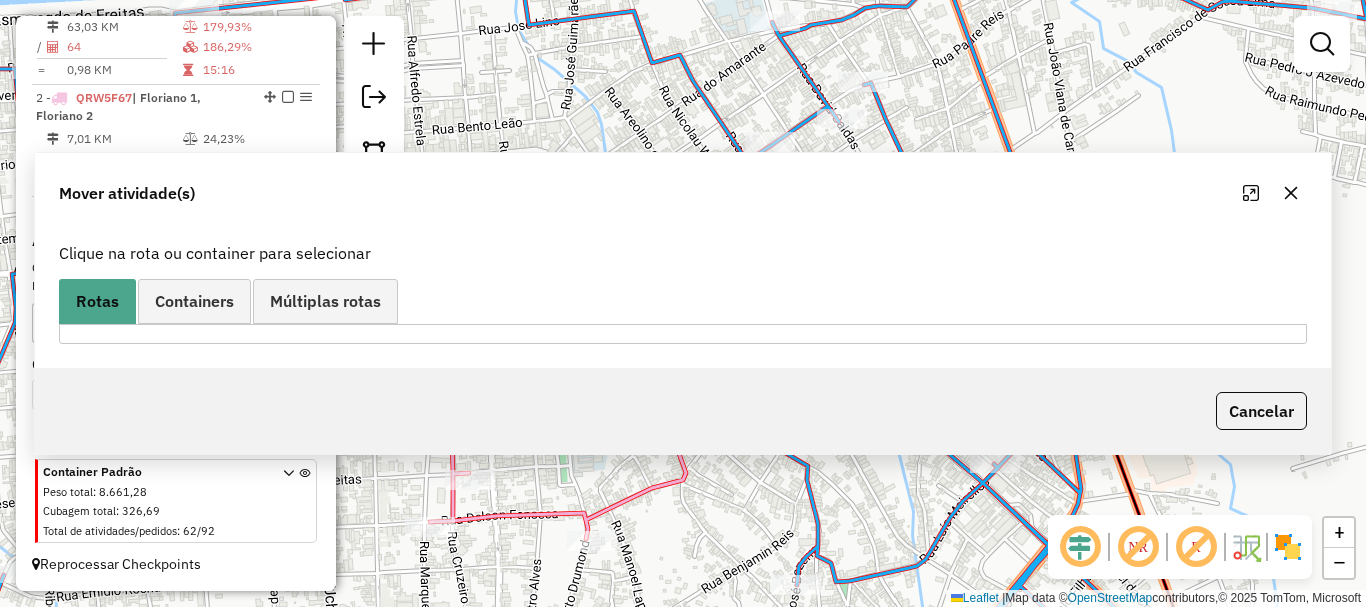 scroll, scrollTop: 593, scrollLeft: 0, axis: vertical 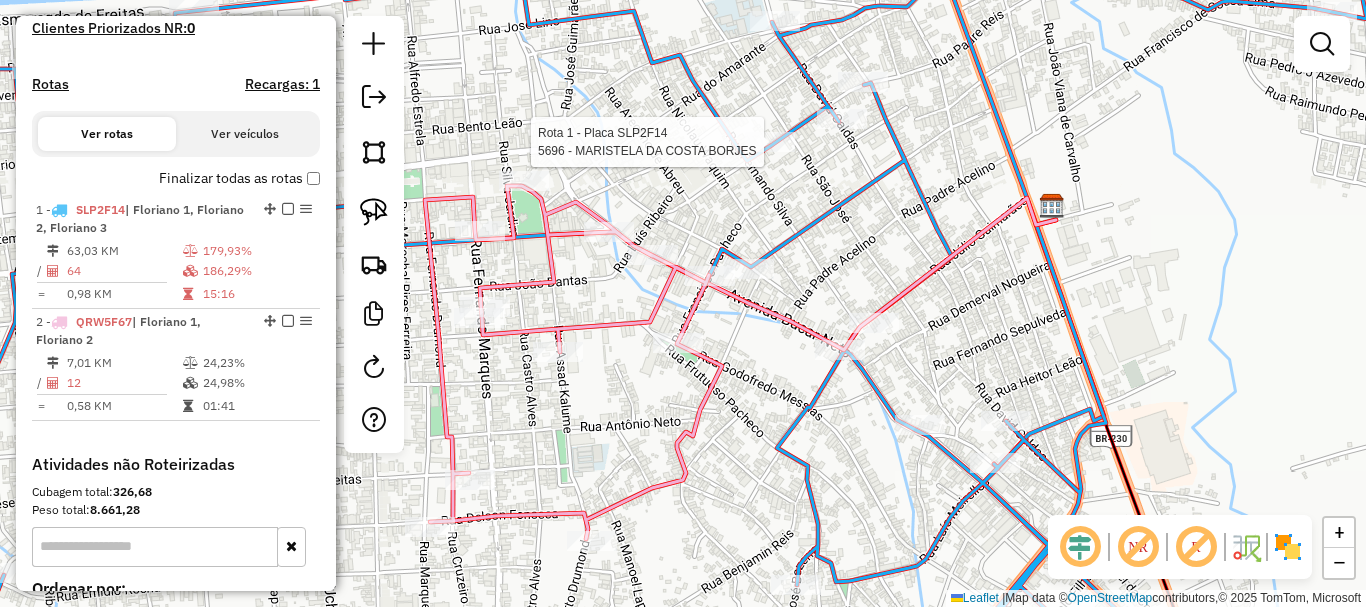 select on "**********" 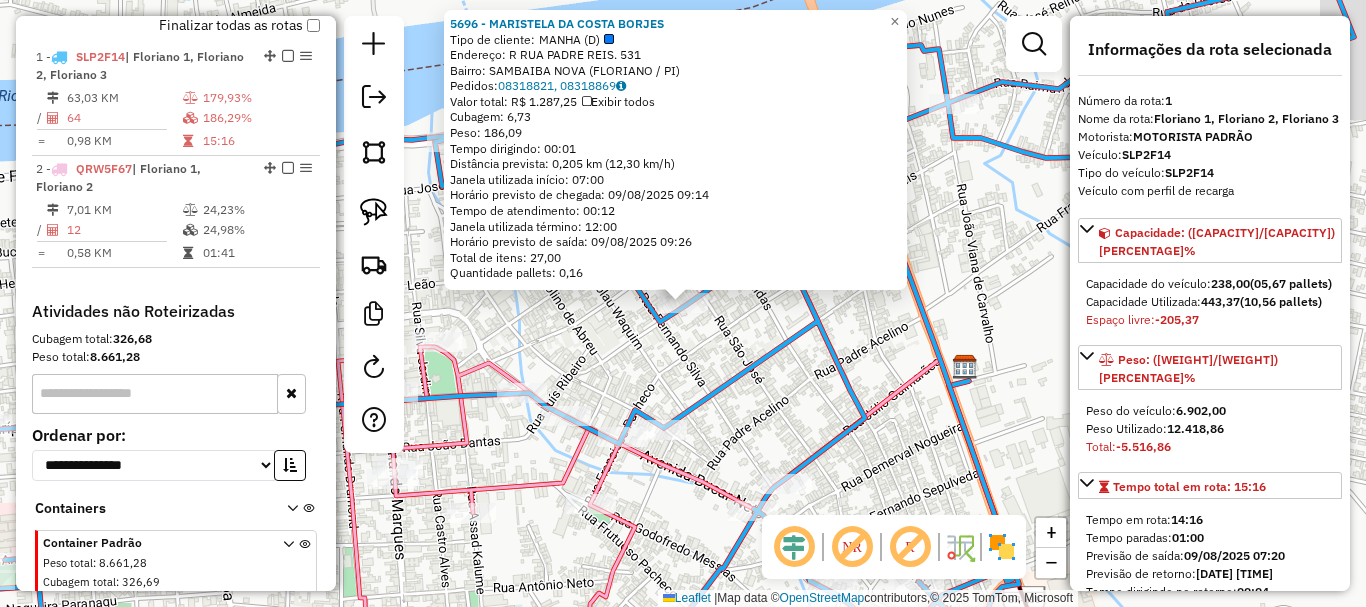 scroll, scrollTop: 774, scrollLeft: 0, axis: vertical 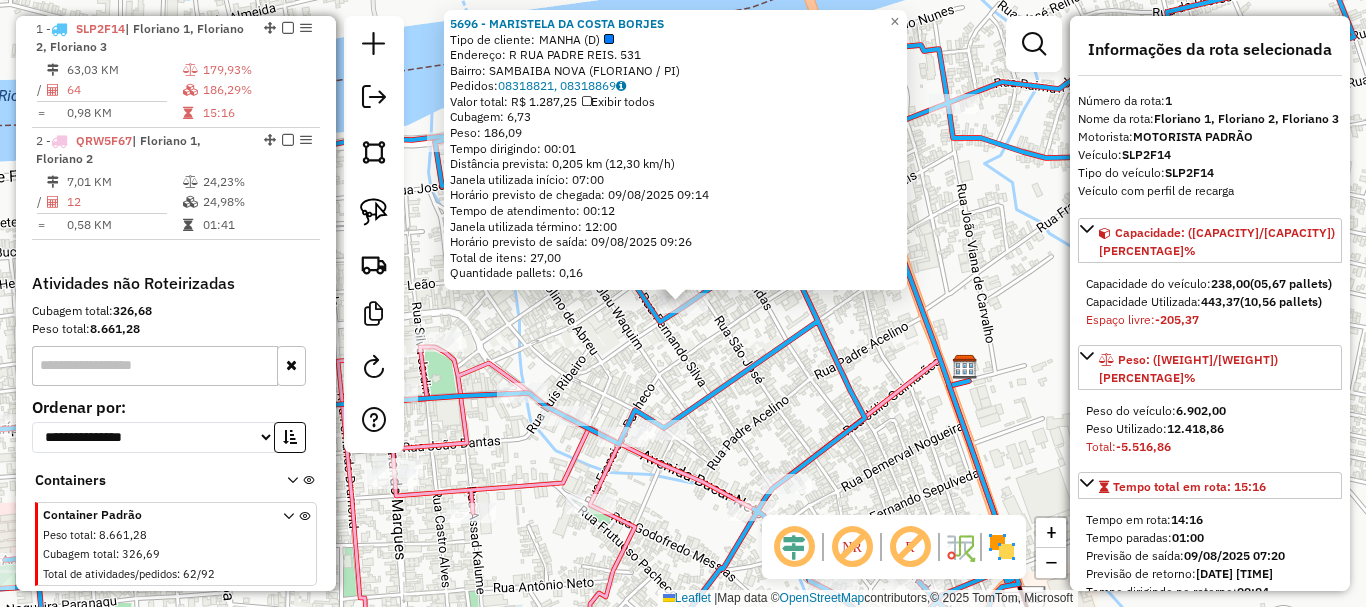 click on "Rota 1 - Placa [PLATE] [NUMBER] - [FULL_NAME] [NUMBER] - [FULL_NAME] Tipo de cliente: MANHA (D) Endereço: R RUA PADRE REIS. [NUMBER] Bairro: [NEIGHBORHOOD] ([CITY] / [STATE]) Pedidos: [ORDER_ID], [ORDER_ID] Valor total: [CURRENCY] [PRICE] Exibir todos Cubagem: [PRICE] Peso: [PRICE] Tempo dirigindo: [TIME] Distância prevista: [PRICE] km ([PRICE] km/h) Janela utilizada início: [TIME] Horário previsto de chegada: [DATE] [TIME] Tempo de atendimento: [TIME] Janela utilizada término: [TIME] Horário previsto de saída: [DATE] [TIME] Total de itens: [PRICE] Quantidade pallets: [PRICE] × Janela de atendimento Grade de atendimento Capacidade Transportadoras Veículos Cliente Pedidos Rotas Selecione os dias de semana para filtrar as janelas de atendimento Seg Ter Qua Qui Sex Sáb Dom Informe o período da janela de atendimento: De: Até: Filtrar exatamente a janela do cliente Considerar janela de atendimento padrão Seg Ter Qua Qui Sex Sáb De:" 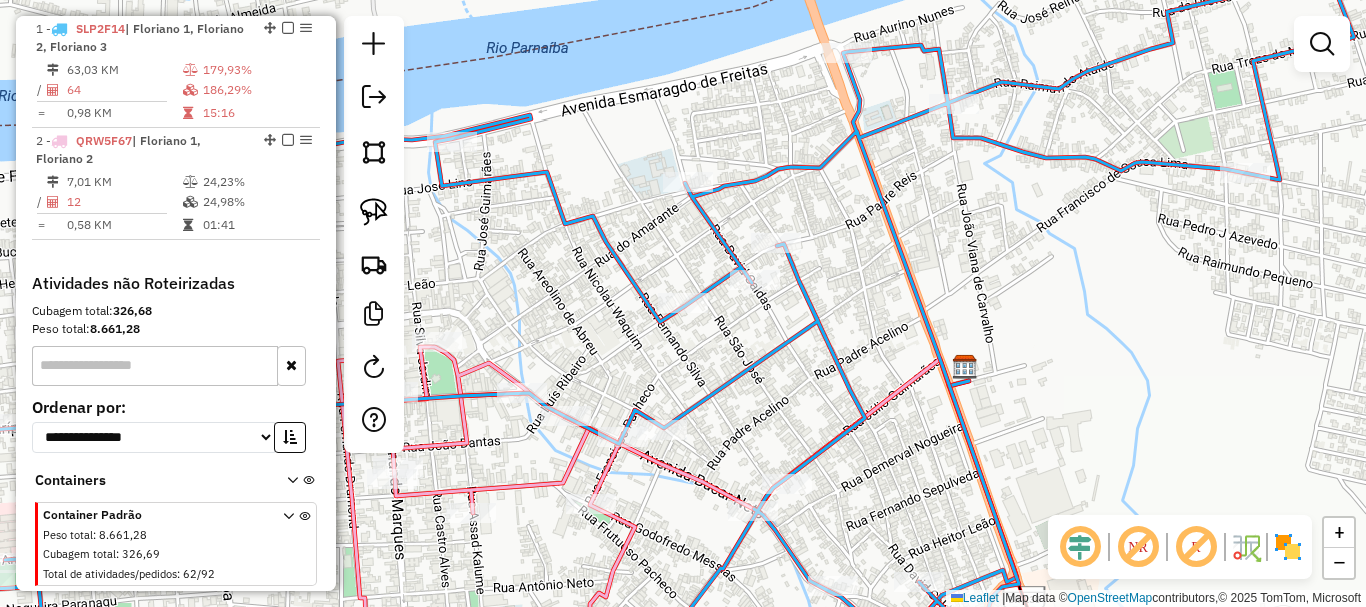 click 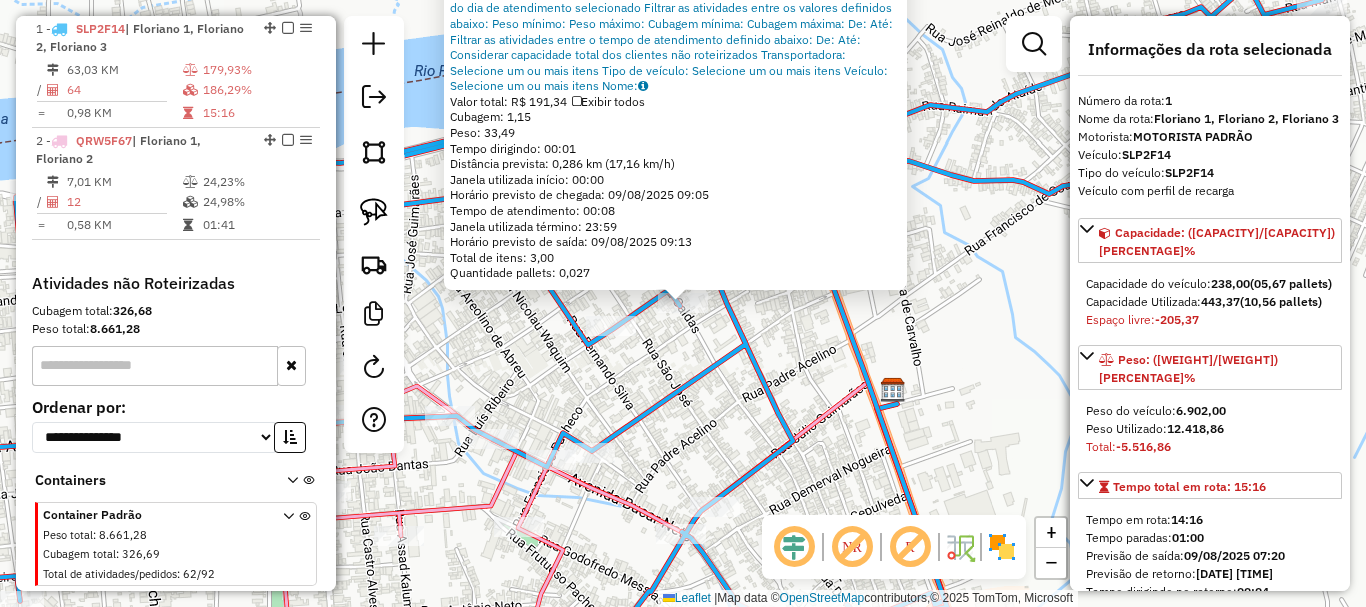 click 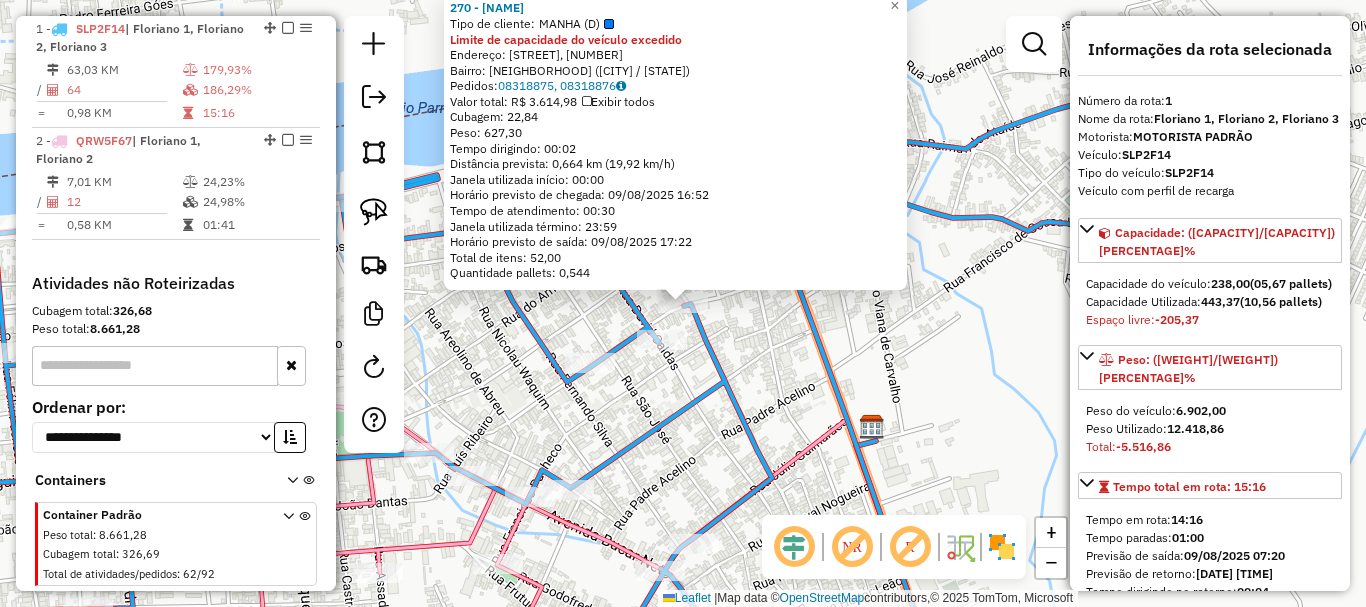 click on "[NUMBER] - [FIRST] [LAST] [LAST]  Tipo de cliente:   MANHA (D)  Limite de capacidade do veículo excedido  Endereço: Avenida [STREET], [NUMBER]   Bairro: [NEIGHBORHOOD] ([CITY] / [STATE])   Pedidos:  [ORDER_ID], [ORDER_ID]   Valor total: R$ [PRICE]   Exibir todos   Cubagem: [CUBAGE]  Peso: [WEIGHT]  Tempo dirigindo: [TIME]   Distância prevista: [DISTANCE] km ([SPEED] km/h)   Janela utilizada início: [TIME]   Horário previsto de chegada: [DATE] [TIME]   Tempo de atendimento: [TIME]   Janela utilizada término: [TIME]   Horário previsto de saída: [DATE] [TIME]   Total de itens: [ITEMS]   Quantidade pallets: [PALLETS]  × Janela de atendimento Grade de atendimento Capacidade Transportadoras Veículos Cliente Pedidos  Rotas Selecione os dias de semana para filtrar as janelas de atendimento  Seg   Ter   Qua   Qui   Sex   Sáb   Dom  Informe o período da janela de atendimento: De: Até:  Filtrar exatamente a janela do cliente  Considerar janela de atendimento padrão   Seg   Ter   Qua   Qui   Sex   Sáb   Dom   Peso mínimo:   De:" 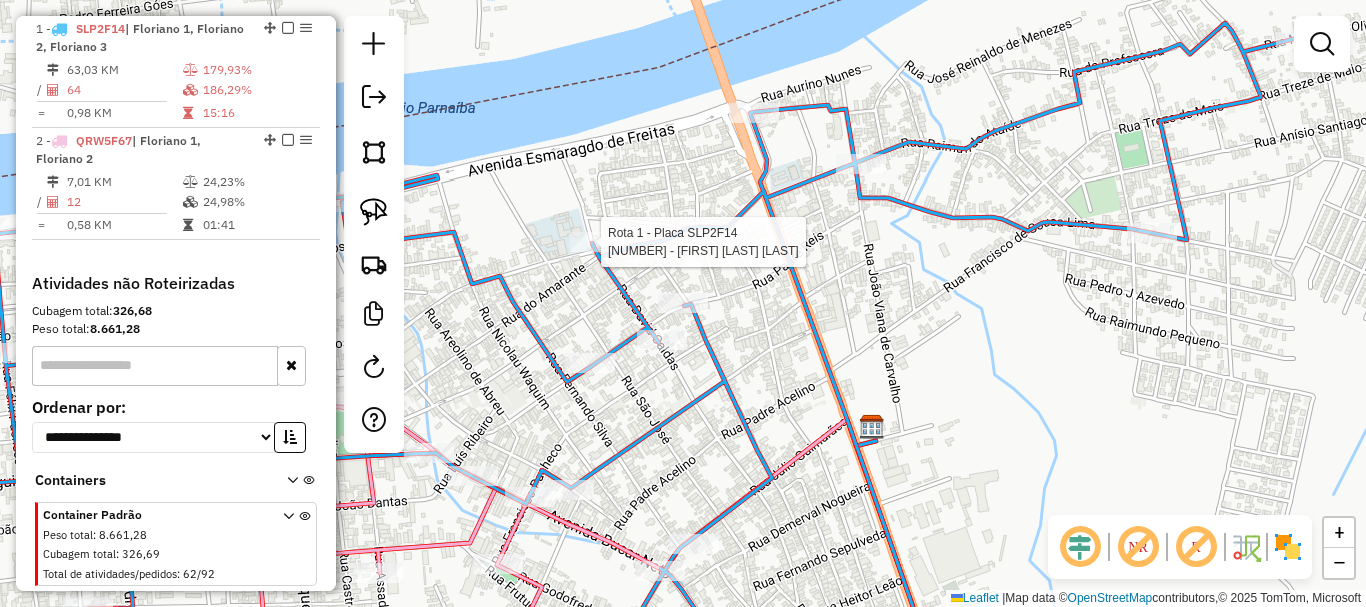 select on "**********" 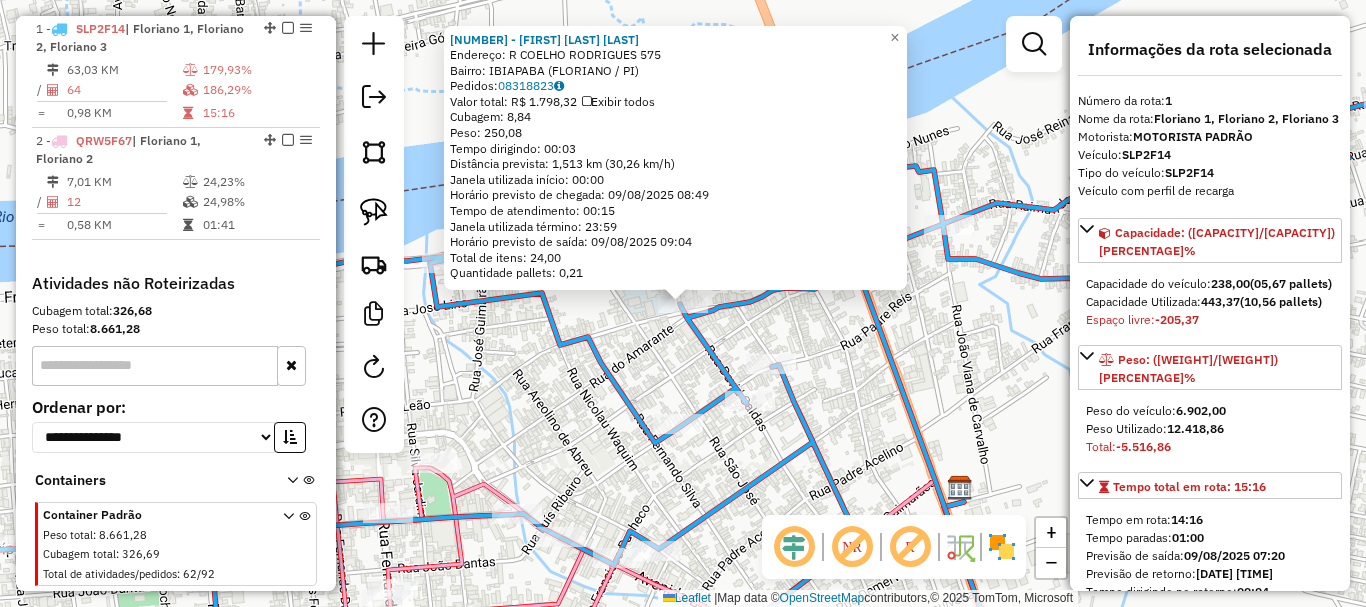 click on "[NUMBER] - [FULL_NAME] Endereço: R COELHO RODRIGUES [NUMBER] Bairro: [NEIGHBORHOOD] ([CITY] / [STATE]) Pedidos: [ORDER_ID] Valor total: [CURRENCY] [PRICE] Exibir todos Cubagem: [PRICE] Peso: [PRICE] Tempo dirigindo: [TIME] Distância prevista: [PRICE] km ([PRICE] km/h) Janela utilizada início: [TIME] Horário previsto de chegada: [DATE] [TIME] Tempo de atendimento: [TIME] Janela utilizada término: [TIME] Horário previsto de saída: [DATE] [TIME] Total de itens: [PRICE] Quantidade pallets: [PRICE] × Janela de atendimento Grade de atendimento Capacidade Transportadoras Veículos Cliente Pedidos Rotas Selecione os dias de semana para filtrar as janelas de atendimento Seg Ter Qua Qui Sex Sáb Dom Informe o período da janela de atendimento: De: Até: Filtrar exatamente a janela do cliente Considerar janela de atendimento padrão Selecione os dias de semana para filtrar as grades de atendimento Seg Ter Qua Qui Sex Sáb Dom Peso mínimo: Peso máximo: De:" 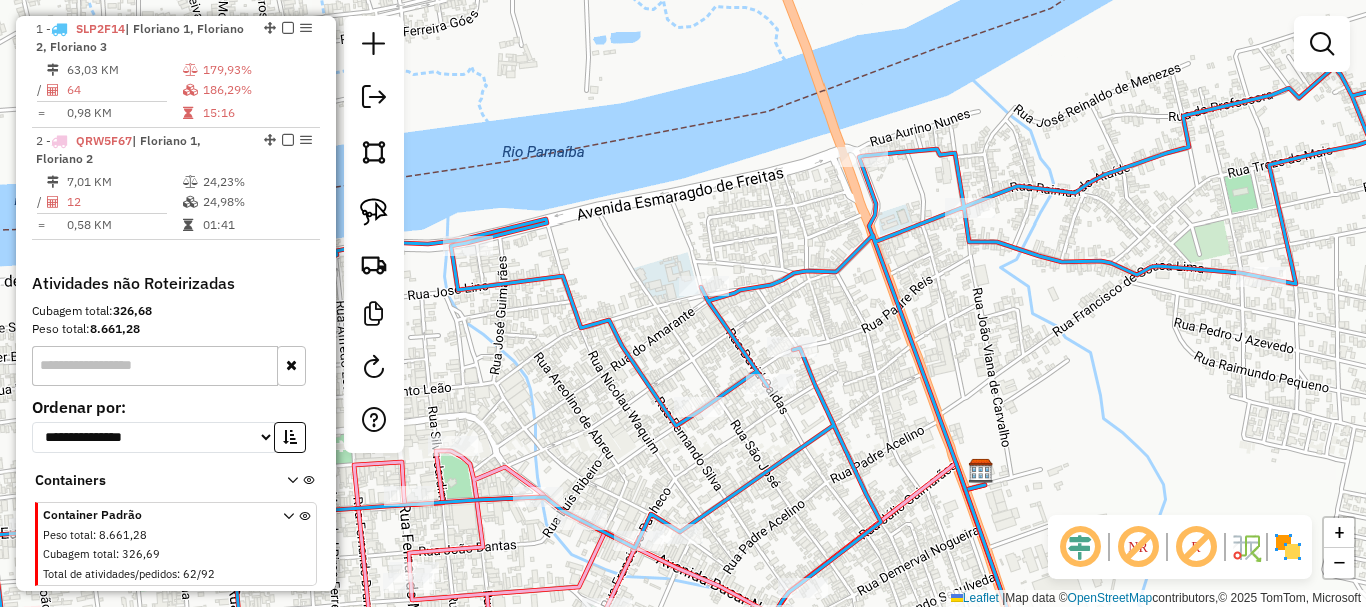 drag, startPoint x: 639, startPoint y: 349, endPoint x: 845, endPoint y: 275, distance: 218.88809 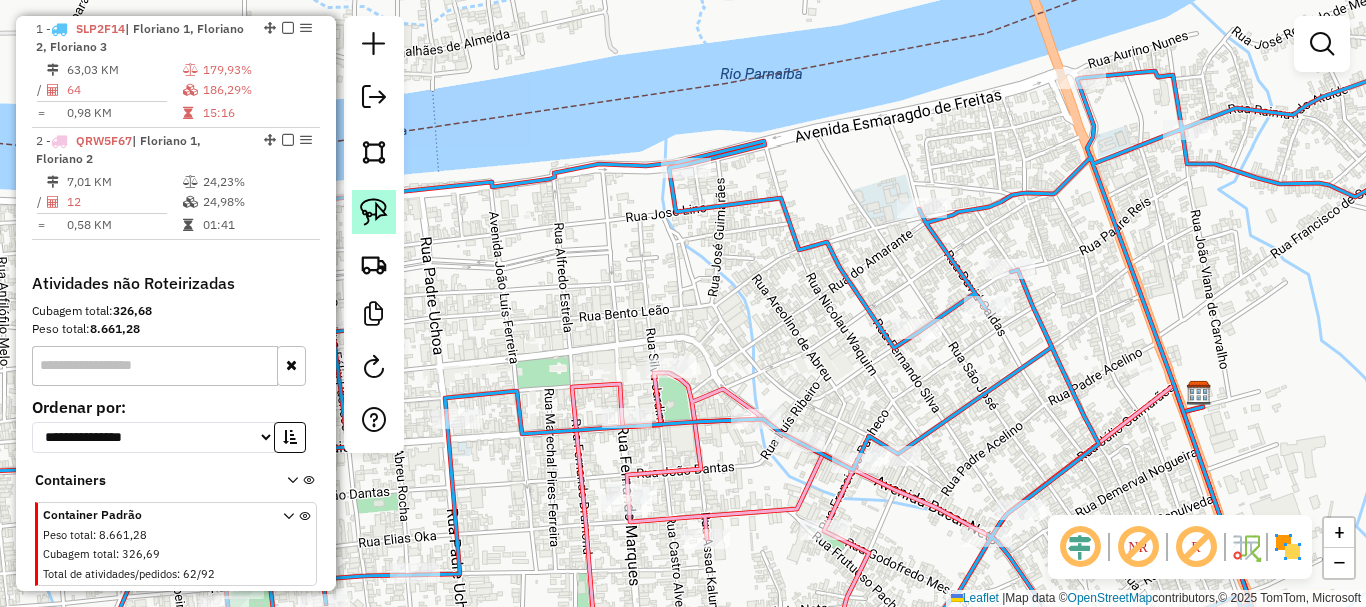 click 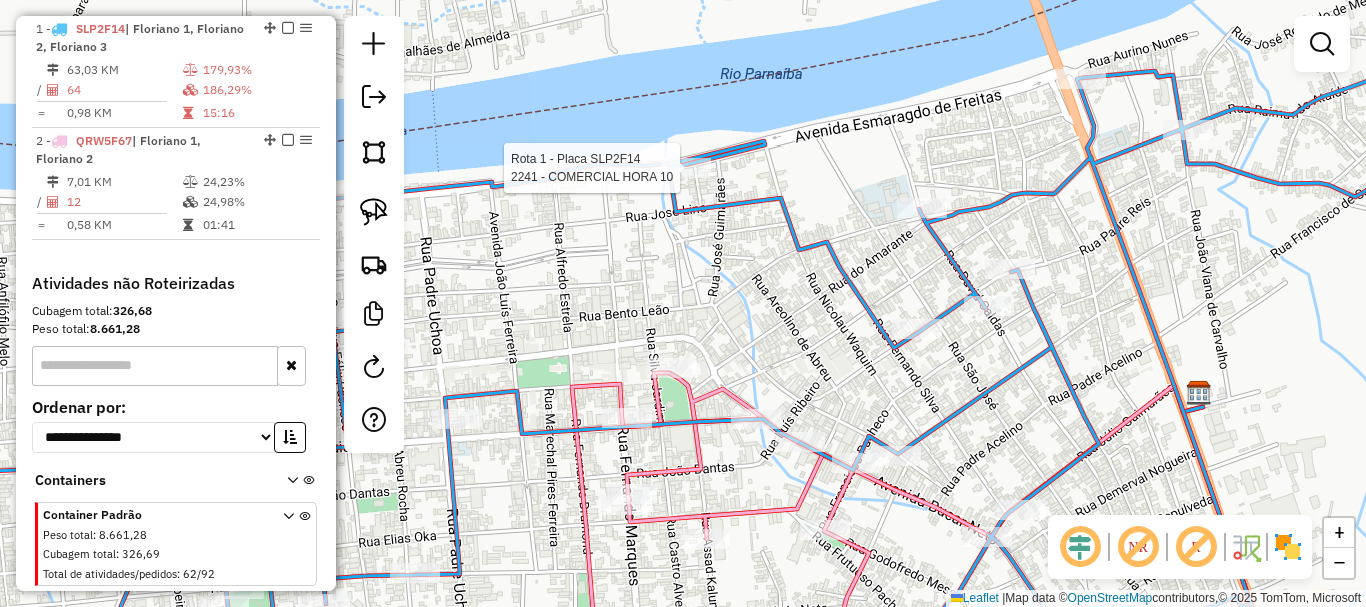 select on "**********" 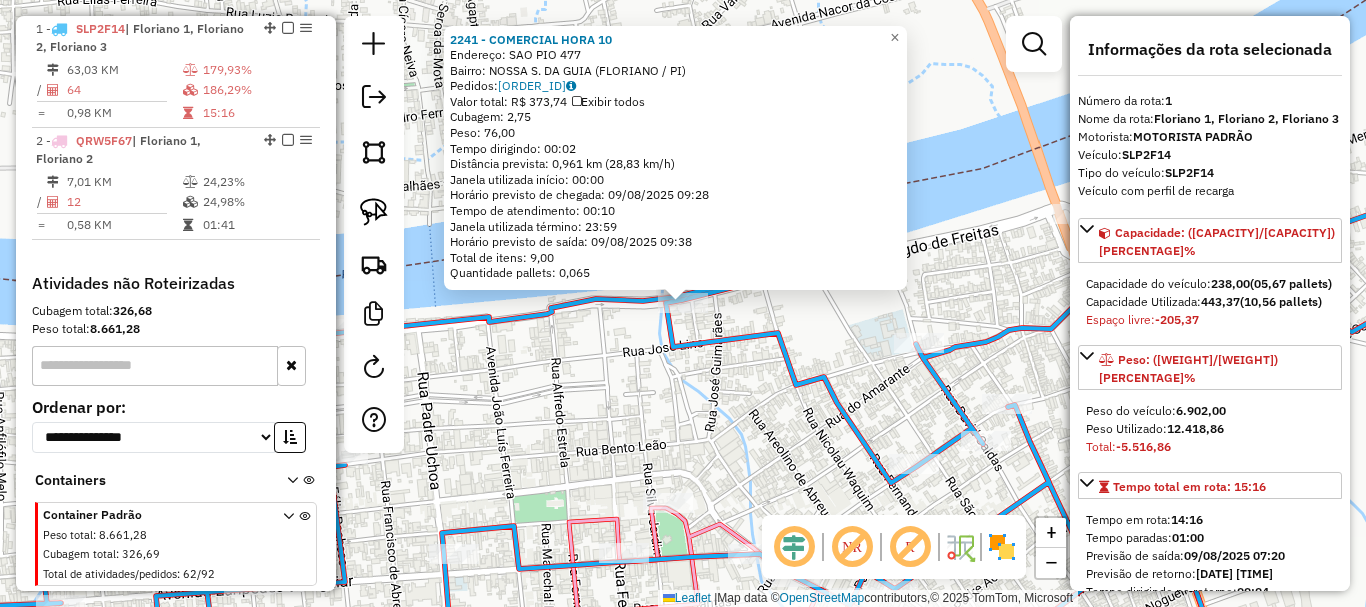 click 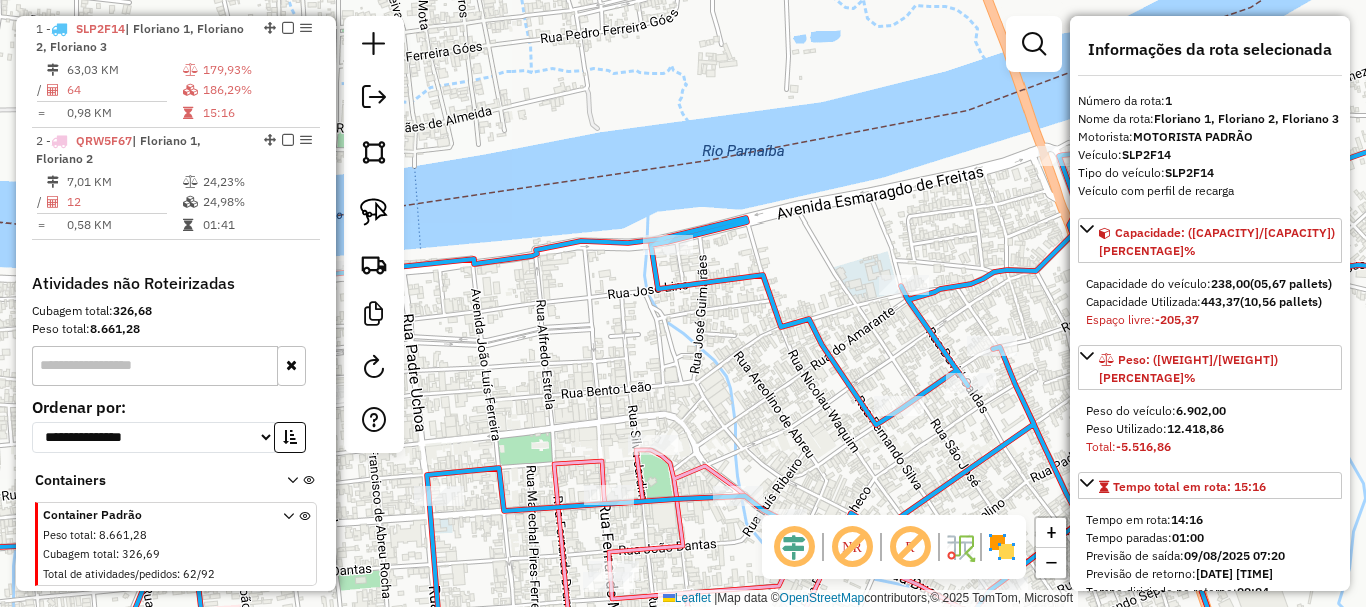 drag, startPoint x: 797, startPoint y: 377, endPoint x: 762, endPoint y: 290, distance: 93.77633 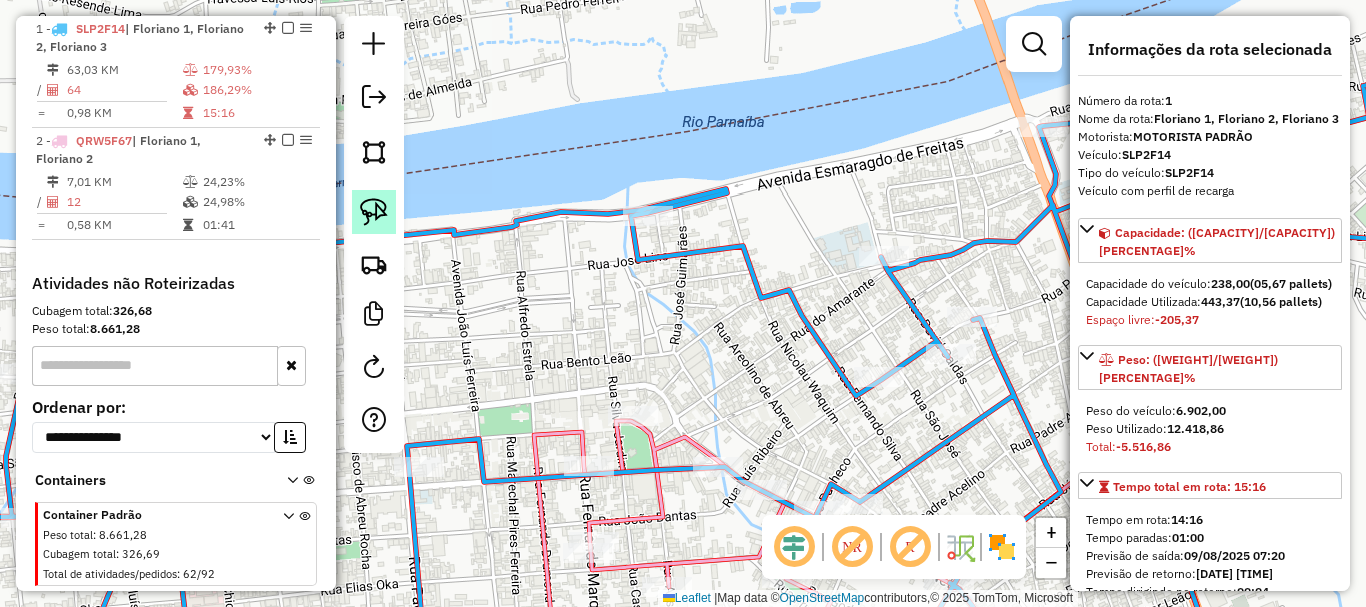 click 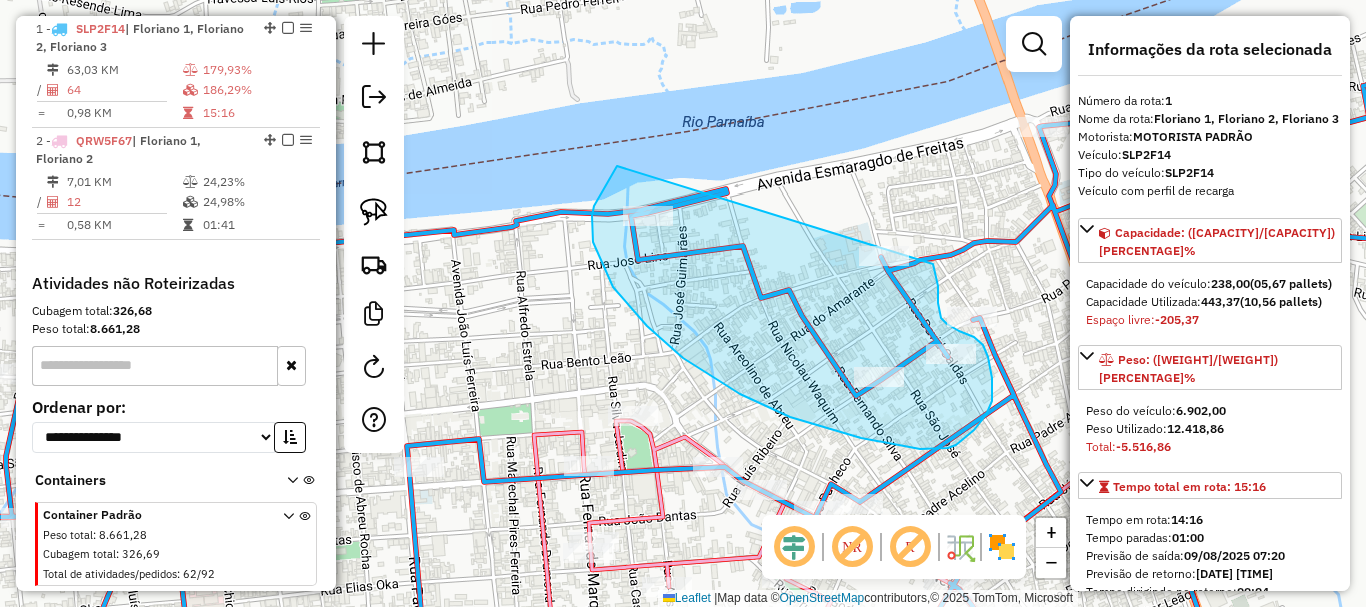 drag, startPoint x: 617, startPoint y: 166, endPoint x: 929, endPoint y: 252, distance: 323.6356 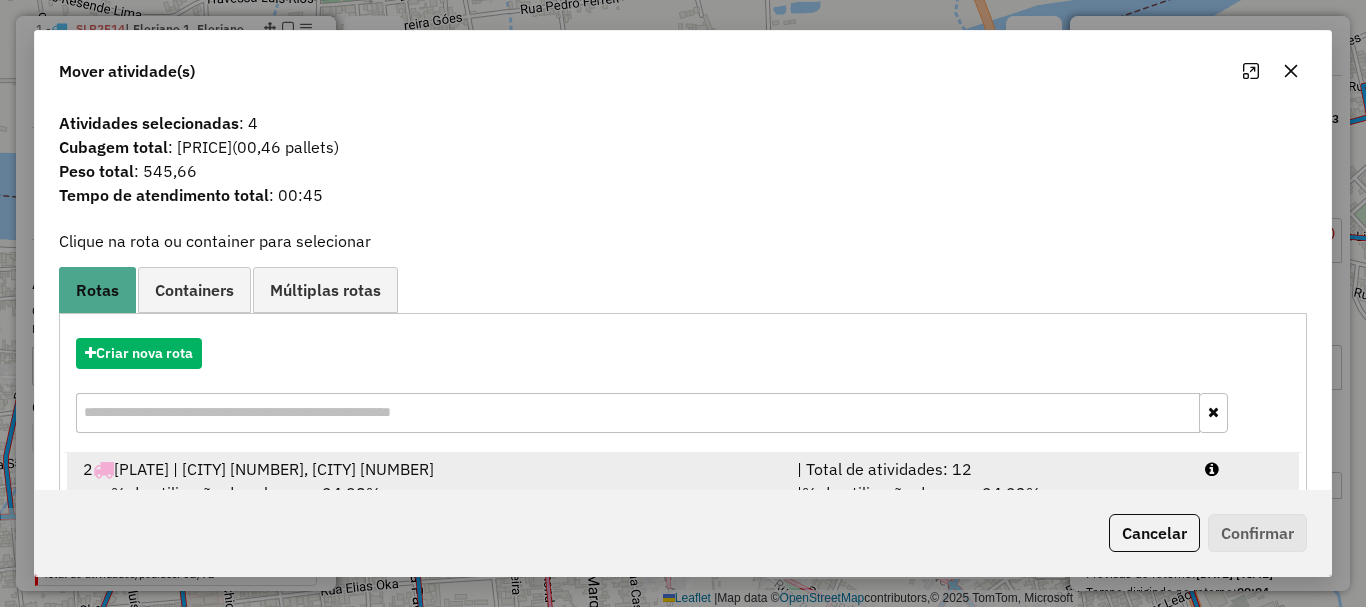 click on "[NUMBER] [PLATE] | [CITY] [NUMBER], [CITY] [NUMBER]" at bounding box center [428, 469] 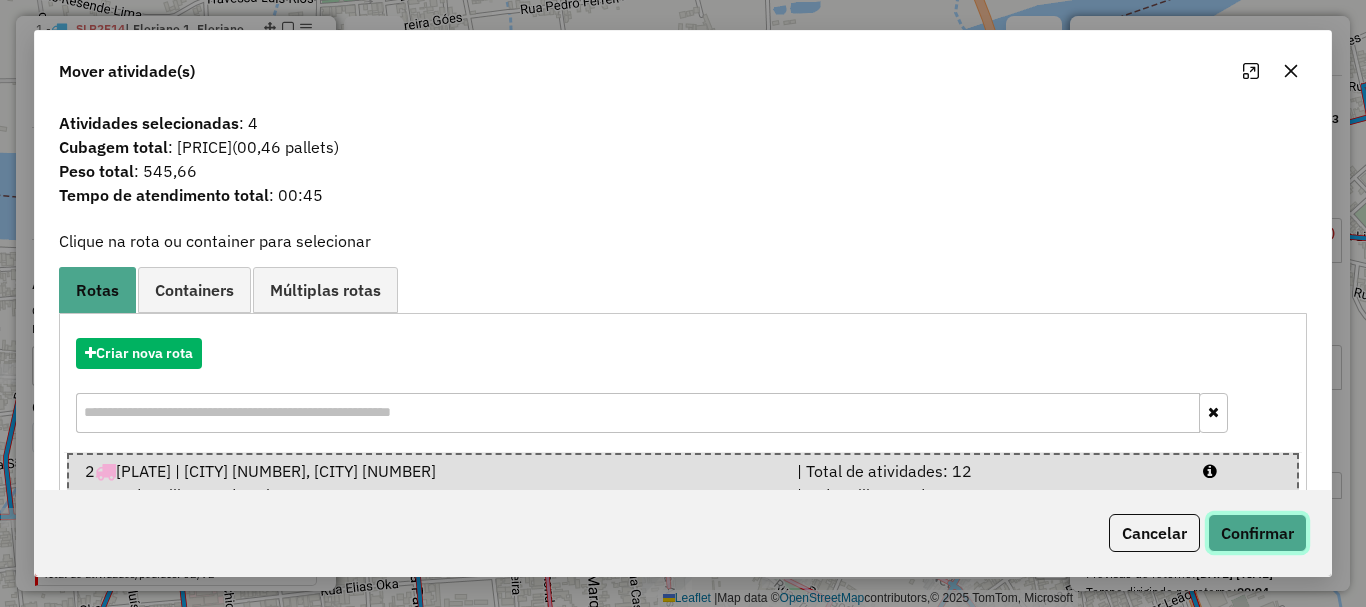 click on "Confirmar" 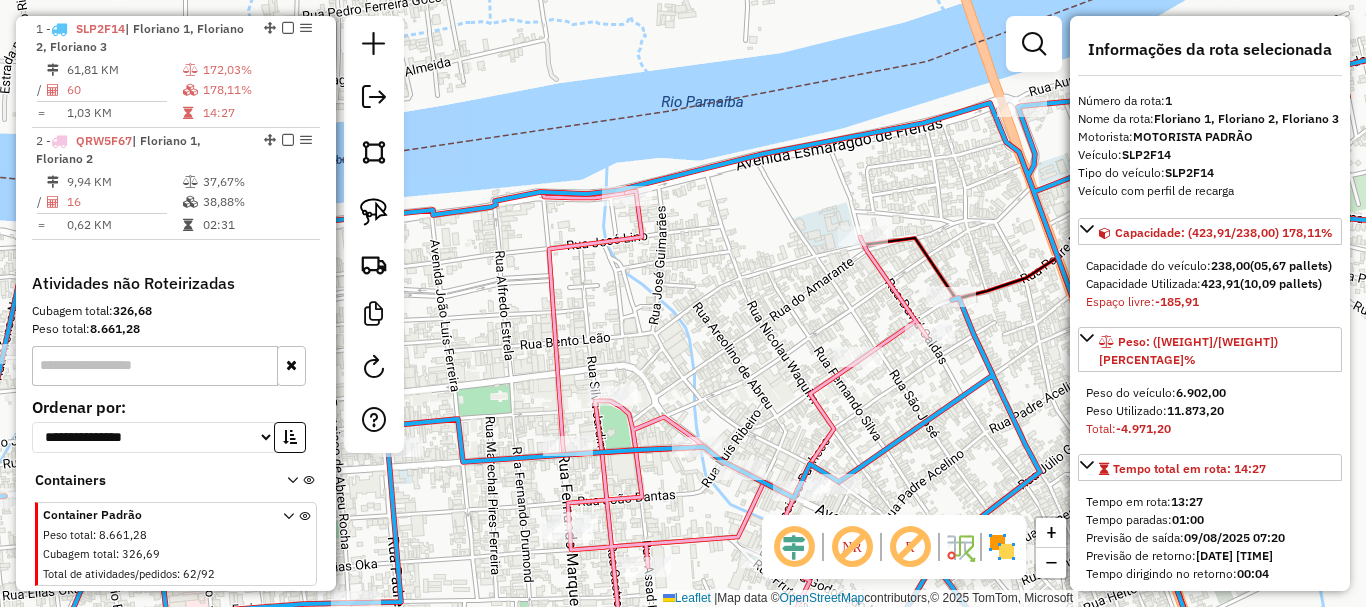 drag, startPoint x: 758, startPoint y: 313, endPoint x: 574, endPoint y: 331, distance: 184.87834 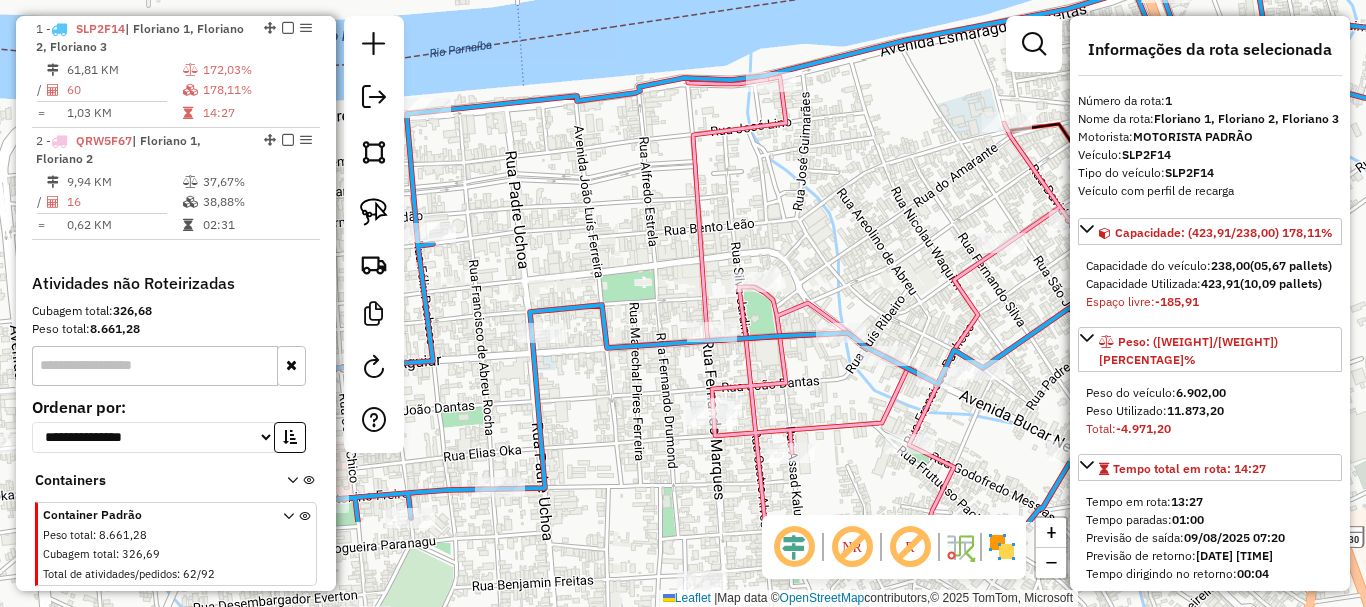 drag, startPoint x: 799, startPoint y: 232, endPoint x: 887, endPoint y: 173, distance: 105.9481 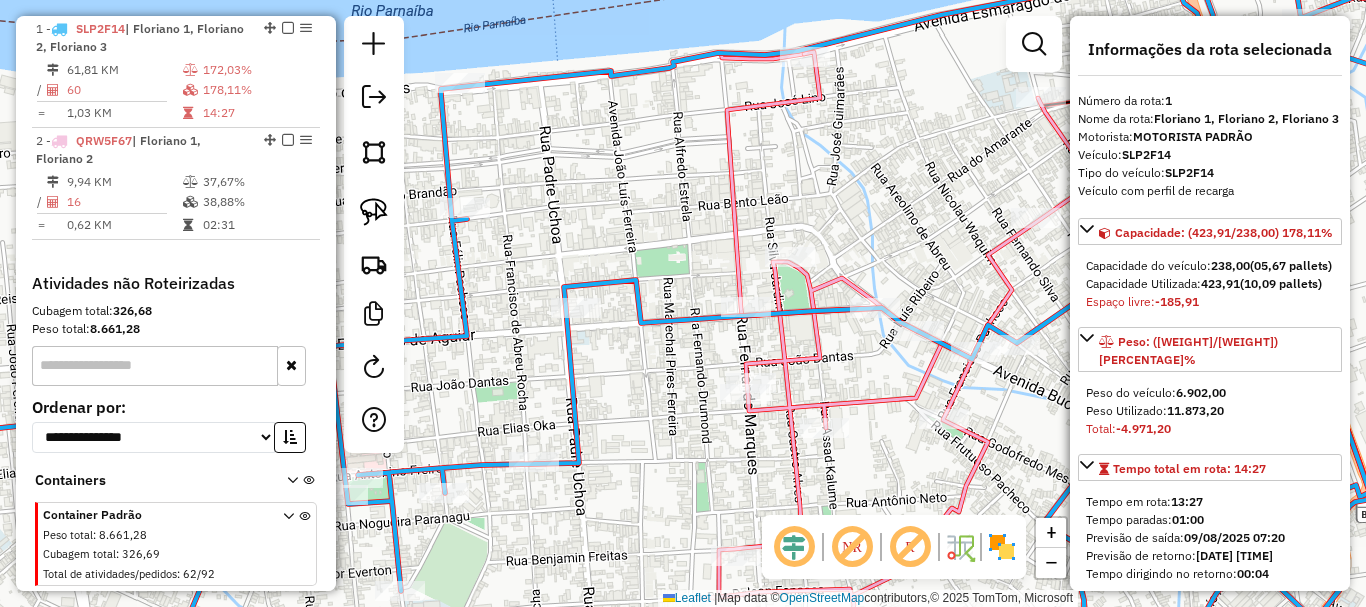 drag, startPoint x: 692, startPoint y: 286, endPoint x: 827, endPoint y: 190, distance: 165.65326 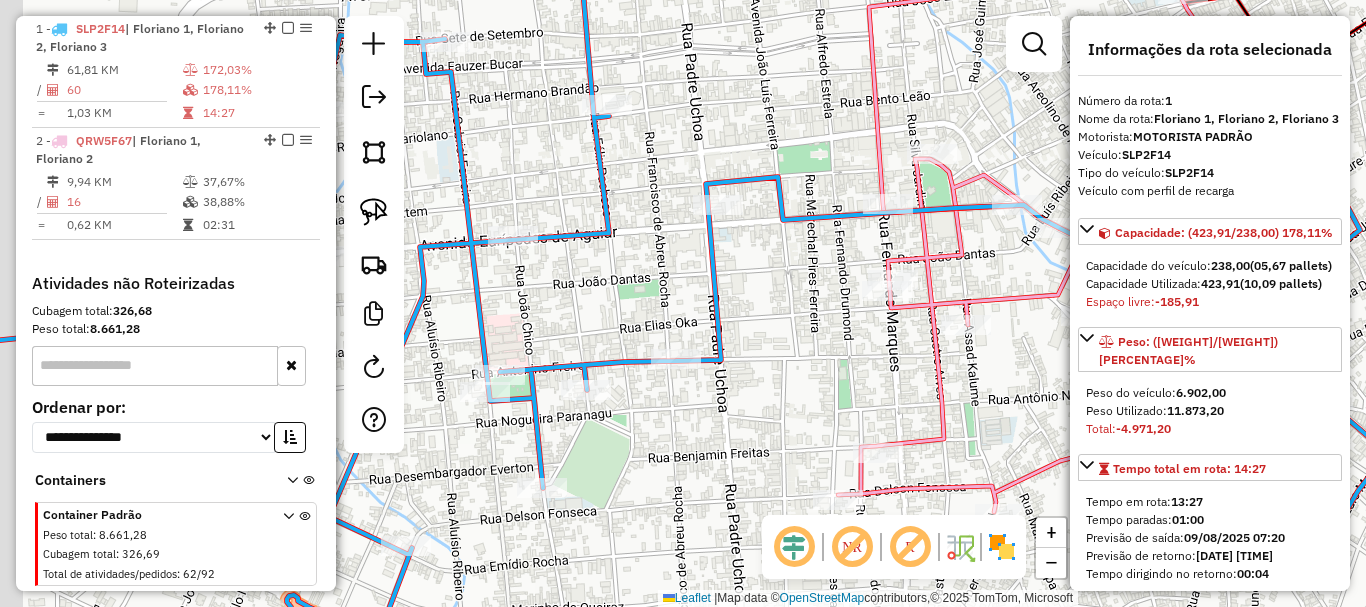 drag, startPoint x: 765, startPoint y: 276, endPoint x: 769, endPoint y: 309, distance: 33.24154 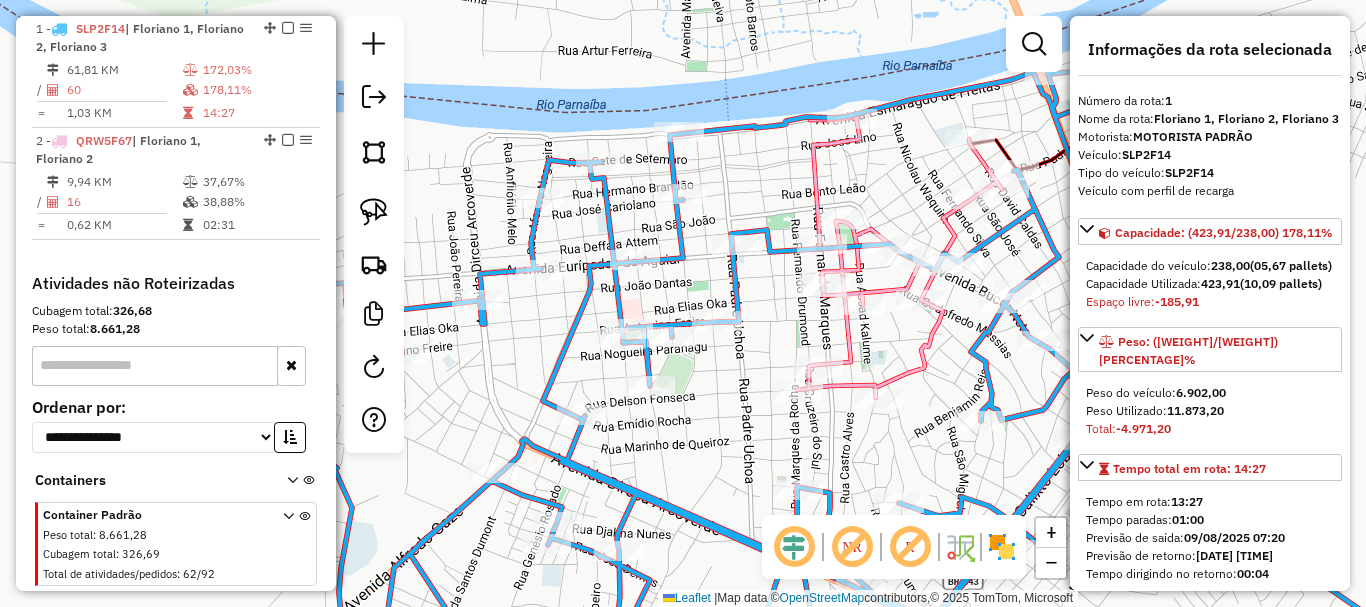click on "Janela de atendimento Grade de atendimento Capacidade Transportadoras Veículos Cliente Pedidos  Rotas Selecione os dias de semana para filtrar as janelas de atendimento  Seg   Ter   Qua   Qui   Sex   Sáb   Dom  Informe o período da janela de atendimento: De: Até:  Filtrar exatamente a janela do cliente  Considerar janela de atendimento padrão  Selecione os dias de semana para filtrar as grades de atendimento  Seg   Ter   Qua   Qui   Sex   Sáb   Dom   Considerar clientes sem dia de atendimento cadastrado  Clientes fora do dia de atendimento selecionado Filtrar as atividades entre os valores definidos abaixo:  Peso mínimo:   Peso máximo:   Cubagem mínima:   Cubagem máxima:   De:   Até:  Filtrar as atividades entre o tempo de atendimento definido abaixo:  De:   Até:   Considerar capacidade total dos clientes não roteirizados Transportadora: Selecione um ou mais itens Tipo de veículo: Selecione um ou mais itens Veículo: Selecione um ou mais itens Motorista: Selecione um ou mais itens Nome: Rótulo:" 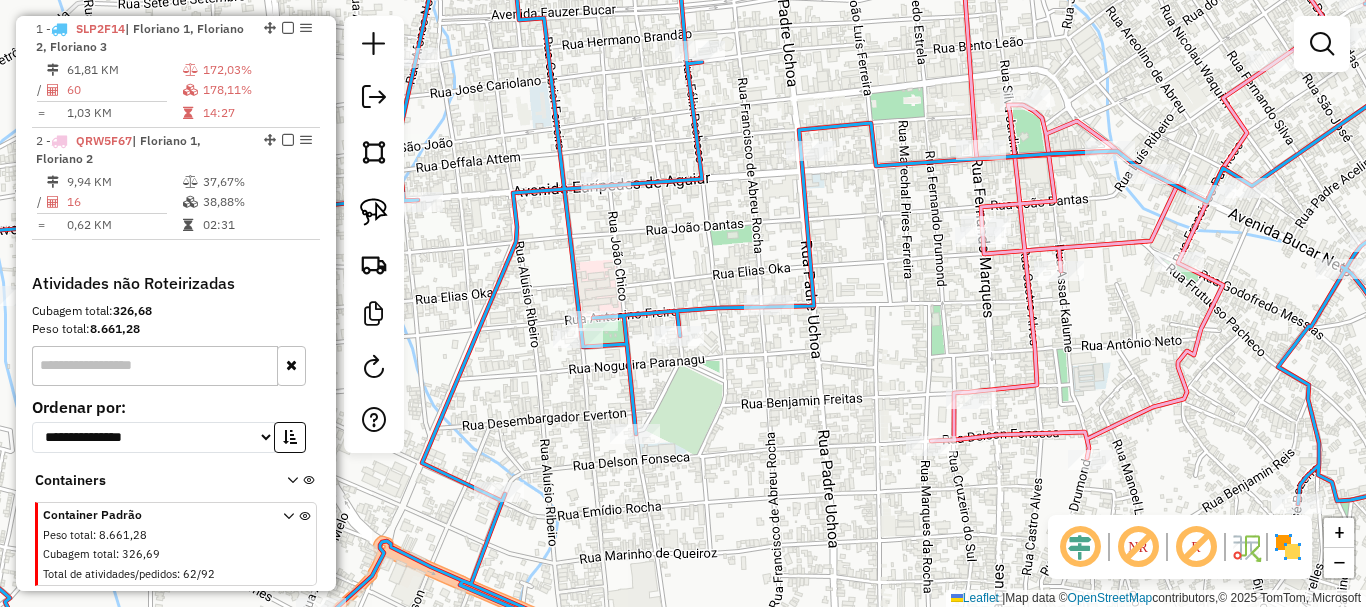click 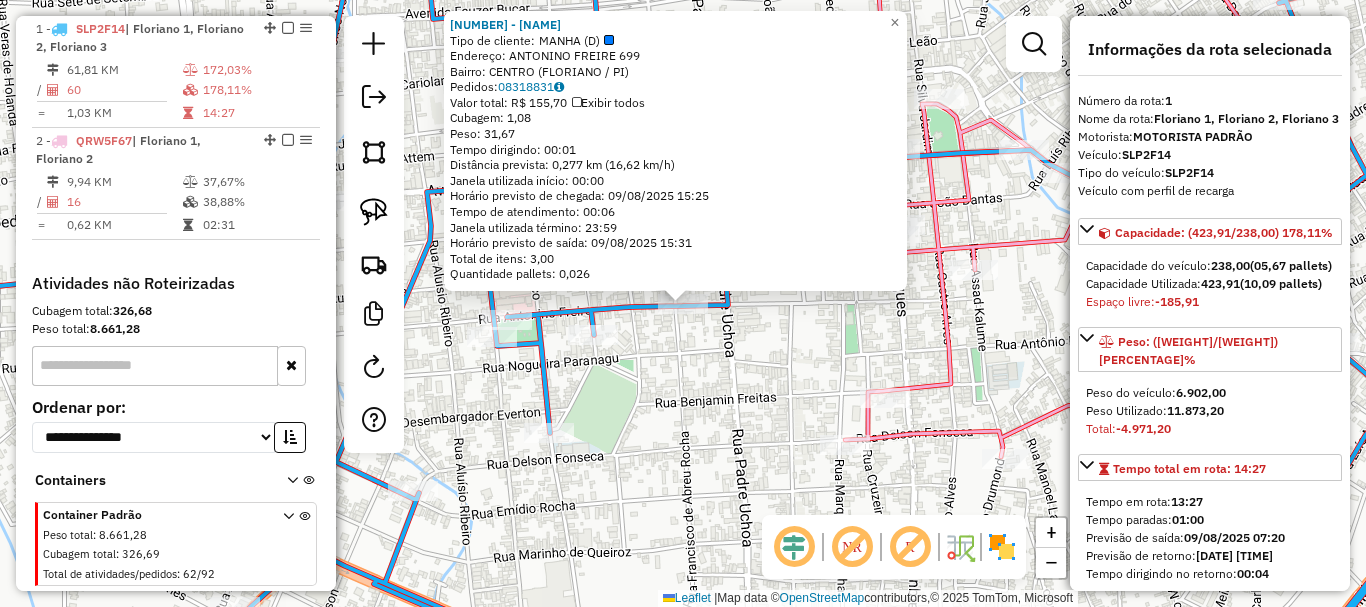 click on "[NUMBER] - [CLIENT_TYPE] [LAST] [LAST]  Tipo de cliente:   MANHA (D)   Endereço: [STREET] [NUMBER]   Bairro: [NEIGHBORHOOD] ([CITY] / [STATE])   Pedidos:  [ORDER_ID]   Valor total: R$ [PRICE]   Exibir todos   Cubagem: [CUBAGE]  Peso: [WEIGHT]  Tempo dirigindo: [TIME]   Distância prevista: [DISTANCE] km ([SPEED] km/h)   Janela utilizada início: [TIME]   Horário previsto de chegada: [DATE] [TIME]   Tempo de atendimento: [TIME]   Janela utilizada término: [TIME]   Horário previsto de saída: [DATE] [TIME]   Total de itens: [ITEMS]   Quantidade pallets: [PALLETS]  × Janela de atendimento Grade de atendimento Capacidade Transportadoras Veículos Cliente Pedidos  Rotas Selecione os dias de semana para filtrar as janelas de atendimento  Seg   Ter   Qua   Qui   Sex   Sáb   Dom  Informe o período da janela de atendimento: De: [TIME] Até: [TIME]  Filtrar exatamente a janela do cliente  Considerar janela de atendimento padrão  Selecione os dias de semana para filtrar as grades de atendimento  Seg   Ter   Qua   Qui   Sex   Sáb   Dom   Peso mínimo:   Peso máximo:  +" 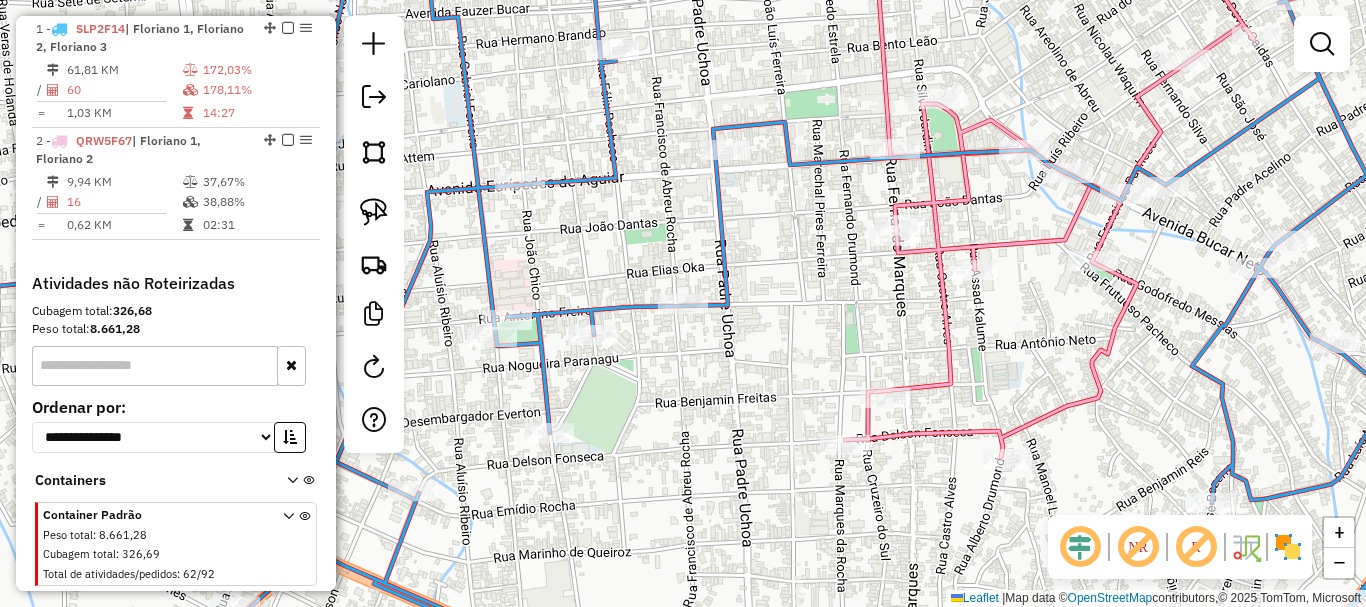 select on "**********" 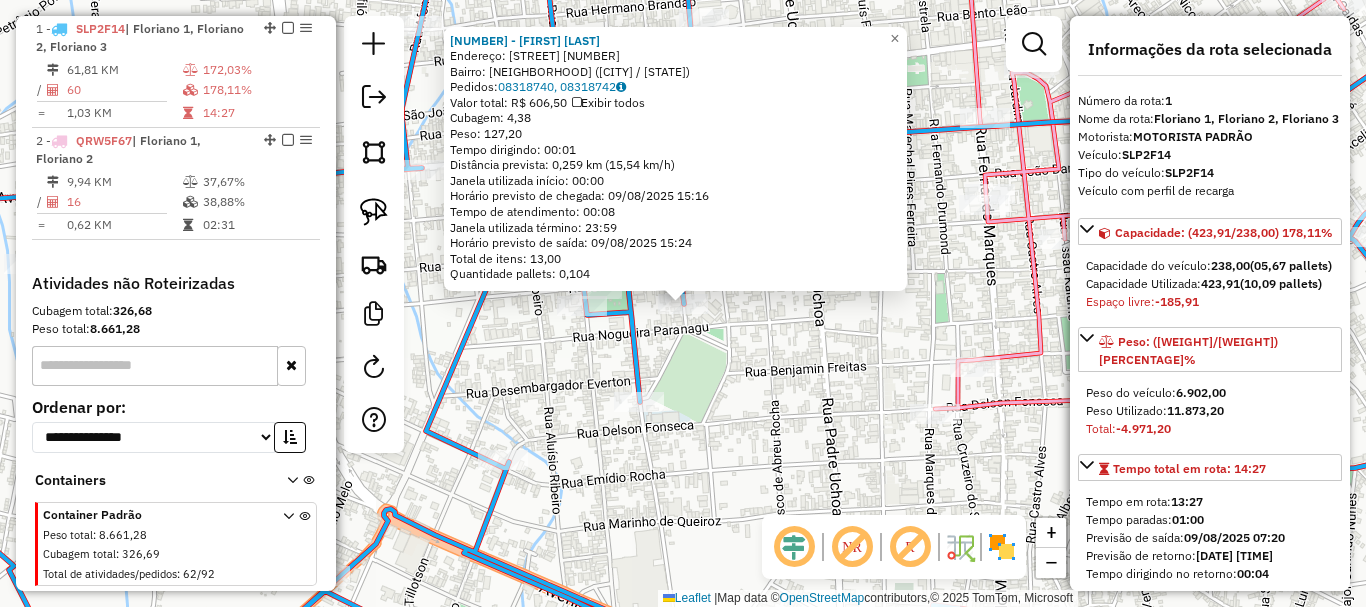 click on "Endereço: [STREET] [NUMBER] Bairro: [NEIGHBORHOOD] ([CITY] / [STATE]) Pedidos: [NUMBER], [NUMBER] Valor total: [CURRENCY] [AMOUNT] Exibir todos Cubagem: [AMOUNT] Peso: [AMOUNT] Tempo dirigindo: [TIME] Distância prevista: [DISTANCE] km ([SPEED] km/h) Janela utilizada início: [TIME] Horário previsto de chegada: [DATE] [TIME] Tempo de atendimento: [TIME] Janela utilizada término: [TIME] Horário previsto de saída: [DATE] [TIME] Total de itens: [AMOUNT] Quantidade pallets: [AMOUNT] × Janela de atendimento Grade de atendimento Capacidade Transportadoras Veículos Cliente Pedidos Rotas Selecione os dias de semana para filtrar as janelas de atendimento Seg Ter Qua Qui Sex Sáb Dom Informe o período da janela de atendimento: De: Até: Filtrar exatamente a janela do cliente Considerar janela de atendimento padrão Selecione os dias de semana para filtrar as grades de atendimento Seg Ter Qua Qui Sex Sáb Dom Peso mínimo: Peso máximo: De: De:" 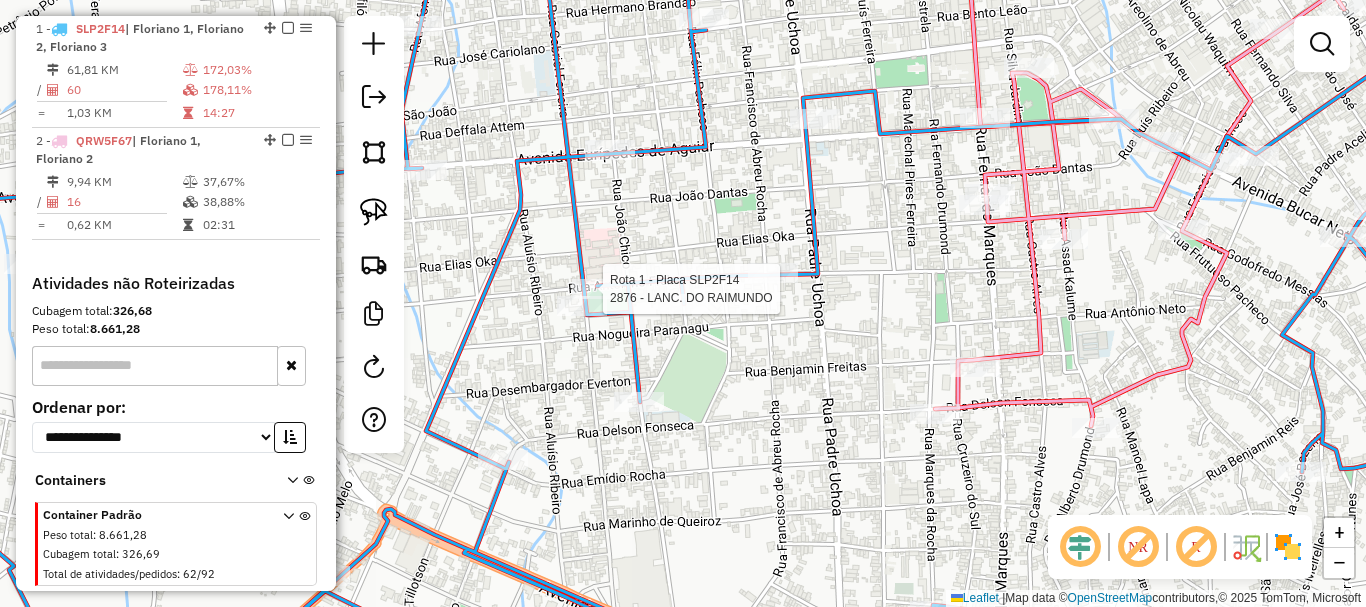 select on "**********" 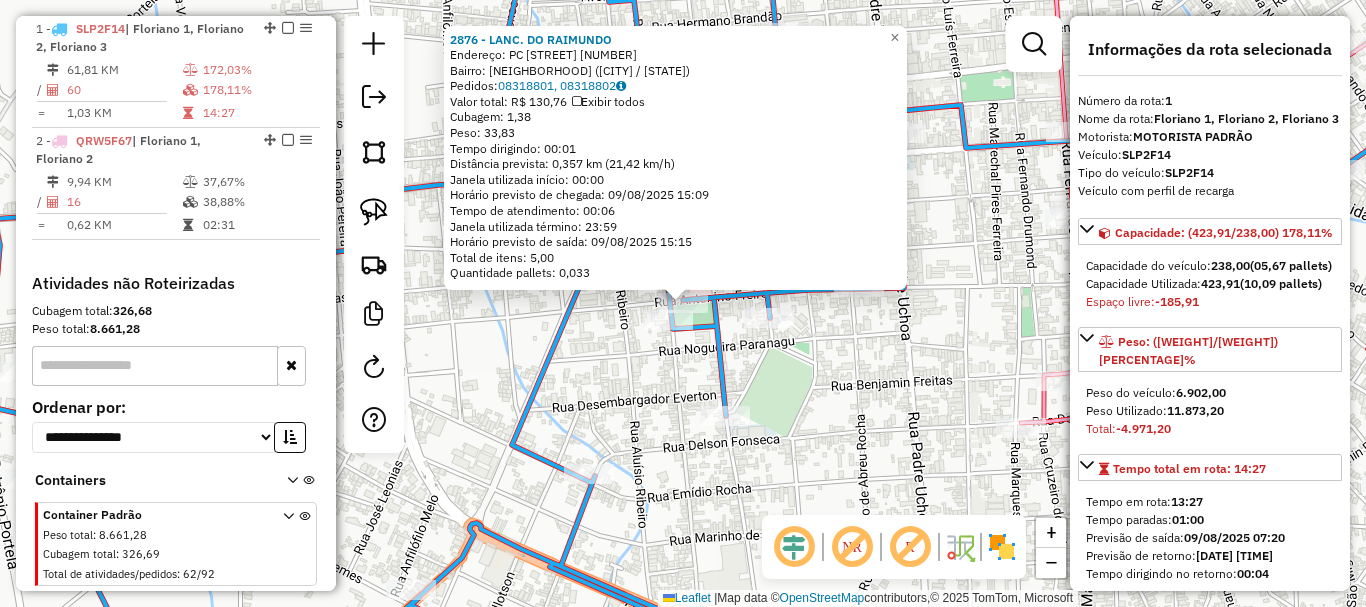click on "Rota 1 - Placa [PLATE] [NUMBER] - [FULL_NAME] [NUMBER] - [FULL_NAME] Endereço: [STREET_NAME] [NUMBER] Bairro: [NEIGHBORHOOD] ([CITY] / [STATE]) Pedidos: [ORDER_ID], [ORDER_ID] Valor total: [CURRENCY] [PRICE] Exibir todos Cubagem: [PRICE] Peso: [PRICE] Tempo dirigindo: [TIME] Distância prevista: [PRICE] km ([PRICE] km/h) Janela utilizada início: [TIME] Horário previsto de chegada: [DATE] [TIME] Tempo de atendimento: [TIME] Janela utilizada término: [TIME] Horário previsto de saída: [DATE] [TIME] Total de itens: [PRICE] Quantidade pallets: [PRICE] × Janela de atendimento Grade de atendimento Capacidade Transportadoras Veículos Cliente Pedidos Rotas Selecione os dias de semana para filtrar as janelas de atendimento Seg Ter Qua Qui Sex Sáb +" 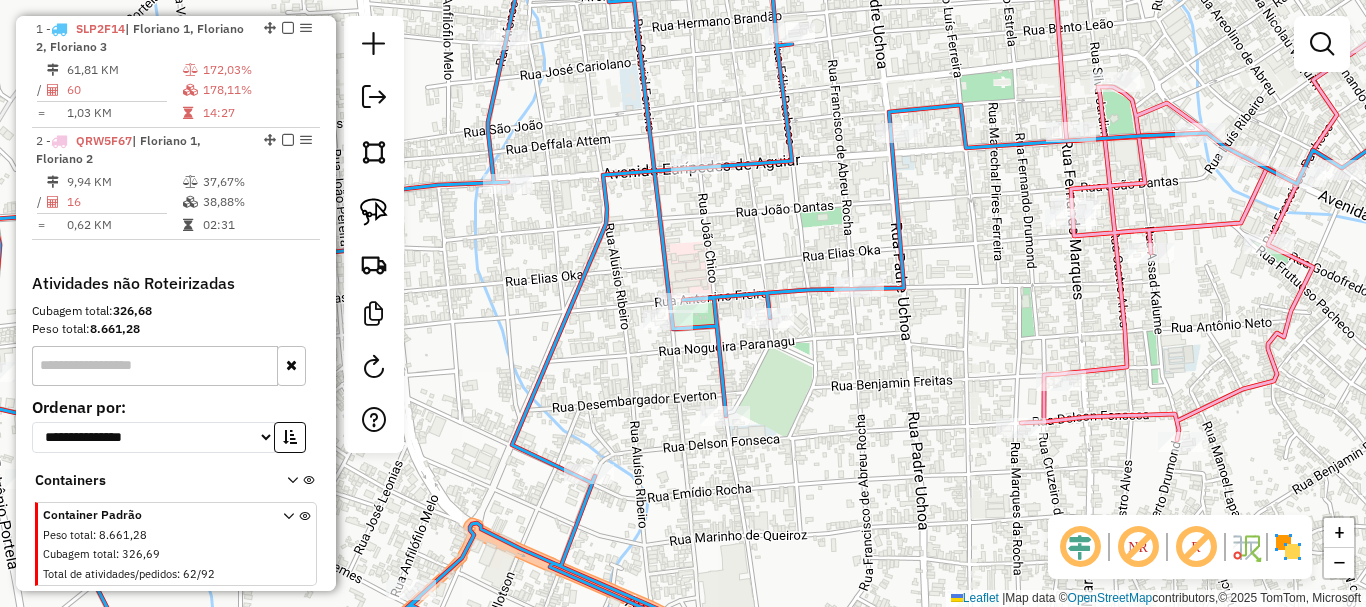 click on "Janela de atendimento Grade de atendimento Capacidade Transportadoras Veículos Cliente Pedidos  Rotas Selecione os dias de semana para filtrar as janelas de atendimento  Seg   Ter   Qua   Qui   Sex   Sáb   Dom  Informe o período da janela de atendimento: De: Até:  Filtrar exatamente a janela do cliente  Considerar janela de atendimento padrão  Selecione os dias de semana para filtrar as grades de atendimento  Seg   Ter   Qua   Qui   Sex   Sáb   Dom   Considerar clientes sem dia de atendimento cadastrado  Clientes fora do dia de atendimento selecionado Filtrar as atividades entre os valores definidos abaixo:  Peso mínimo:   Peso máximo:   Cubagem mínima:   Cubagem máxima:   De:   Até:  Filtrar as atividades entre o tempo de atendimento definido abaixo:  De:   Até:   Considerar capacidade total dos clientes não roteirizados Transportadora: Selecione um ou mais itens Tipo de veículo: Selecione um ou mais itens Veículo: Selecione um ou mais itens Motorista: Selecione um ou mais itens Nome: Rótulo:" 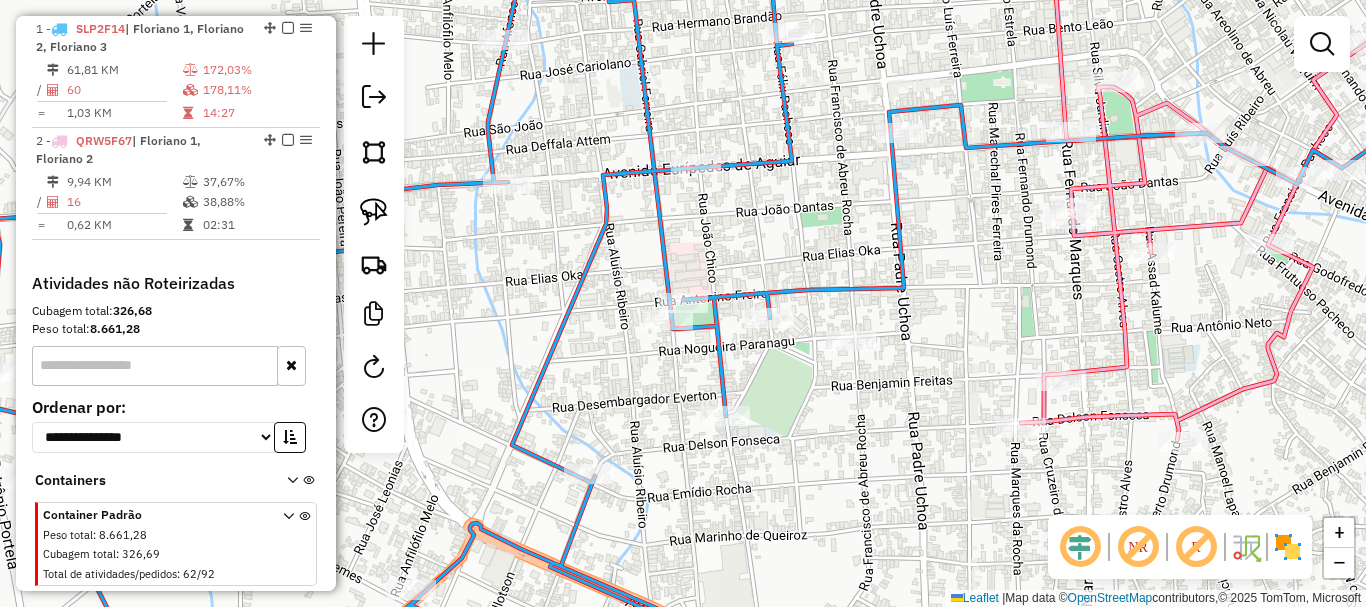 click 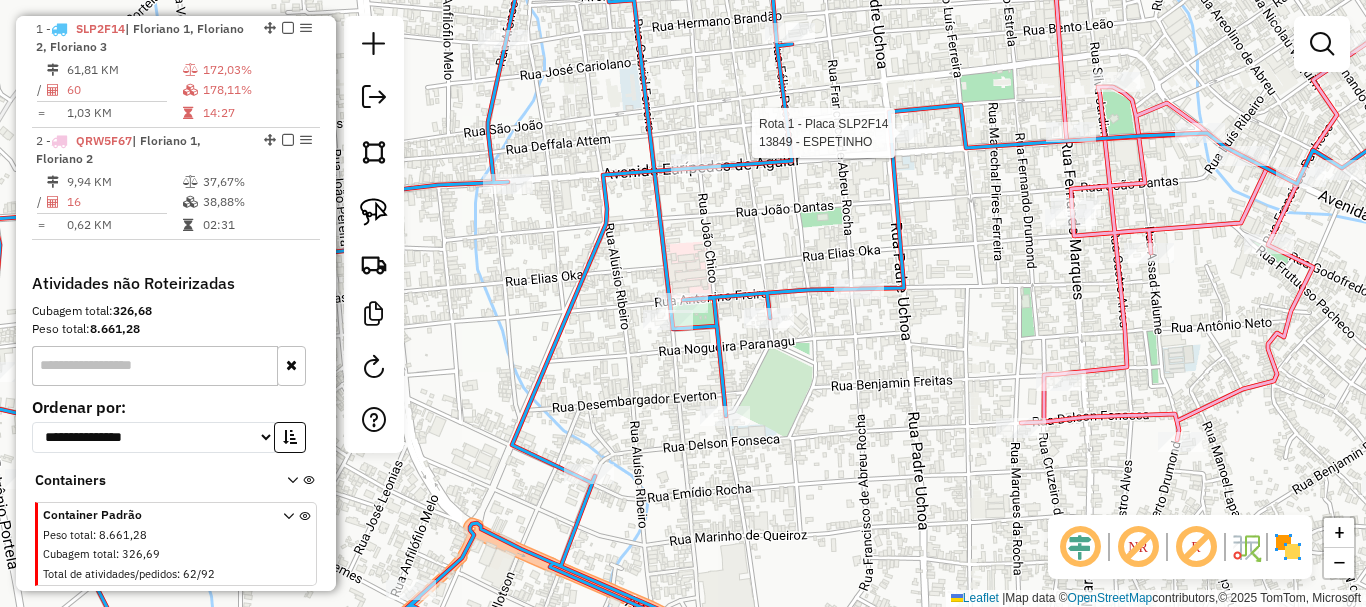 select on "**********" 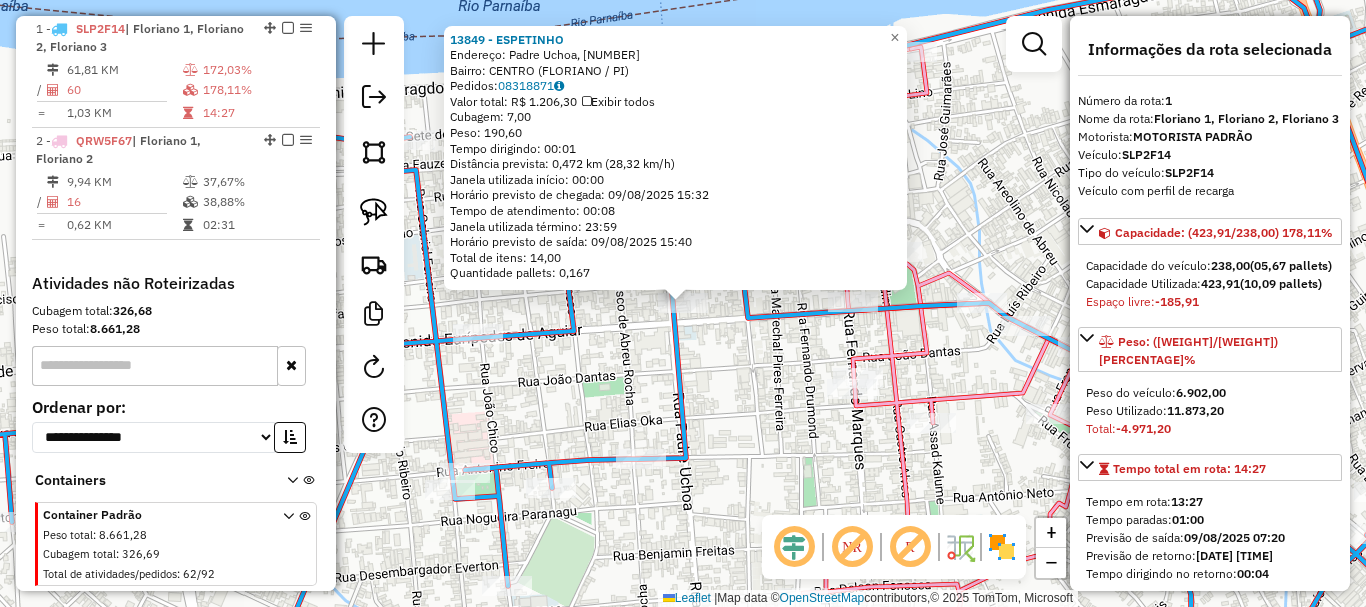 click on "Rota 2 - Placa [PLATE] [NUMBER] - [FIRST] [LAST] [LAST] - ESPETINHO  Endereço: [STREET], [NUMBER]   Bairro: [NEIGHBORHOOD] ([CITY] / [STATE])   Pedidos:  [ORDER_ID]   Valor total: R$ [PRICE]   Exibir todos   Cubagem: [CUBAGE]  Peso: [WEIGHT]  Tempo dirigindo: [TIME]   Distância prevista: [DISTANCE] km ([SPEED] km/h)   Janela utilizada início: [TIME]   Horário previsto de chegada: [DATE] [TIME]   Tempo de atendimento: [TIME]   Janela utilizada término: [TIME]   Horário previsto de saída: [DATE] [TIME]   Total de itens: [ITEMS]   Quantidade pallets: [PALLETS]  × Janela de atendimento Grade de atendimento Capacidade Transportadoras Veículos Cliente Pedidos  Rotas Selecione os dias de semana para filtrar as janelas de atendimento  Seg   Ter   Qua   Qui   Sex   Sáb   Dom  Informe o período da janela de atendimento: De: [TIME] Até: [TIME]  Filtrar exatamente a janela do cliente  Considerar janela de atendimento padrão  Selecione os dias de semana para filtrar as grades de atendimento  Seg   Ter   Qua   Qui   Sex   Sáb   Dom   Peso mínimo:  +" 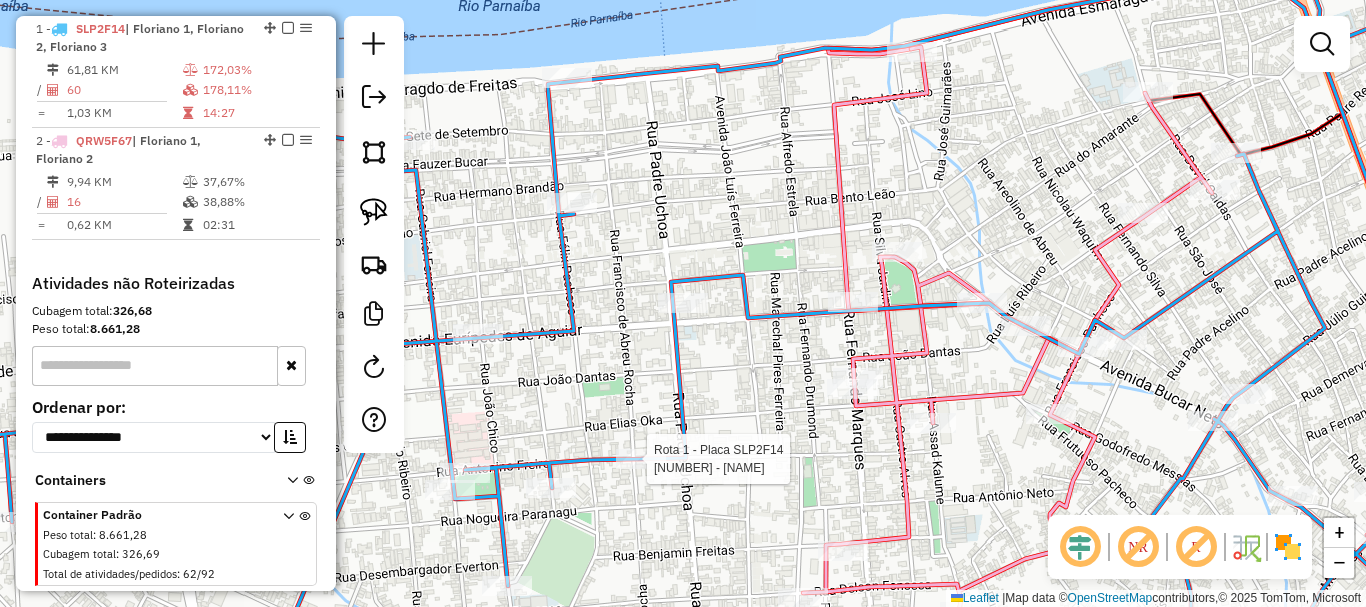 select on "**********" 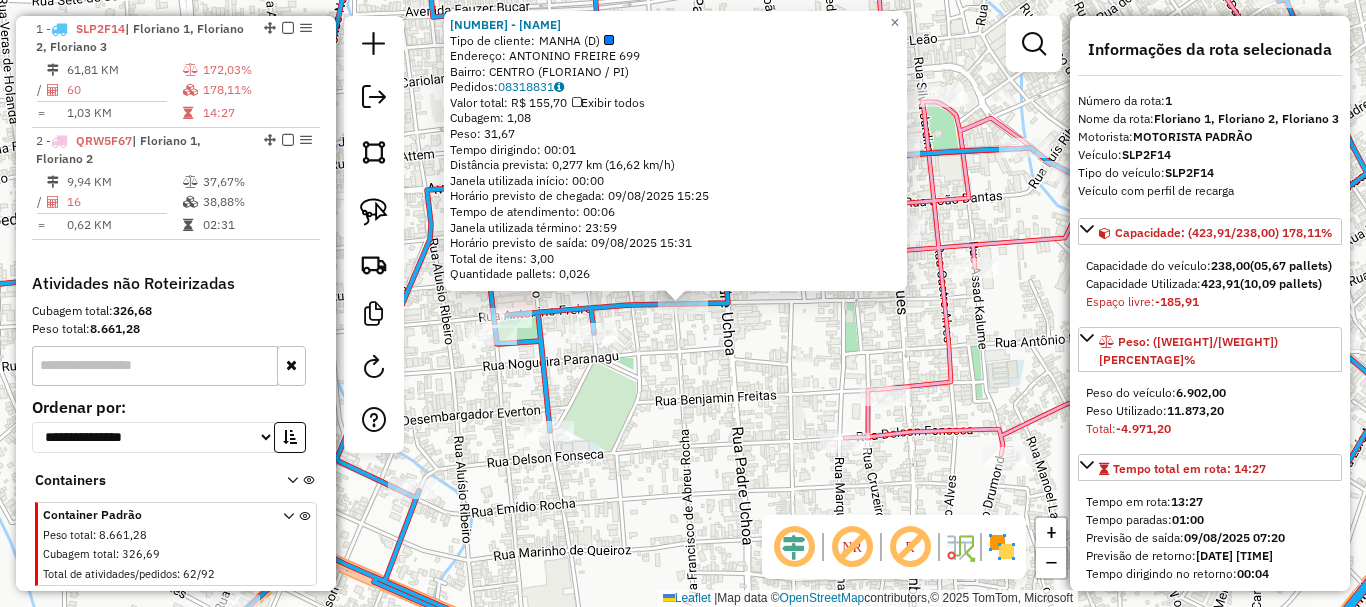 click on "[NUMBER] - [CLIENT_TYPE] [LAST] [LAST]  Tipo de cliente:   MANHA (D)   Endereço: [STREET] [NUMBER]   Bairro: [NEIGHBORHOOD] ([CITY] / [STATE])   Pedidos:  [ORDER_ID]   Valor total: R$ [PRICE]   Exibir todos   Cubagem: [CUBAGE]  Peso: [WEIGHT]  Tempo dirigindo: [TIME]   Distância prevista: [DISTANCE] km ([SPEED] km/h)   Janela utilizada início: [TIME]   Horário previsto de chegada: [DATE] [TIME]   Tempo de atendimento: [TIME]   Janela utilizada término: [TIME]   Horário previsto de saída: [DATE] [TIME]   Total de itens: [ITEMS]   Quantidade pallets: [PALLETS]  × Janela de atendimento Grade de atendimento Capacidade Transportadoras Veículos Cliente Pedidos  Rotas Selecione os dias de semana para filtrar as janelas de atendimento  Seg   Ter   Qua   Qui   Sex   Sáb   Dom  Informe o período da janela de atendimento: De: [TIME] Até: [TIME]  Filtrar exatamente a janela do cliente  Considerar janela de atendimento padrão  Selecione os dias de semana para filtrar as grades de atendimento  Seg   Ter   Qua   Qui   Sex   Sáb   Dom   Peso mínimo:   Peso máximo:  +" 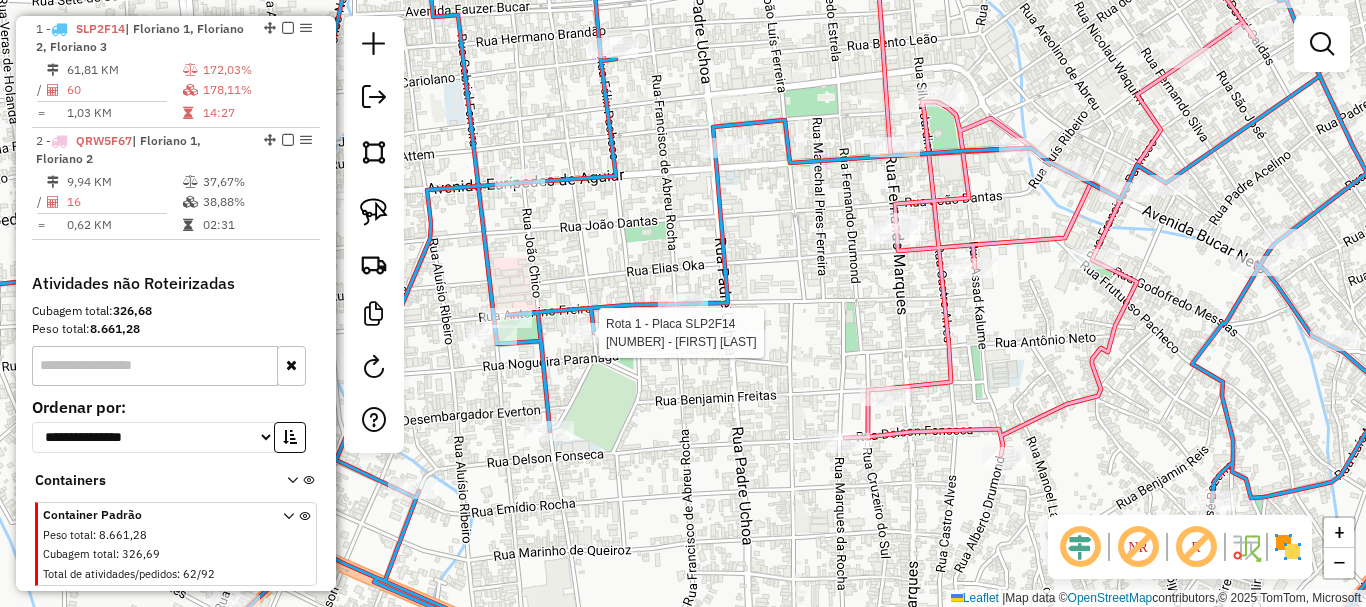 click 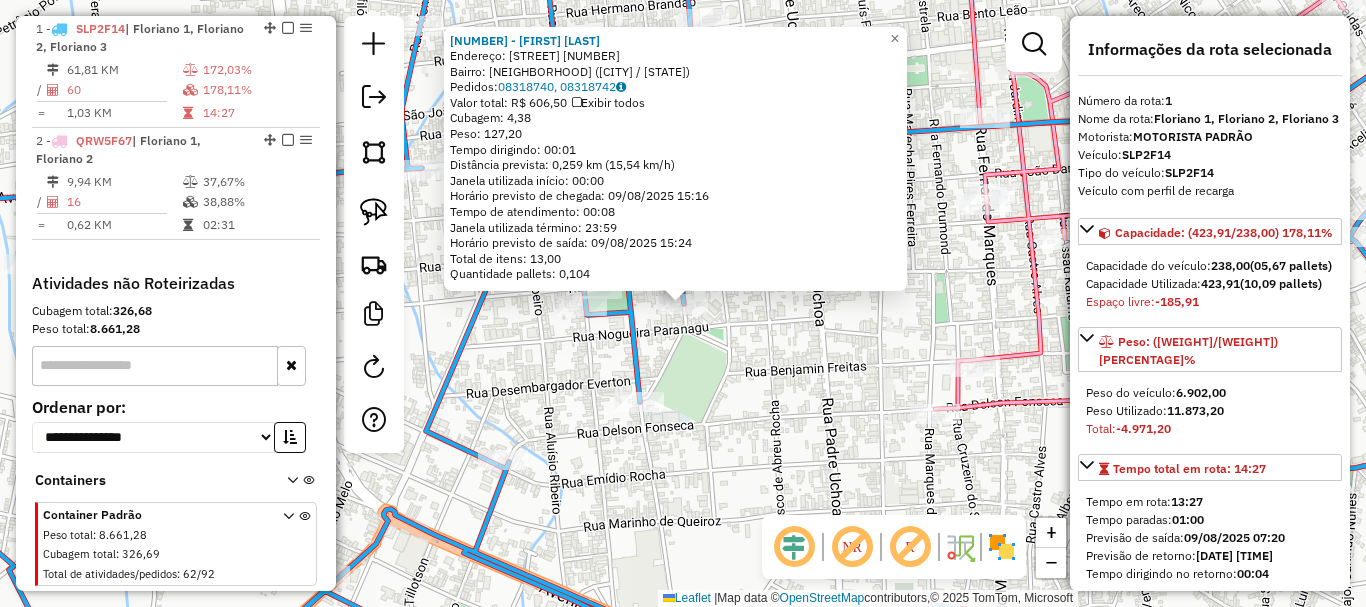 click on "Endereço: [STREET] [NUMBER] Bairro: [NEIGHBORHOOD] ([CITY] / [STATE]) Pedidos: [NUMBER], [NUMBER] Valor total: [CURRENCY] [AMOUNT] Exibir todos Cubagem: [AMOUNT] Peso: [AMOUNT] Tempo dirigindo: [TIME] Distância prevista: [DISTANCE] km ([SPEED] km/h) Janela utilizada início: [TIME] Horário previsto de chegada: [DATE] [TIME] Tempo de atendimento: [TIME] Janela utilizada término: [TIME] Horário previsto de saída: [DATE] [TIME] Total de itens: [AMOUNT] Quantidade pallets: [AMOUNT] × Janela de atendimento Grade de atendimento Capacidade Transportadoras Veículos Cliente Pedidos Rotas Selecione os dias de semana para filtrar as janelas de atendimento Seg Ter Qua Qui Sex Sáb Dom Informe o período da janela de atendimento: De: Até: Filtrar exatamente a janela do cliente Considerar janela de atendimento padrão Selecione os dias de semana para filtrar as grades de atendimento Seg Ter Qua Qui Sex Sáb Dom Peso mínimo: Peso máximo: De: De:" 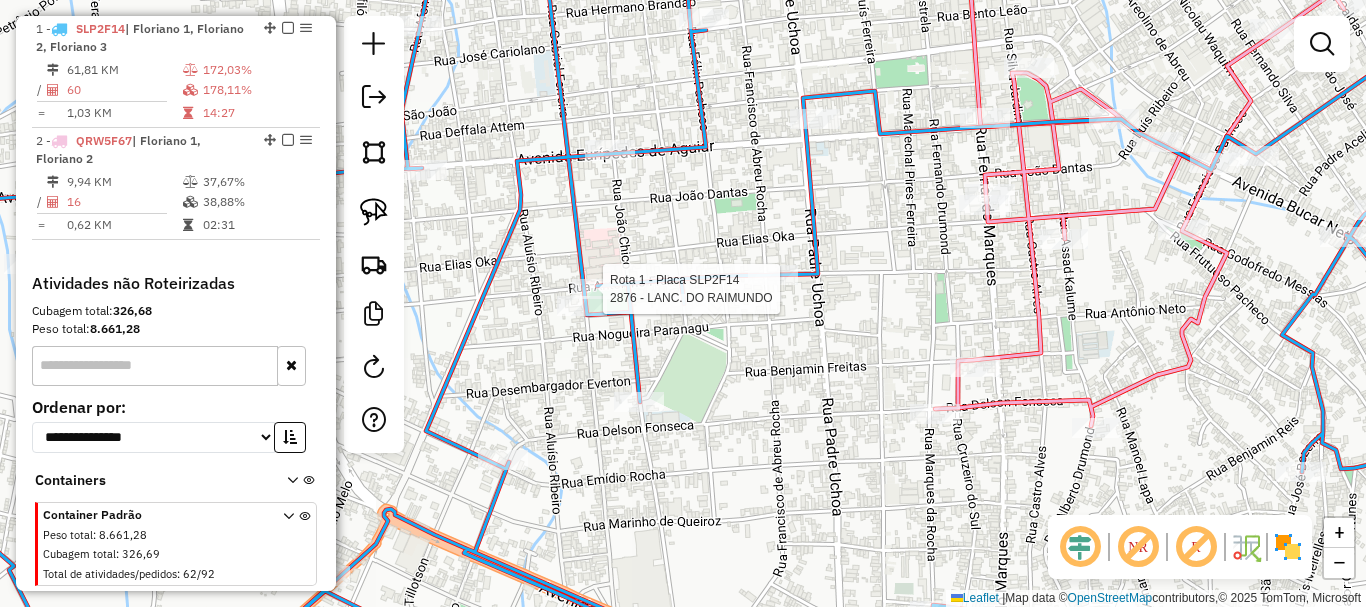 select on "**********" 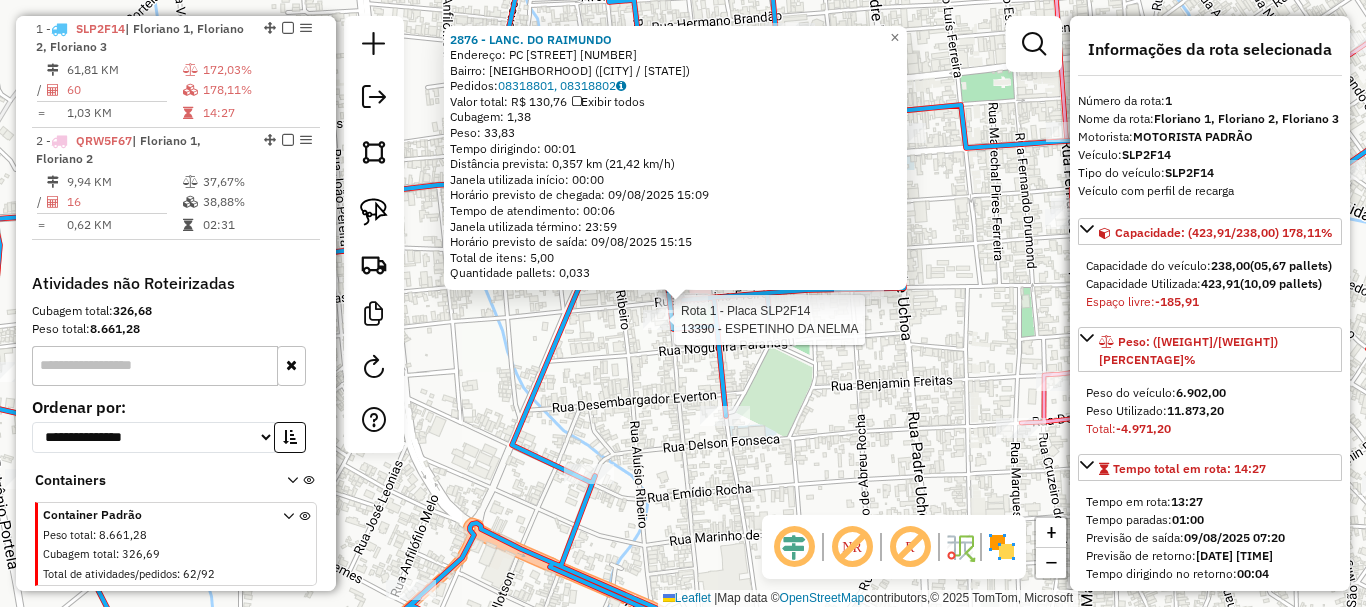 click 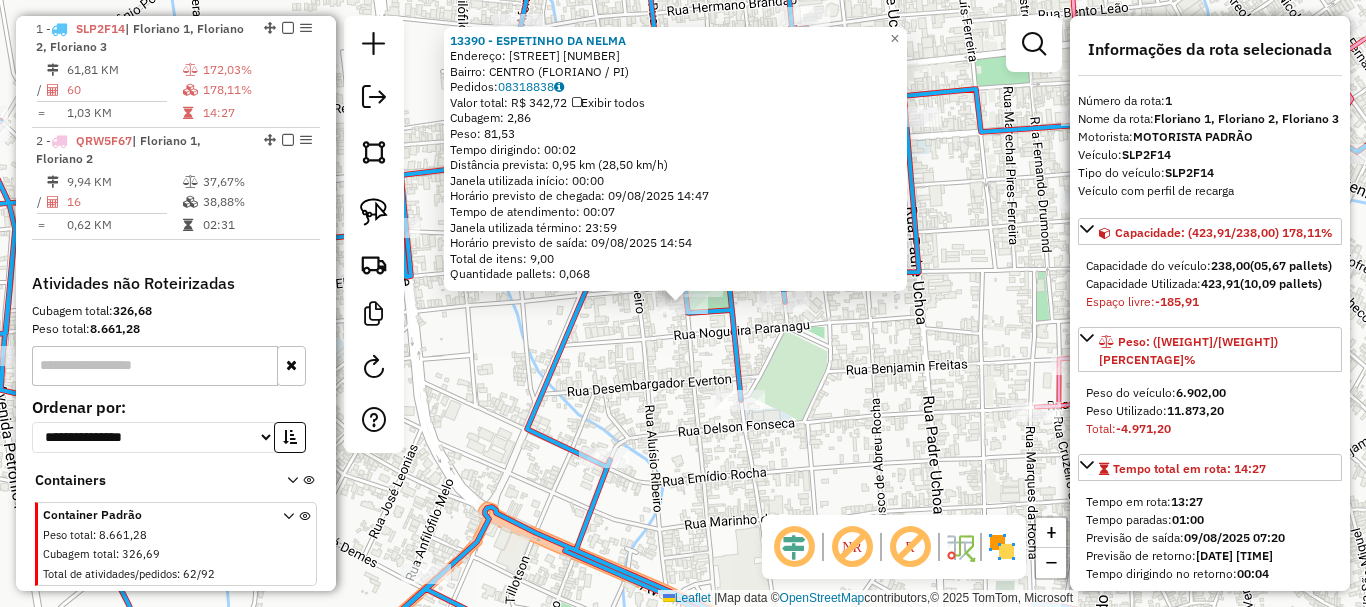 click on "[NUMBER] - [NUMBER] - [NAME]  Endereço:  [STREET] [NUMBER]   Bairro: [NEIGHBORHOOD] ([CITY] / [STATE])   Pedidos:  [ORDER_ID]   Valor total: [CURRENCY] [PRICE]   Exibir todos   Cubagem: [CUBAGE]  Peso: [WEIGHT]  Tempo dirigindo: [TIME]   Distância prevista: [DISTANCE] km ([SPEED])   Janela utilizada início: [TIME]   Horário previsto de chegada: [DATE] [TIME]   Tempo de atendimento: [TIME]   Janela utilizada término: [TIME]   Horário previsto de saída: [DATE] [TIME]   Total de itens: [ITEMS]   Quantidade pallets: [PALLETS]  × Janela de atendimento Grade de atendimento Capacidade Transportadoras Veículos Cliente Pedidos  Rotas Selecione os dias de semana para filtrar as janelas de atendimento  Seg   Ter   Qua   Qui   Sex   Sáb   Dom  Informe o período da janela de atendimento: De: Até:  Filtrar exatamente a janela do cliente  Considerar janela de atendimento padrão  Selecione os dias de semana para filtrar as grades de atendimento  Seg   Ter   Qua   Qui   Sex   Sáb   Dom   Considerar clientes sem dia de atendimento cadastrado +" 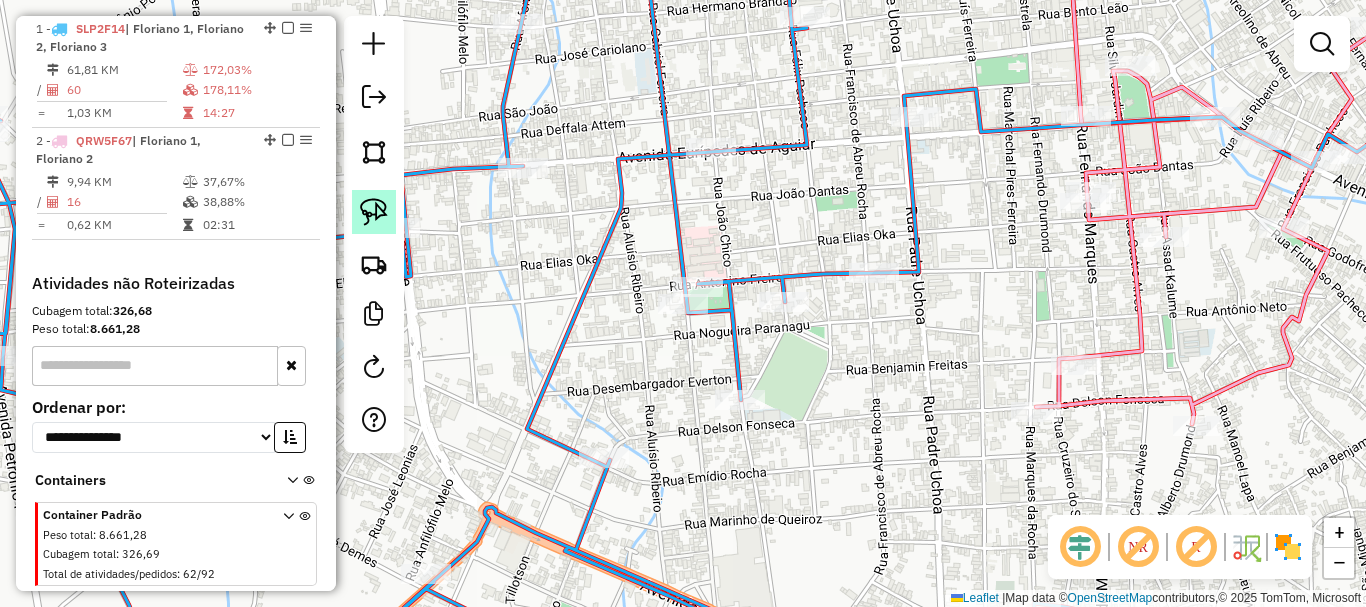 click 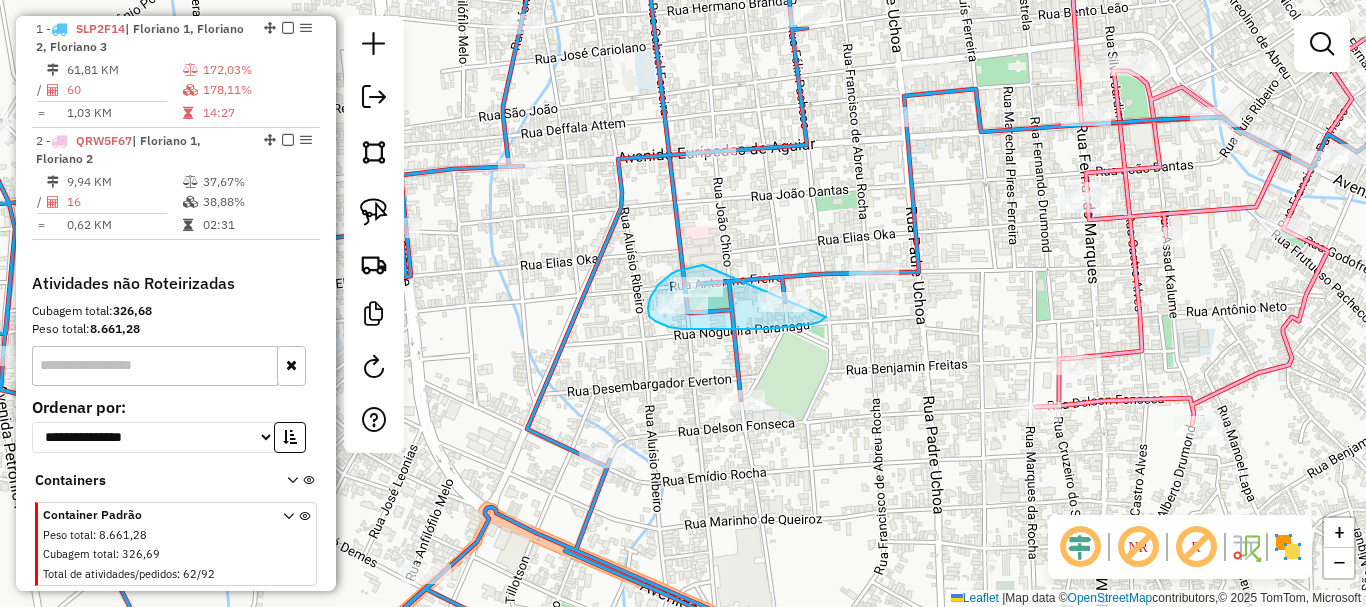drag, startPoint x: 699, startPoint y: 265, endPoint x: 826, endPoint y: 317, distance: 137.23338 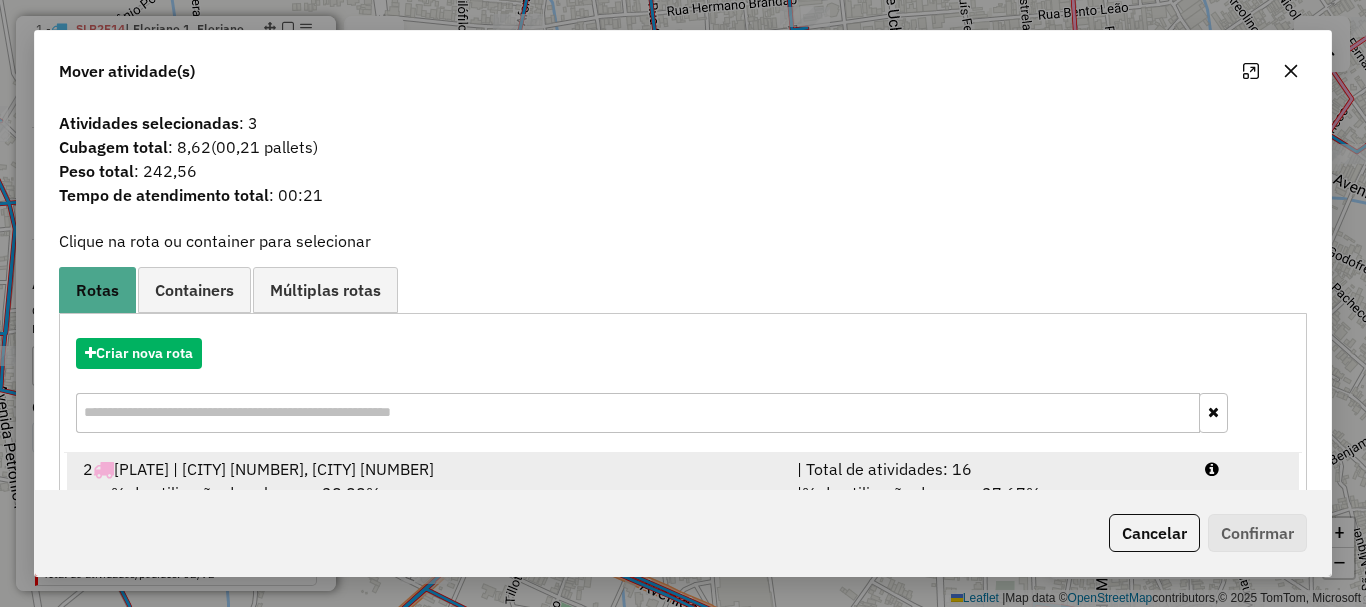 click on "[NUMBER] [PLATE] | [CITY] [NUMBER], [CITY] [NUMBER]" at bounding box center (428, 469) 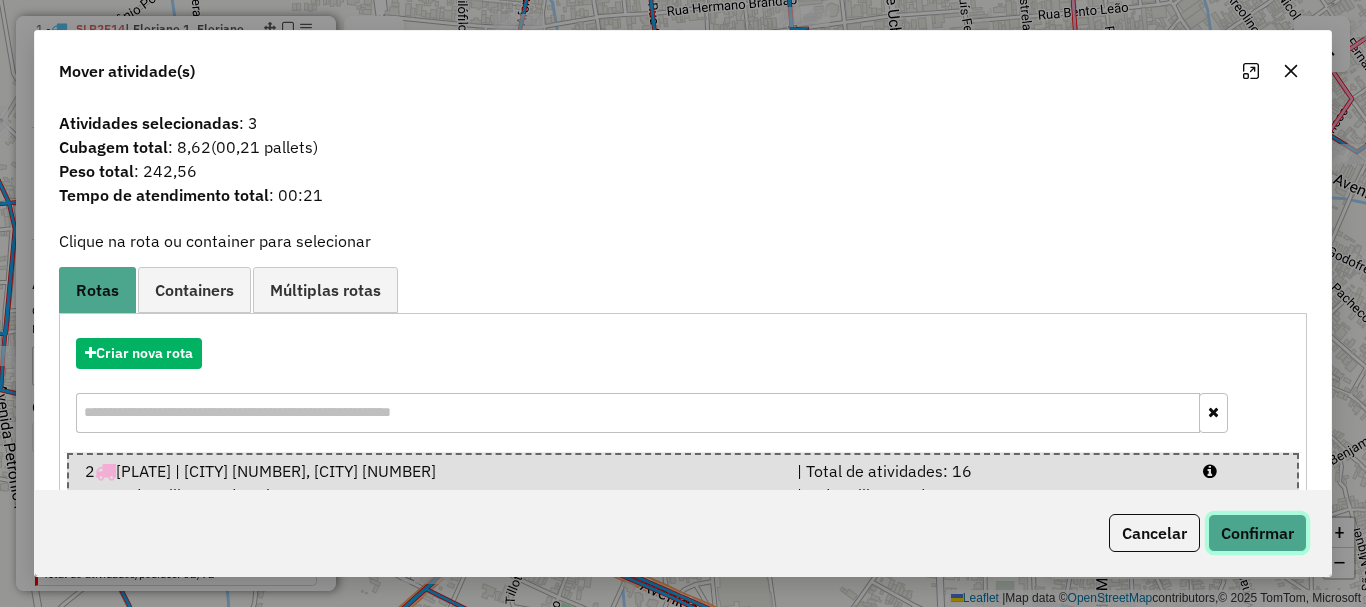 click on "Confirmar" 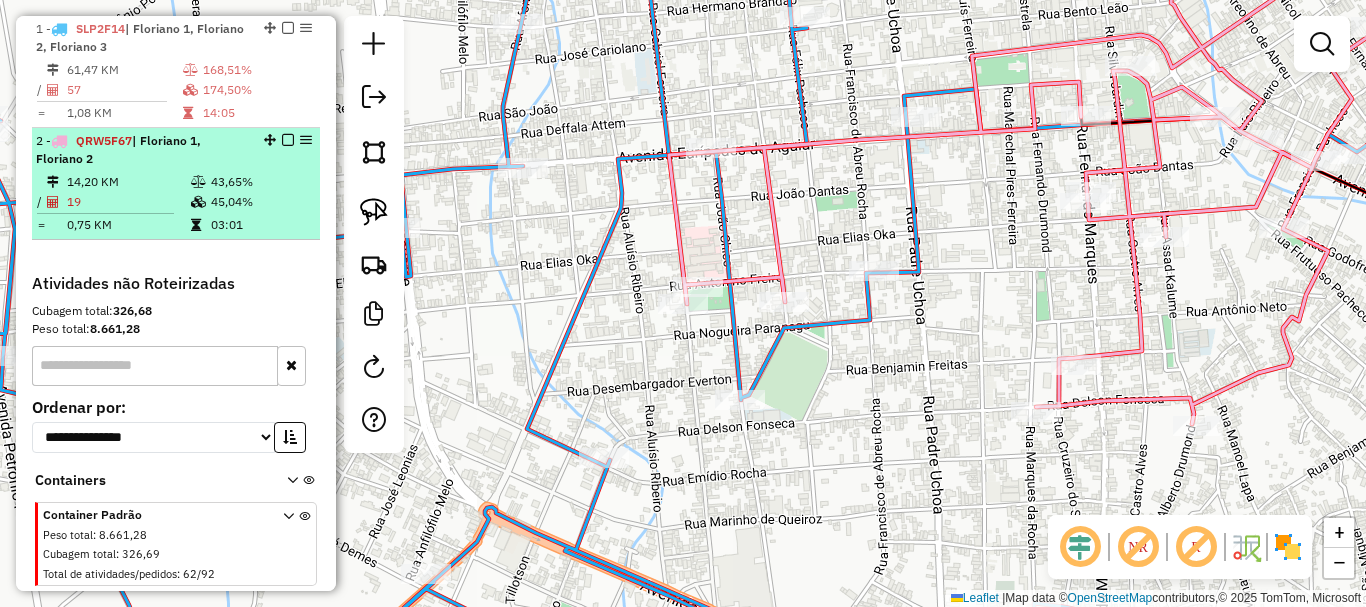 click at bounding box center (288, 140) 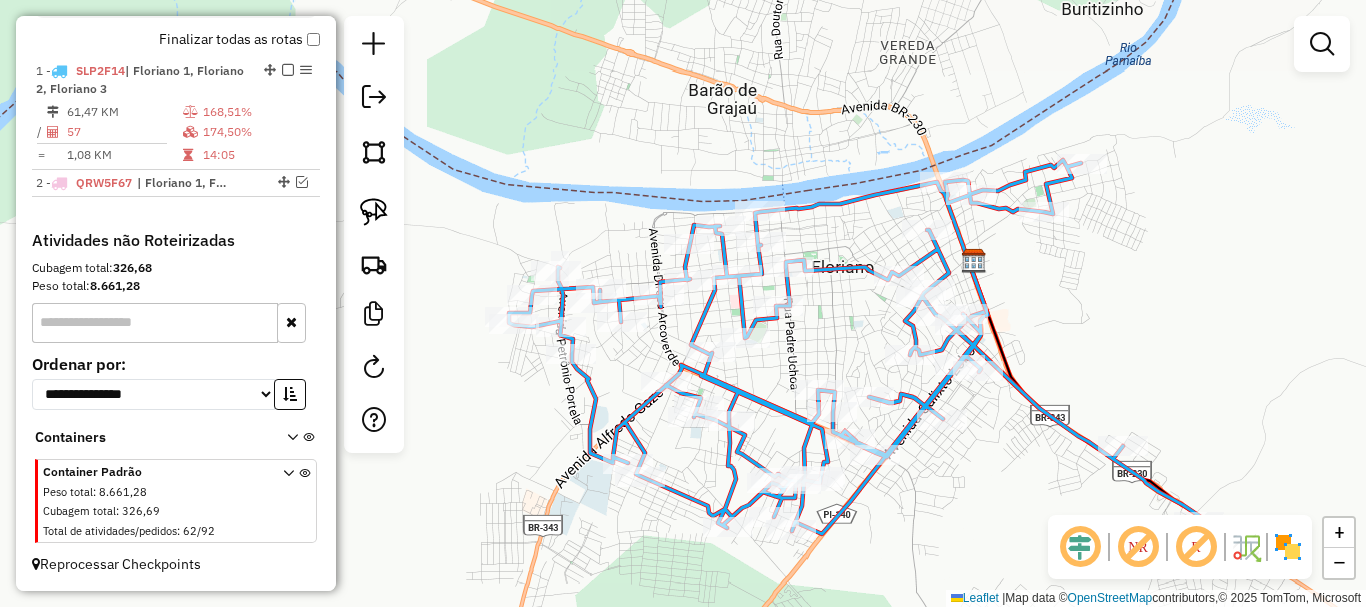 click 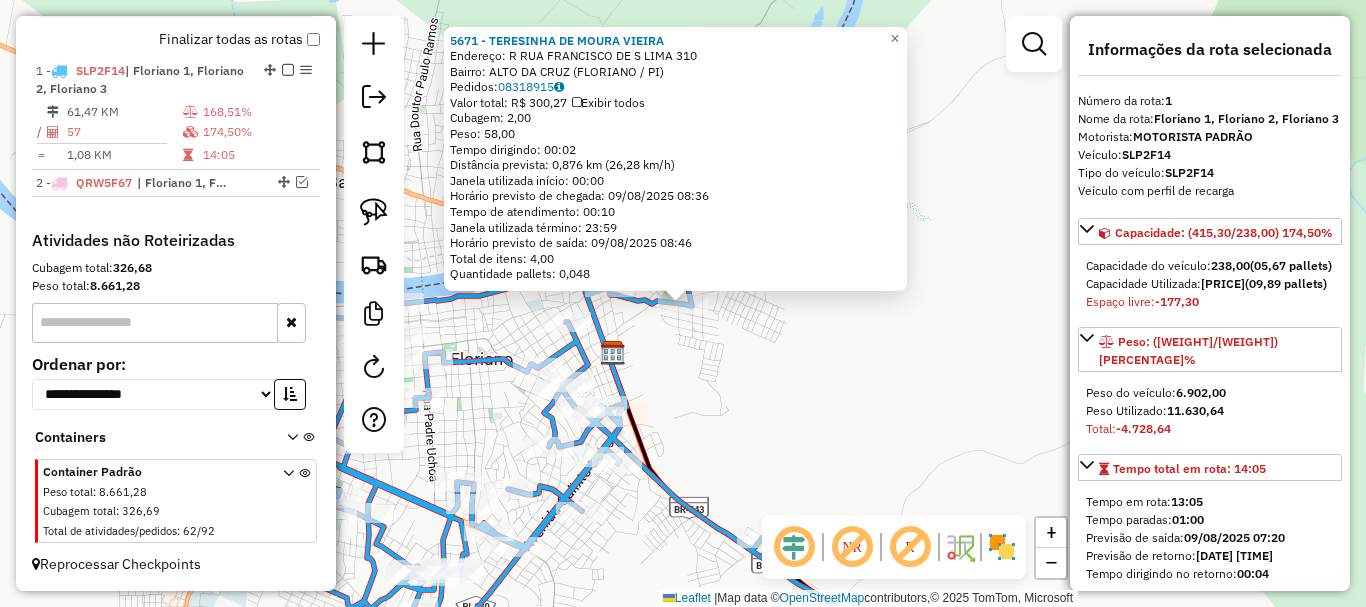 drag, startPoint x: 671, startPoint y: 340, endPoint x: 649, endPoint y: 312, distance: 35.608986 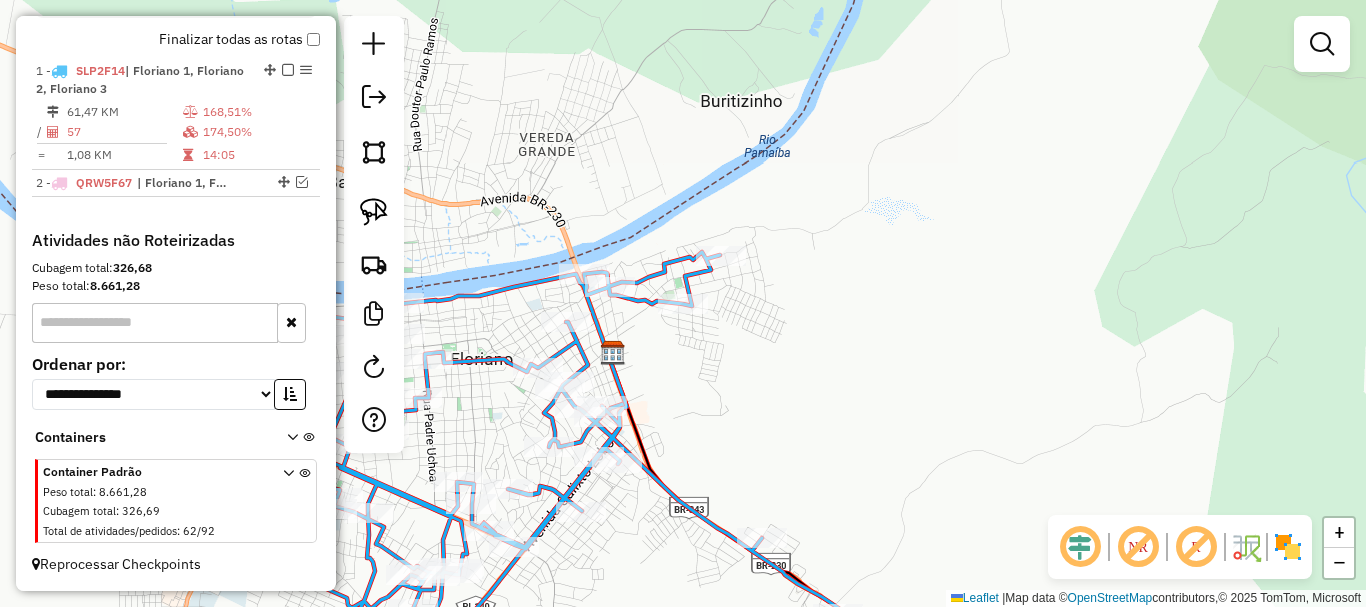 select on "**********" 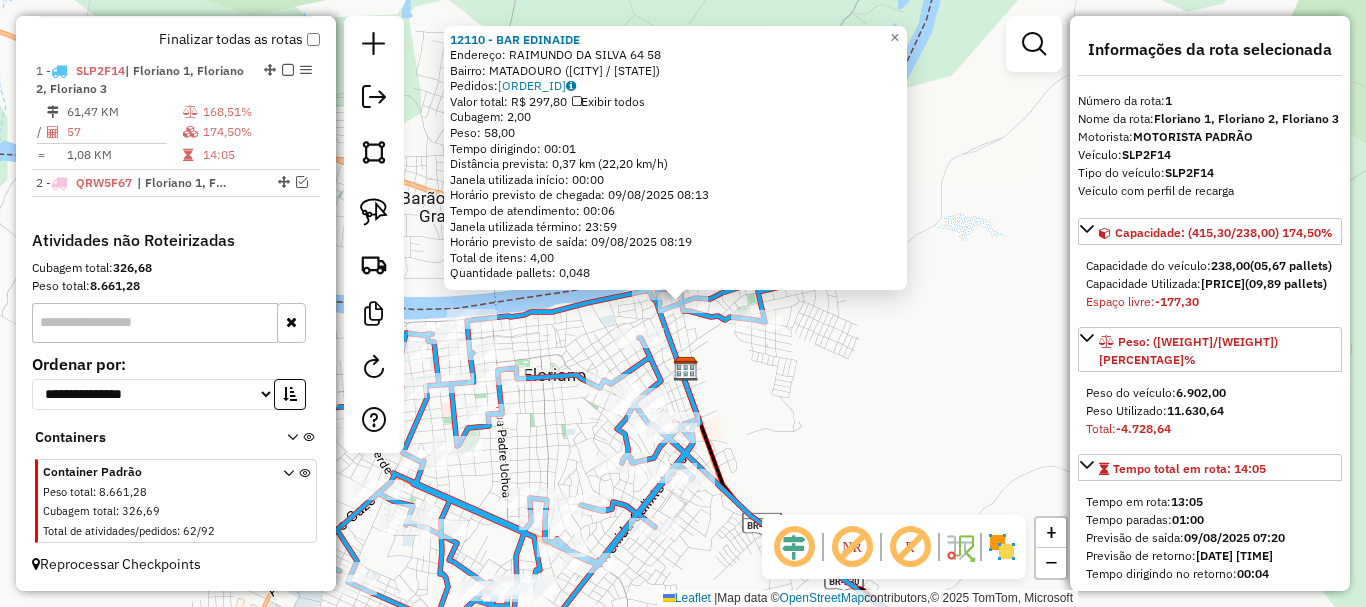 click on "[NUMBER] - [NUMBER] - [FULL_NAME] Endereço: [STREET_NAME] [NUMBER] Bairro: [NEIGHBORHOOD] ([CITY] / [STATE]) Pedidos: [ORDER_ID] Valor total: [CURRENCY] [PRICE] Exibir todos Cubagem: [PRICE] Peso: [PRICE] Tempo dirigindo: [TIME] Distância prevista: [PRICE] km ([PRICE] km/h) Janela utilizada início: [TIME] Horário previsto de chegada: [DATE] [TIME] Tempo de atendimento: [TIME] Janela utilizada término: [TIME] Horário previsto de saída: [DATE] [TIME] Total de itens: [PRICE] Quantidade pallets: [PRICE] × Janela de atendimento Grade de atendimento Capacidade Transportadoras Veículos Cliente Pedidos Rotas Selecione os dias de semana para filtrar as janelas de atendimento Seg Ter Qua Qui Sex Sáb Dom Informe o período da janela de atendimento: De: Até: Filtrar exatamente a janela do cliente Considerar janela de atendimento padrão Selecione os dias de semana para filtrar as grades de atendimento Seg Ter Qua Qui Sex Sáb Dom Considerar clientes sem dia de atendimento cadastrado De:" 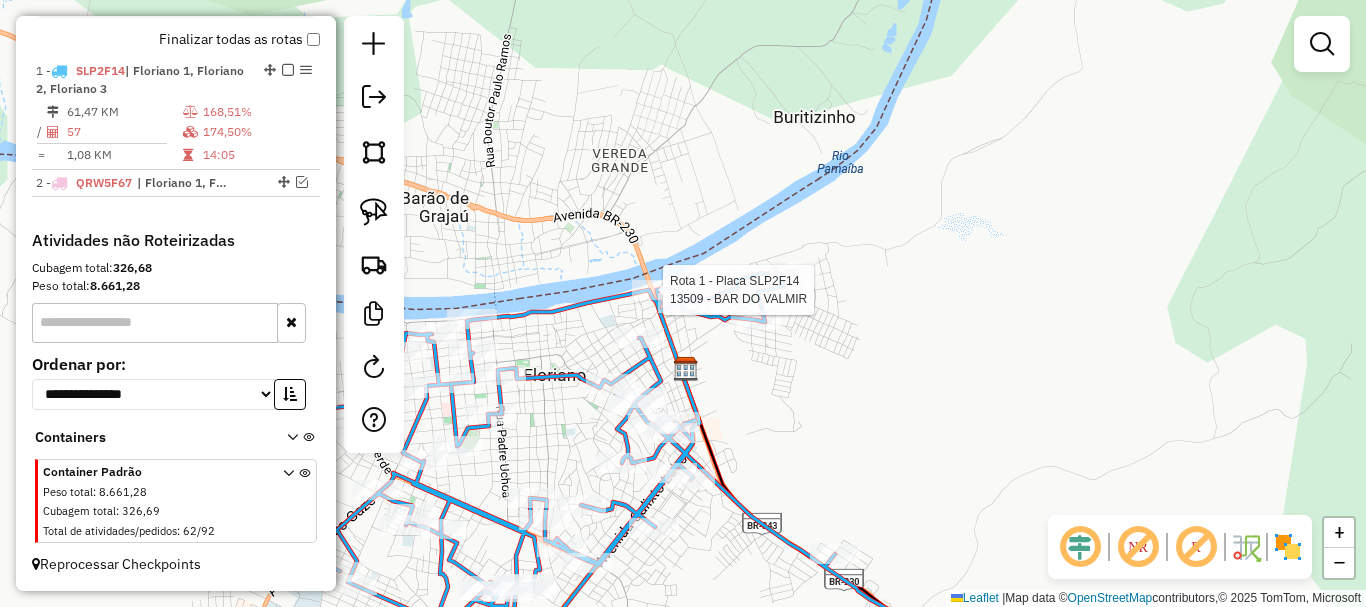 select on "**********" 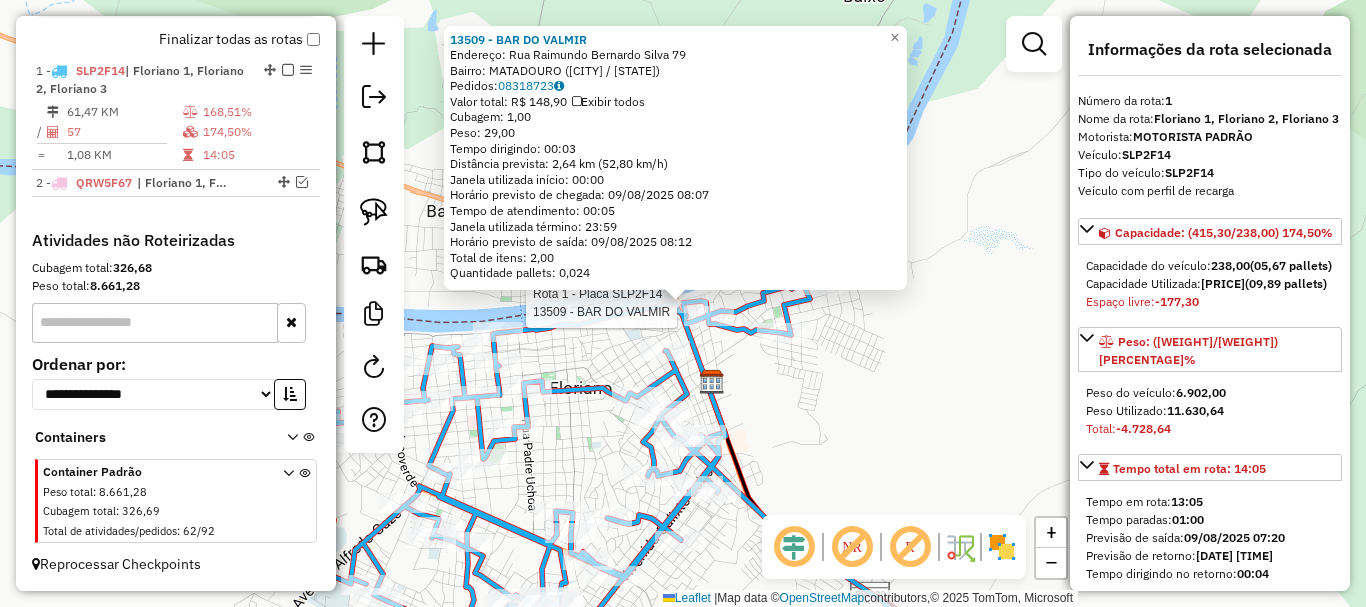 click 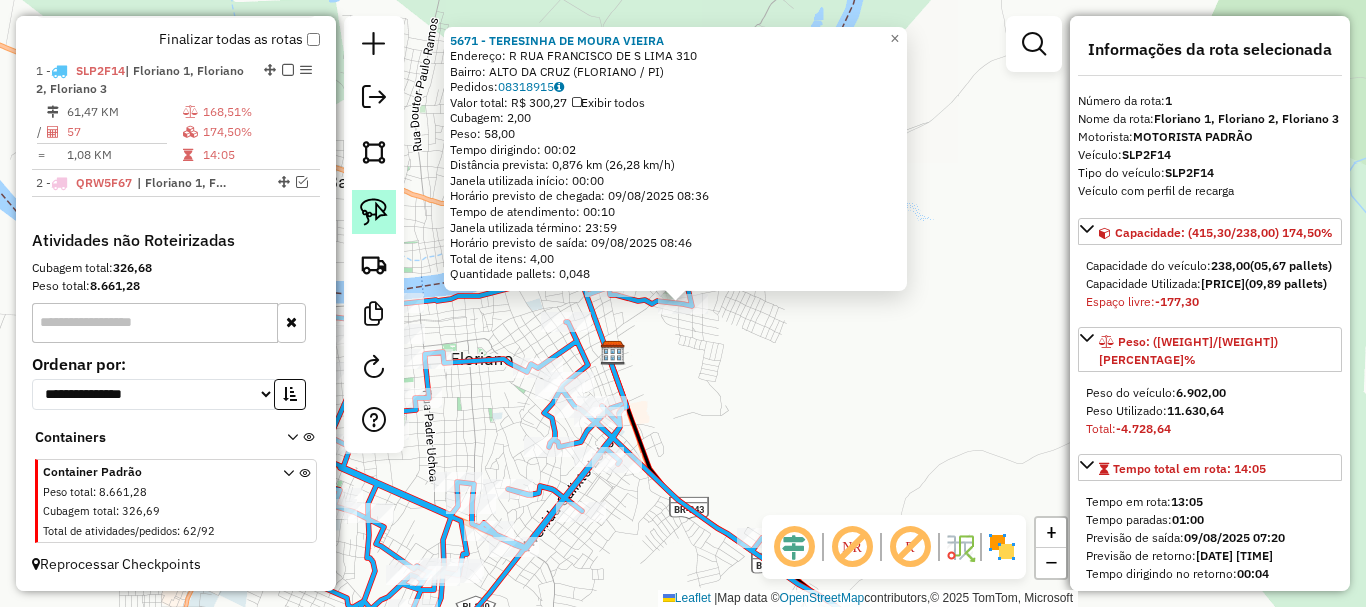 click 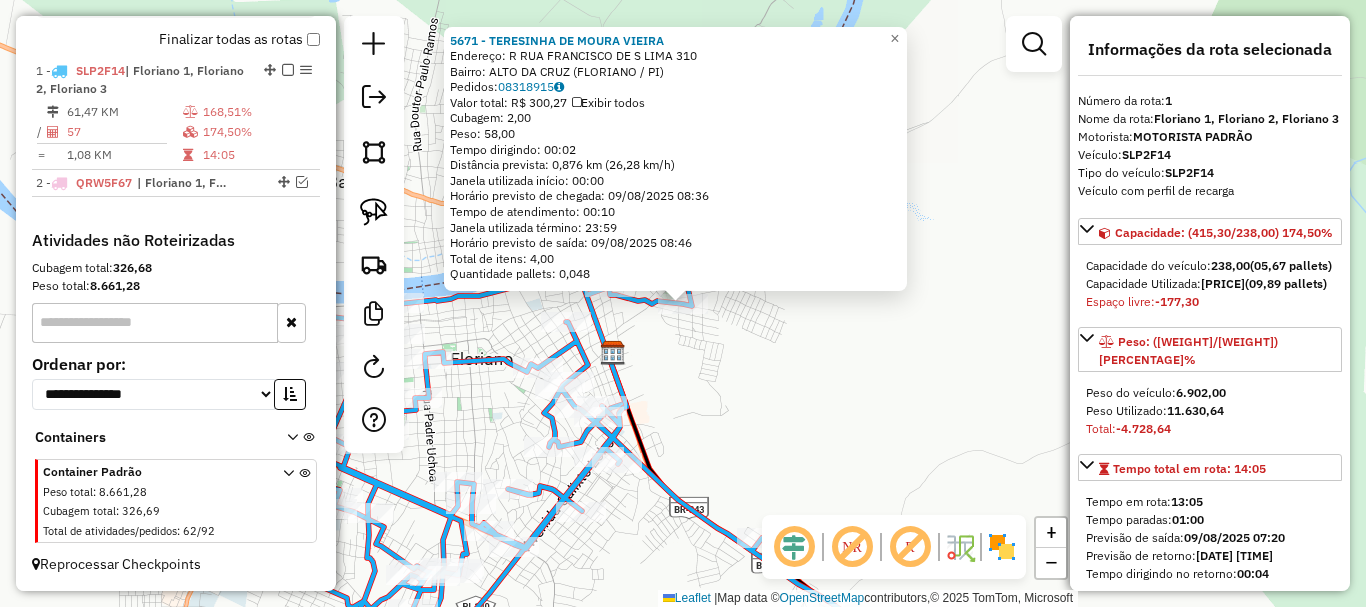 click on "5671 - [FIRST] [LAST]  Endereço: R   RUA FRANCISCO DE S LIMA        310   Bairro: ALTO DA CRUZ ([CITY] / [STATE])   Pedidos:  08318915   Valor total: R$ 300,27   Exibir todos   Cubagem: 2,00  Peso: 58,00  Tempo dirigindo: 00:02   Distância prevista: 0,876 km (26,28 km/h)   Janela utilizada início: 00:00   Horário previsto de chegada: 09/08/2025 08:36   Tempo de atendimento: 00:10   Janela utilizada término: 23:59   Horário previsto de saída: 09/08/2025 08:46   Total de itens: 4,00   Quantidade pallets: 0,048  × Janela de atendimento Grade de atendimento Capacidade Transportadoras Veículos Cliente Pedidos  Rotas Selecione os dias de semana para filtrar as janelas de atendimento  Seg   Ter   Qua   Qui   Sex   Sáb   Dom  Informe o período da janela de atendimento: De: Até:  Filtrar exatamente a janela do cliente  Considerar janela de atendimento padrão  Selecione os dias de semana para filtrar as grades de atendimento  Seg   Ter   Qua   Qui   Sex   Sáb   Dom   Peso mínimo:   Peso máximo:" 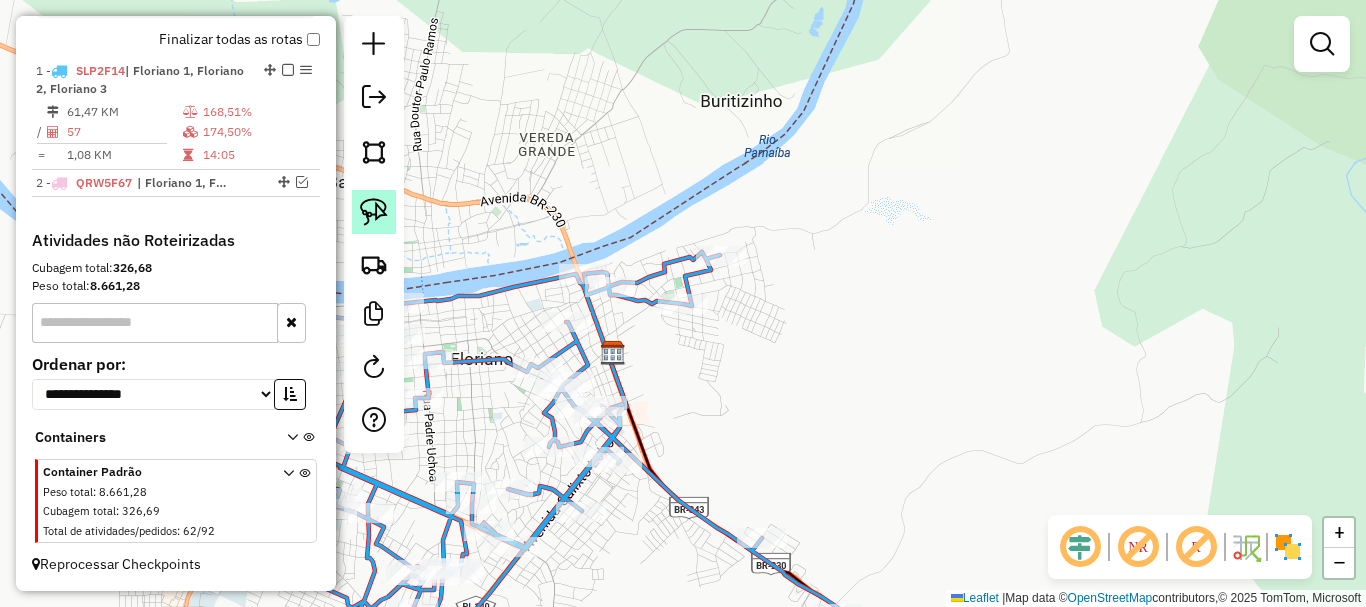 click 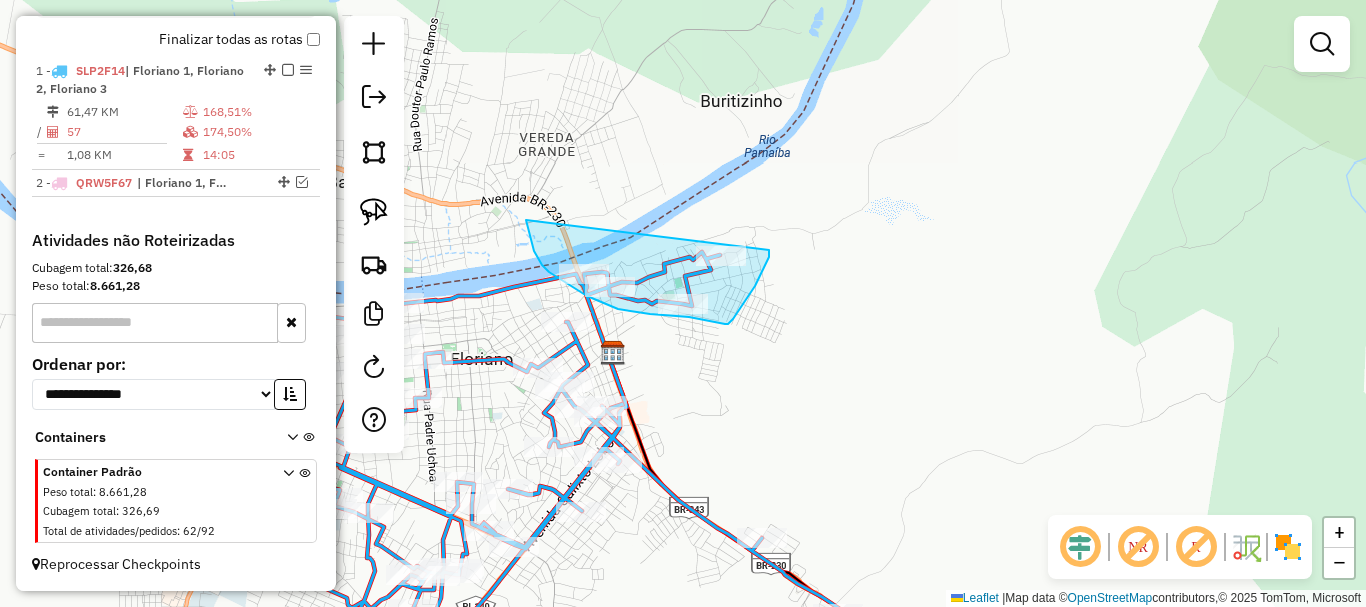 drag, startPoint x: 526, startPoint y: 220, endPoint x: 770, endPoint y: 249, distance: 245.71732 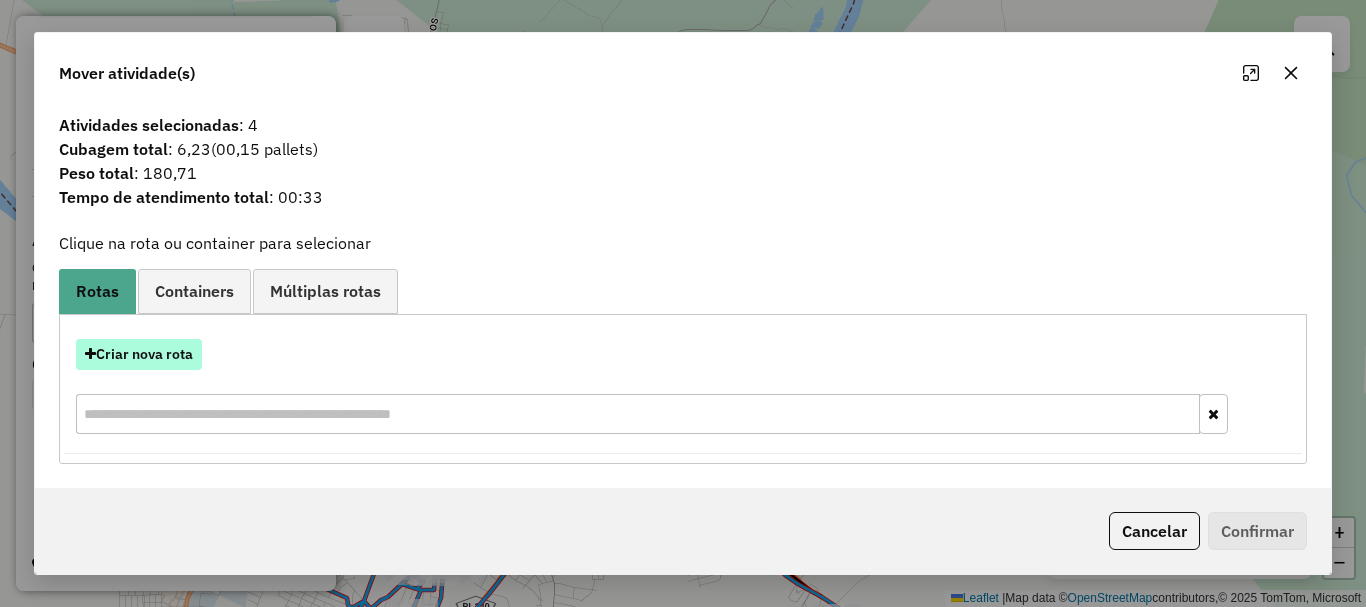 click on "Criar nova rota" at bounding box center (139, 354) 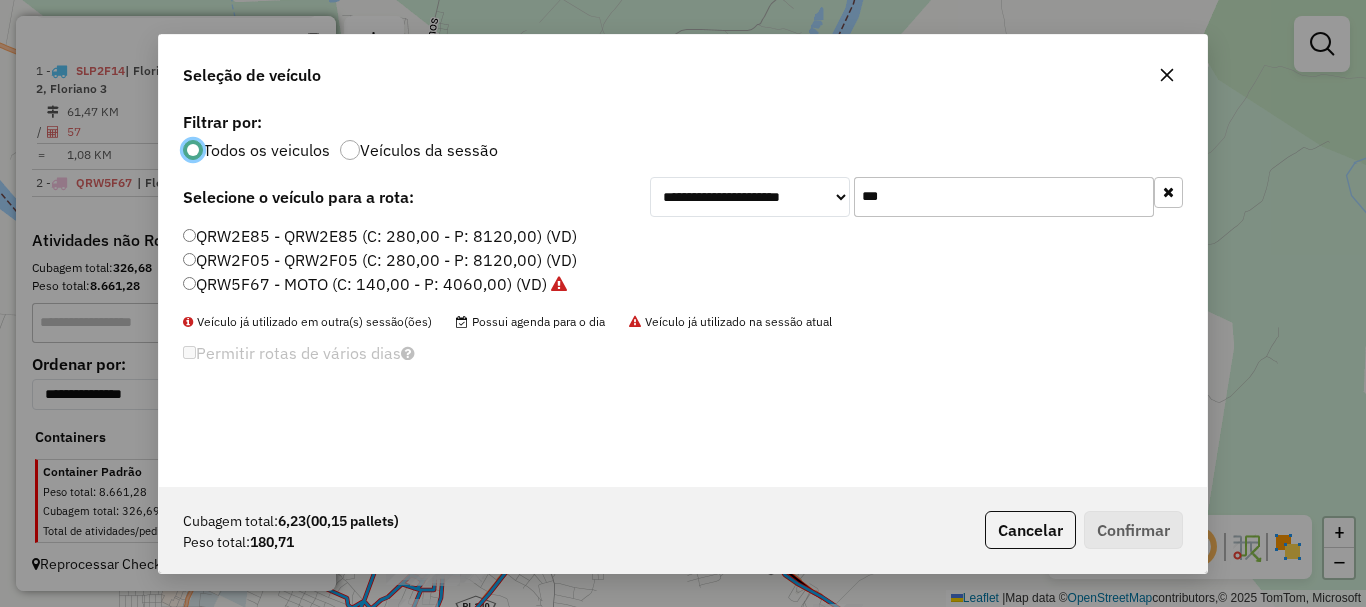 scroll, scrollTop: 11, scrollLeft: 6, axis: both 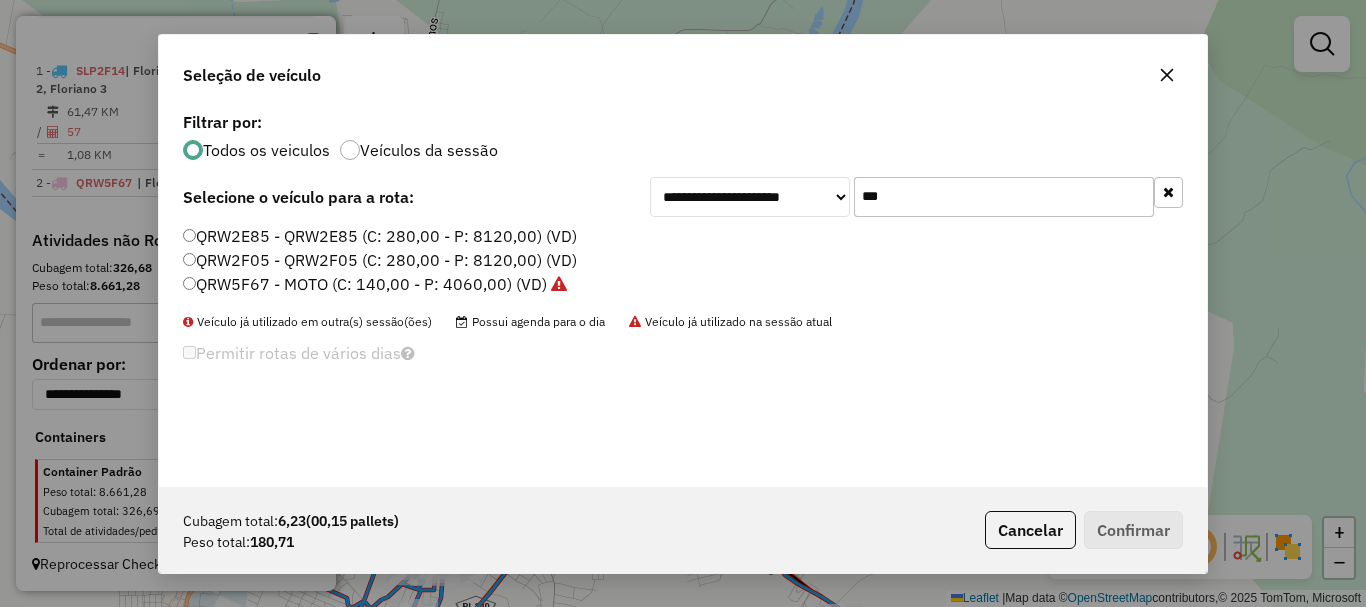 click on "**********" 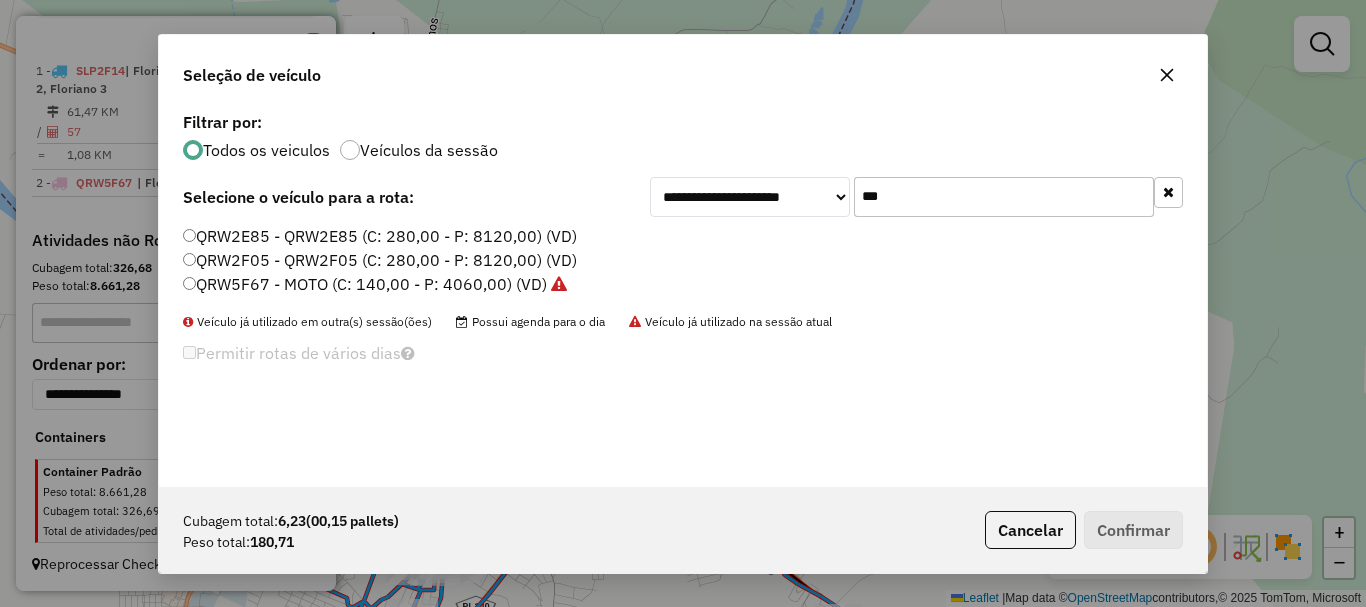 click on "***" 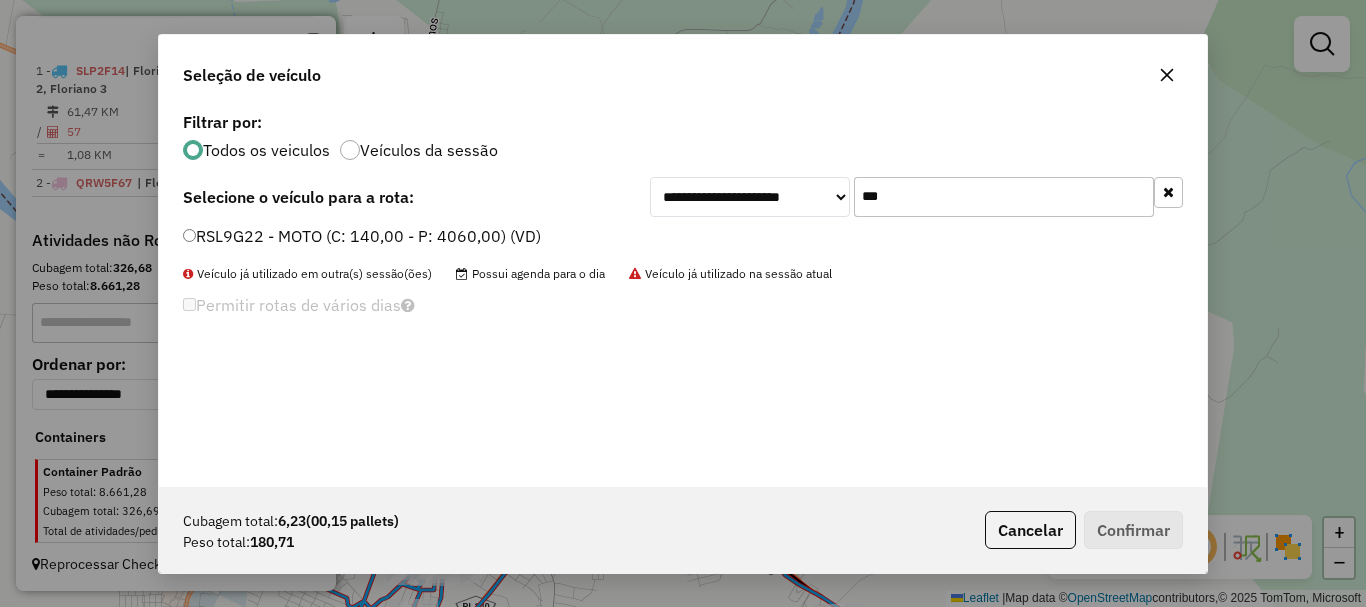 type on "***" 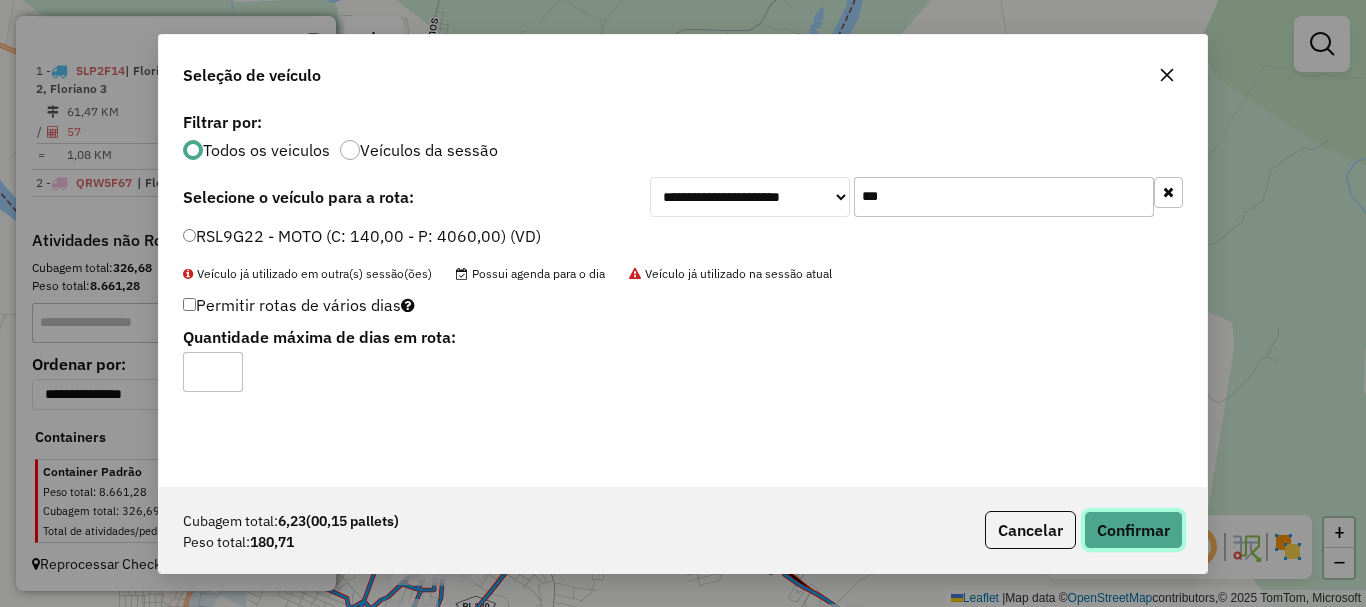 click on "Confirmar" 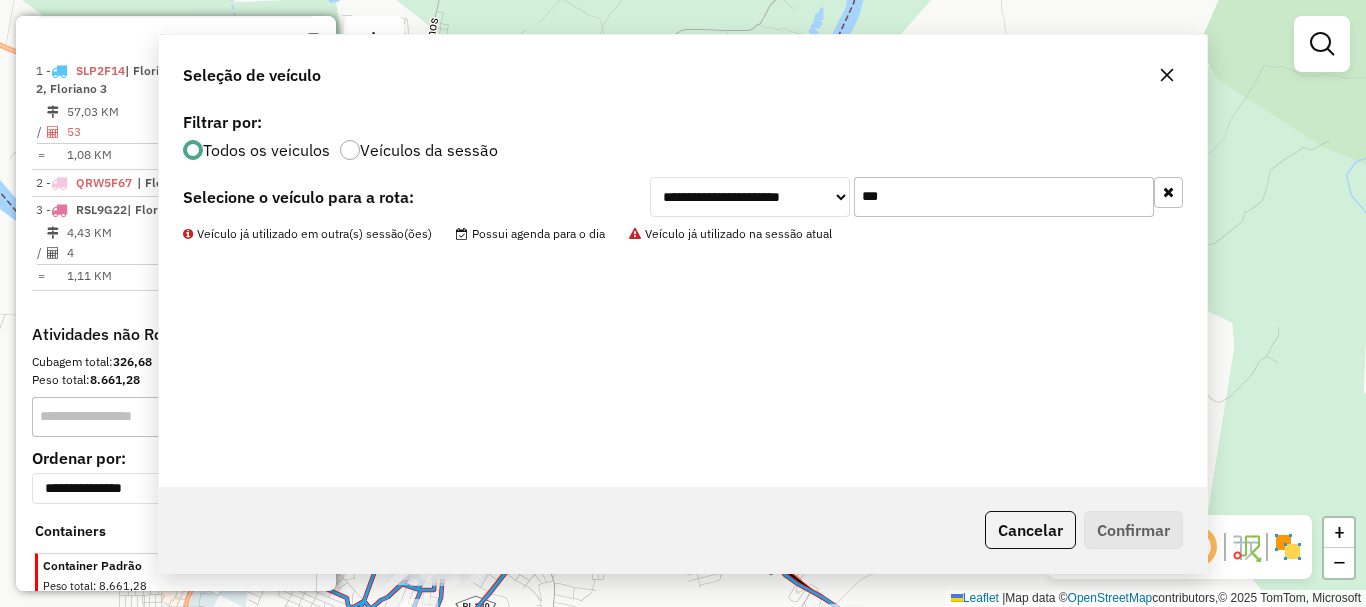 scroll, scrollTop: 774, scrollLeft: 0, axis: vertical 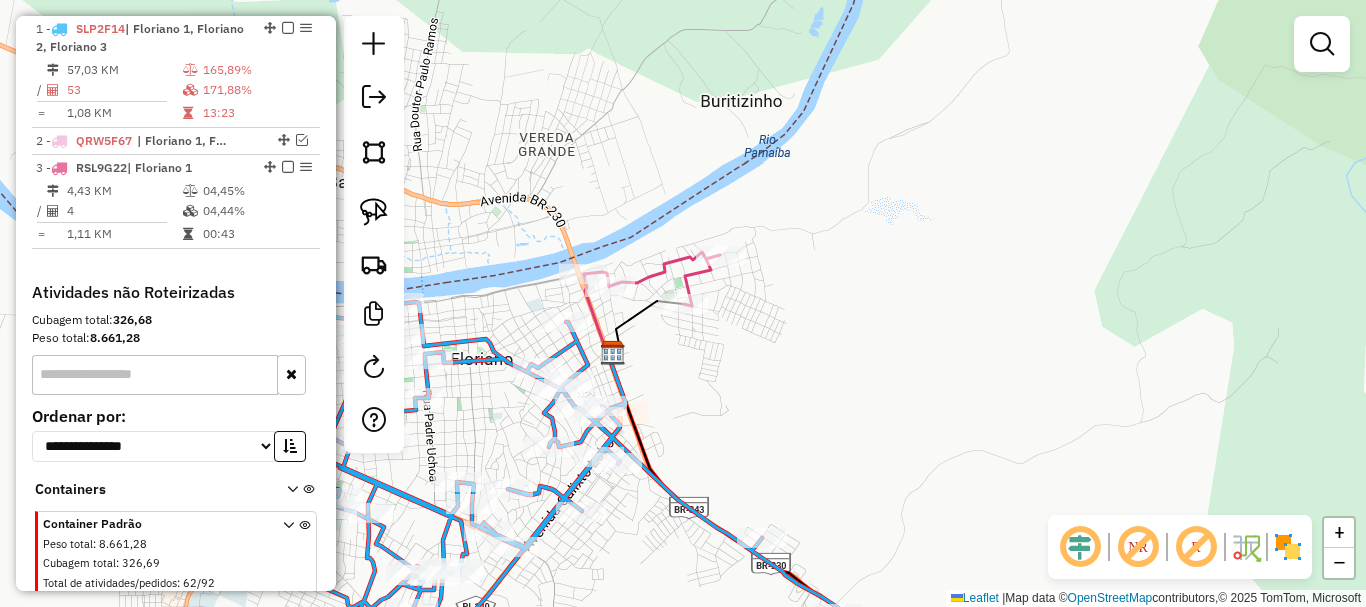 drag, startPoint x: 770, startPoint y: 402, endPoint x: 907, endPoint y: 317, distance: 161.22655 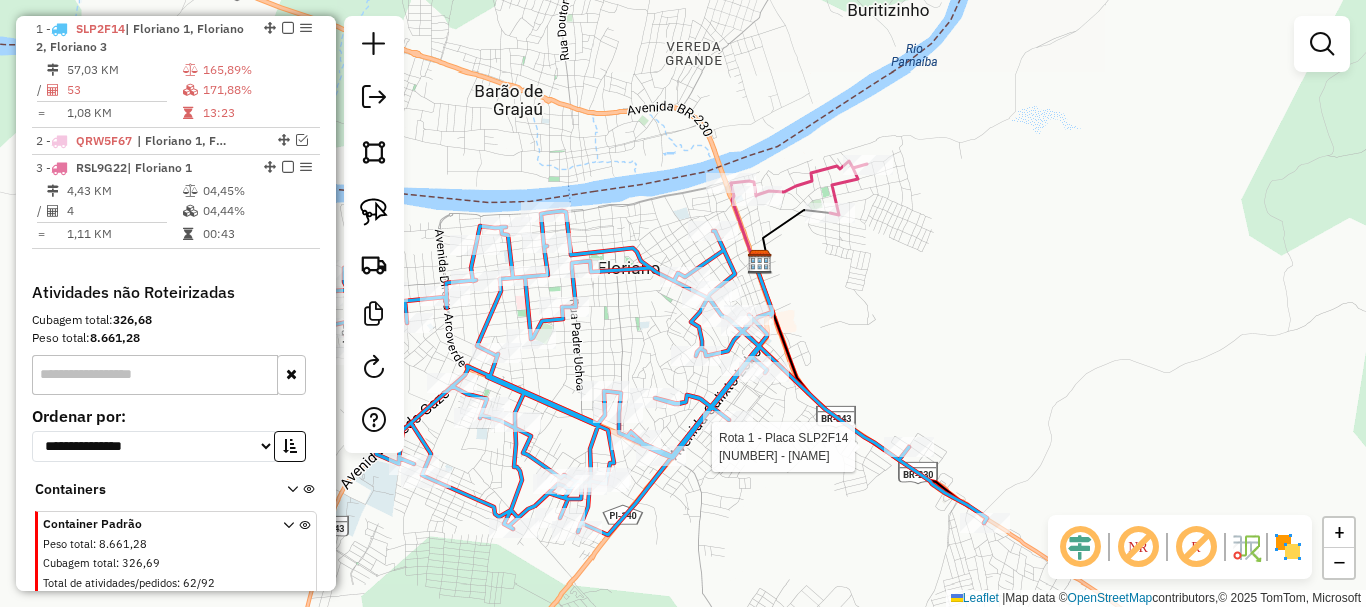 select on "**********" 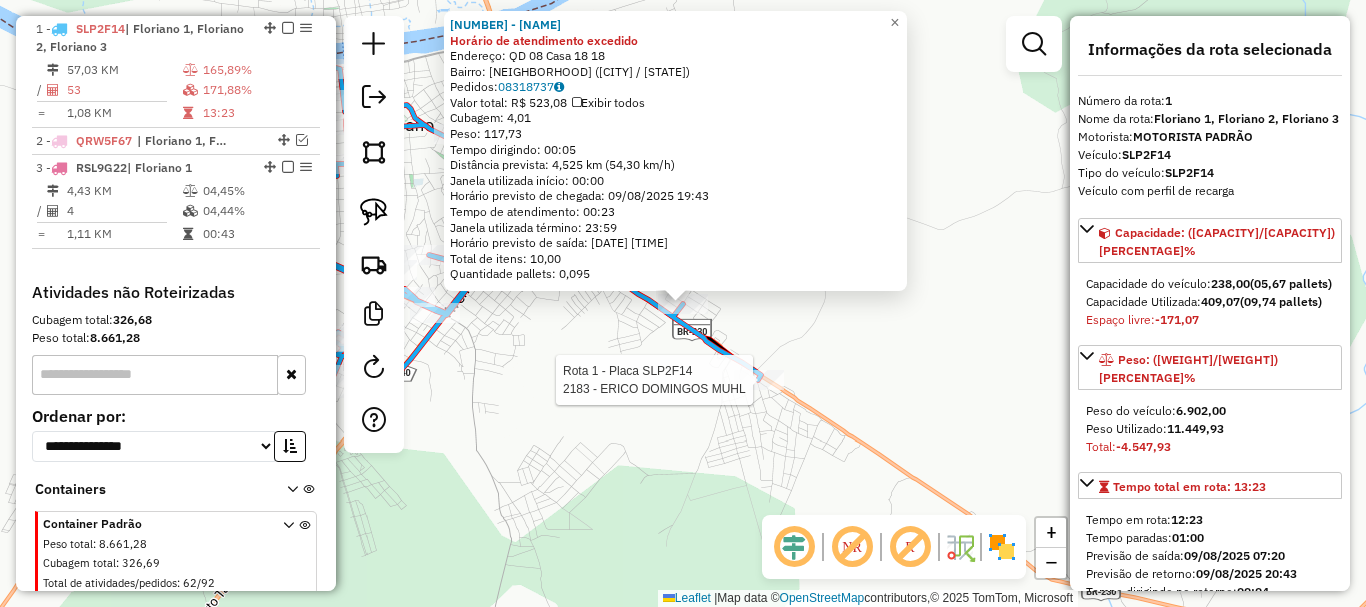 click 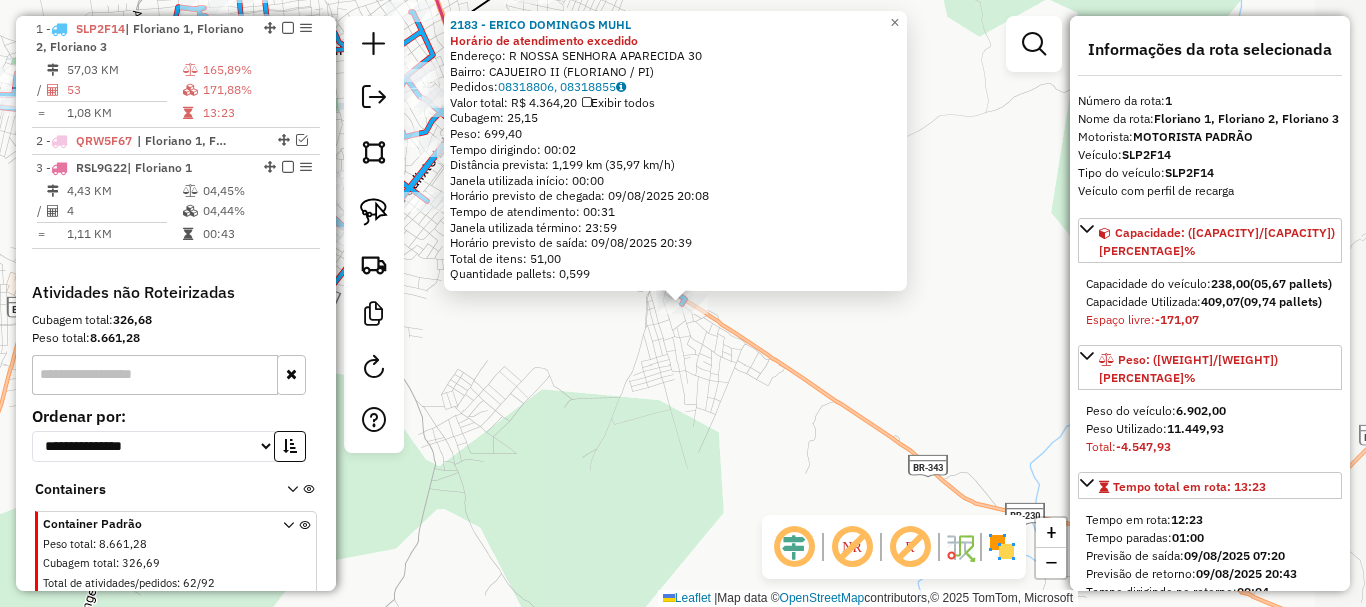 click on "2183 - [FIRST] [LAST] Horário de atendimento excedido  Endereço: R   NOSSA SENHORA APARECIDA        30   Bairro: CAJUEIRO II ([CITY] / [STATE])   Pedidos:  08318806, 08318855   Valor total: R$ 4.364,20   Exibir todos   Cubagem: 25,15  Peso: 699,40  Tempo dirigindo: 00:02   Distância prevista: 1,199 km (35,97 km/h)   Janela utilizada início: 00:00   Horário previsto de chegada: 09/08/2025 20:08   Tempo de atendimento: 00:31   Janela utilizada término: 23:59   Horário previsto de saída: 09/08/2025 20:39   Total de itens: 51,00   Quantidade pallets: 0,599  × Janela de atendimento Grade de atendimento Capacidade Transportadoras Veículos Cliente Pedidos  Rotas Selecione os dias de semana para filtrar as janelas de atendimento  Seg   Ter   Qua   Qui   Sex   Sáb   Dom  Informe o período da janela de atendimento: De: Até:  Filtrar exatamente a janela do cliente  Considerar janela de atendimento padrão  Selecione os dias de semana para filtrar as grades de atendimento  Seg   Ter   Qua   Qui   Sex  De:" 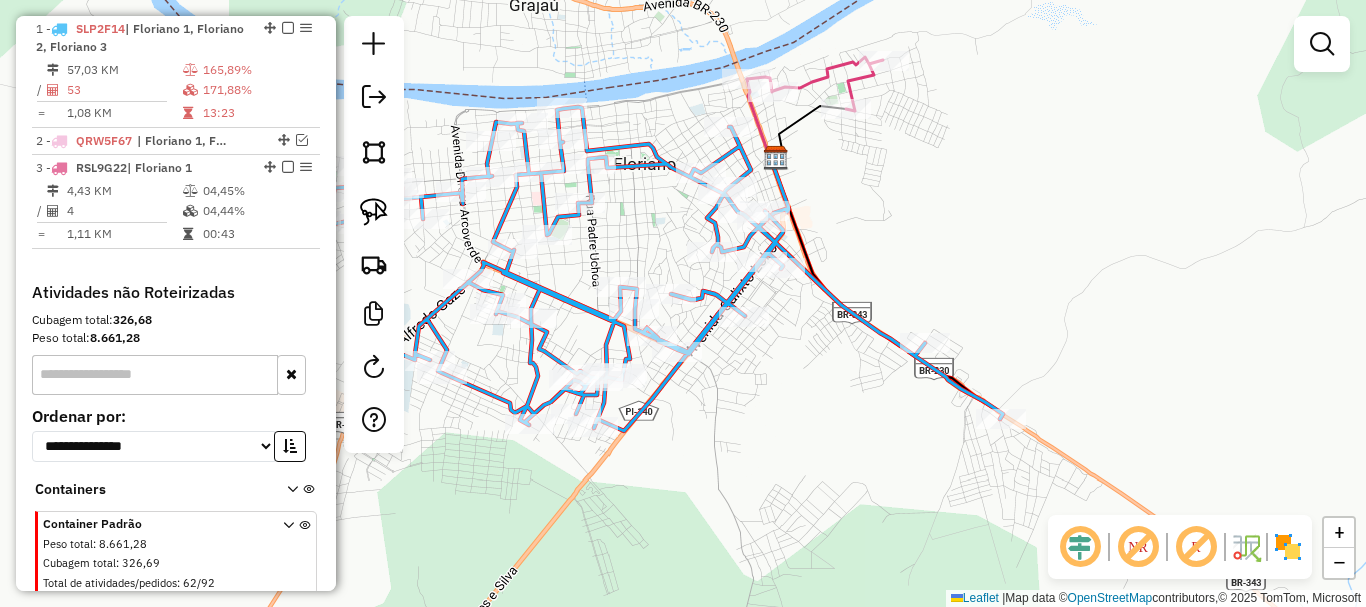 drag, startPoint x: 646, startPoint y: 355, endPoint x: 964, endPoint y: 466, distance: 336.81598 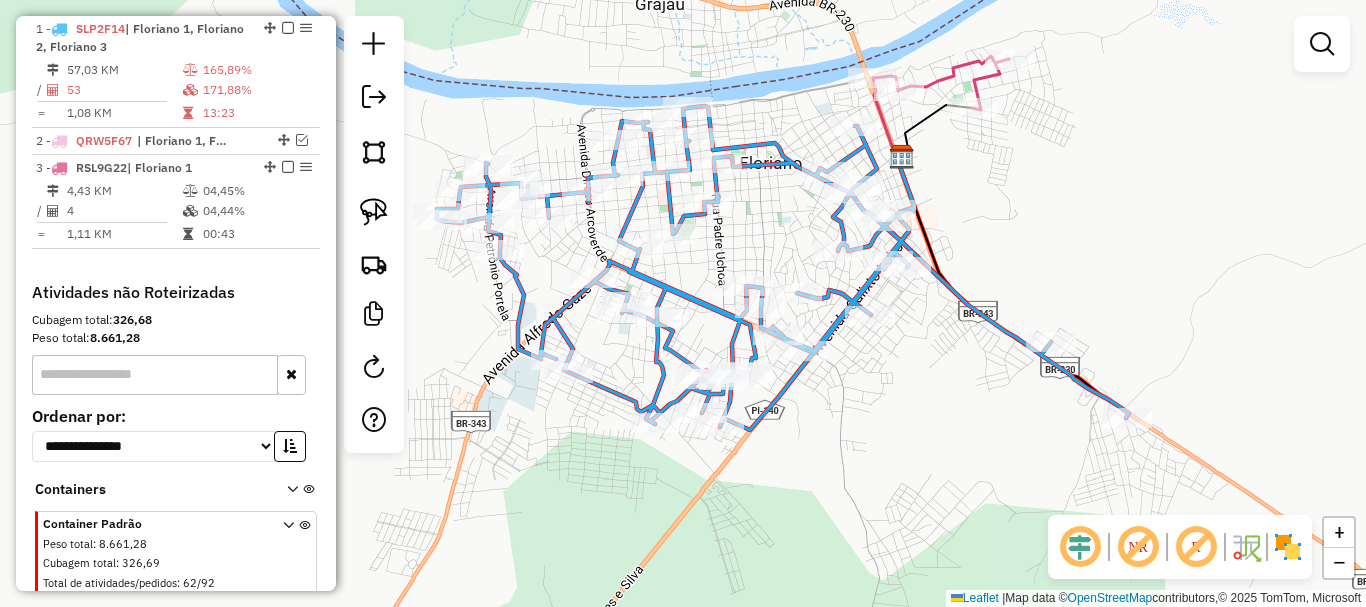 drag, startPoint x: 674, startPoint y: 223, endPoint x: 797, endPoint y: 221, distance: 123.01626 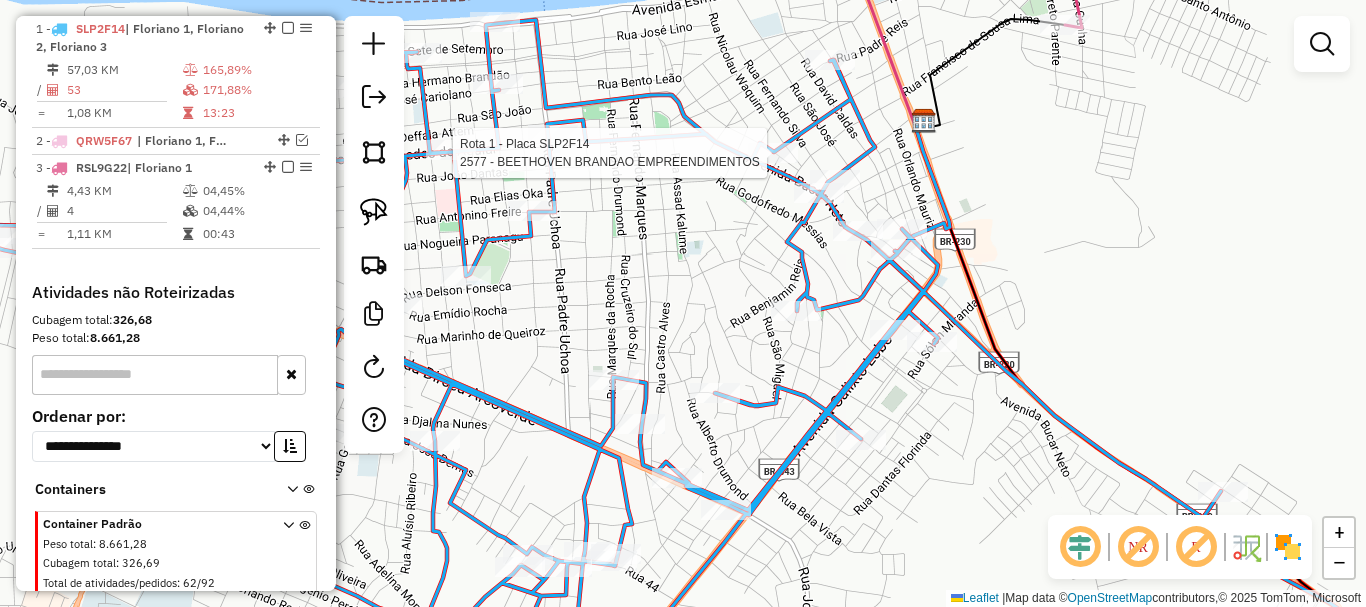 select on "**********" 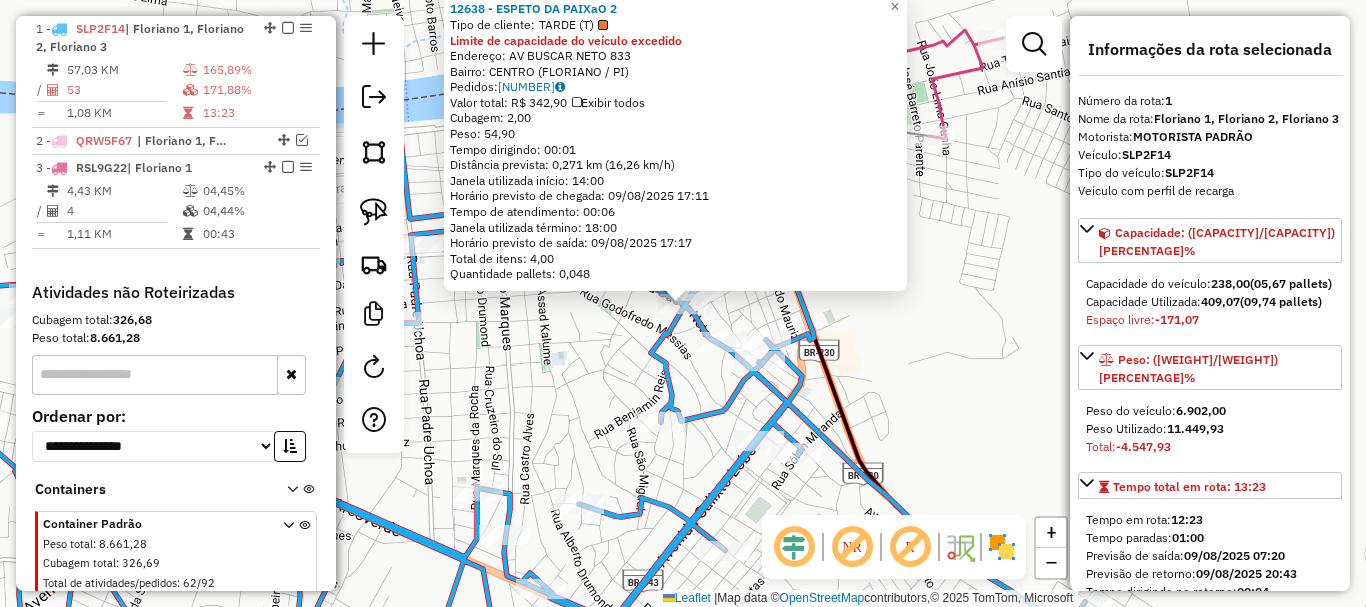 click on "Quantidade pallets: 0,048" 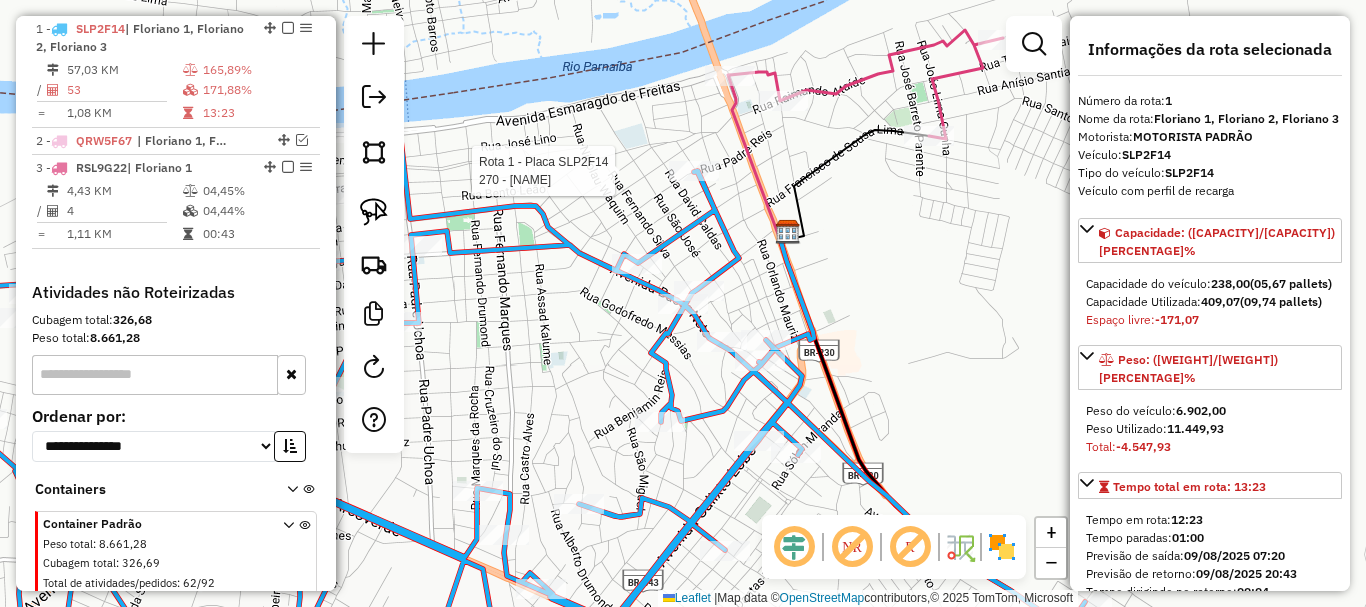 click 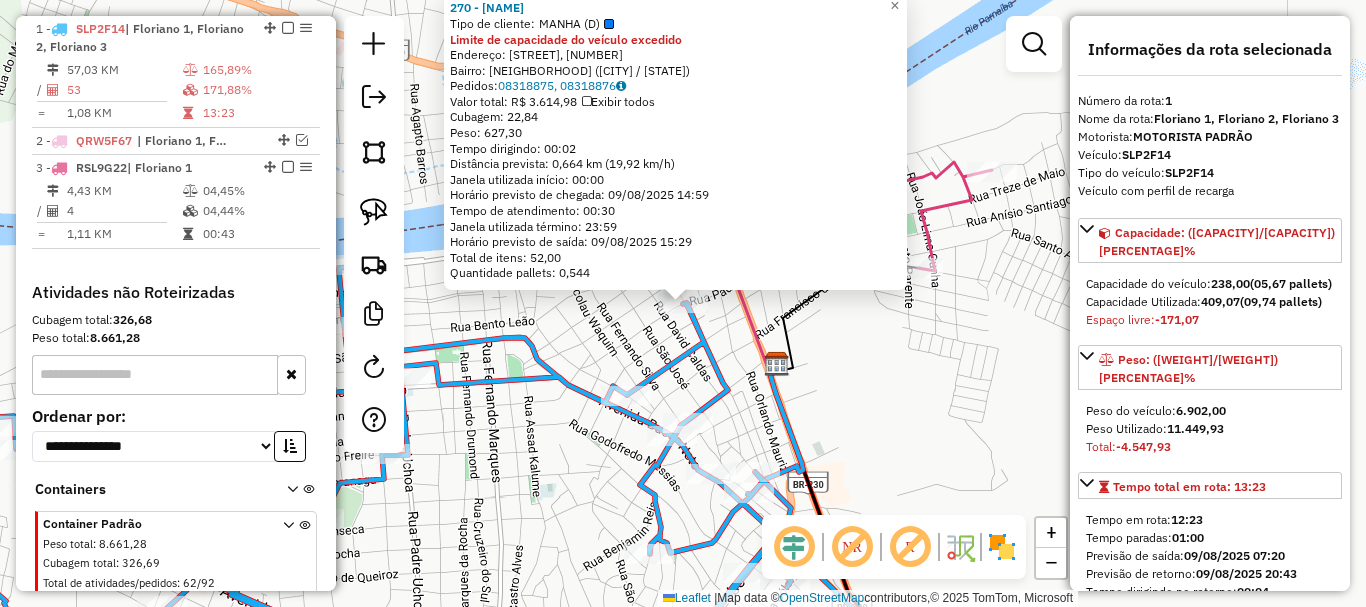 click 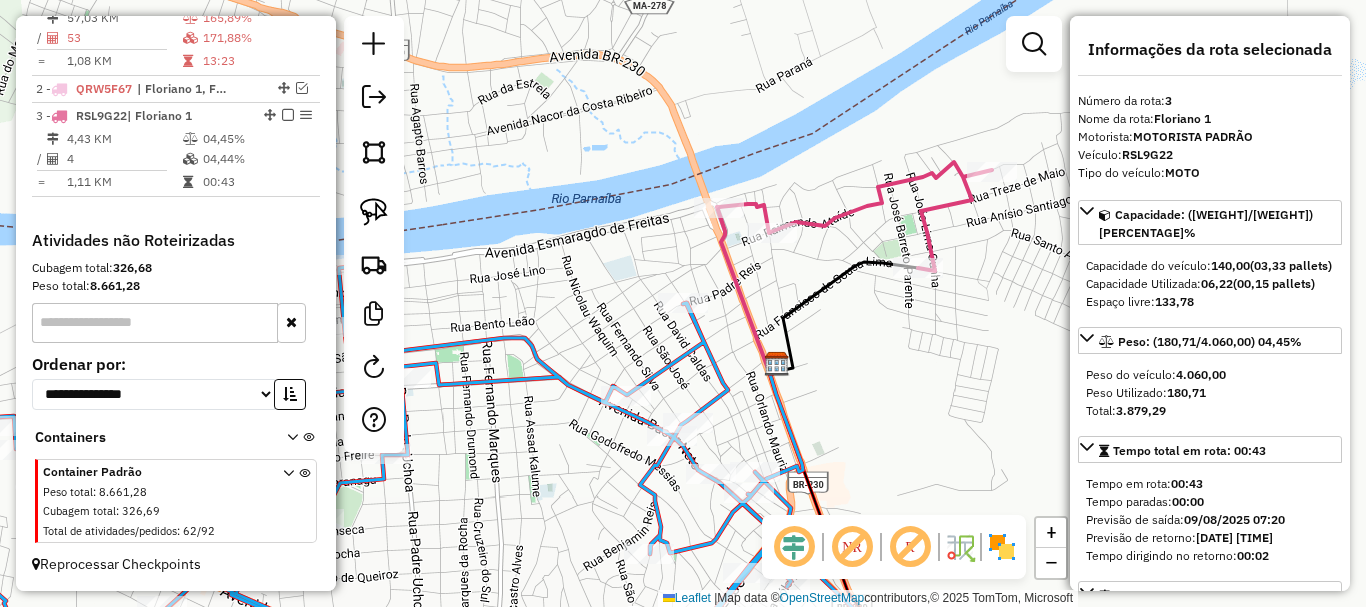 drag, startPoint x: 767, startPoint y: 385, endPoint x: 847, endPoint y: 231, distance: 173.53963 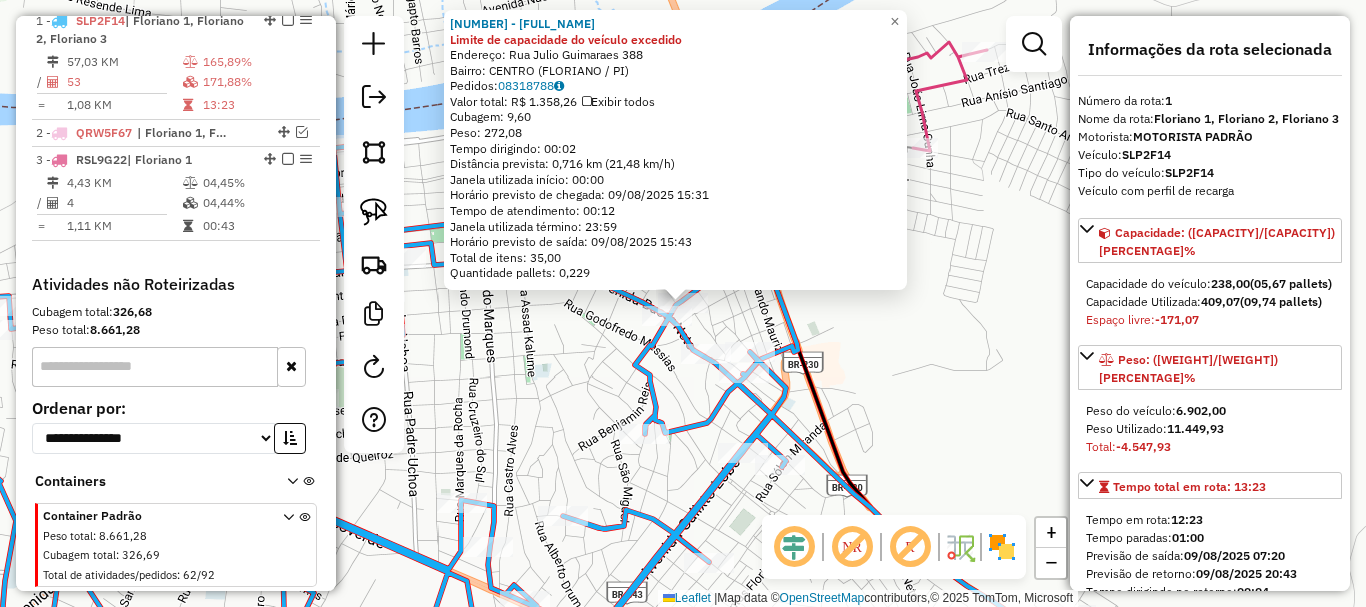 scroll, scrollTop: 774, scrollLeft: 0, axis: vertical 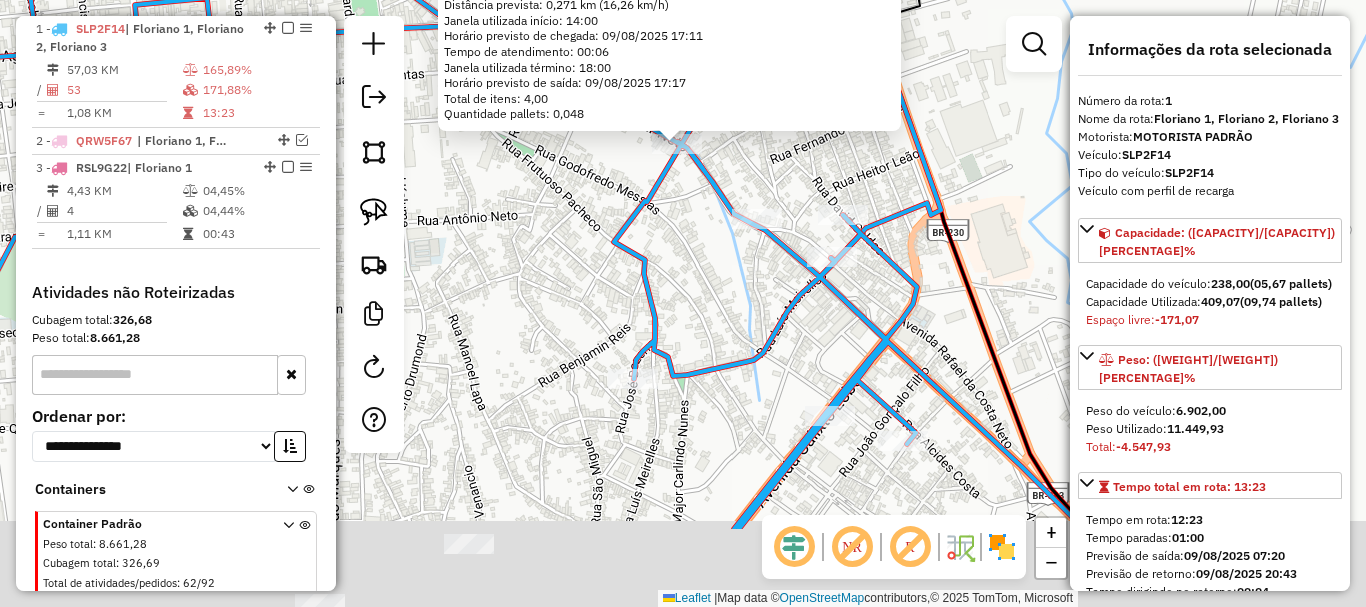 drag, startPoint x: 745, startPoint y: 335, endPoint x: 802, endPoint y: 197, distance: 149.30841 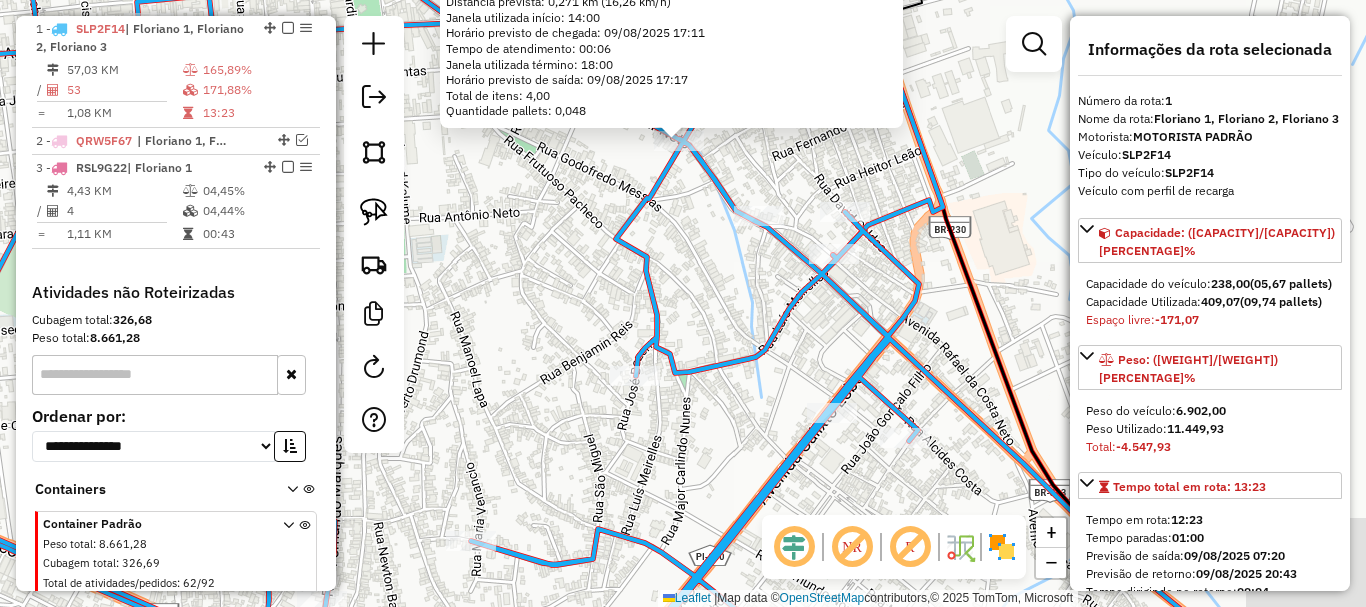 click on "[NUMBER] - [NAME]  Tipo de cliente:   TARDE (T)  Limite de capacidade do veículo excedido  Endereço:  [STREET] [NUMBER]   Bairro: [NEIGHBORHOOD] ([CITY] / [STATE])   Pedidos:  [ORDER_ID]   Valor total: [CURRENCY] [PRICE]   Exibir todos   Cubagem: [CUBAGE]  Peso: [WEIGHT]  Tempo dirigindo: [TIME]   Distância prevista: [DISTANCE] km ([SPEED])   Janela utilizada início: [TIME]   Horário previsto de chegada: [DATE] [TIME]   Tempo de atendimento: [TIME]   Janela utilizada término: [TIME]   Horário previsto de saída: [DATE] [TIME]   Total de itens: [ITEMS]   Quantidade pallets: [PALLETS]  × Janela de atendimento Grade de atendimento Capacidade Transportadoras Veículos Cliente Pedidos  Rotas Selecione os dias de semana para filtrar as janelas de atendimento  Seg   Ter   Qua   Qui   Sex   Sáb   Dom  Informe o período da janela de atendimento: De: Até:  Filtrar exatamente a janela do cliente  Considerar janela de atendimento padrão  Selecione os dias de semana para filtrar as grades de atendimento  Seg   Ter   Qua   Qui   Sex   Sáb   Dom   De:   De:" 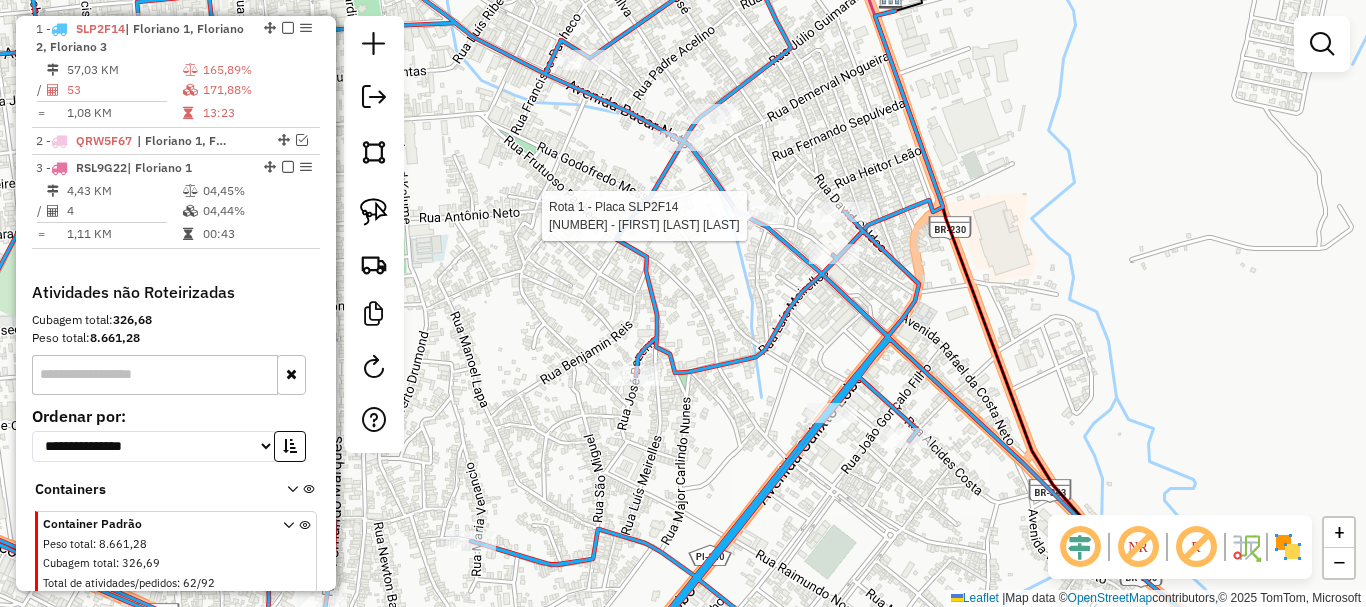 select on "**********" 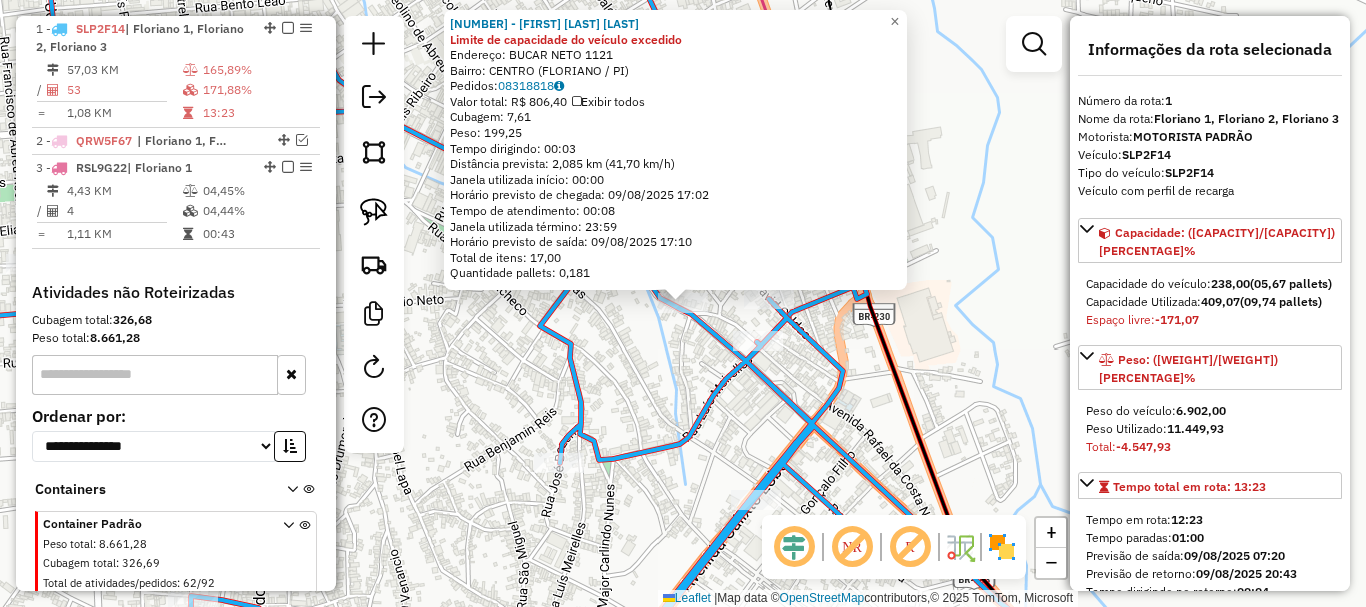 click on "Quantidade pallets: 0,181" 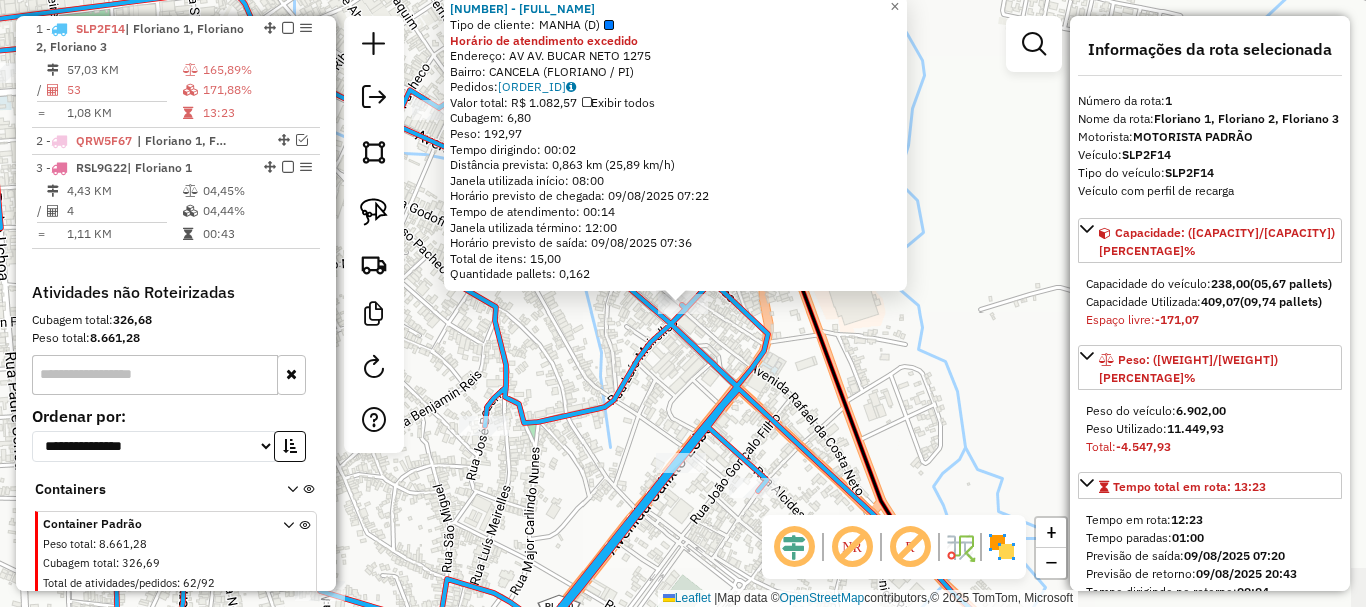 click on "995 - [FIRST] [LAST]  Tipo de cliente:   MANHA (D)  Horário de atendimento excedido  Endereço: AV  AV. BUCAR NETO                 1275   Bairro: CANCELA ([CITY] / [STATE])   Pedidos:  08318873   Valor total: R$ 1.082,57   Exibir todos   Cubagem: 6,80  Peso: 192,97  Tempo dirigindo: 00:02   Distância prevista: 0,863 km (25,89 km/h)   Janela utilizada início: 08:00   Horário previsto de chegada: 09/08/2025 07:22   Tempo de atendimento: 00:14   Janela utilizada término: 12:00   Horário previsto de saída: 09/08/2025 07:36   Total de itens: 15,00   Quantidade pallets: 0,162  × Janela de atendimento Grade de atendimento Capacidade Transportadoras Veículos Cliente Pedidos  Rotas Selecione os dias de semana para filtrar as janelas de atendimento  Seg   Ter   Qua   Qui   Sex   Sáb   Dom  Informe o período da janela de atendimento: De: Até:  Filtrar exatamente a janela do cliente  Considerar janela de atendimento padrão  Selecione os dias de semana para filtrar as grades de atendimento  Seg  De:" 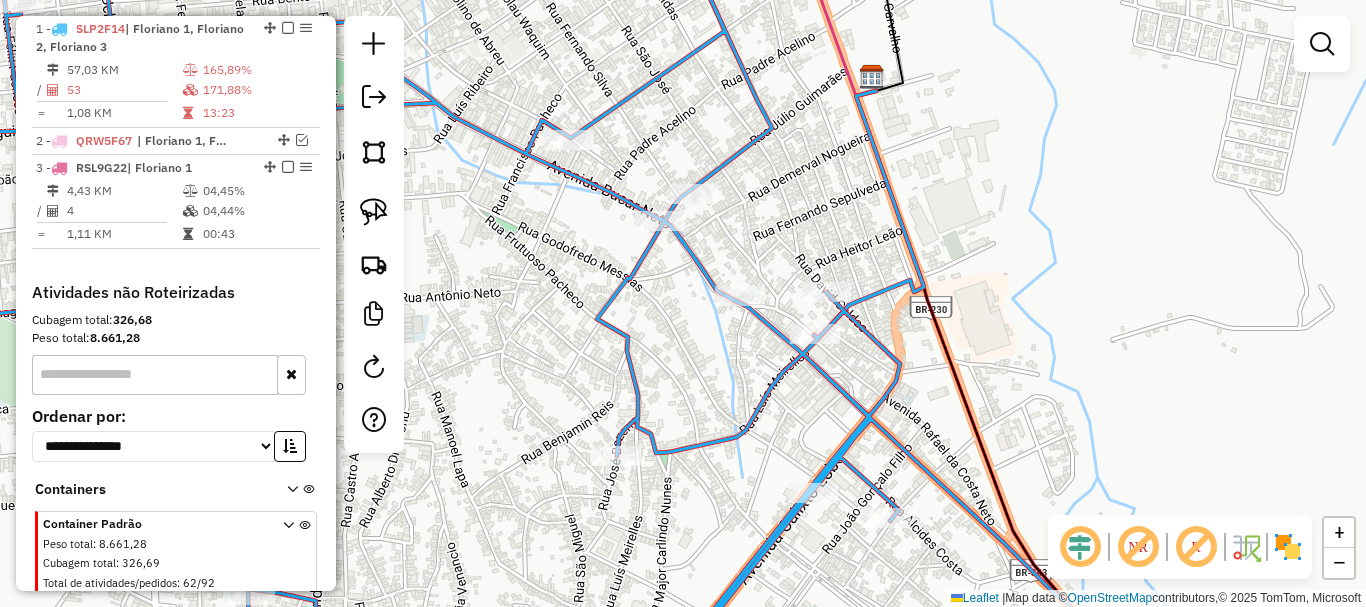 drag, startPoint x: 585, startPoint y: 343, endPoint x: 721, endPoint y: 374, distance: 139.48836 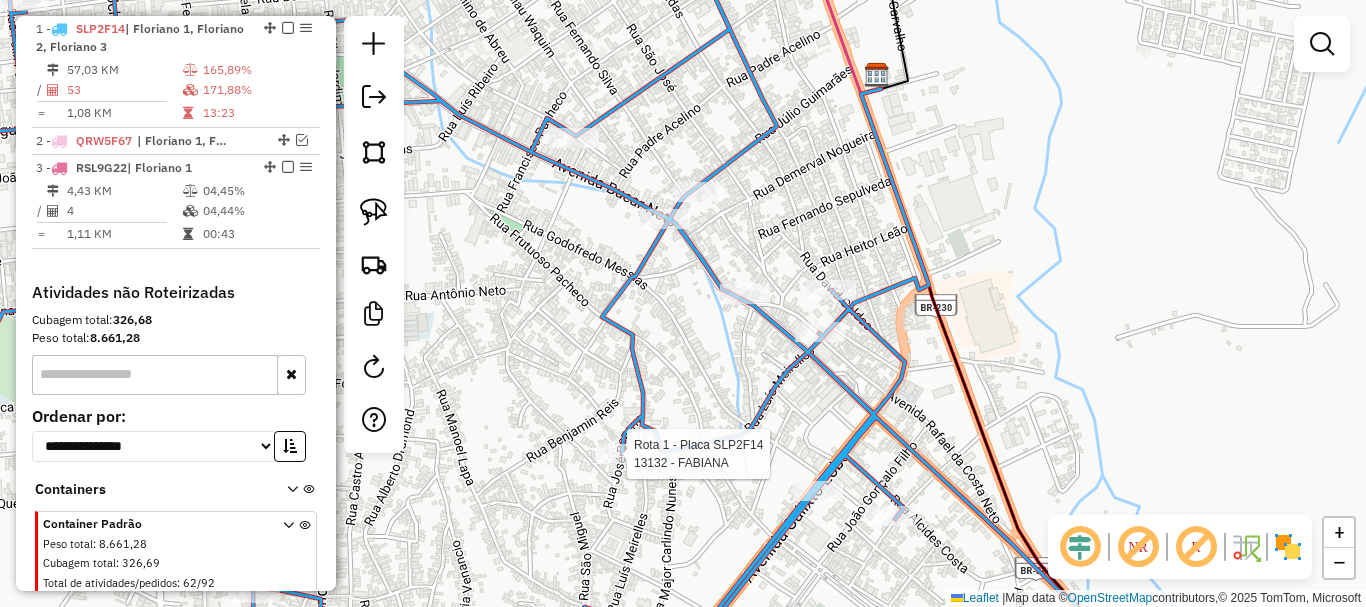 select on "**********" 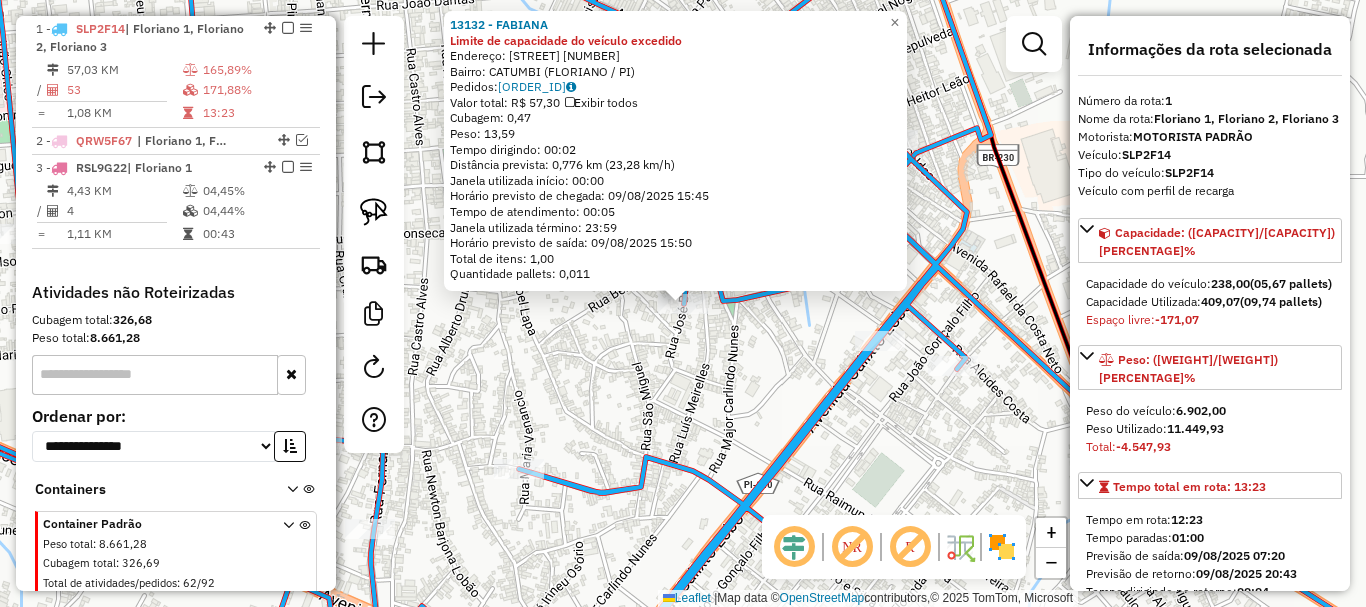 drag, startPoint x: 699, startPoint y: 413, endPoint x: 851, endPoint y: 374, distance: 156.92355 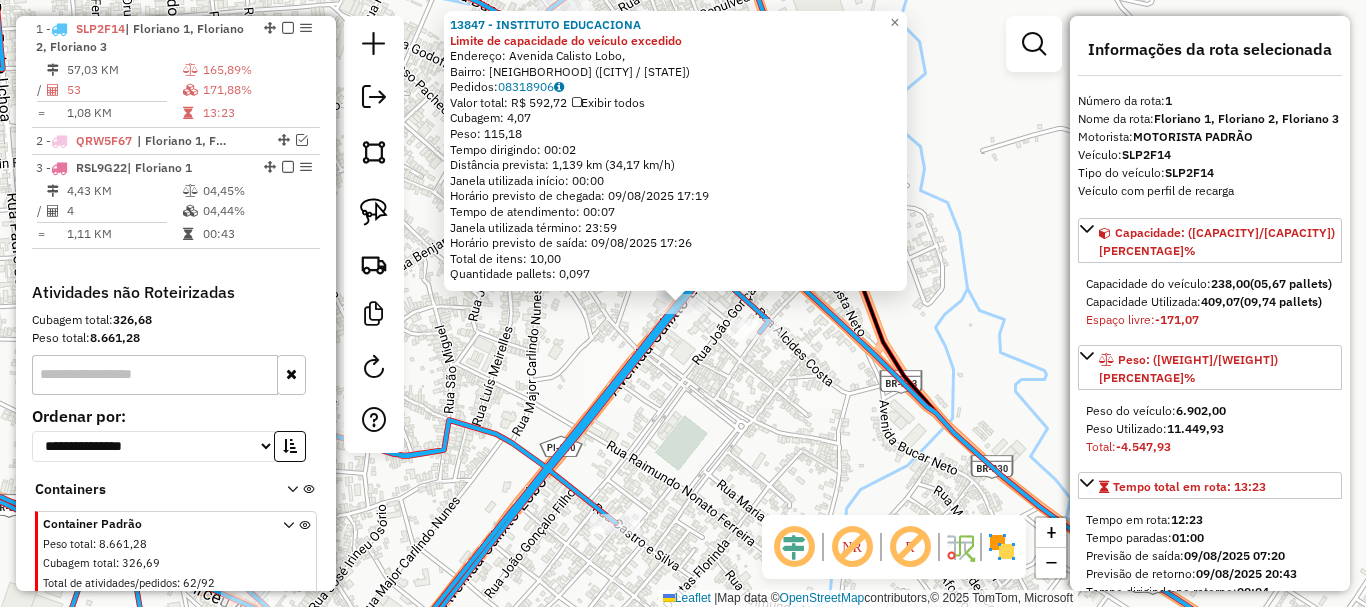 click on "[NUMBER] - [NAME] Limite de capacidade do veículo excedido  Endereço: [STREET], [NUMBER]   Bairro: [NEIGHBORHOOD] ([CITY] / [STATE])   Pedidos:  [ORDER_ID]   Valor total: [CURRENCY] [PRICE]   Exibir todos   Cubagem: [CUBAGE]  Peso: [WEIGHT]  Tempo dirigindo: [TIME]   Distância prevista: [DISTANCE] km ([SPEED])   Janela utilizada início: [TIME]   Horário previsto de chegada: [DATE] [TIME]   Tempo de atendimento: [TIME]   Janela utilizada término: [TIME]   Horário previsto de saída: [DATE] [TIME]   Total de itens: [ITEMS]   Quantidade pallets: [PALLETS]  × Janela de atendimento Grade de atendimento Capacidade Transportadoras Veículos Cliente Pedidos  Rotas Selecione os dias de semana para filtrar as janelas de atendimento  Seg   Ter   Qua   Qui   Sex   Sáb   Dom  Informe o período da janela de atendimento: De: Até:  Filtrar exatamente a janela do cliente  Considerar janela de atendimento padrão  Selecione os dias de semana para filtrar as grades de atendimento  Seg   Ter   Qua   Qui   Sex   Sáb   Dom   De:   De:" 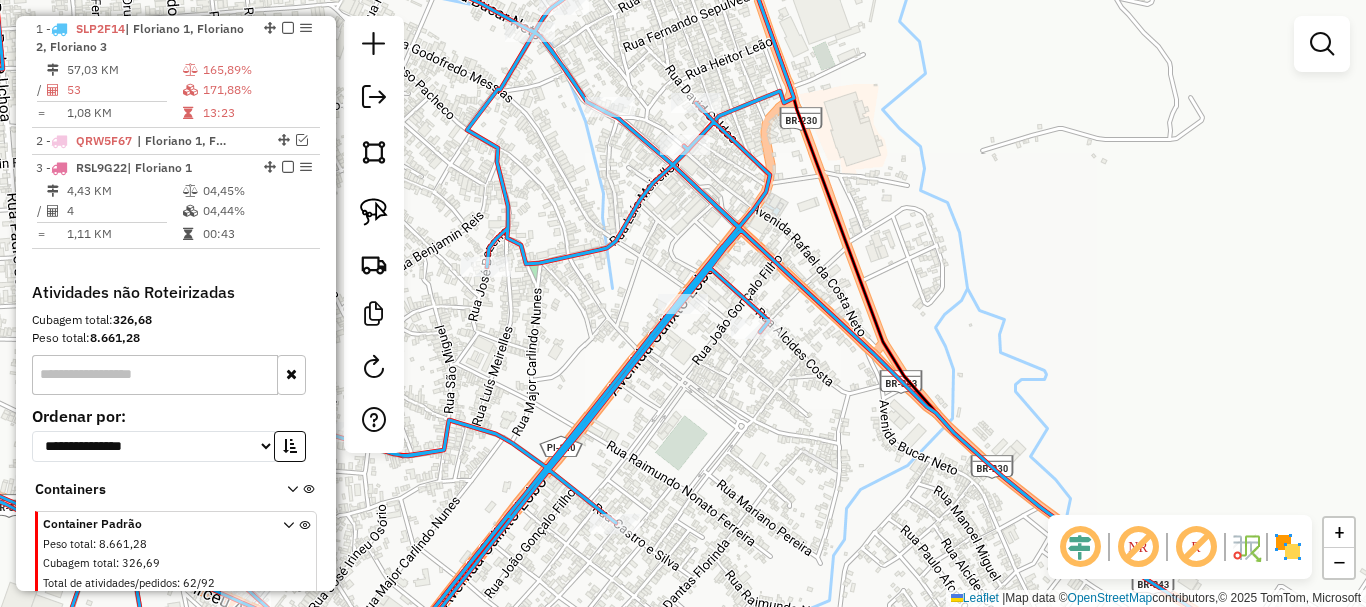click 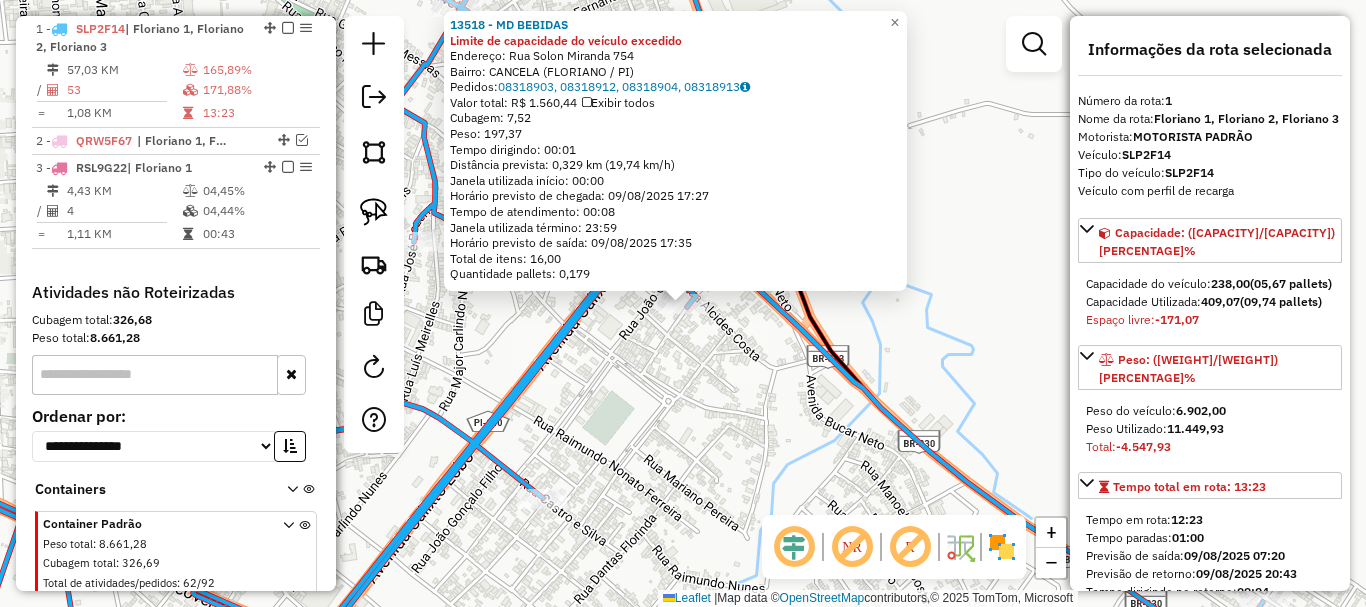 click on "[NUMBER] - [NAME] Limite de capacidade do veículo excedido  Endereço:  [STREET] [NUMBER]   Bairro: [NEIGHBORHOOD] ([CITY] / [STATE])   Pedidos:  [ORDER_ID], [ORDER_ID], [ORDER_ID], [ORDER_ID]   Valor total: [CURRENCY] [PRICE]   Exibir todos   Cubagem: [CUBAGE]  Peso: [WEIGHT]  Tempo dirigindo: [TIME]   Distância previsto: [DISTANCE] km ([SPEED])   Janela utilizada início: [TIME]   Horário previsto de chegada: [DATE] [TIME]   Tempo de atendimento: [TIME]   Janela utilizada término: [TIME]   Horário previsto de saída: [DATE] [TIME]   Total de itens: [ITEMS]   Quantidade pallets: [PALLETS]  × Janela de atendimento Grade de atendimento Capacidade Transportadoras Veículos Cliente Pedidos  Rotas Selecione os dias de semana para filtrar as janelas de atendimento  Seg   Ter   Qua   Qui   Sex   Sáb   Dom  Informe o período da janela de atendimento: De: Até:  Filtrar exatamente a janela do cliente  Considerar janela de atendimento padrão  Selecione os dias de semana para filtrar as grades de atendimento  Seg   Ter   Qua   Qui   Sex  De:" 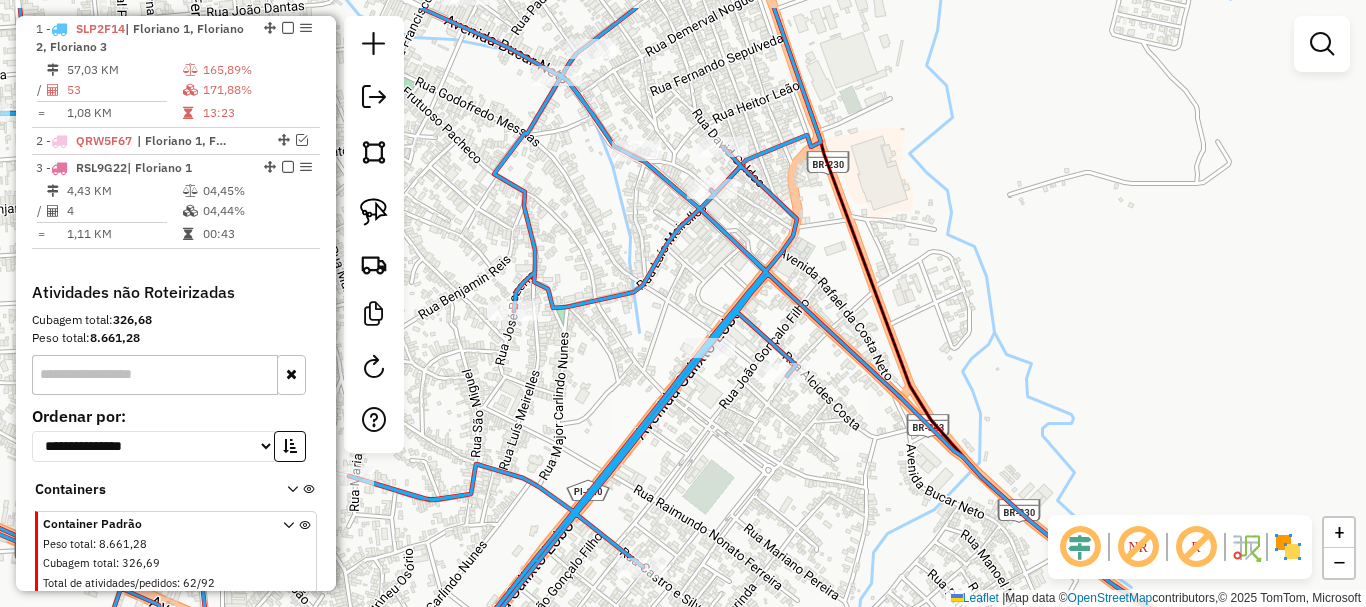 drag, startPoint x: 679, startPoint y: 376, endPoint x: 798, endPoint y: 457, distance: 143.95139 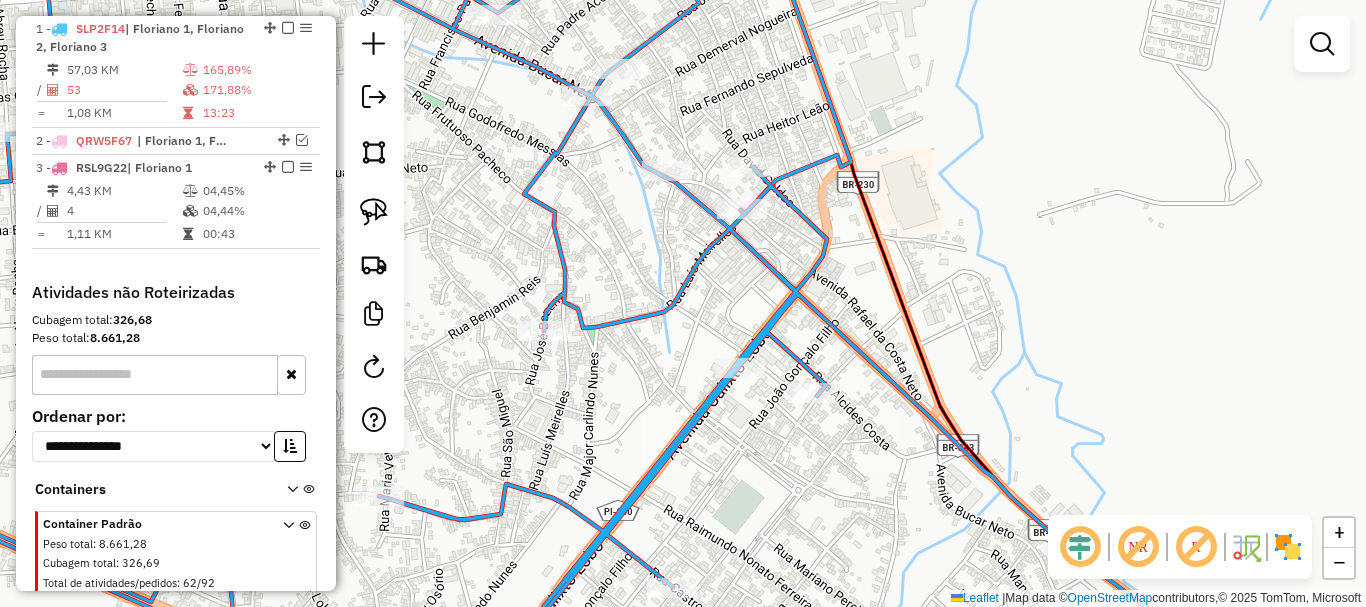 drag, startPoint x: 720, startPoint y: 383, endPoint x: 792, endPoint y: 411, distance: 77.25283 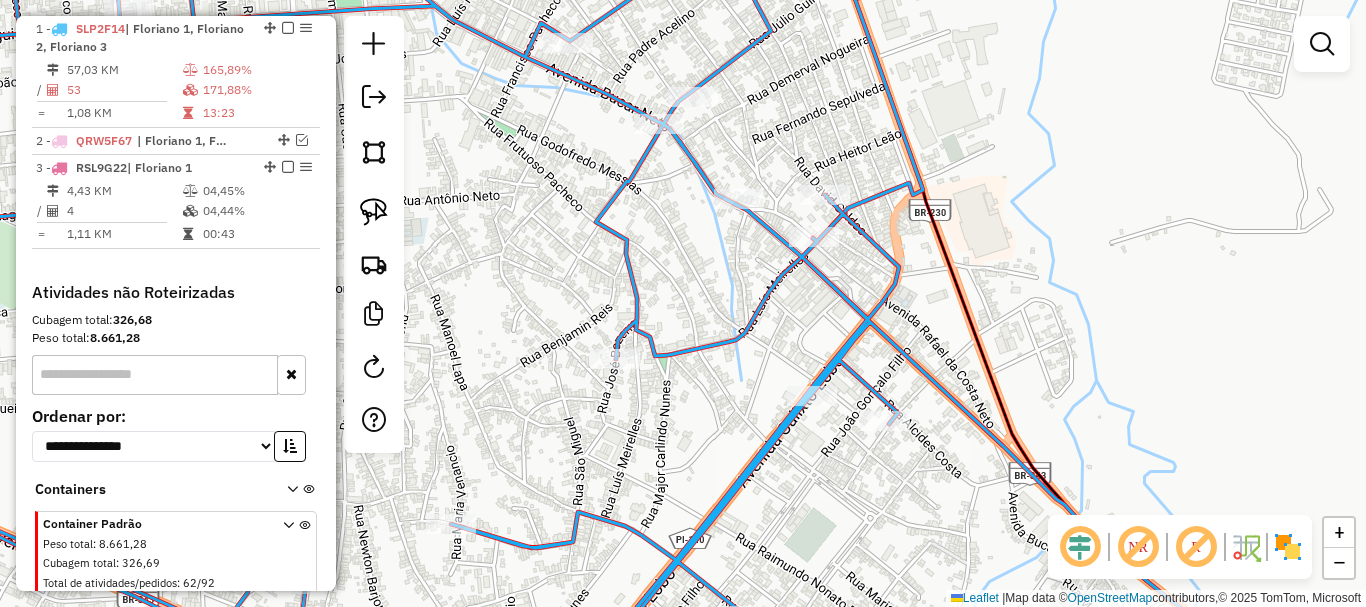 click on "Rota 1 - Placa [PLATE] [NUMBER] - [FULL_NAME] Janela de atendimento Grade de atendimento Capacidade Transportadoras Veículos Cliente Pedidos Rotas Selecione os dias de semana para filtrar as janelas de atendimento Seg Ter Qua Qui Sex Sáb Dom Informe o período da janela de atendimento: De: Até: Filtrar exatamente a janela do cliente Considerar janela de atendimento padrão Selecione os dias de semana para filtrar as grades de atendimento Seg Ter Qua Qui Sex Sáb Dom Considerar clientes sem dia de atendimento cadastrado Clientes fora do dia de atendimento selecionado Filtrar as atividades entre os valores definidos abaixo: Peso mínimo: Peso máximo: Cubagem mínima: Cubagem máxima: De: Até: Filtrar as atividades entre o tempo de atendimento definido abaixo: De: Até: Considerar capacidade total dos clientes não roteirizados Transportadora: Selecione um ou mais itens Tipo de veículo: Selecione um ou mais itens Veículo: Selecione um ou mais itens" 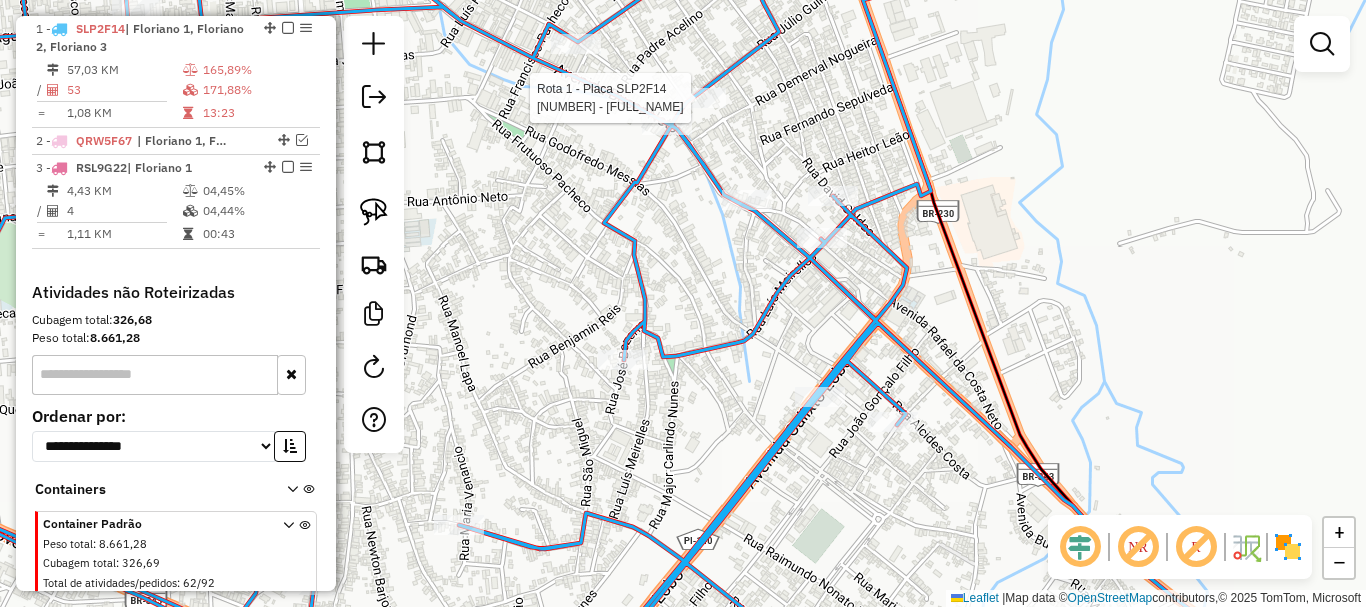 select on "**********" 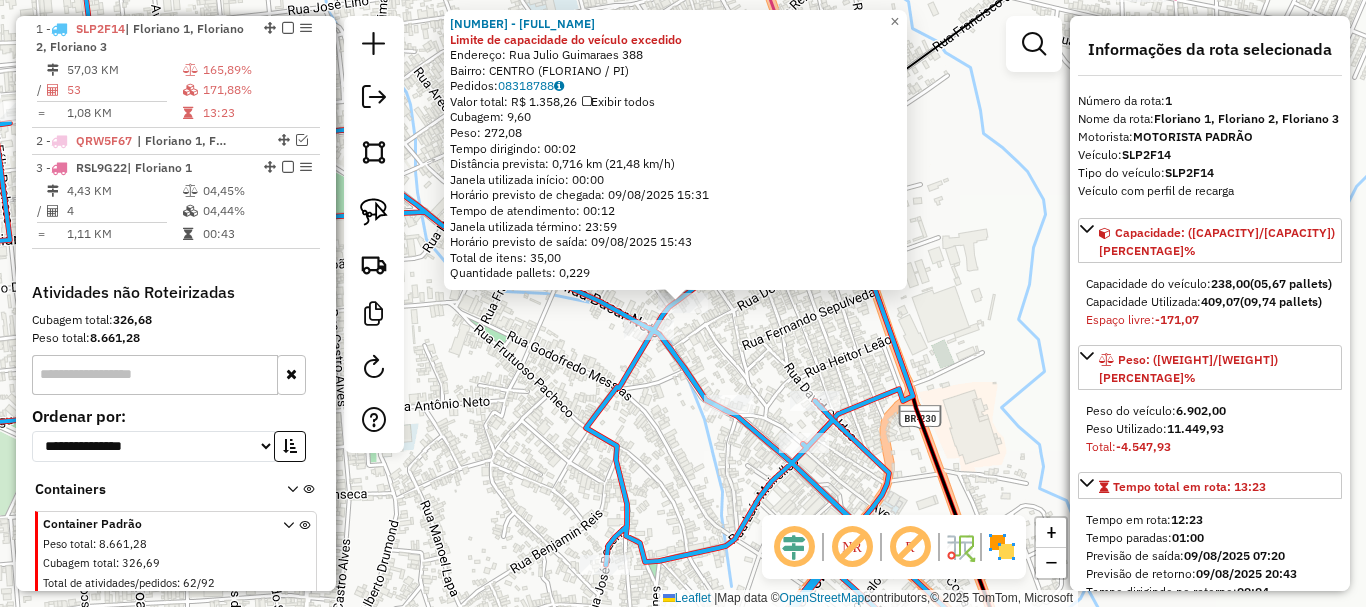 click on "Limite de capacidade do veículo excedido Endereço: [STREET] [NUMBER] Bairro: [NEIGHBORHOOD] ([CITY] / [STATE]) Pedidos: [NUMBER] Valor total: [CURRENCY] [AMOUNT] Exibir todos Cubagem: [AMOUNT] Peso: [AMOUNT] Tempo dirigindo: [TIME] Distância prevista: [DISTANCE] km ([SPEED] km/h) Janela utilizada início: [TIME] Horário previsto de chegada: [DATE] [TIME] Tempo de atendimento: [TIME] Janela utilizada término: [TIME] Horário previsto de saída: [DATE] [TIME] Total de itens: [AMOUNT] Quantidade pallets: [AMOUNT] × Janela de atendimento Grade de atendimento Capacidade Transportadoras Veículos Cliente Pedidos Rotas Selecione os dias de semana para filtrar as janelas de atendimento Seg Ter Qua Qui Sex Sáb Dom Informe o período da janela de atendimento: De: Até: Filtrar exatamente a janela do cliente Considerar janela de atendimento padrão Selecione os dias de semana para filtrar as grades de atendimento Seg Ter Qua Qui Sex Sáb Dom Peso mínimo:" 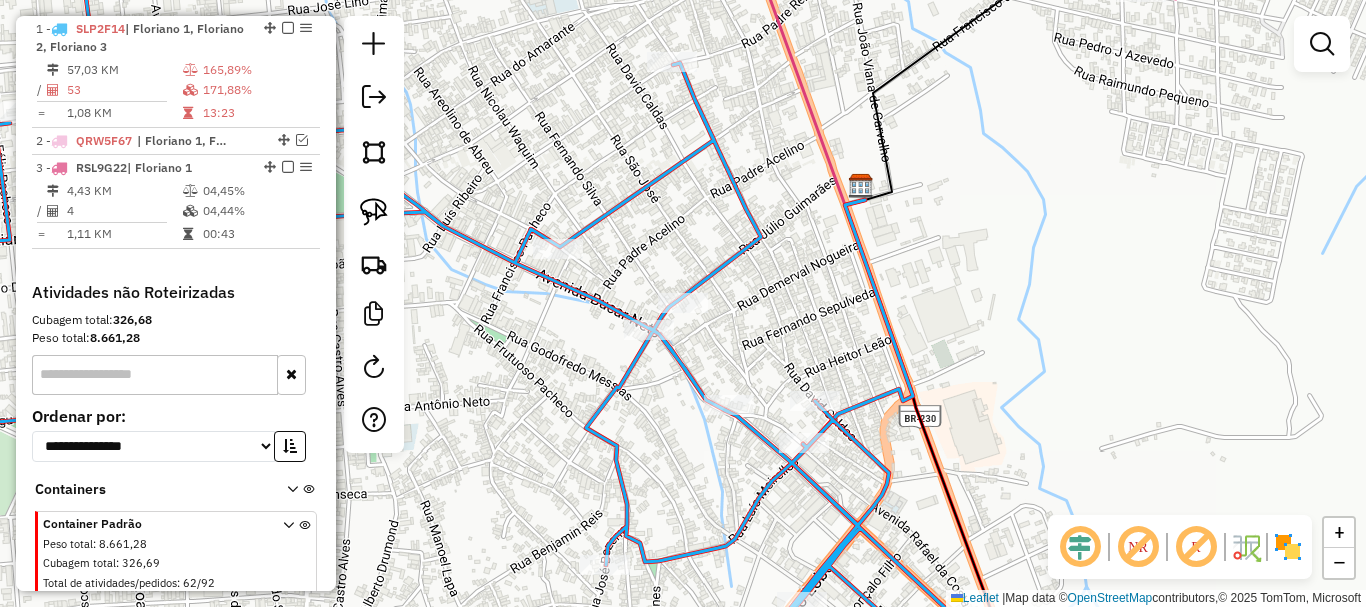 drag, startPoint x: 733, startPoint y: 303, endPoint x: 746, endPoint y: 347, distance: 45.88028 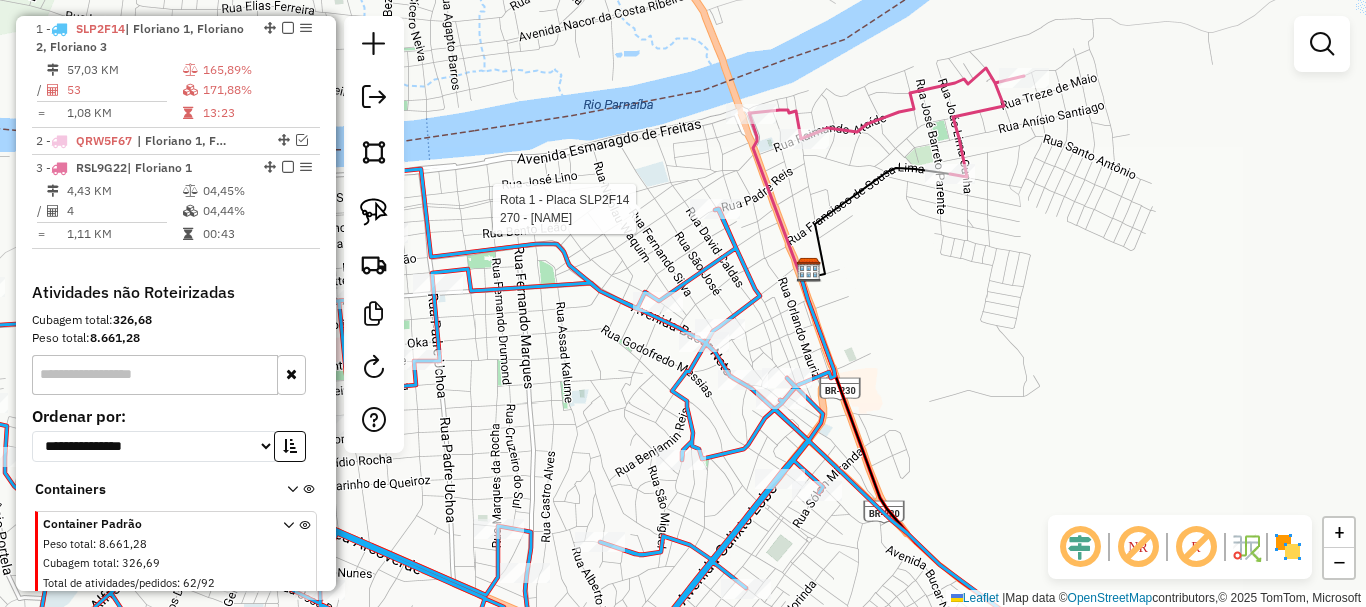 select on "**********" 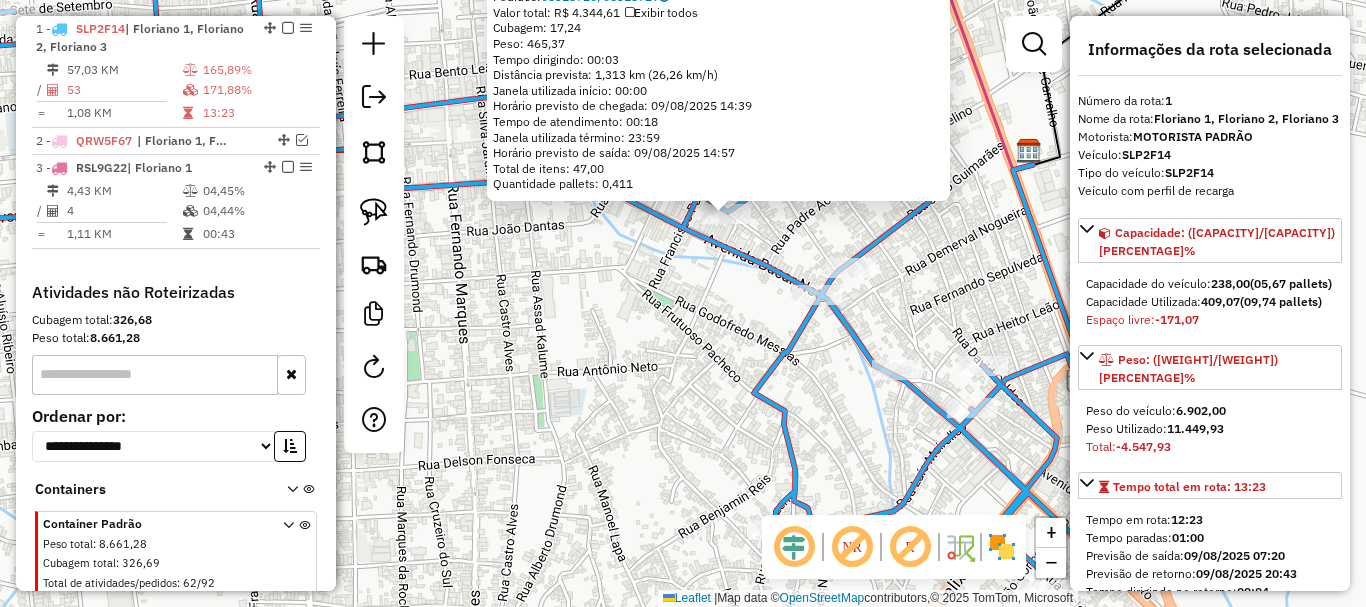 drag, startPoint x: 675, startPoint y: 369, endPoint x: 706, endPoint y: 284, distance: 90.47652 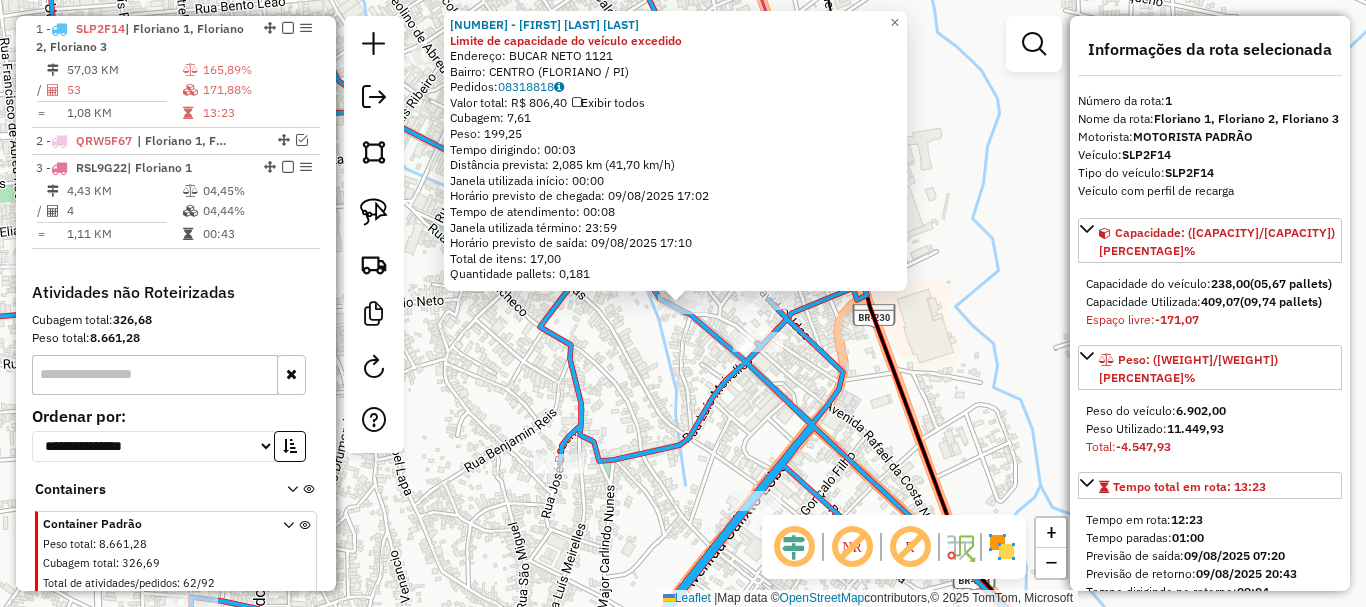 click 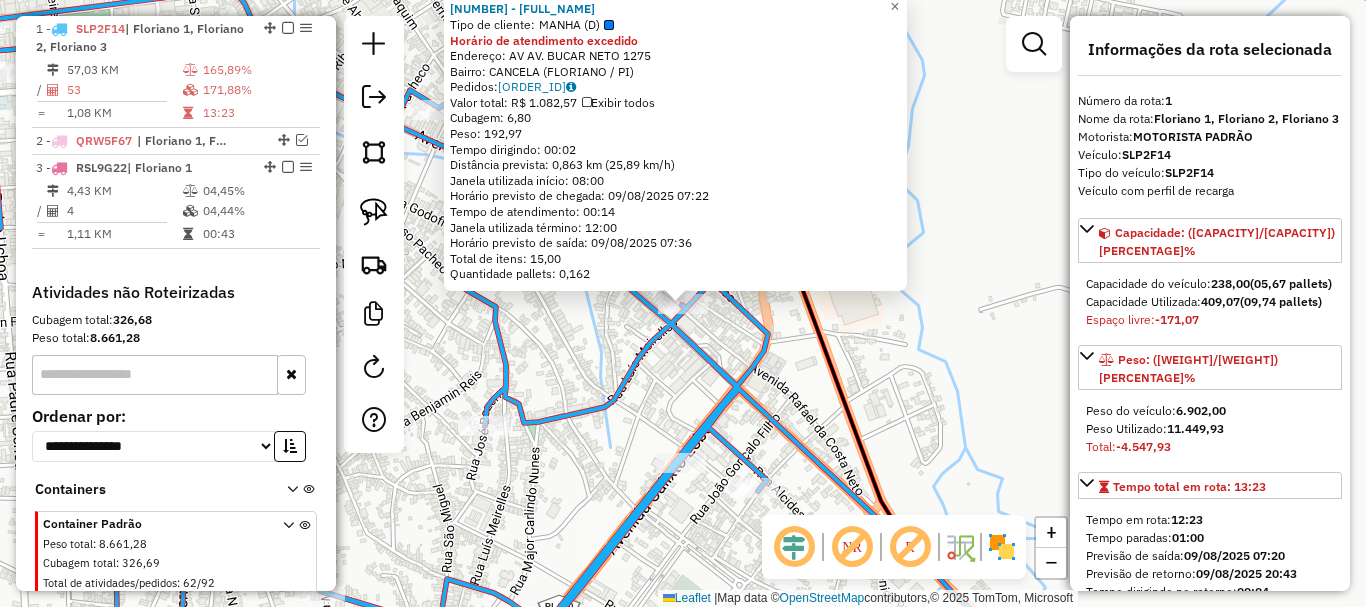 click on "995 - [FIRST] [LAST]  Tipo de cliente:   MANHA (D)  Horário de atendimento excedido  Endereço: AV  AV. BUCAR NETO                 1275   Bairro: CANCELA ([CITY] / [STATE])   Pedidos:  08318873   Valor total: R$ 1.082,57   Exibir todos   Cubagem: 6,80  Peso: 192,97  Tempo dirigindo: 00:02   Distância prevista: 0,863 km (25,89 km/h)   Janela utilizada início: 08:00   Horário previsto de chegada: 09/08/2025 07:22   Tempo de atendimento: 00:14   Janela utilizada término: 12:00   Horário previsto de saída: 09/08/2025 07:36   Total de itens: 15,00   Quantidade pallets: 0,162  × Janela de atendimento Grade de atendimento Capacidade Transportadoras Veículos Cliente Pedidos  Rotas Selecione os dias de semana para filtrar as janelas de atendimento  Seg   Ter   Qua   Qui   Sex   Sáb   Dom  Informe o período da janela de atendimento: De: Até:  Filtrar exatamente a janela do cliente  Considerar janela de atendimento padrão  Selecione os dias de semana para filtrar as grades de atendimento  Seg  De:" 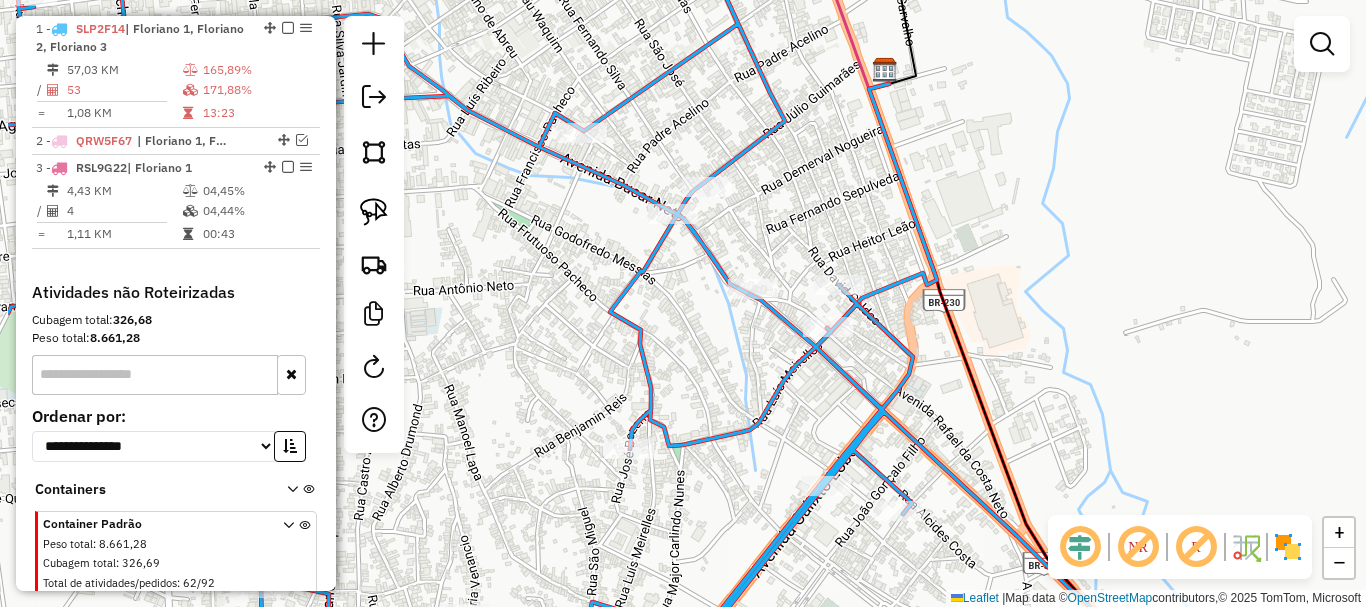 drag, startPoint x: 628, startPoint y: 334, endPoint x: 778, endPoint y: 359, distance: 152.06906 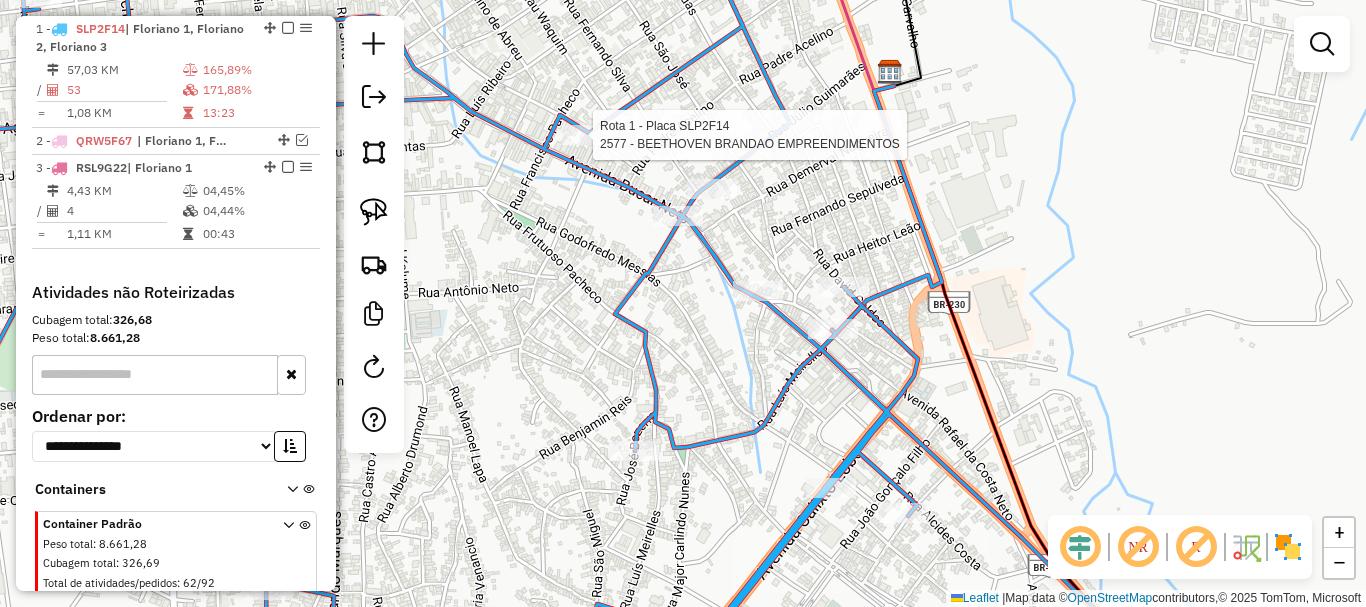 select on "**********" 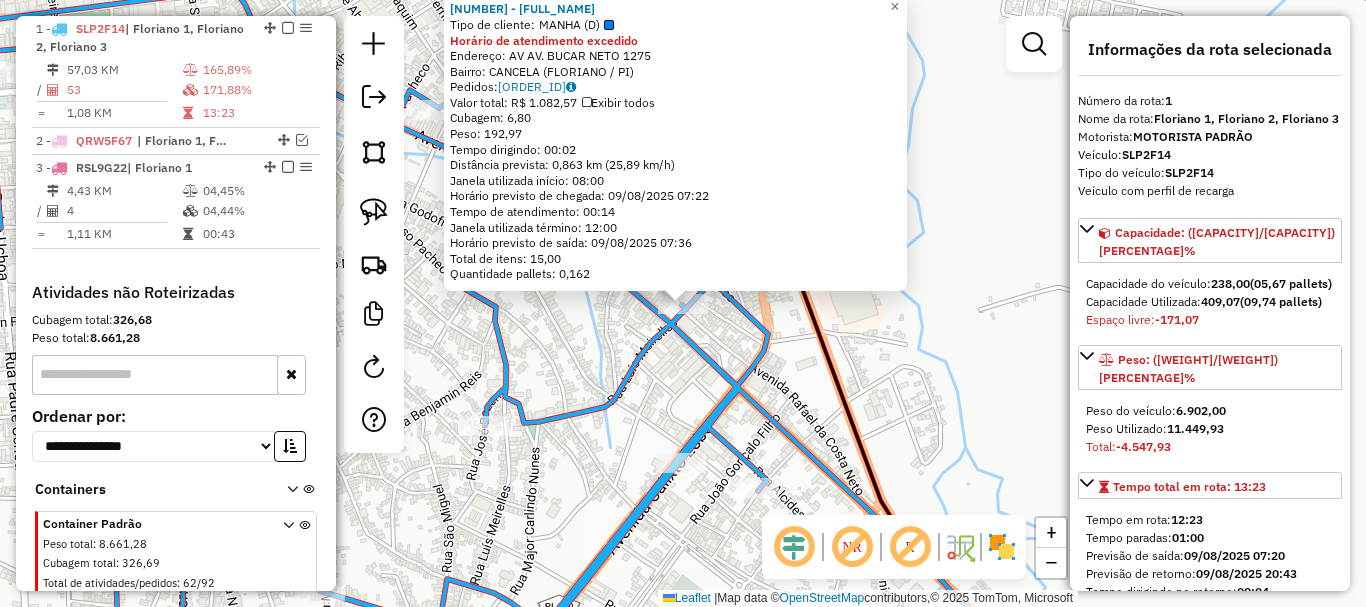 click on "995 - [FIRST] [LAST]  Tipo de cliente:   MANHA (D)  Horário de atendimento excedido  Endereço: AV  AV. BUCAR NETO                 1275   Bairro: CANCELA ([CITY] / [STATE])   Pedidos:  08318873   Valor total: R$ 1.082,57   Exibir todos   Cubagem: 6,80  Peso: 192,97  Tempo dirigindo: 00:02   Distância prevista: 0,863 km (25,89 km/h)   Janela utilizada início: 08:00   Horário previsto de chegada: 09/08/2025 07:22   Tempo de atendimento: 00:14   Janela utilizada término: 12:00   Horário previsto de saída: 09/08/2025 07:36   Total de itens: 15,00   Quantidade pallets: 0,162  × Janela de atendimento Grade de atendimento Capacidade Transportadoras Veículos Cliente Pedidos  Rotas Selecione os dias de semana para filtrar as janelas de atendimento  Seg   Ter   Qua   Qui   Sex   Sáb   Dom  Informe o período da janela de atendimento: De: Até:  Filtrar exatamente a janela do cliente  Considerar janela de atendimento padrão  Selecione os dias de semana para filtrar as grades de atendimento  Seg  De:" 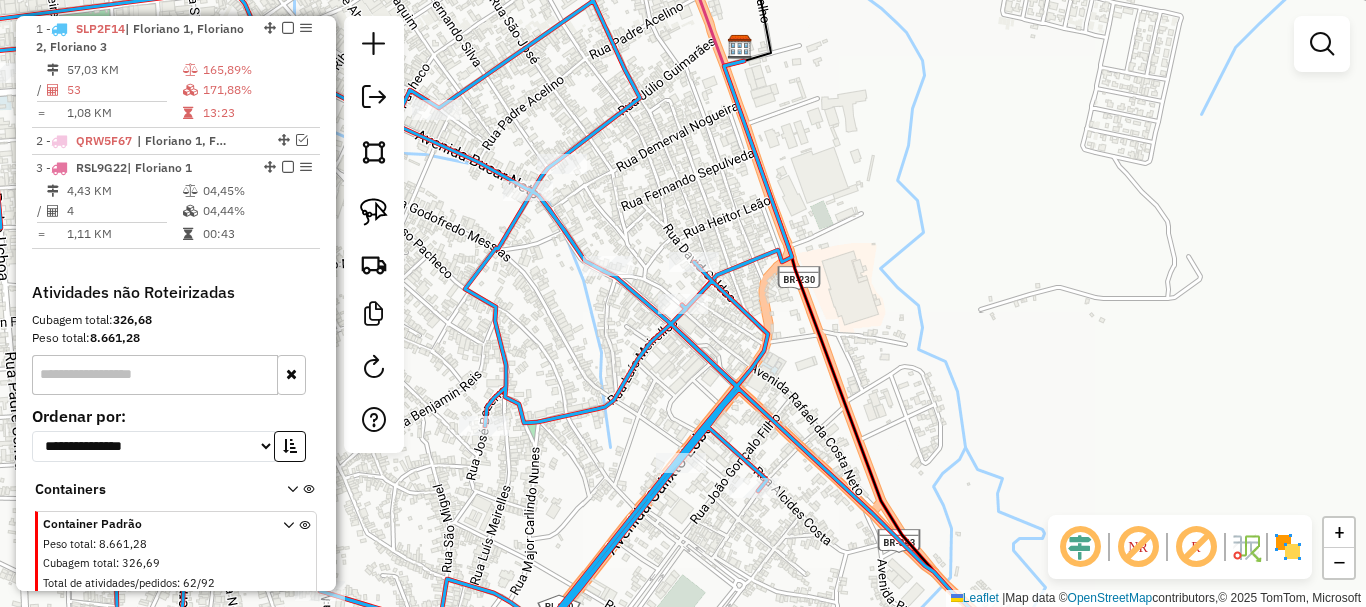 drag, startPoint x: 597, startPoint y: 322, endPoint x: 665, endPoint y: 338, distance: 69.856995 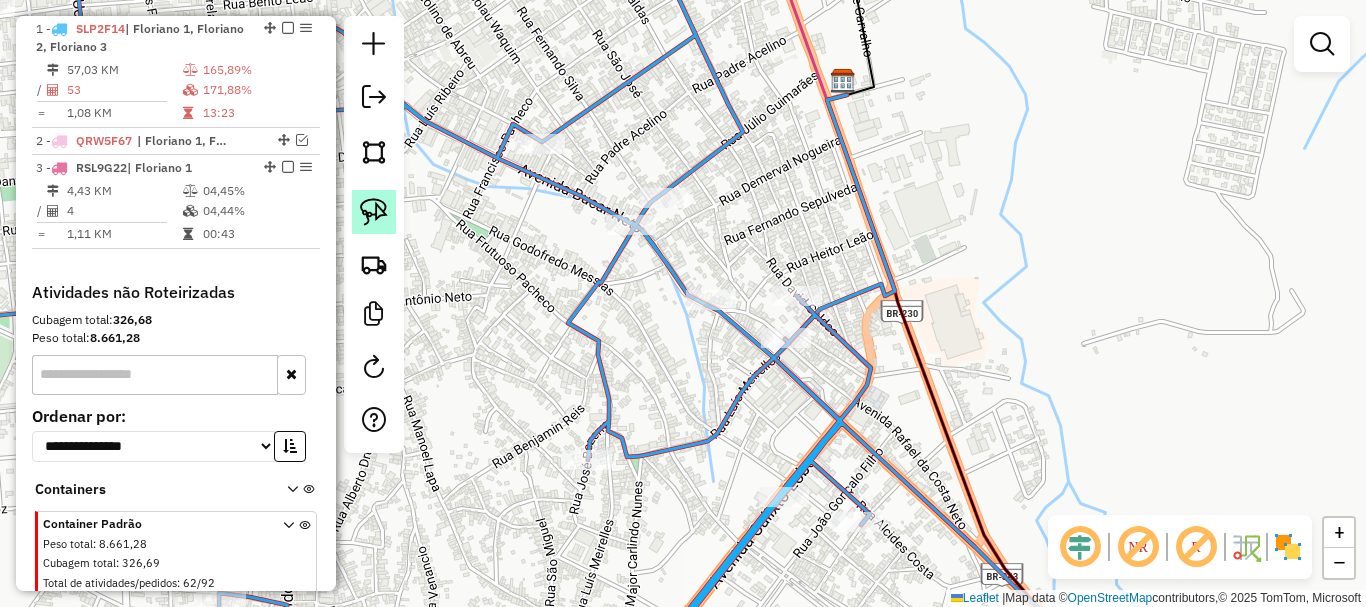 click 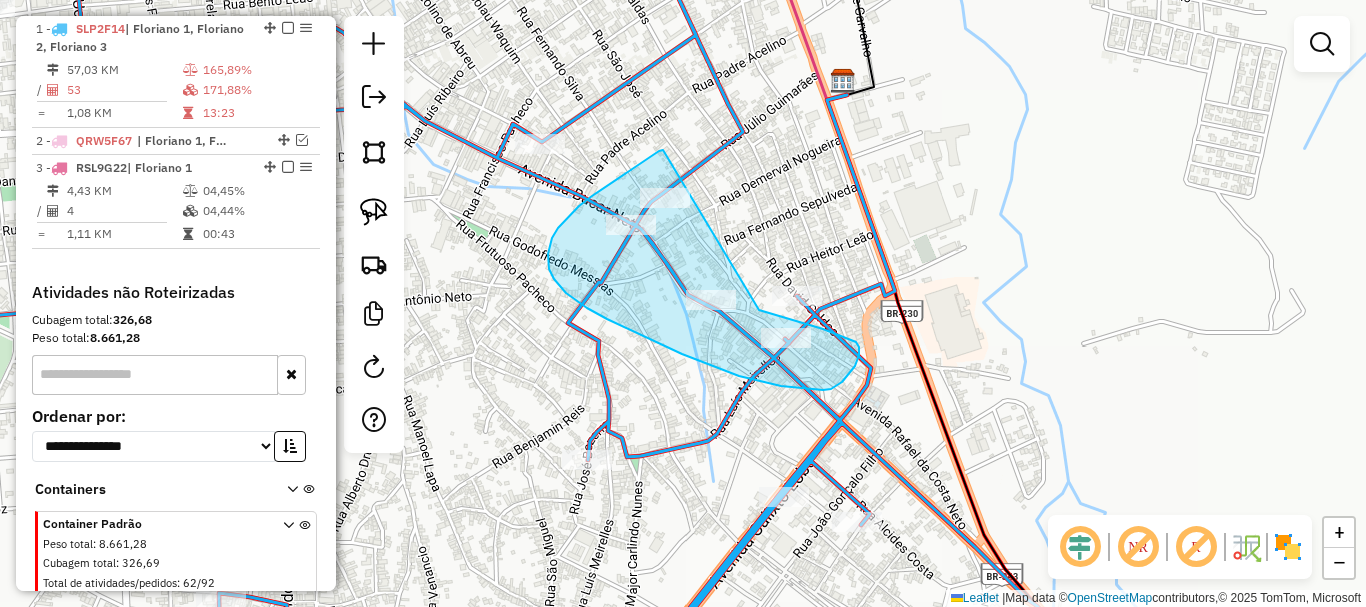 drag, startPoint x: 661, startPoint y: 150, endPoint x: 759, endPoint y: 310, distance: 187.62729 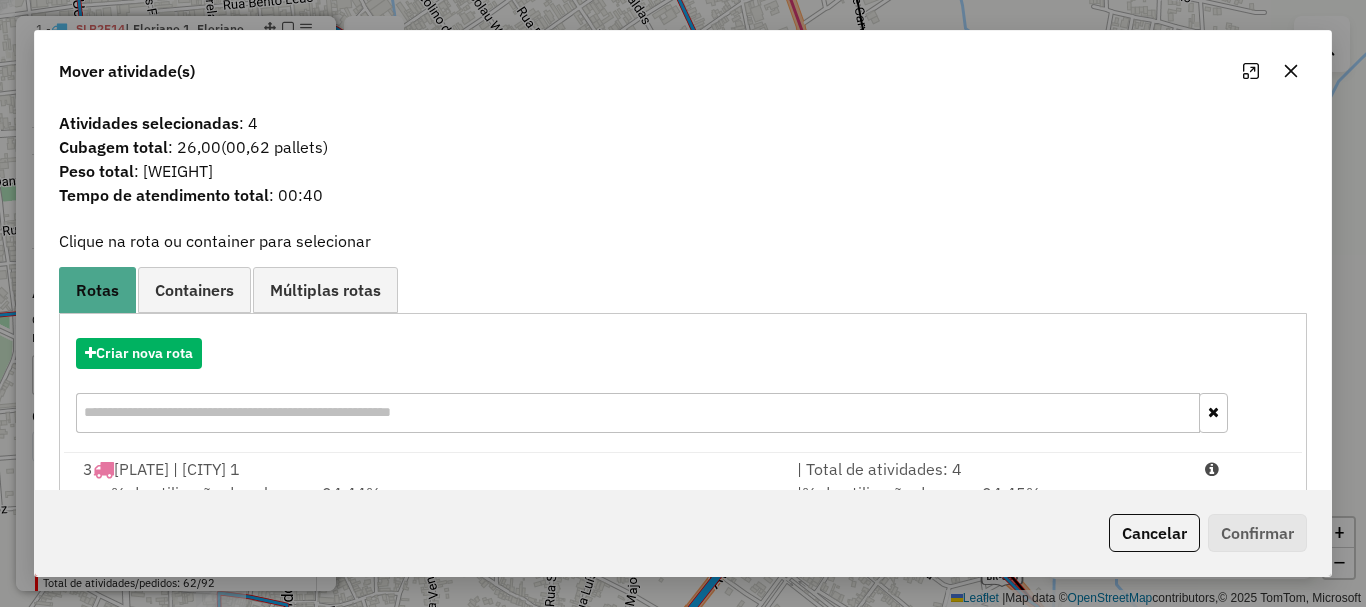 click on "Criar nova rota" at bounding box center [683, 388] 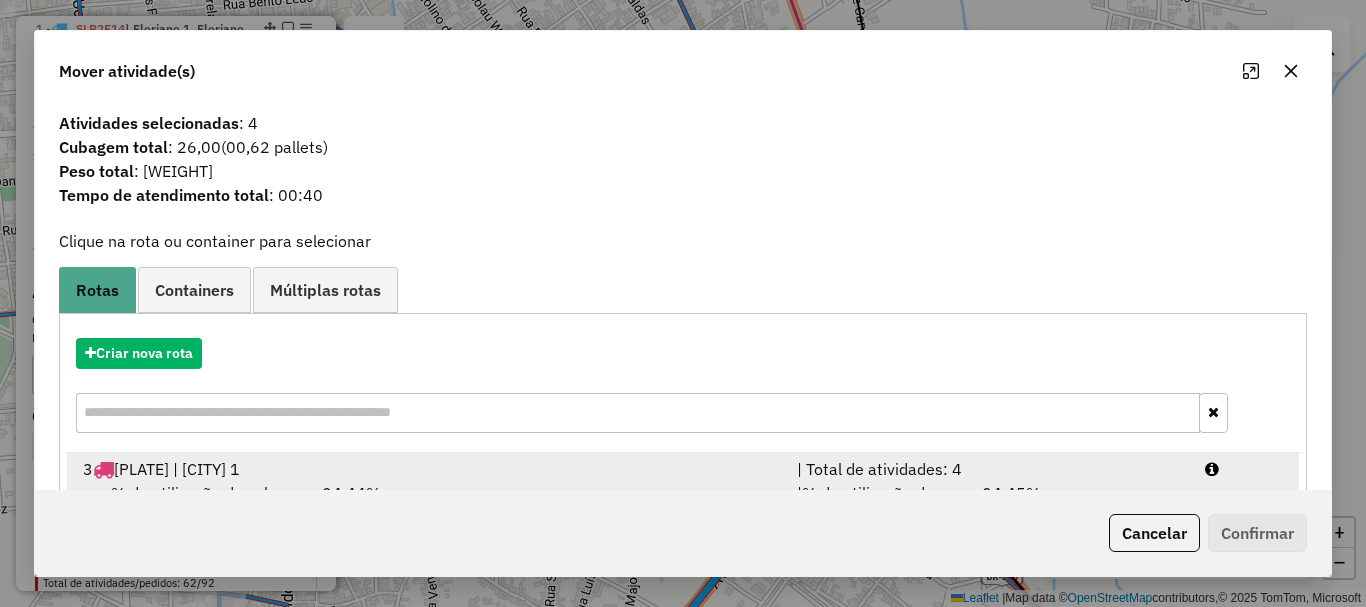 click on "[NUMBER] [PLATE] | [CITY] [NUMBER]" at bounding box center (428, 469) 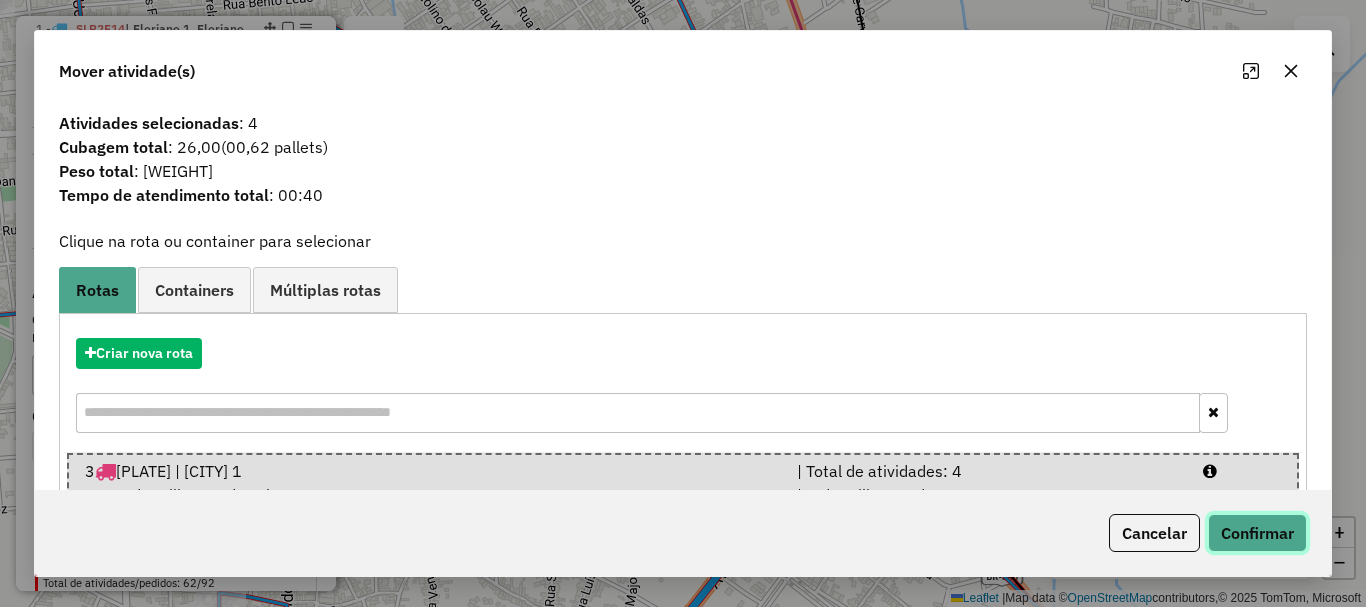 click on "Confirmar" 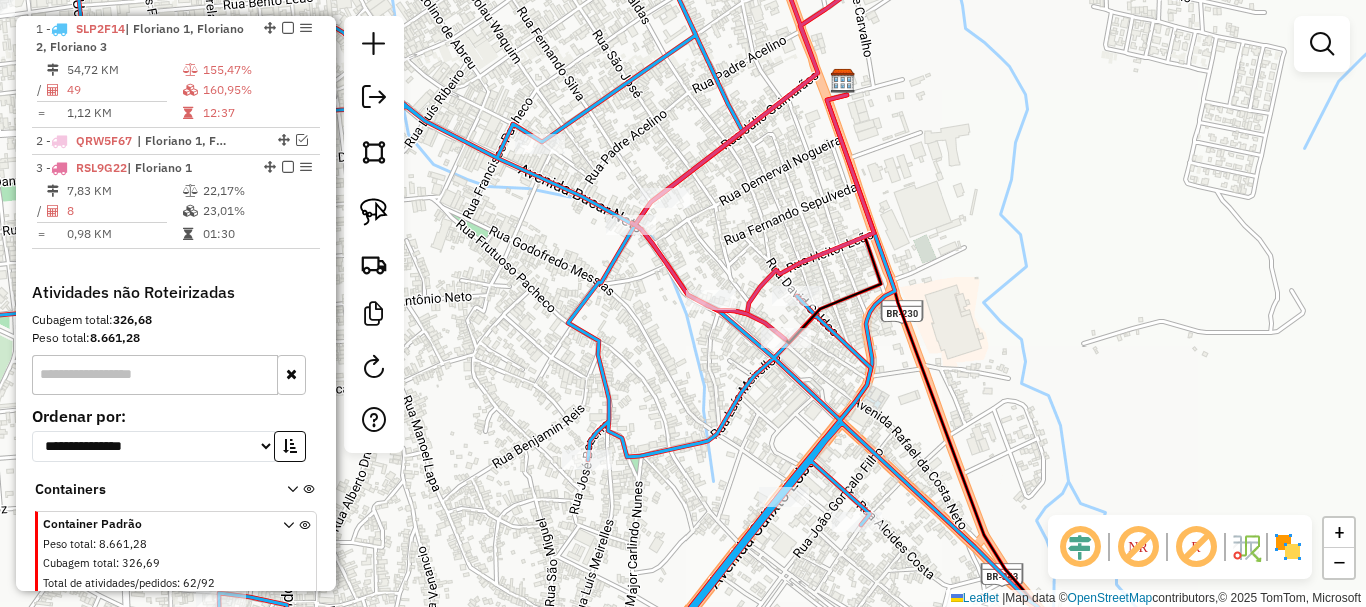 drag, startPoint x: 720, startPoint y: 372, endPoint x: 762, endPoint y: 293, distance: 89.470665 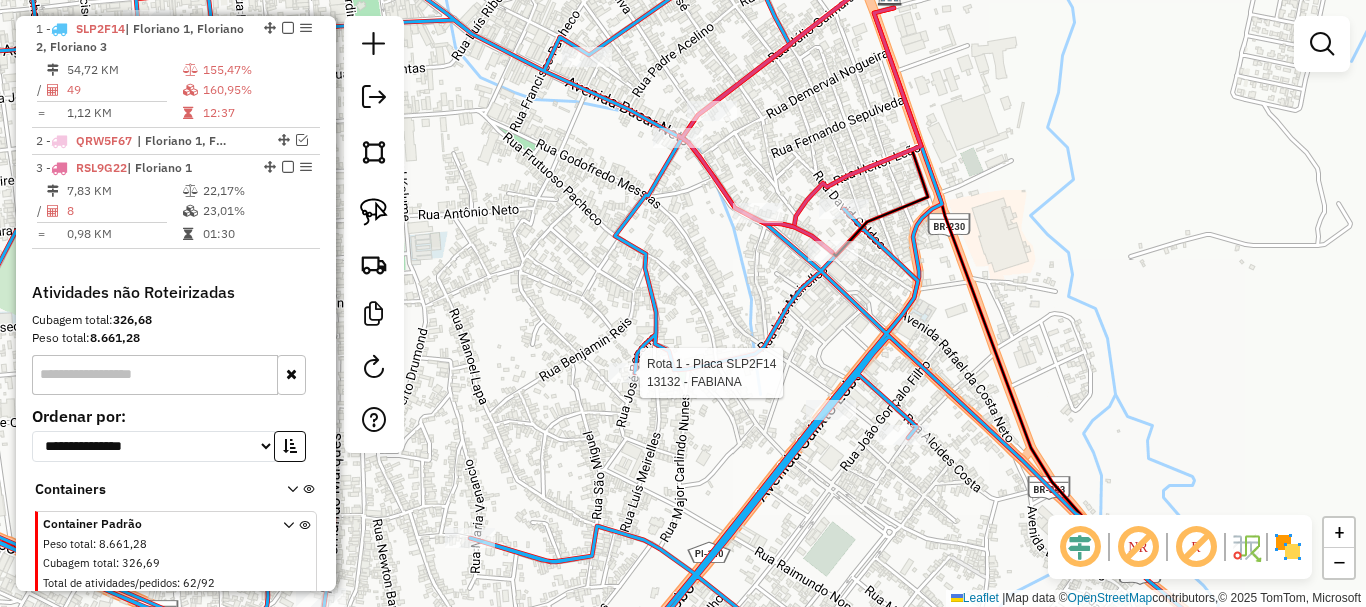 select on "**********" 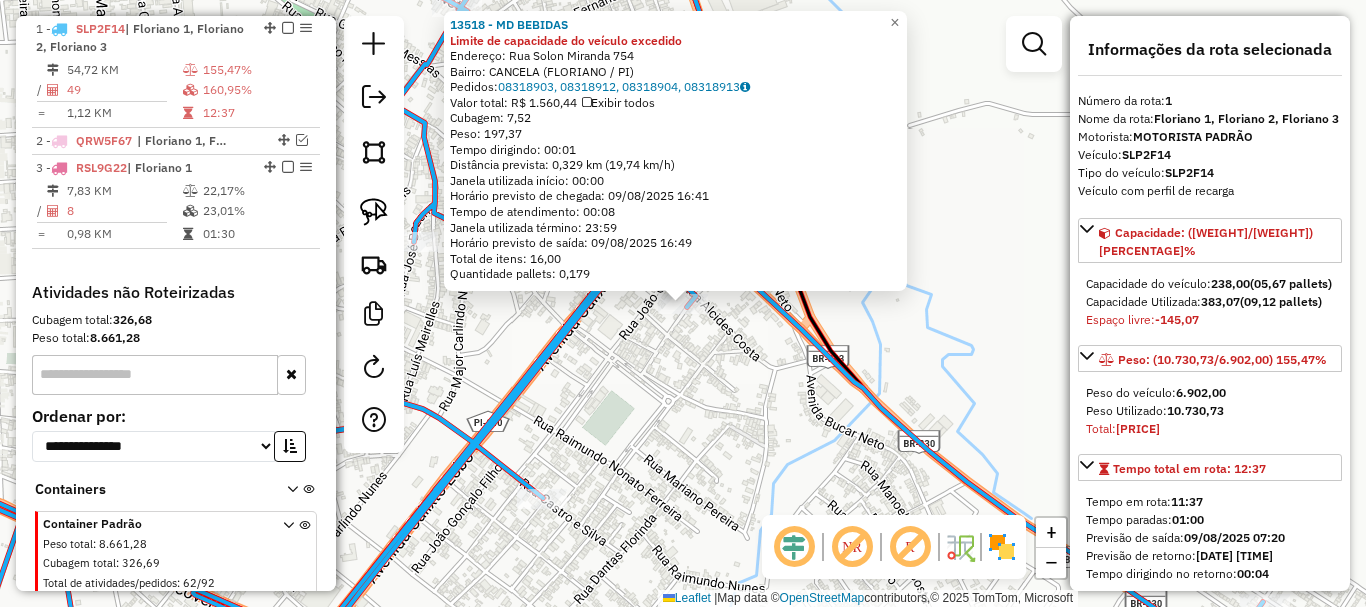 click on "13518 - MD BEBIDAS Limite de capacidade do veículo excedido  Endereço:  Rua Solon Miranda [NUMBER]   Bairro: CANCELA ([STATE] / PI)   Pedidos:  [ORDER_ID], [ORDER_ID], [ORDER_ID], [ORDER_ID]   Valor total: R$ [PRICE]   Exibir todos   Cubagem: [VOLUME]  Peso: [WEIGHT]  Tempo dirigindo: [TIME]   Distância prevista: [DISTANCE] ([SPEED])   Janela utilizada início: [TIME]   Horário previsto de chegada: [DATE] [TIME]   Tempo de atendimento: [TIME]   Janela utilizada término: [TIME]   Horário previsto de saída: [DATE] [TIME]   Total de itens: [NUMBER]   Quantidade pallets: [NUMBER]  × Janela de atendimento Grade de atendimento Capacidade Transportadoras Veículos Cliente Pedidos  Rotas Selecione os dias de semana para filtrar as janelas de atendimento  Seg   Ter   Qua   Qui   Sex   Sáb   Dom  Informe o período da janela de atendimento: De: Até:  Filtrar exatamente a janela do cliente  Considerar janela de atendimento padrão  Selecione os dias de semana para filtrar as grades de atendimento  Seg   Ter   Qua   Qui   Sex  De:" 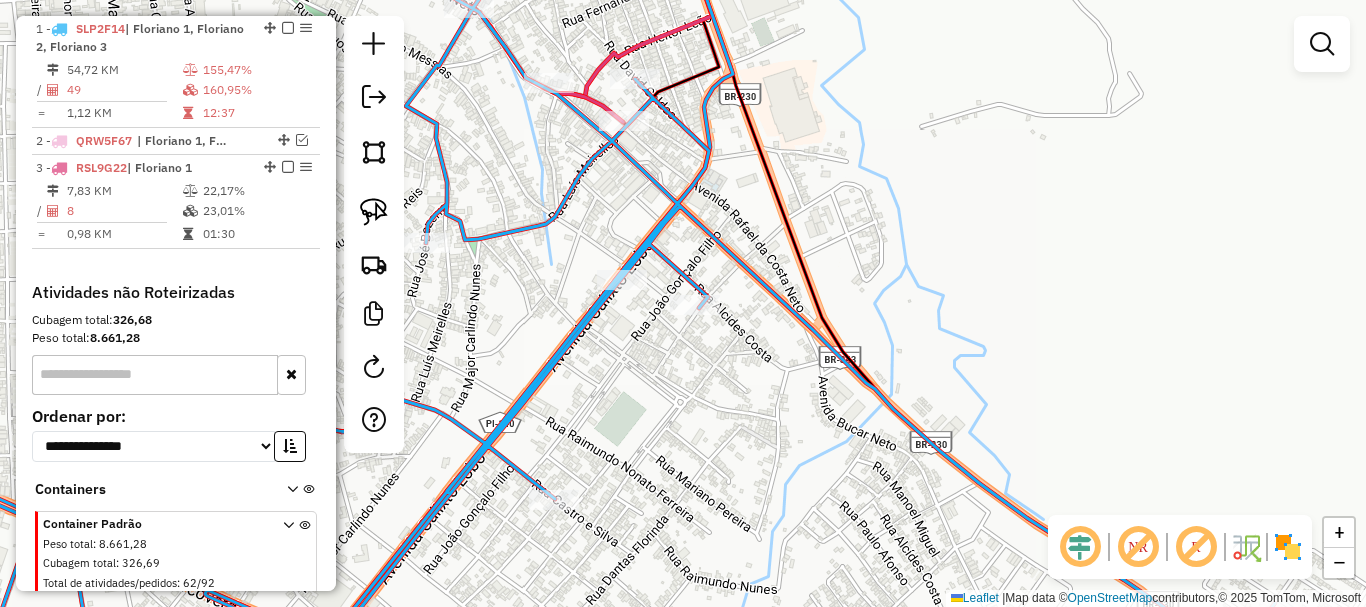 drag, startPoint x: 714, startPoint y: 355, endPoint x: 901, endPoint y: 359, distance: 187.04277 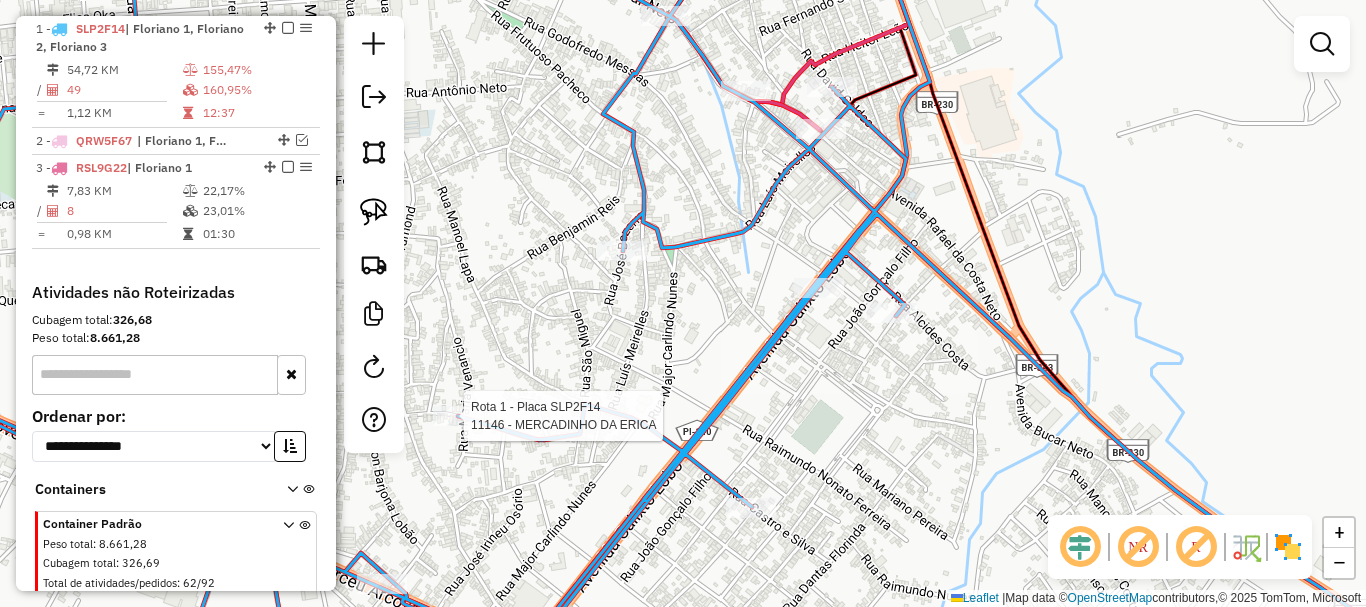 select on "**********" 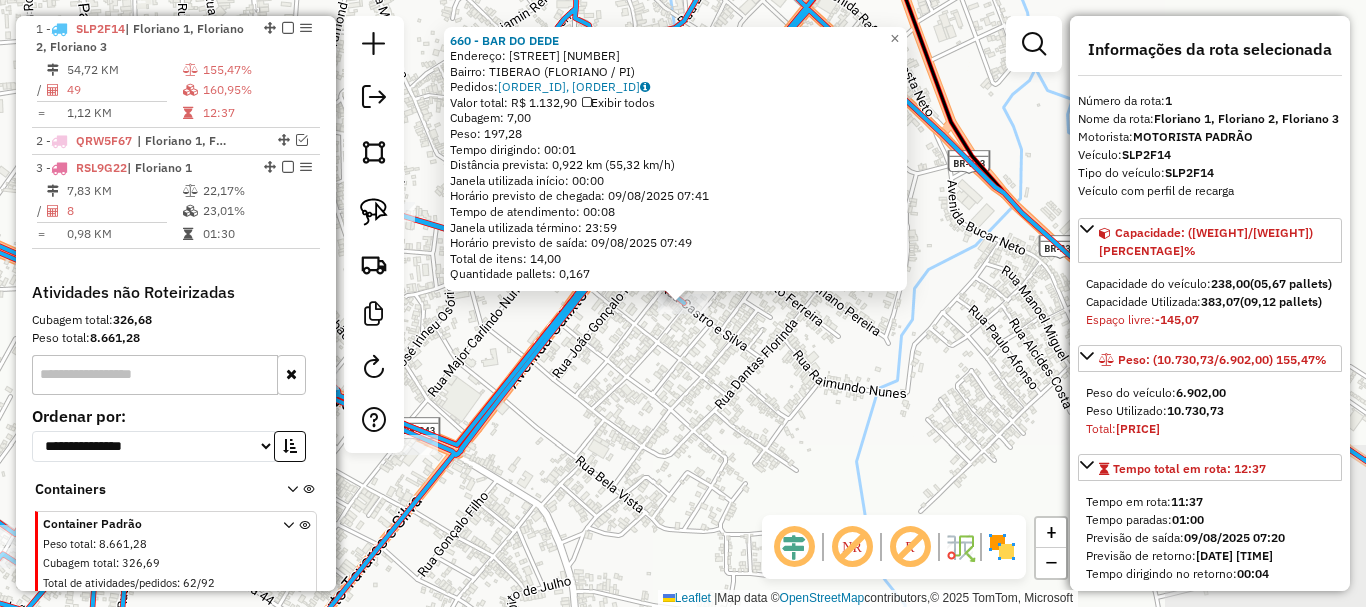 click on "[NUMBER] - [NAME]  Endereço:  RUA [STREET] [NUMBER]   Bairro: [NEIGHBORHOOD] ([CITY] / [STATE])   Pedidos:  [ORDER_ID], [ORDER_ID]   Valor total: R$ [PRICE]   Exibir todos   Cubagem: [CUBAGE]  Peso: [WEIGHT]  Tempo dirigindo: [TIME]   Distância prevista: [DISTANCE] km ([SPEED] km/h)   Janela utilizada início: [TIME]   Horário previsto de chegada: [DATE] [TIME]   Tempo de atendimento: [TIME]   Janela utilizada término: [TIME]   Horário previsto de saída: [DATE] [TIME]   Total de itens: [ITEMS]   Quantidade pallets: [PALLETS]  × Janela de atendimento Grade de atendimento Capacidade Transportadoras Veículos Cliente Pedidos  Rotas Selecione os dias de semana para filtrar as janelas de atendimento  Seg   Ter   Qua   Qui   Sex   Sáb   Dom  Informe o período da janela de atendimento: De: Até:  Filtrar exatamente a janela do cliente  Considerar janela de atendimento padrão  Selecione os dias de semana para filtrar as grades de atendimento  Seg   Ter   Qua   Qui   Sex   Sáb   Dom   Clientes fora do dia de atendimento selecionado De:" 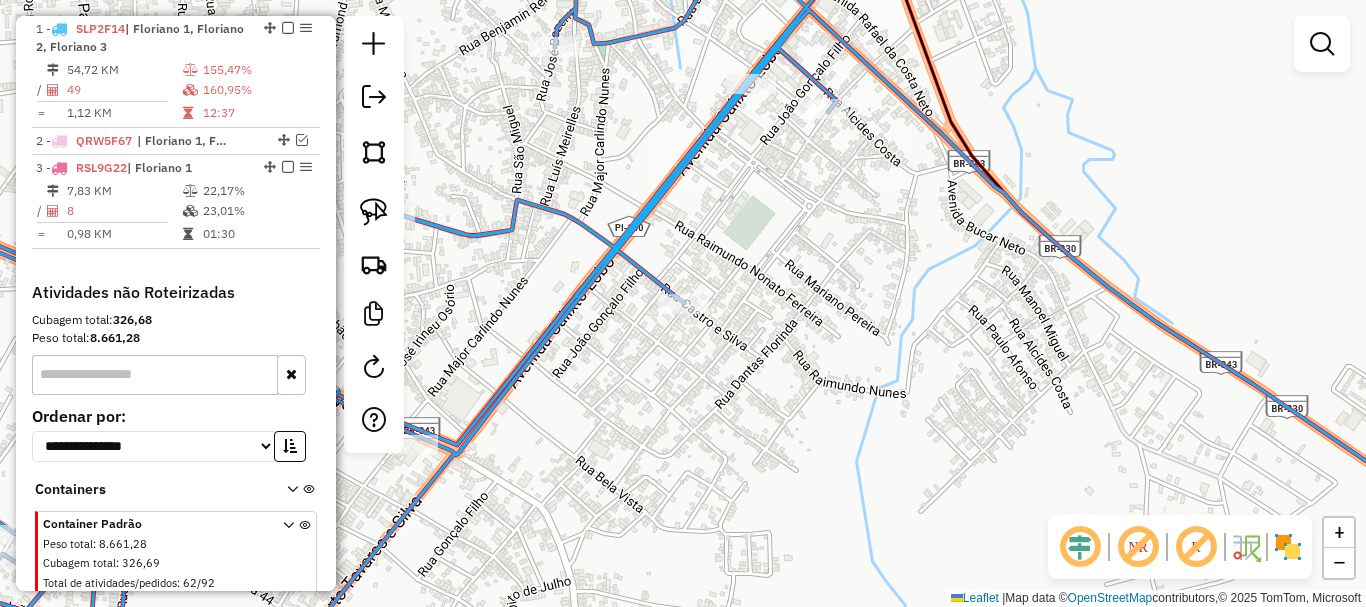 drag, startPoint x: 789, startPoint y: 346, endPoint x: 760, endPoint y: 456, distance: 113.758514 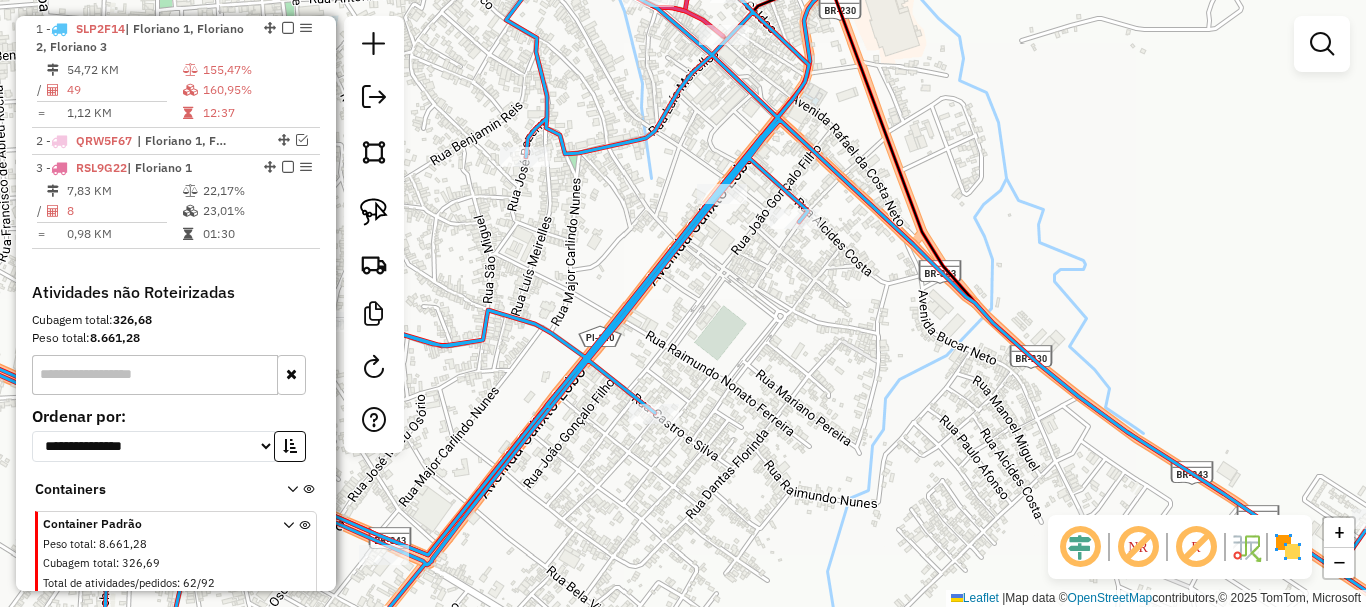 drag, startPoint x: 688, startPoint y: 383, endPoint x: 736, endPoint y: 431, distance: 67.88225 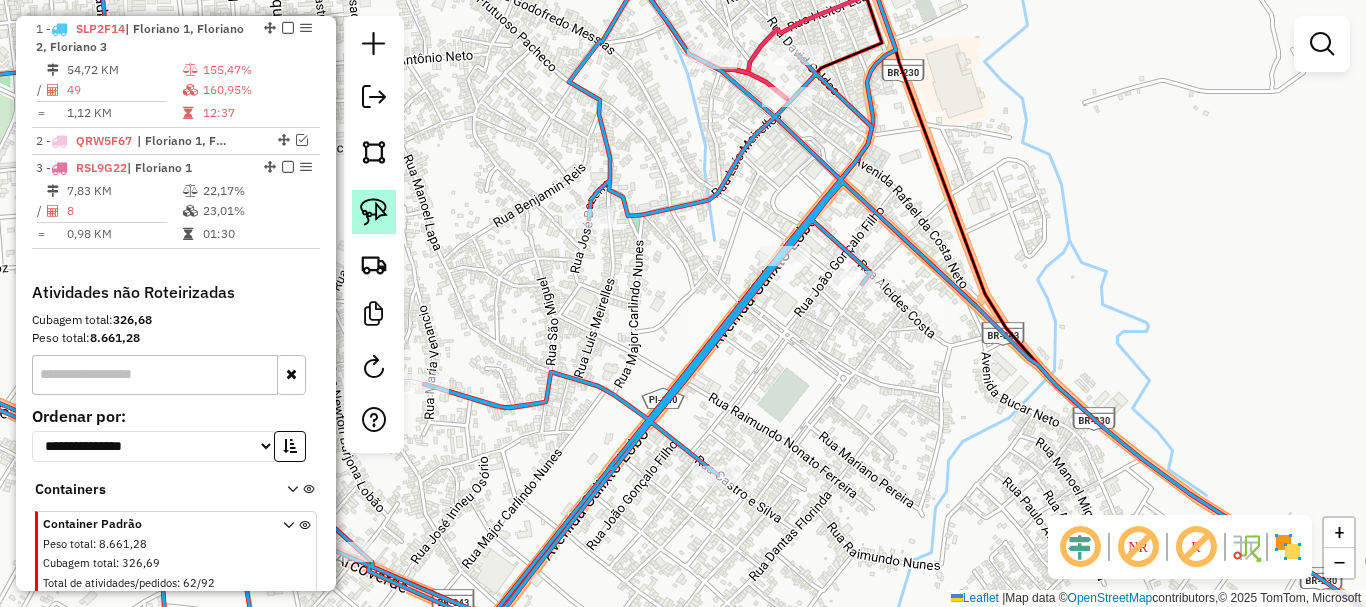 click 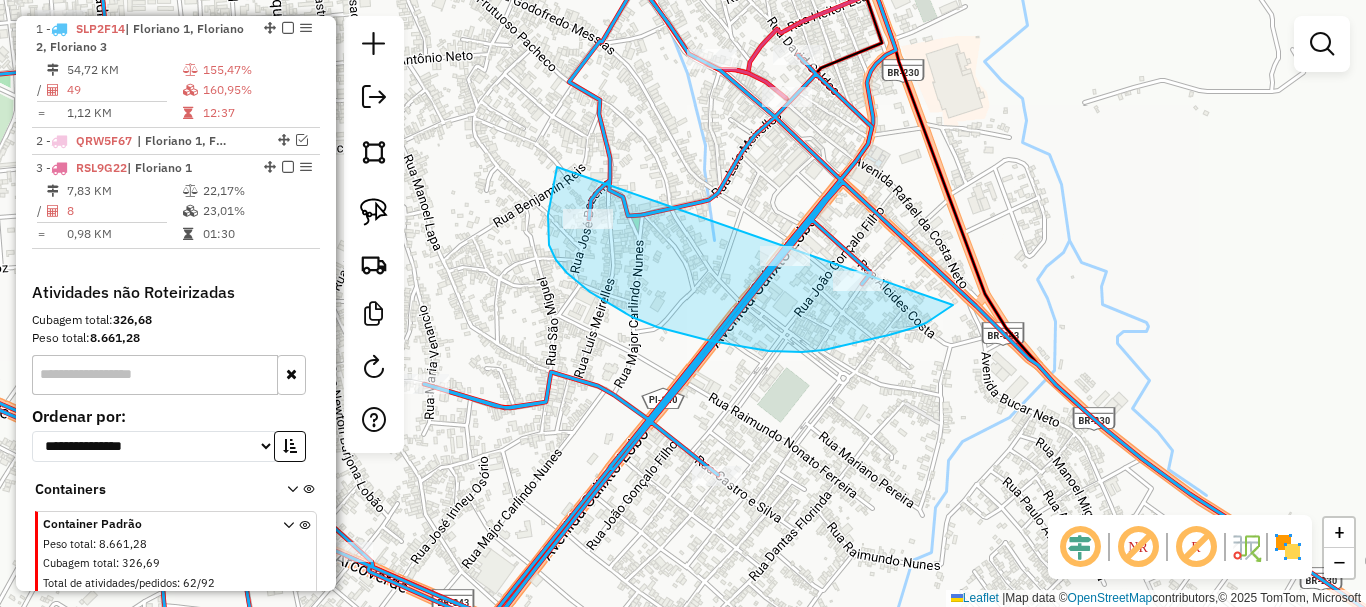 drag, startPoint x: 557, startPoint y: 167, endPoint x: 965, endPoint y: 277, distance: 422.56833 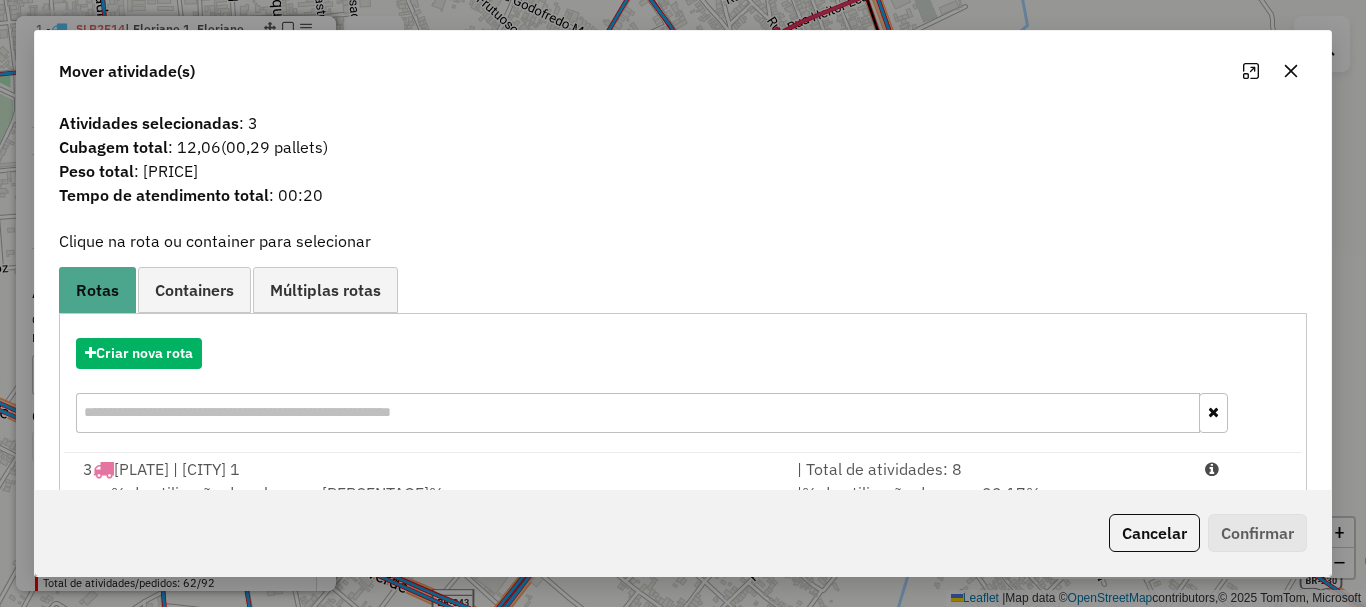 click on "Criar nova rota" at bounding box center (683, 388) 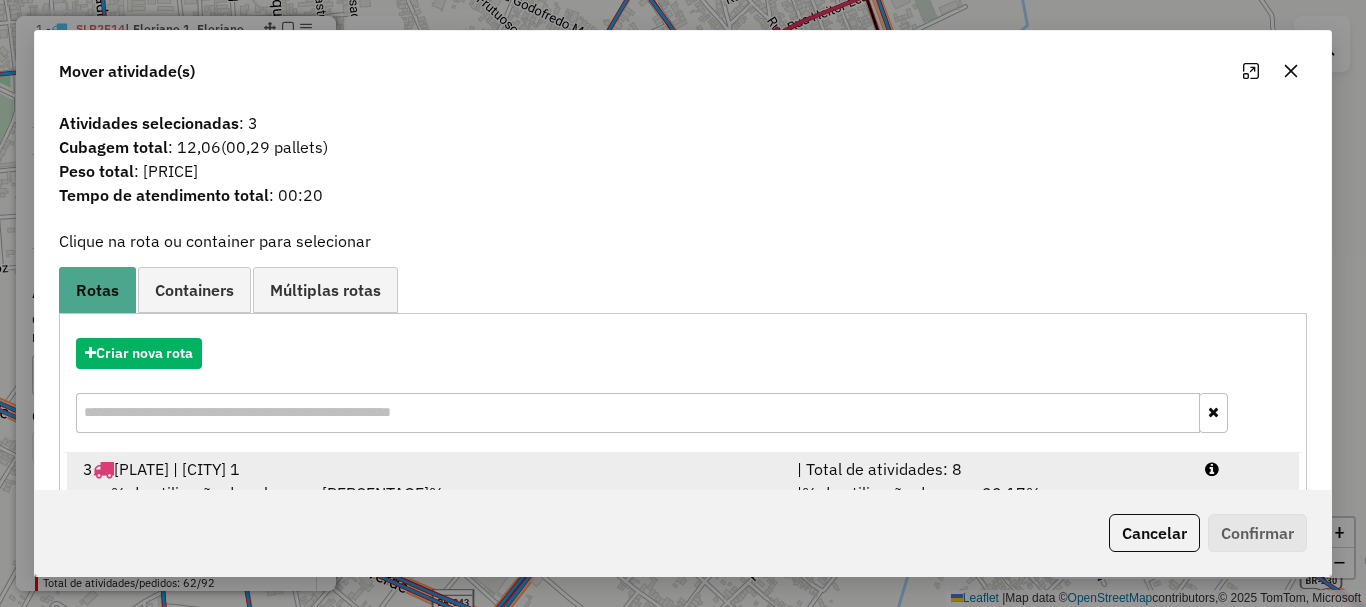 click on "% de utilização da cubagem: [PERCENTAGE]%  Cubagem disponível: [CUBAGE]" at bounding box center (428, 505) 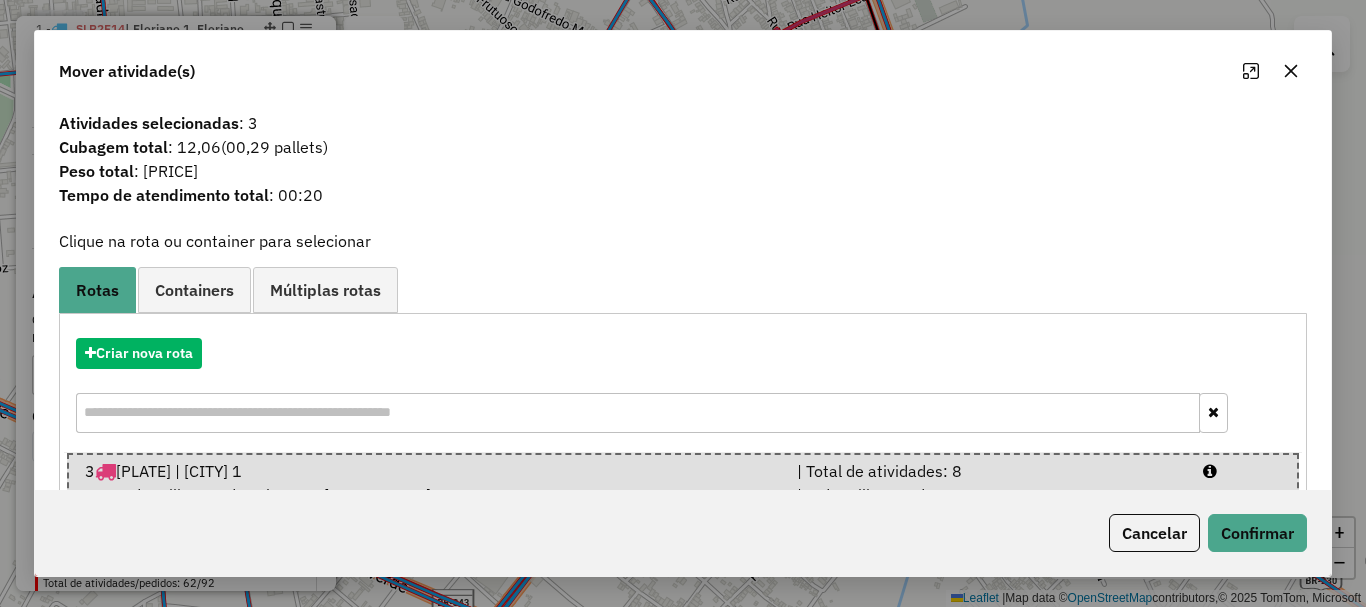 click on "Cancelar   Confirmar" 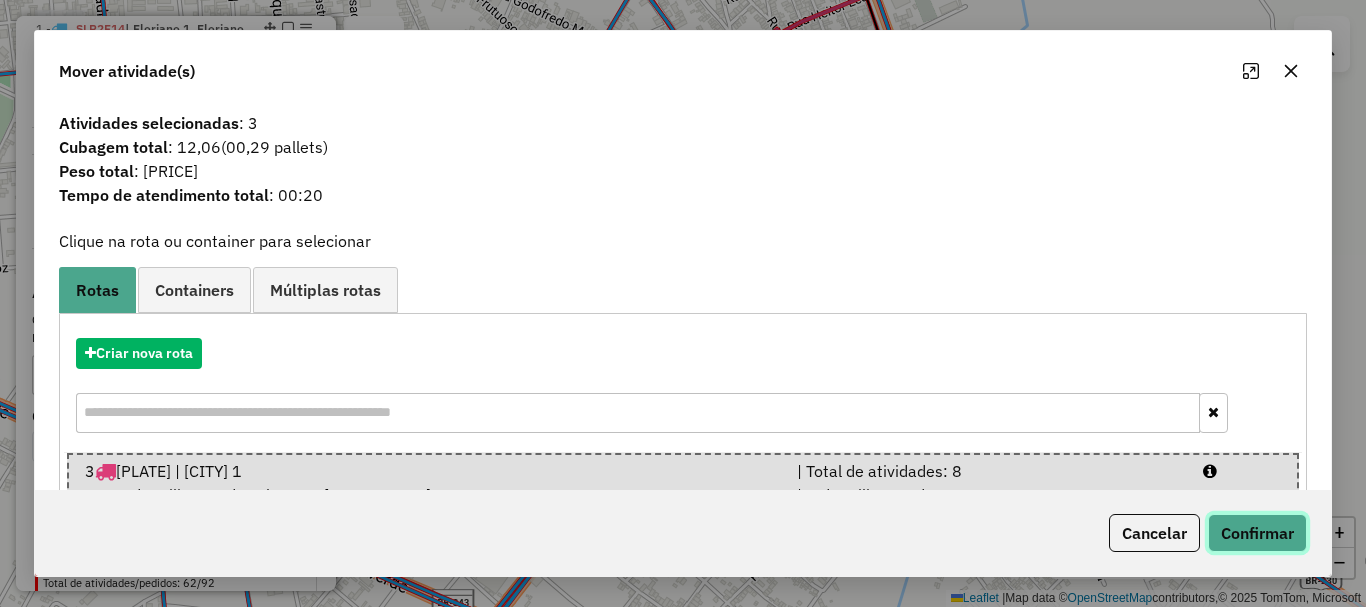 click on "Confirmar" 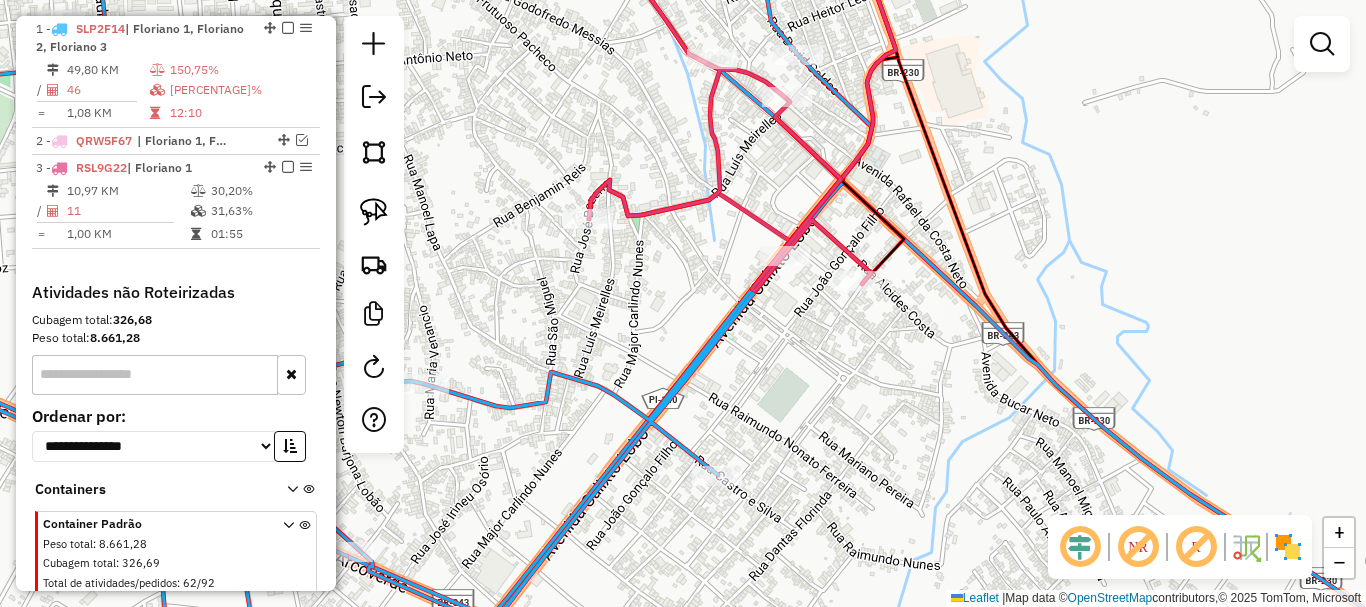 drag, startPoint x: 752, startPoint y: 232, endPoint x: 1132, endPoint y: 343, distance: 395.88004 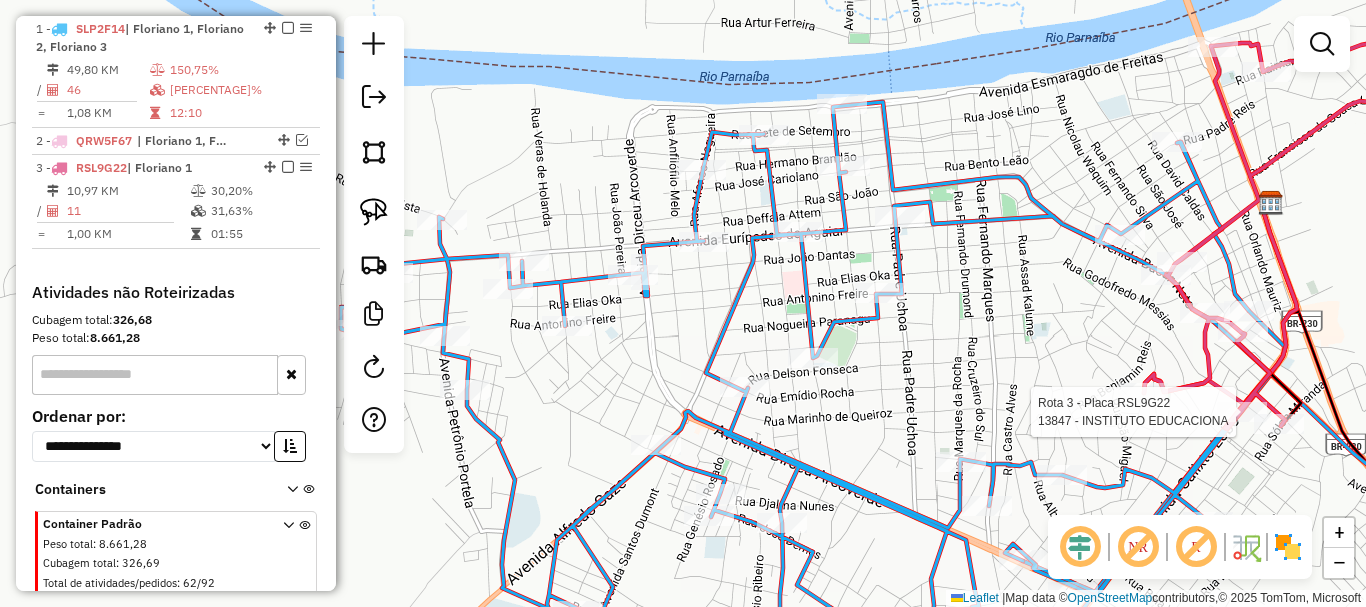 drag, startPoint x: 834, startPoint y: 120, endPoint x: 904, endPoint y: 191, distance: 99.70457 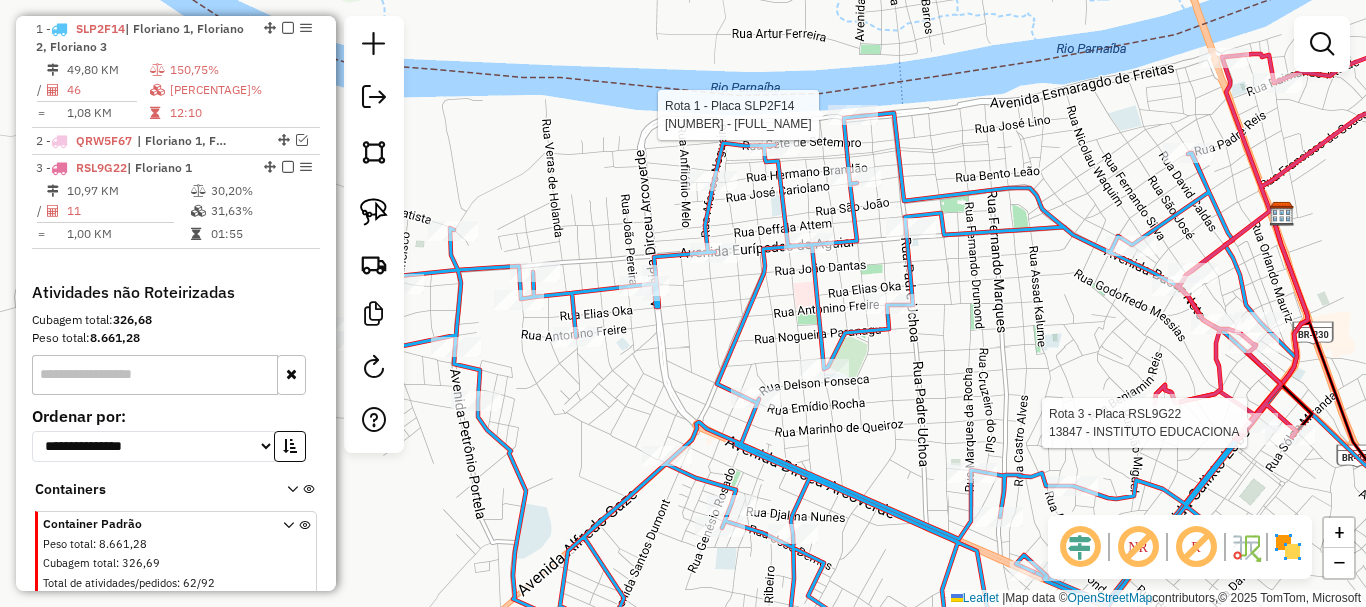 select on "**********" 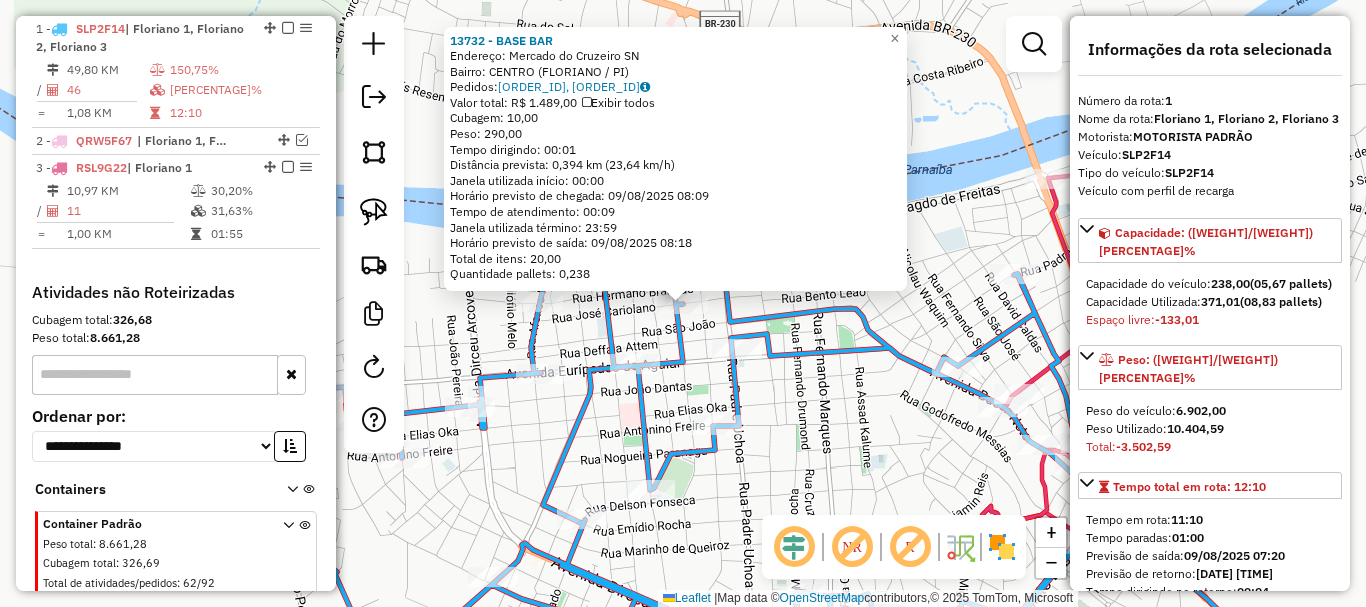 click on "Rota 1 - Placa SLP2F14  13849 - ESPETINHO 13732 - BASE BAR  Endereço:  Mercado do Cruzeiro SN   Bairro: CENTRO ([STATE] / PI)   Pedidos:  [ORDER_ID], [ORDER_ID]   Valor total: R$ [PRICE]   Exibir todos   Cubagem: [VOLUME]  Peso: [WEIGHT]  Tempo dirigindo: [TIME]   Distância prevista: [DISTANCE] ([SPEED])   Janela utilizada início: [TIME]   Horário previsto de chegada: [DATE] [TIME]   Tempo de atendimento: [TIME]   Janela utilizada término: [TIME]   Horário previsto de saída: [DATE] [TIME]   Total de itens: [NUMBER]   Quantidade pallets: [NUMBER]  × Janela de atendimento Grade de atendimento Capacidade Transportadoras Veículos Cliente Pedidos  Rotas Selecione os dias de semana para filtrar as janelas de atendimento  Seg   Ter   Qua   Qui   Sex   Sáb   Dom  Informe o período da janela de atendimento: De: Até:  Filtrar exatamente a janela do cliente  Considerar janela de atendimento padrão  Selecione os dias de semana para filtrar as grades de atendimento  Seg   Ter   Qua   Qui   Sex   Sáb   Dom   De:   De:" 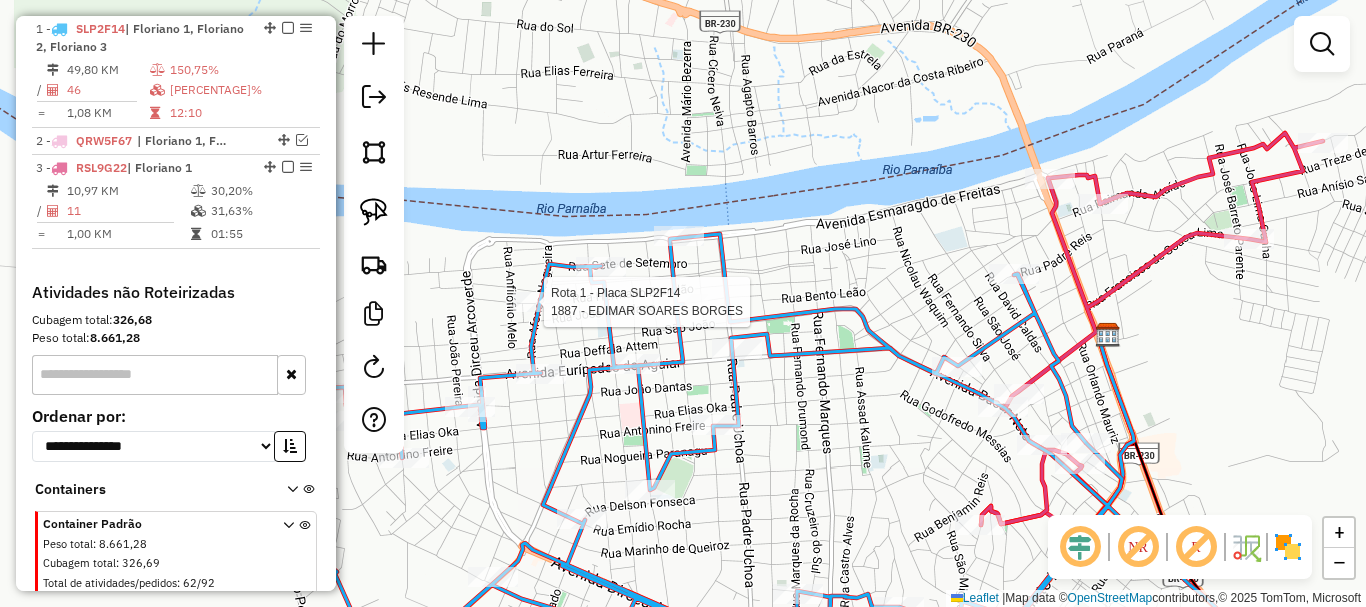 select on "**********" 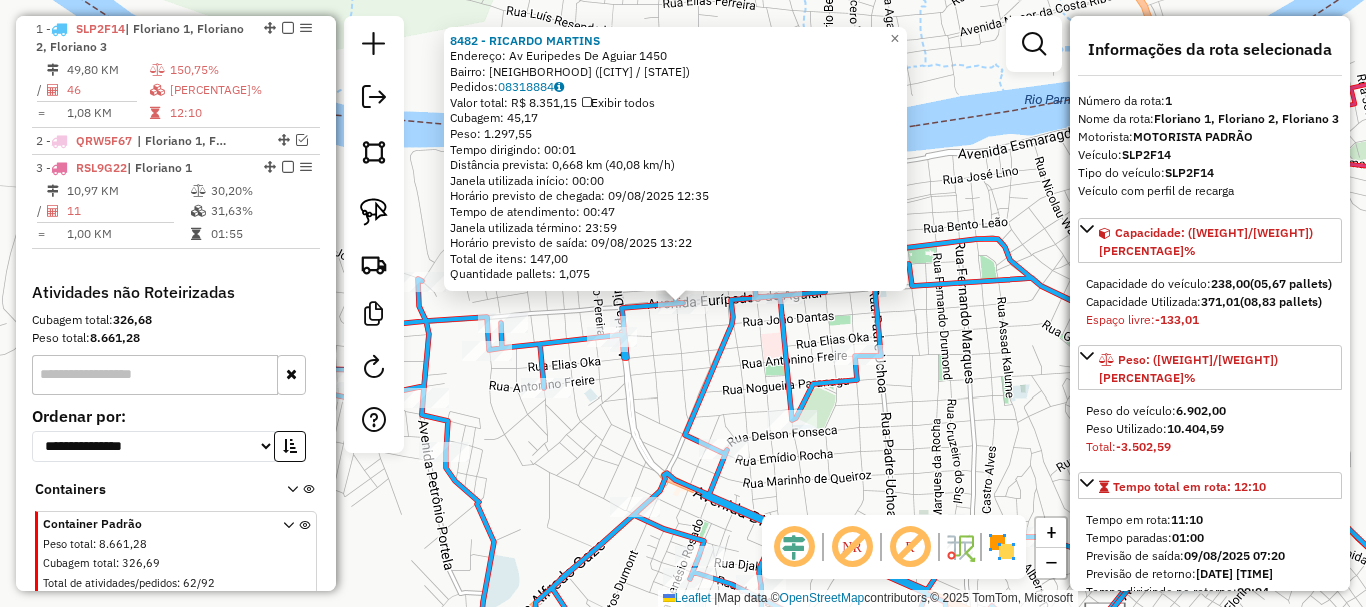 click on "8482 - [NAME]  Endereço:  Av Euripedes De Aguiar [NUMBER]   Bairro: IRAPUA1 ([STATE] / PI)   Pedidos:  [ORDER_ID]   Valor total: R$ [PRICE]   Exibir todos   Cubagem: [VOLUME]  Peso: [WEIGHT]  Tempo dirigindo: [TIME]   Distância prevista: [DISTANCE] ([SPEED])   Janela utilizada início: [TIME]   Horário previsto de chegada: [DATE] [TIME]   Tempo de atendimento: [TIME]   Janela utilizada término: [TIME]   Horário previsto de saída: [DATE] [TIME]   Total de itens: [NUMBER]   Quantidade pallets: [NUMBER]  × Janela de atendimento Grade de atendimento Capacidade Transportadoras Veículos Cliente Pedidos  Rotas Selecione os dias de semana para filtrar as janelas de atendimento  Seg   Ter   Qua   Qui   Sex   Sáb   Dom  Informe o período da janela de atendimento: De: Até:  Filtrar exatamente a janela do cliente  Considerar janela de atendimento padrão  Selecione os dias de semana para filtrar as grades de atendimento  Seg   Ter   Qua   Qui   Sex   Sáb   Dom   Peso mínimo:   Peso máximo:   De:   Até:  +" 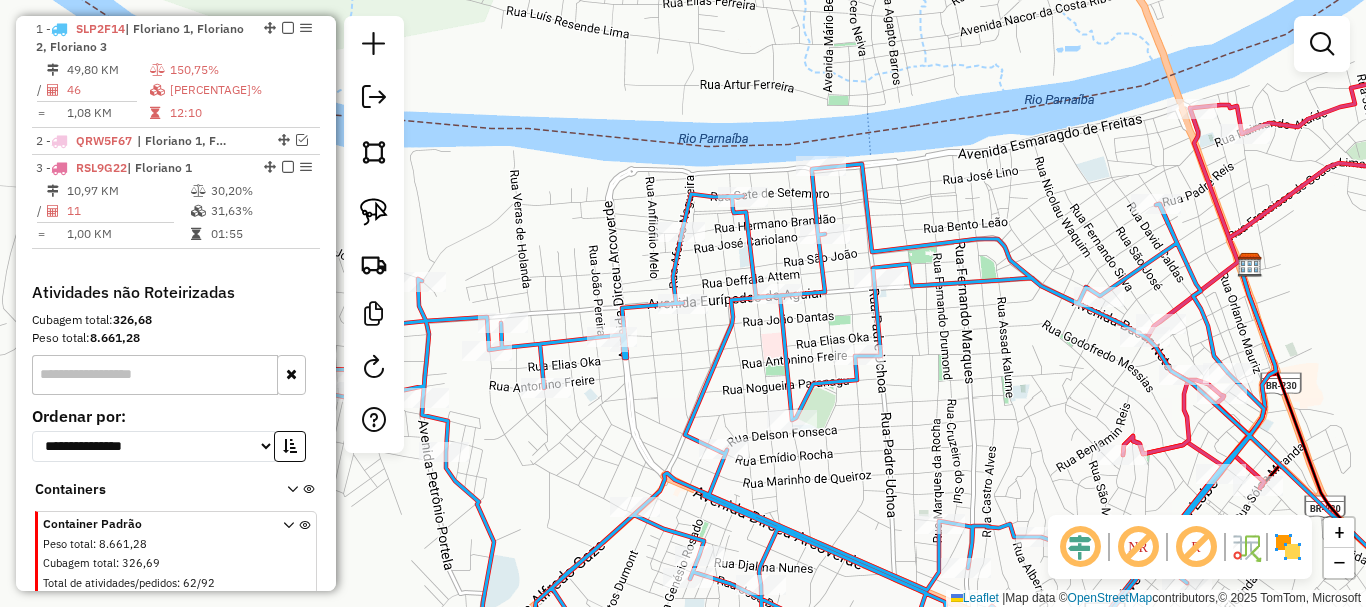 select on "**********" 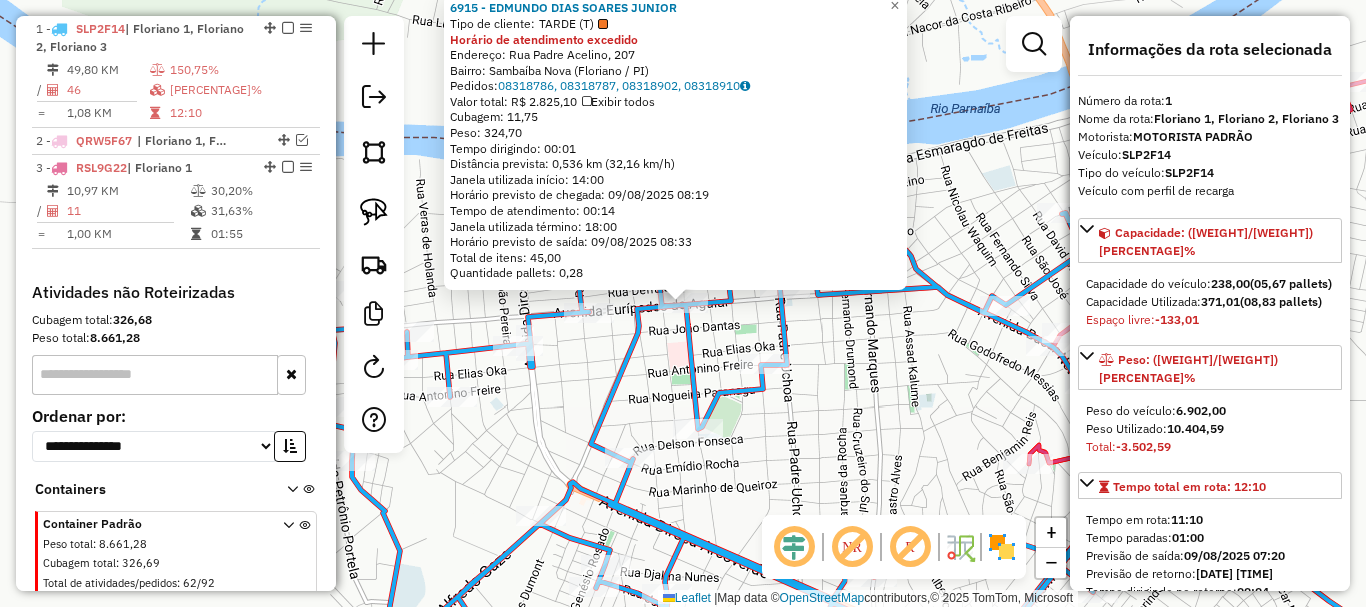 click on "Rota 1 - Placa SLP2F14  13849 - ESPETINHO 6915 - [FIRST] [LAST]  Tipo de cliente:   TARDE (T)  Horário de atendimento excedido  Endereço: Rua Padre Acelino, 207   Bairro: Sambaíba Nova ([CITY] / [STATE])   Pedidos:  08318786, 08318787, 08318902, 08318910   Valor total: R$ 2.825,10   Exibir todos   Cubagem: 11,75  Peso: 324,70  Tempo dirigindo: 00:01   Distância prevista: 0,536 km (32,16 km/h)   Janela utilizada início: 14:00   Horário previsto de chegada: 09/08/2025 08:19   Tempo de atendimento: 00:14   Janela utilizada término: 18:00   Horário previsto de saída: 09/08/2025 08:33   Total de itens: 45,00   Quantidade pallets: 0,28  × Janela de atendimento Grade de atendimento Capacidade Transportadoras Veículos Cliente Pedidos  Rotas Selecione os dias de semana para filtrar as janelas de atendimento  Seg   Ter   Qua   Qui   Sex   Sáb   Dom  Informe o período da janela de atendimento: De: Até:  Filtrar exatamente a janela do cliente  Considerar janela de atendimento padrão   Seg   Ter  +" 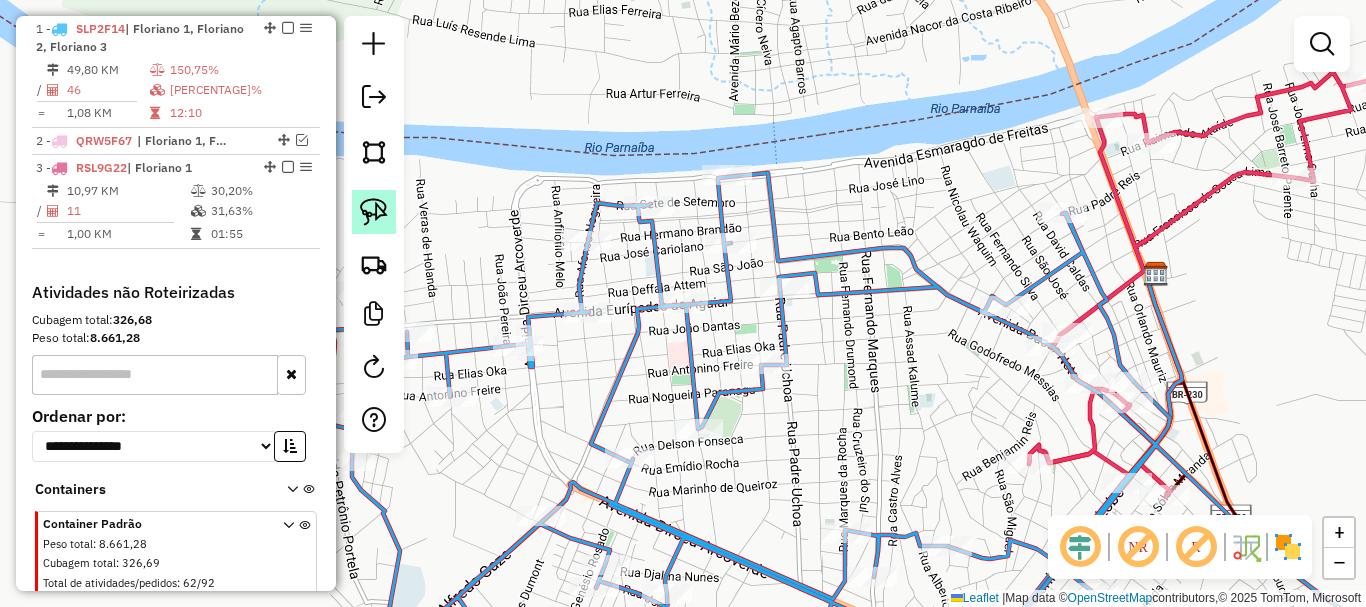 click 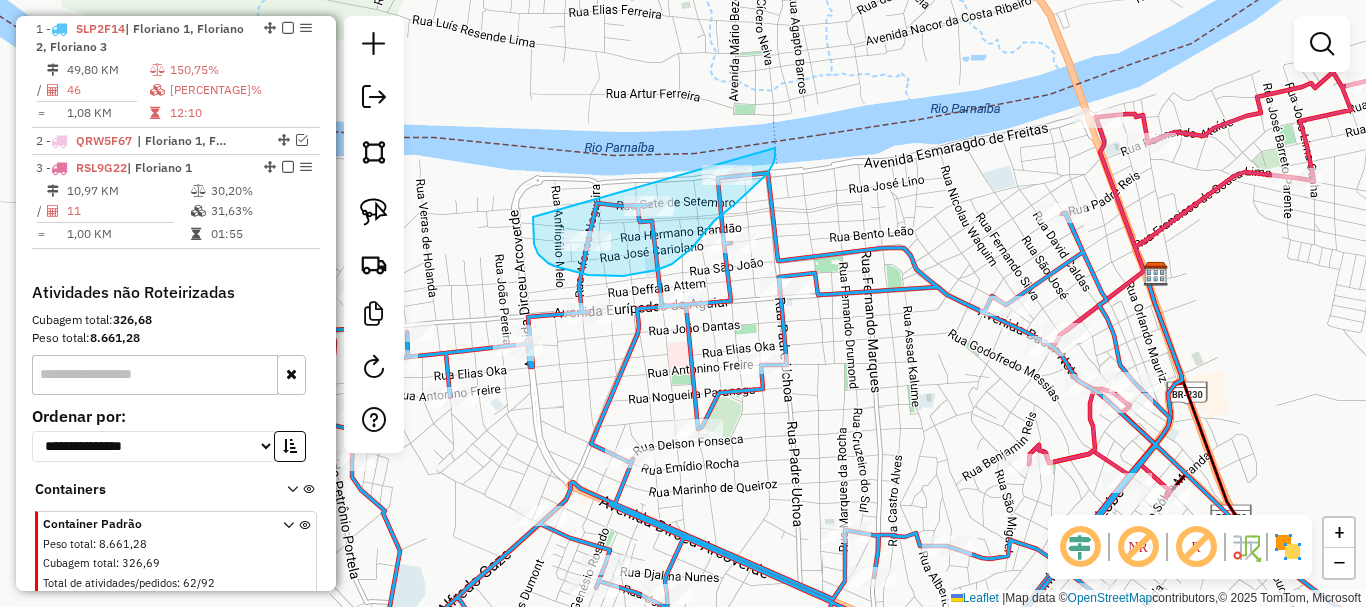 drag, startPoint x: 533, startPoint y: 217, endPoint x: 772, endPoint y: 136, distance: 252.35292 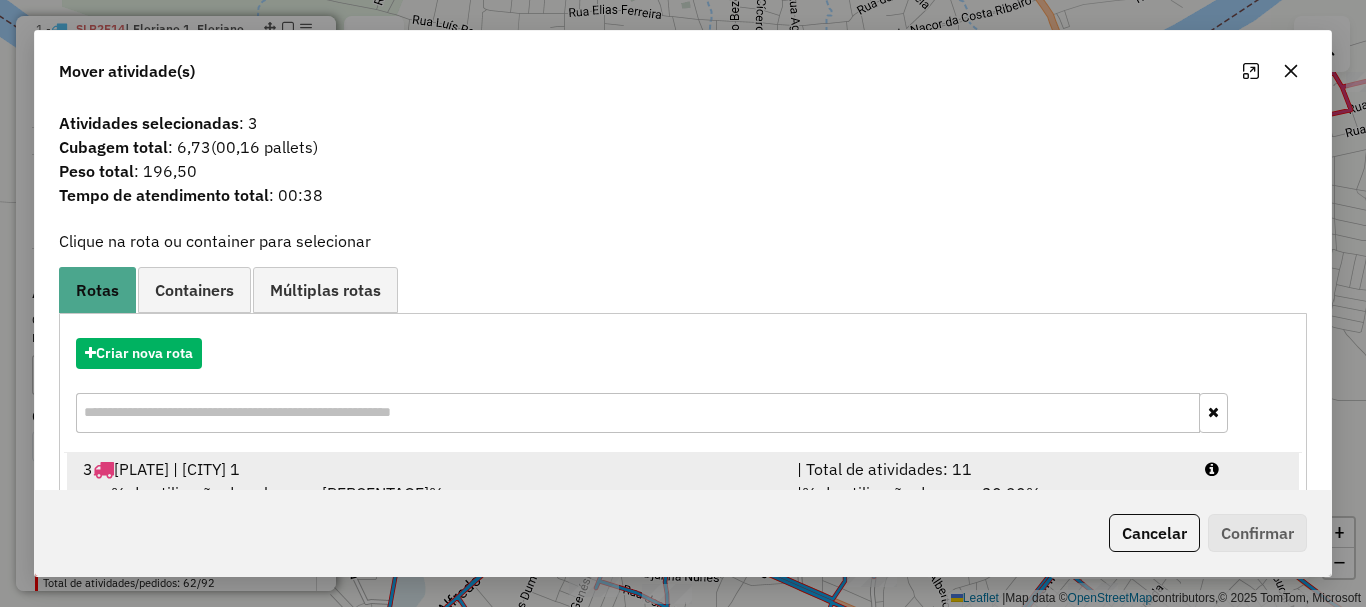 click on "[NUMBER] [PLATE] | [CITY] [NUMBER]" at bounding box center (428, 469) 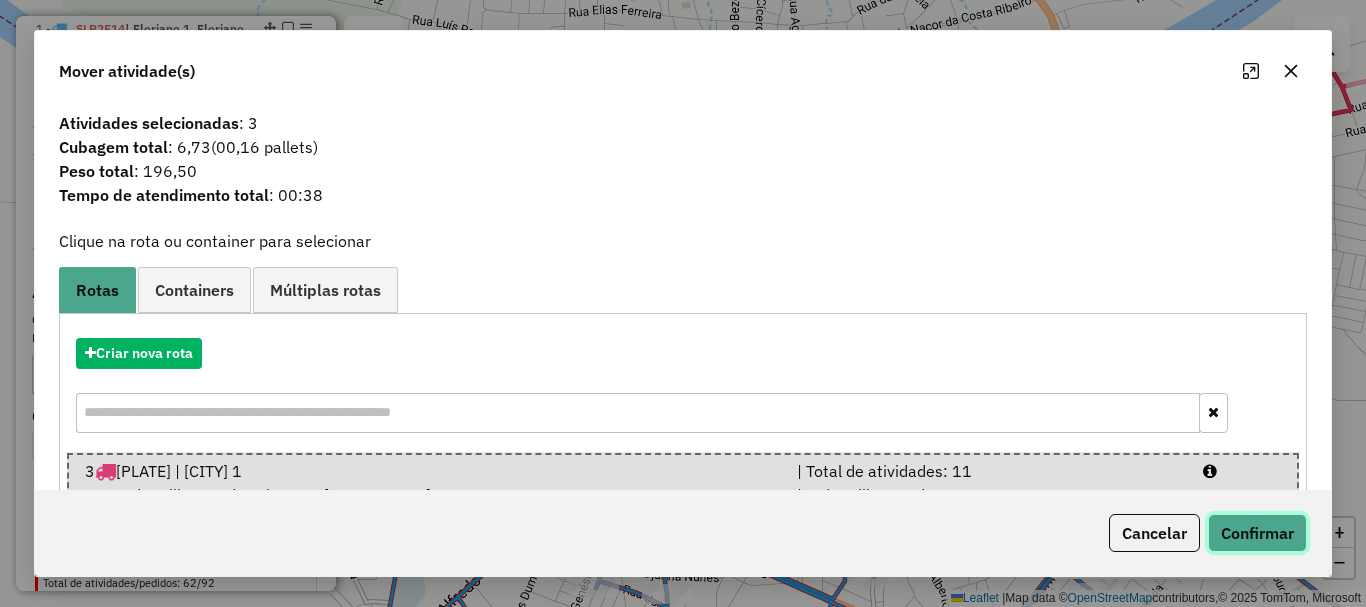 click on "Confirmar" 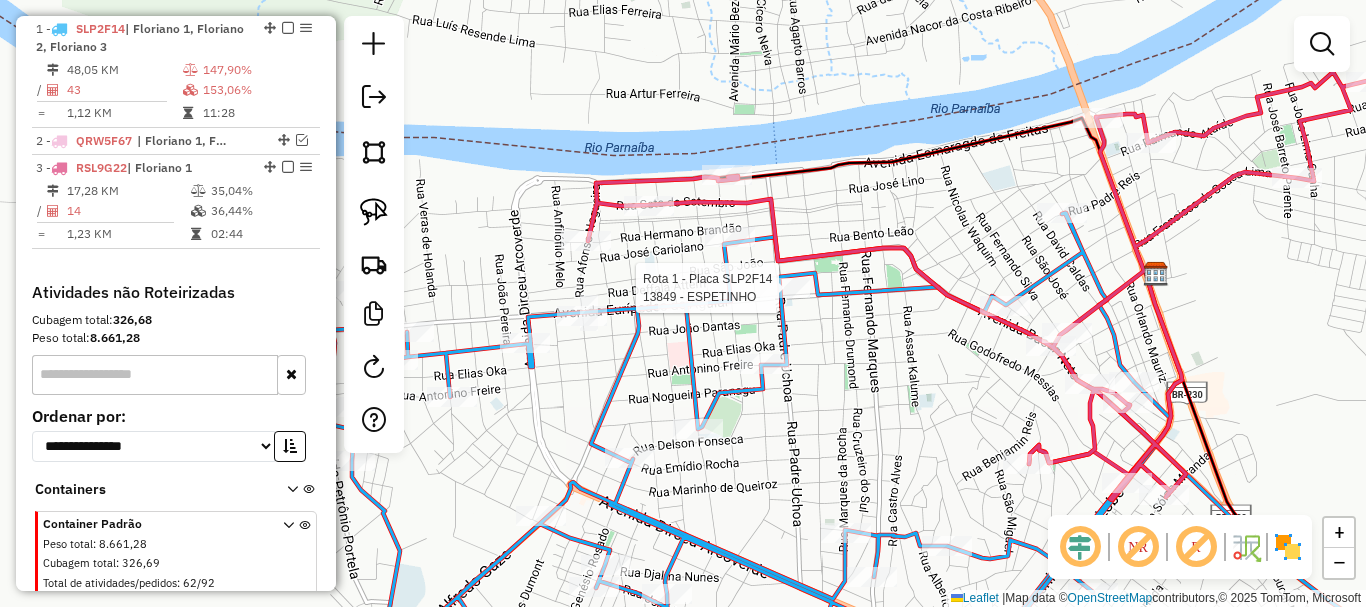 select on "**********" 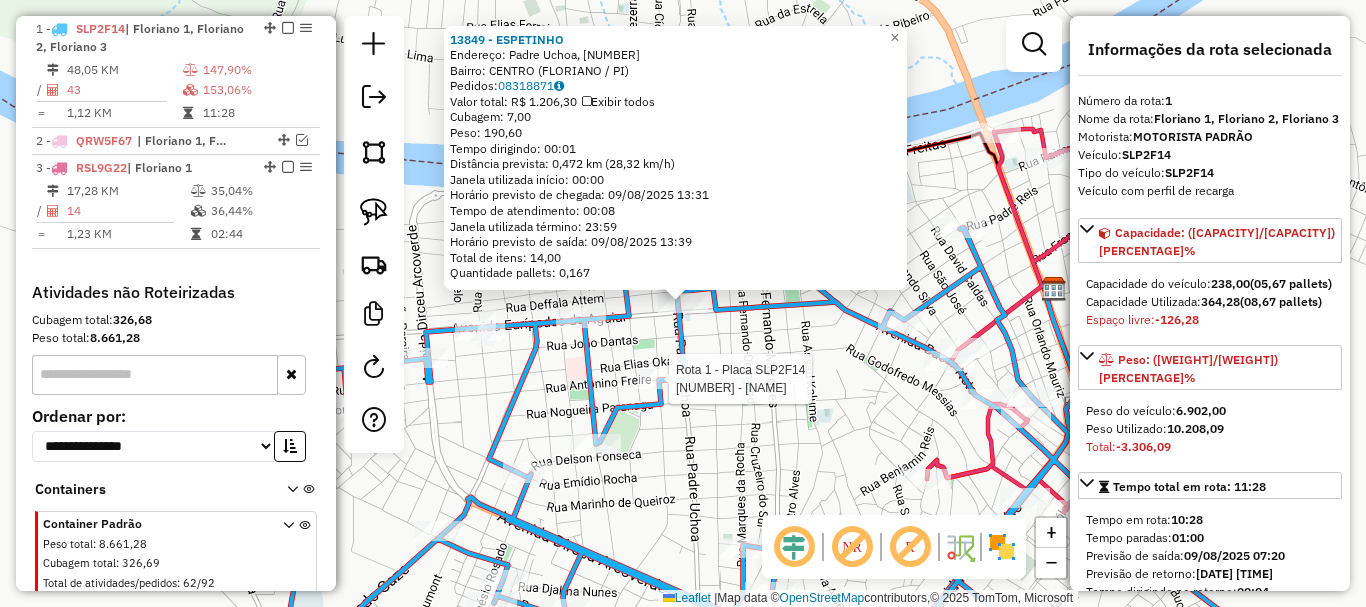 click 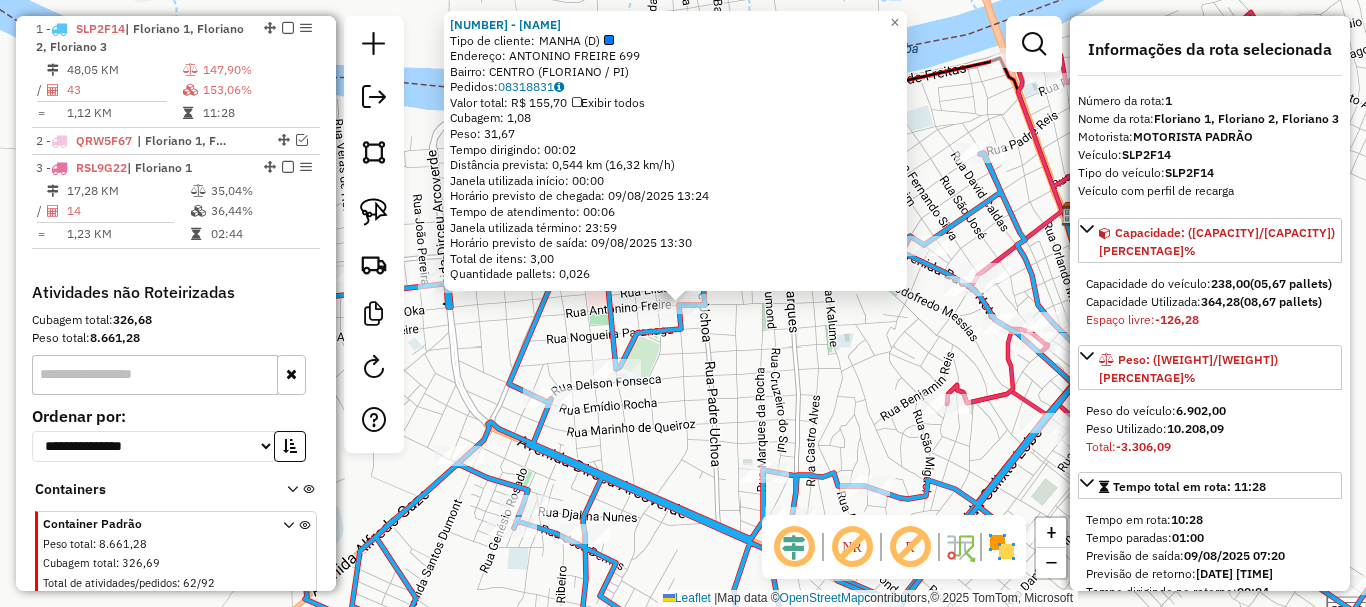 drag, startPoint x: 657, startPoint y: 357, endPoint x: 639, endPoint y: 362, distance: 18.681541 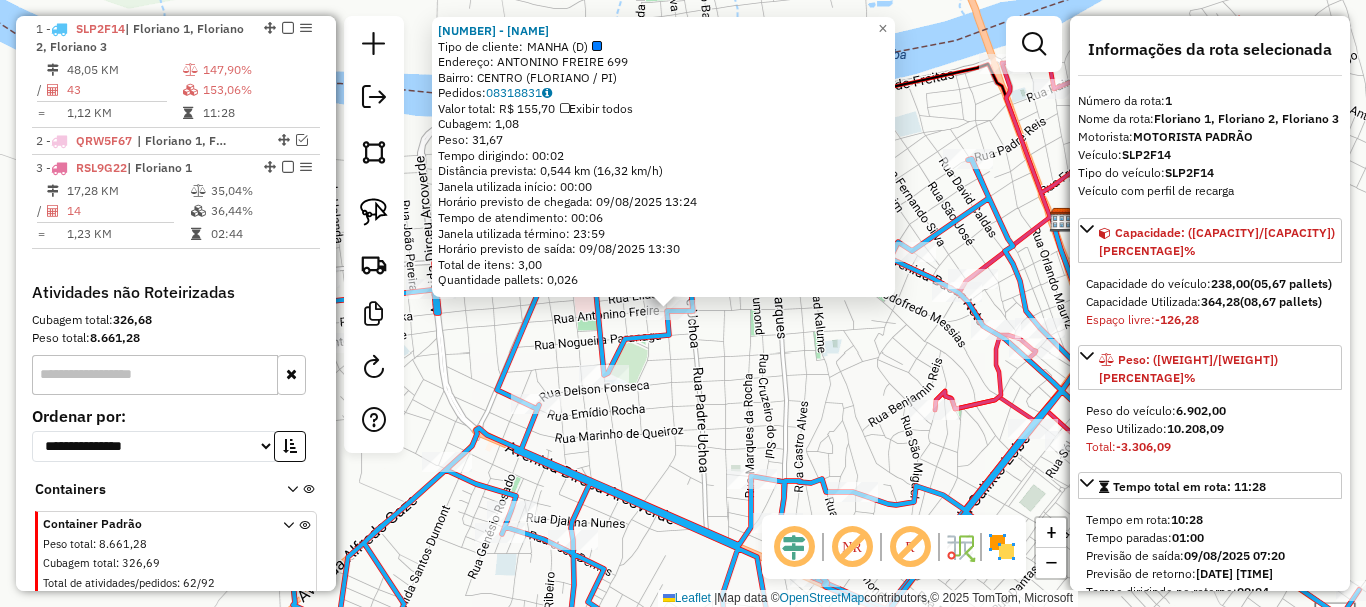click on "13235 - ESQUINA ESPETO  Tipo de cliente:   MANHA (D)  Endereço:  ANTONINO FREIRE [NUMBER]   Bairro: CENTRO ([STATE] / PI)   Pedidos:  [ORDER_ID]   Valor total: R$ [PRICE]   Exibir todos   Cubagem: [VOLUME]  Peso: [WEIGHT]  Tempo dirigindo: [TIME]   Distância prevista: [DISTANCE] ([SPEED])   Janela utilizada início: [TIME]   Horário previsto de chegada: [DATE] [TIME]   Tempo de atendimento: [TIME]   Janela utilizada término: [TIME]   Horário previsto de saída: [DATE] [TIME]   Total de itens: [NUMBER]   Quantidade pallets: [NUMBER]  × Janela de atendimento Grade de atendimento Capacidade Transportadoras Veículos Cliente Pedidos  Rotas Selecione os dias de semana para filtrar as janelas de atendimento  Seg   Ter   Qua   Qui   Sex   Sáb   Dom  Informe o período da janela de atendimento: De: Até:  Filtrar exatamente a janela do cliente  Considerar janela de atendimento padrão  Selecione os dias de semana para filtrar as grades de atendimento  Seg   Ter   Qua   Qui   Sex   Sáb   Dom   Peso mínimo:   Peso máximo:  +" 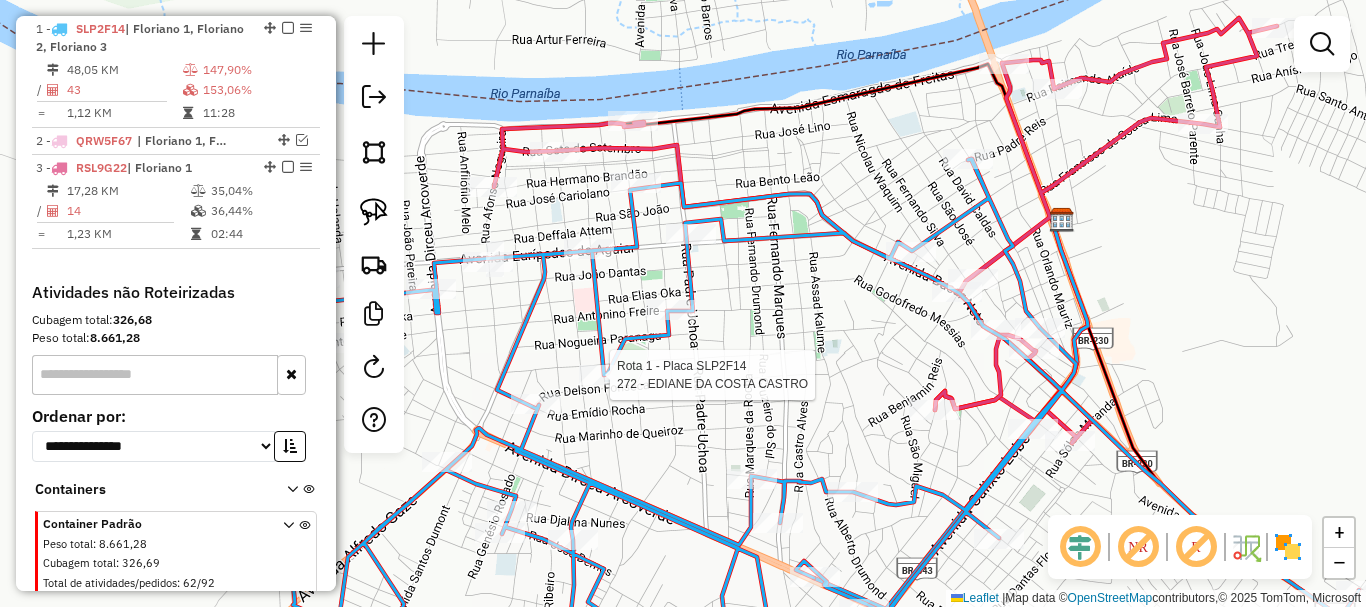 select on "**********" 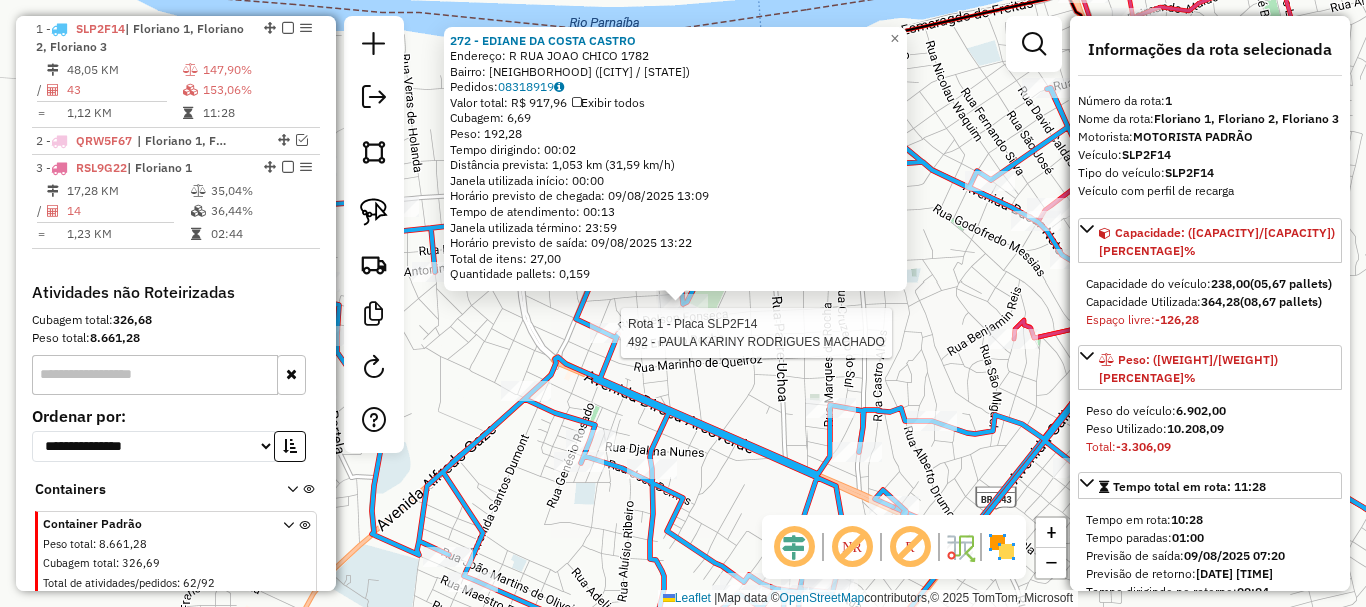 click 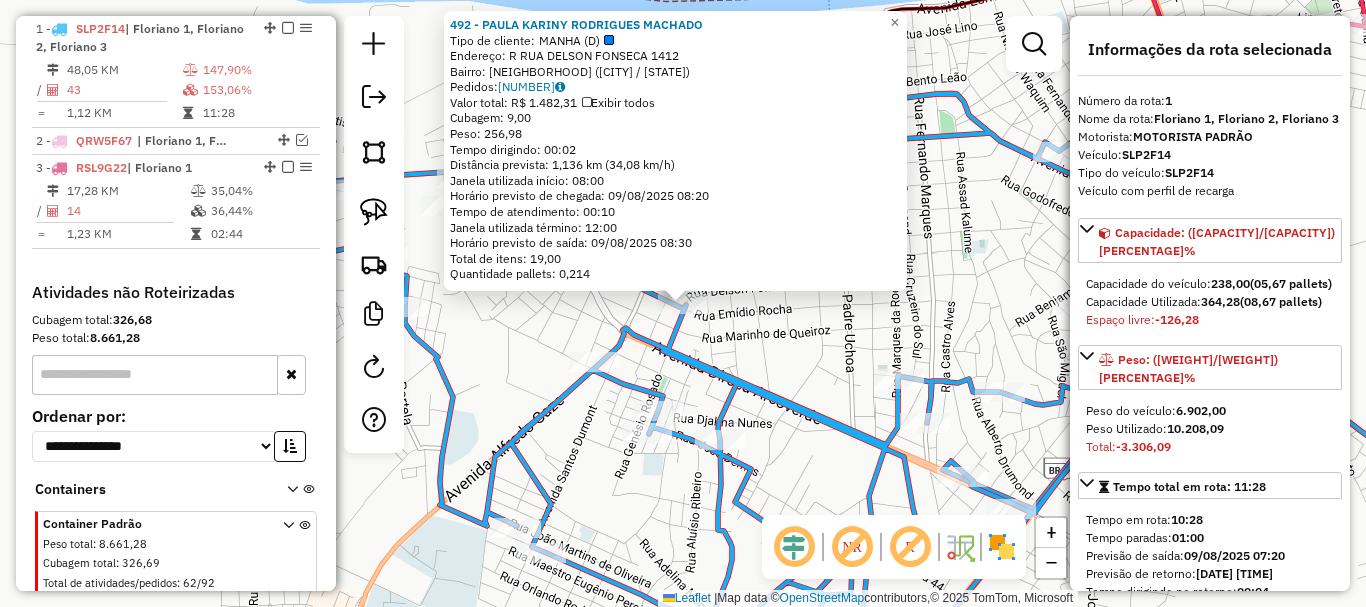 click on "492 - [FIRST] [LAST]  Tipo de cliente:   MANHA (D)   Endereço: R   RUA DELSON FONSECA             1412   Bairro: MANGUINHA ([CITY] / [STATE])   Pedidos:  08318824   Valor total: R$ 1.482,31   Exibir todos   Cubagem: 9,00  Peso: 256,98  Tempo dirigindo: 00:02   Distância prevista: 1,136 km (34,08 km/h)   Janela utilizada início: 08:00   Horário previsto de chegada: 09/08/2025 08:20   Tempo de atendimento: 00:10   Janela utilizada término: 12:00   Horário previsto de saída: 09/08/2025 08:30   Total de itens: 19,00   Quantidade pallets: 0,214  × Janela de atendimento Grade de atendimento Capacidade Transportadoras Veículos Cliente Pedidos  Rotas Selecione os dias de semana para filtrar as janelas de atendimento  Seg   Ter   Qua   Qui   Sex   Sáb   Dom  Informe o período da janela de atendimento: De: Até:  Filtrar exatamente a janela do cliente  Considerar janela de atendimento padrão  Selecione os dias de semana para filtrar as grades de atendimento  Seg   Ter   Qua   Qui   Sex   Sáb" 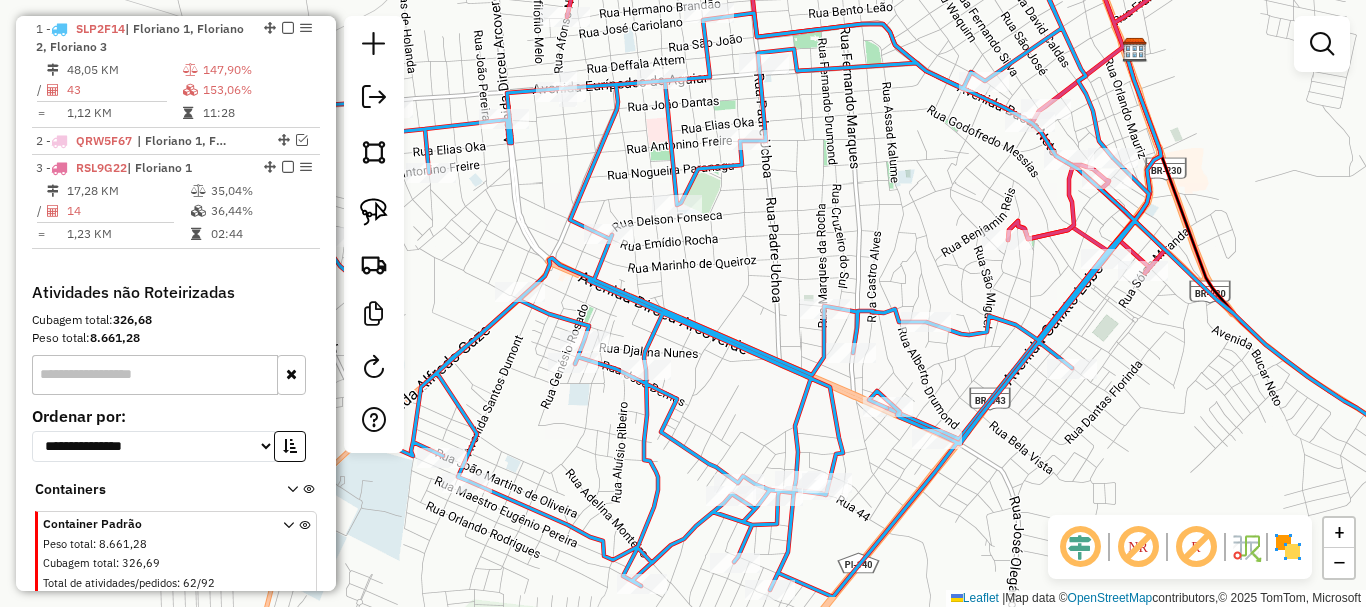 drag, startPoint x: 833, startPoint y: 294, endPoint x: 758, endPoint y: 229, distance: 99.24717 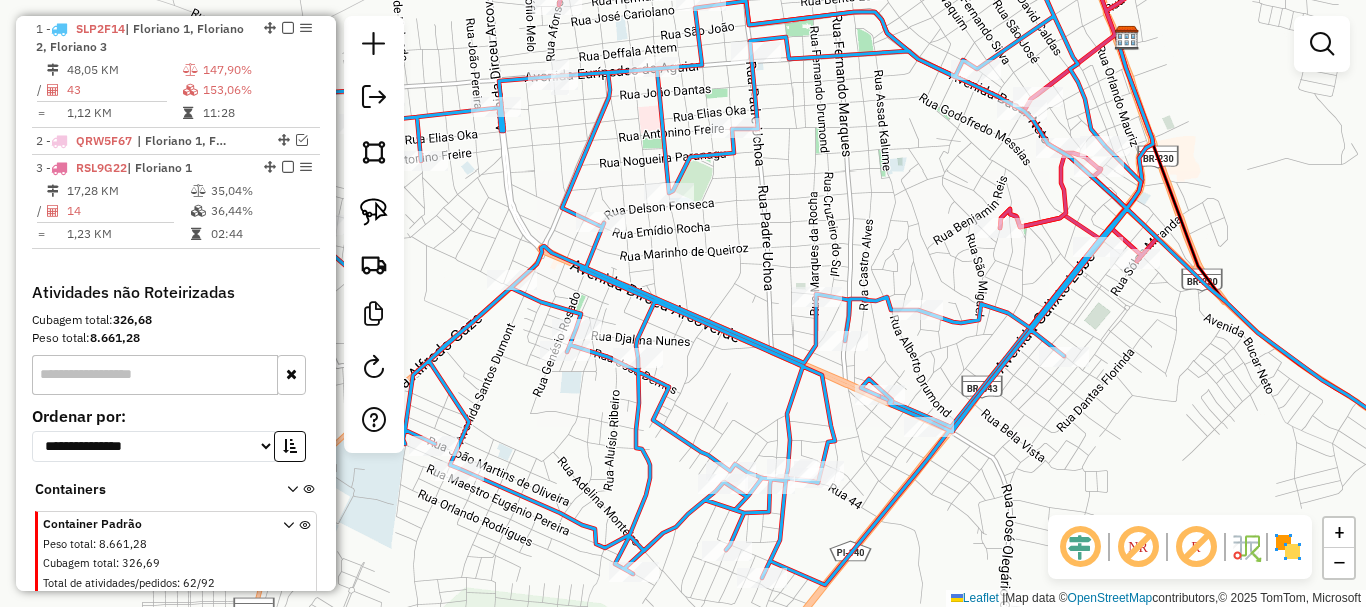 click on "Janela de atendimento Grade de atendimento Capacidade Transportadoras Veículos Cliente Pedidos  Rotas Selecione os dias de semana para filtrar as janelas de atendimento  Seg   Ter   Qua   Qui   Sex   Sáb   Dom  Informe o período da janela de atendimento: De: Até:  Filtrar exatamente a janela do cliente  Considerar janela de atendimento padrão  Selecione os dias de semana para filtrar as grades de atendimento  Seg   Ter   Qua   Qui   Sex   Sáb   Dom   Considerar clientes sem dia de atendimento cadastrado  Clientes fora do dia de atendimento selecionado Filtrar as atividades entre os valores definidos abaixo:  Peso mínimo:   Peso máximo:   Cubagem mínima:   Cubagem máxima:   De:   Até:  Filtrar as atividades entre o tempo de atendimento definido abaixo:  De:   Até:   Considerar capacidade total dos clientes não roteirizados Transportadora: Selecione um ou mais itens Tipo de veículo: Selecione um ou mais itens Veículo: Selecione um ou mais itens Motorista: Selecione um ou mais itens Nome: Rótulo:" 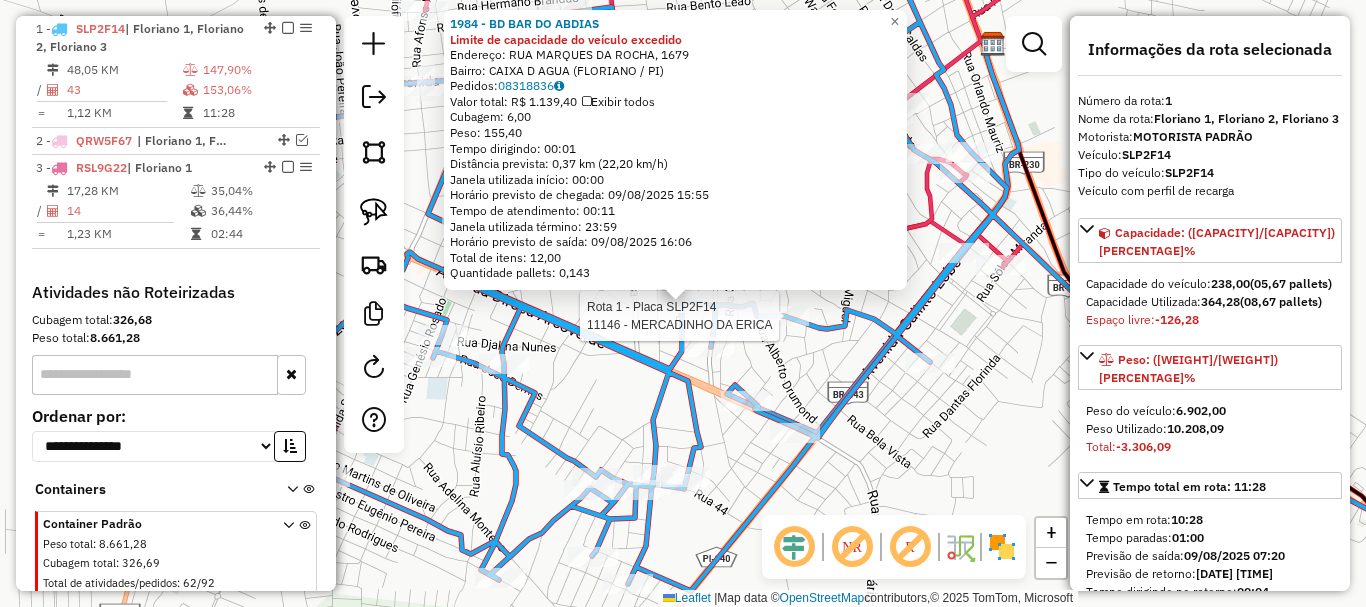 click 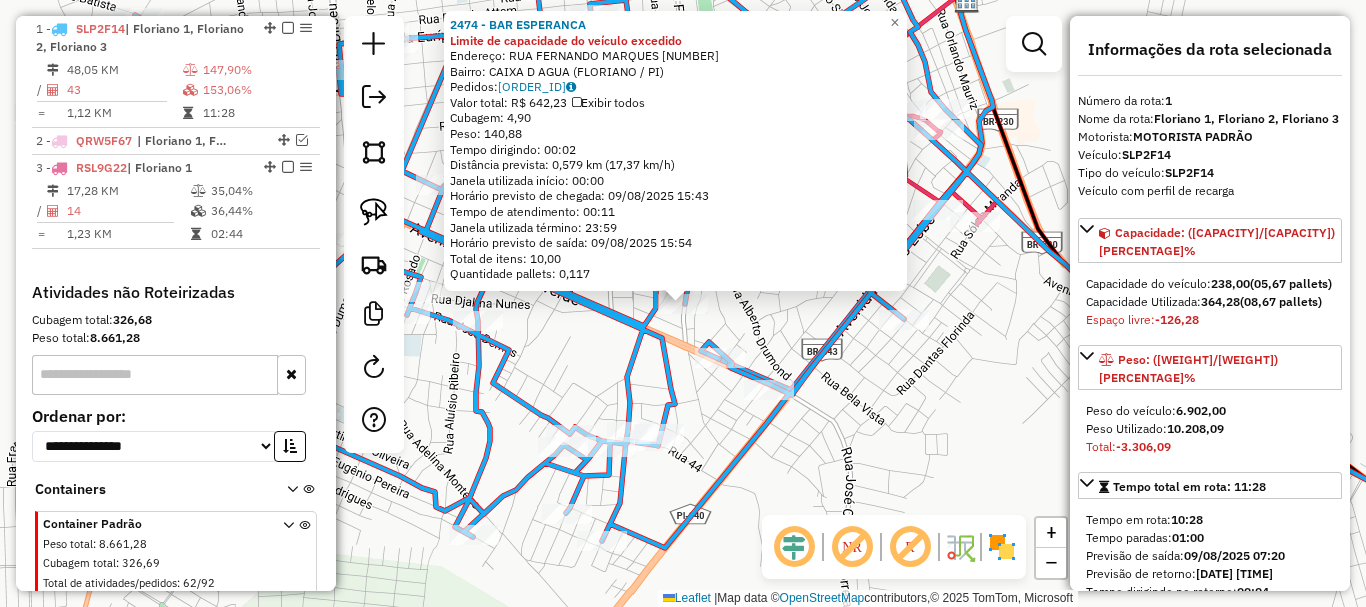click on "[NUMBER] - [NAME] Limite de capacidade do veículo excedido  Endereço:  [STREET] [NUMBER]   Bairro: [NEIGHBORHOOD] ([CITY] / [STATE])   Pedidos:  [ORDER_ID]   Valor total: [CURRENCY] [PRICE]   Exibir todos   Cubagem: [CUBAGE]  Peso: [WEIGHT]  Tempo dirigindo: [TIME]   Distância prevista: [DISTANCE] km ([SPEED])   Janela utilizada início: [TIME]   Horário previsto de chegada: [DATE] [TIME]   Tempo de atendimento: [TIME]   Janela utilizada término: [TIME]   Horário previsto de saída: [DATE] [TIME]   Total de itens: [ITEMS]   Quantidade pallets: [PALLETS]  × Janela de atendimento Grade de atendimento Capacidade Transportadoras Veículos Cliente Pedidos  Rotas Selecione os dias de semana para filtrar as janelas de atendimento  Seg   Ter   Qua   Qui   Sex   Sáb   Dom  Informe o período da janela de atendimento: De: Até:  Filtrar exatamente a janela do cliente  Considerar janela de atendimento padrão  Selecione os dias de semana para filtrar as grades de atendimento  Seg   Ter   Qua   Qui   Sex   Sáb   Dom   De:   De:" 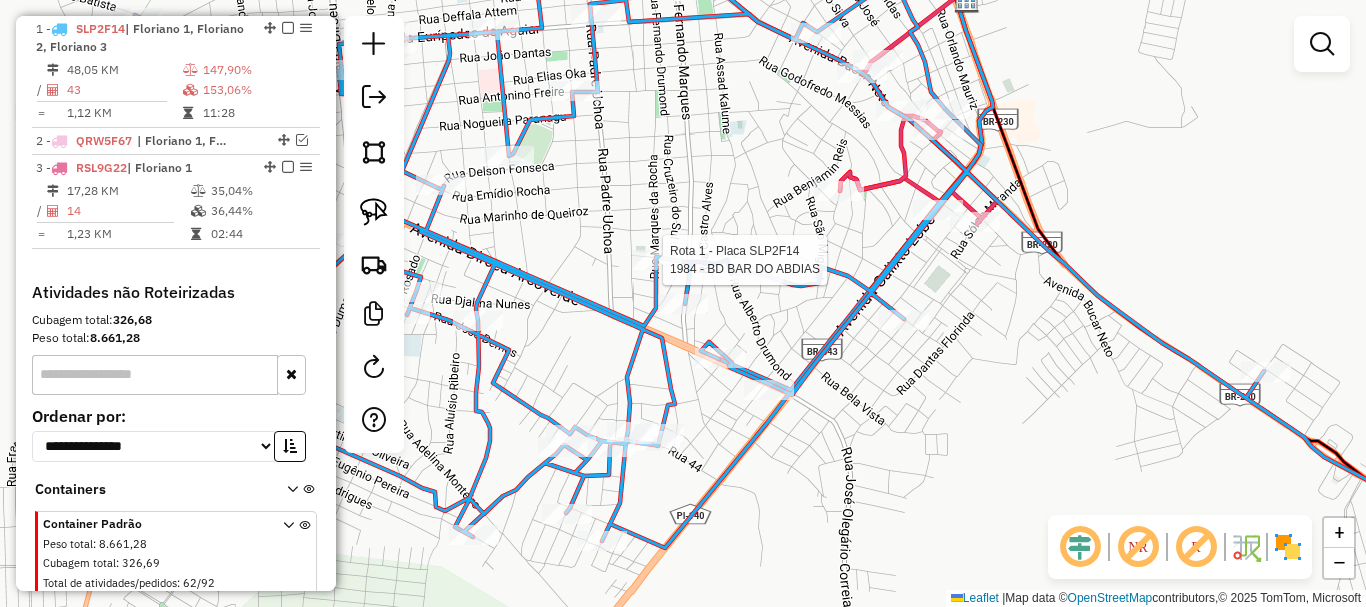 select on "**********" 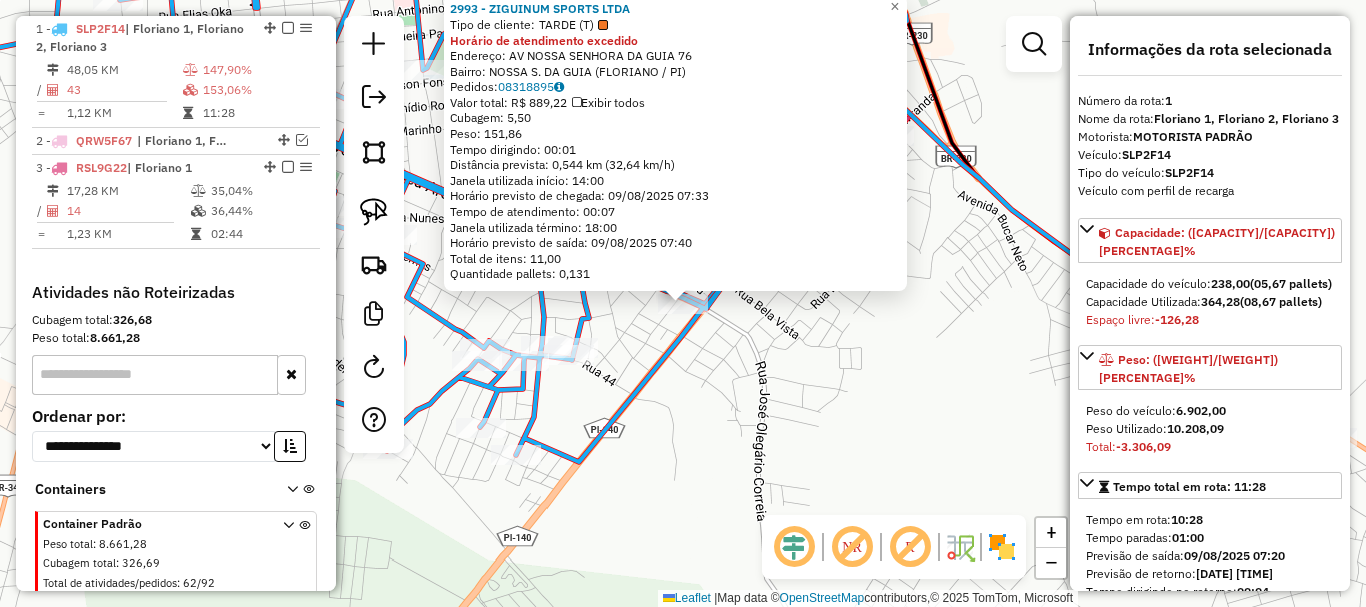 click on "2993 - ZIGUINUM SPORTS LTDA  Tipo de cliente:   TARDE (T)  Horário de atendimento excedido  Endereço:  AV NOSSA SENHORA DA GUIA [NUMBER]   Bairro: NOSSA S. DA GUIA ([STATE] / PI)   Pedidos:  [ORDER_ID]   Valor total: R$ [PRICE]   Exibir todos   Cubagem: [VOLUME]  Peso: [WEIGHT]  Tempo dirigindo: [TIME]   Distância prevista: [DISTANCE] ([SPEED])   Janela utilizada início: [TIME]   Horário previsto de chegada: [DATE] [TIME]   Tempo de atendimento: [TIME]   Janela utilizada término: [TIME]   Horário previsto de saída: [DATE] [TIME]   Total de itens: [NUMBER]   Quantidade pallets: [NUMBER]  × Janela de atendimento Grade de atendimento Capacidade Transportadoras Veículos Cliente Pedidos  Rotas Selecione os dias de semana para filtrar as janelas de atendimento  Seg   Ter   Qua   Qui   Sex   Sáb   Dom  Informe o período da janela de atendimento: De: Até:  Filtrar exatamente a janela do cliente  Considerar janela de atendimento padrão  Selecione os dias de semana para filtrar as grades de atendimento  Seg   Ter   Qua  +" 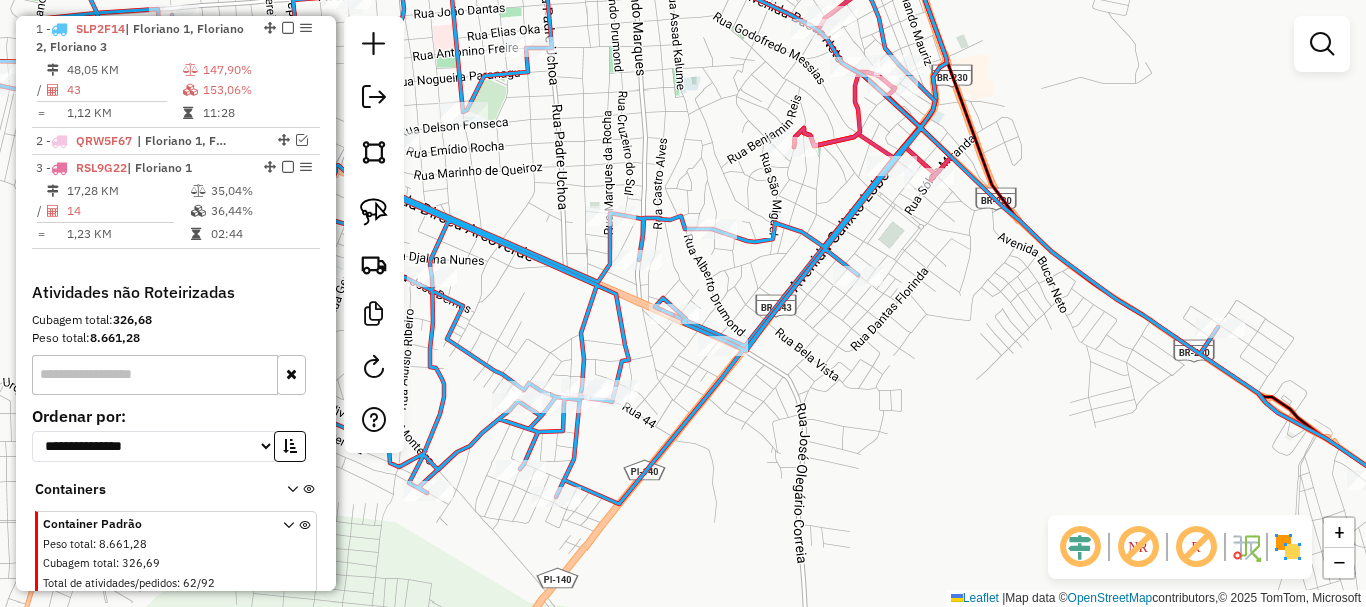 drag, startPoint x: 762, startPoint y: 326, endPoint x: 802, endPoint y: 368, distance: 58 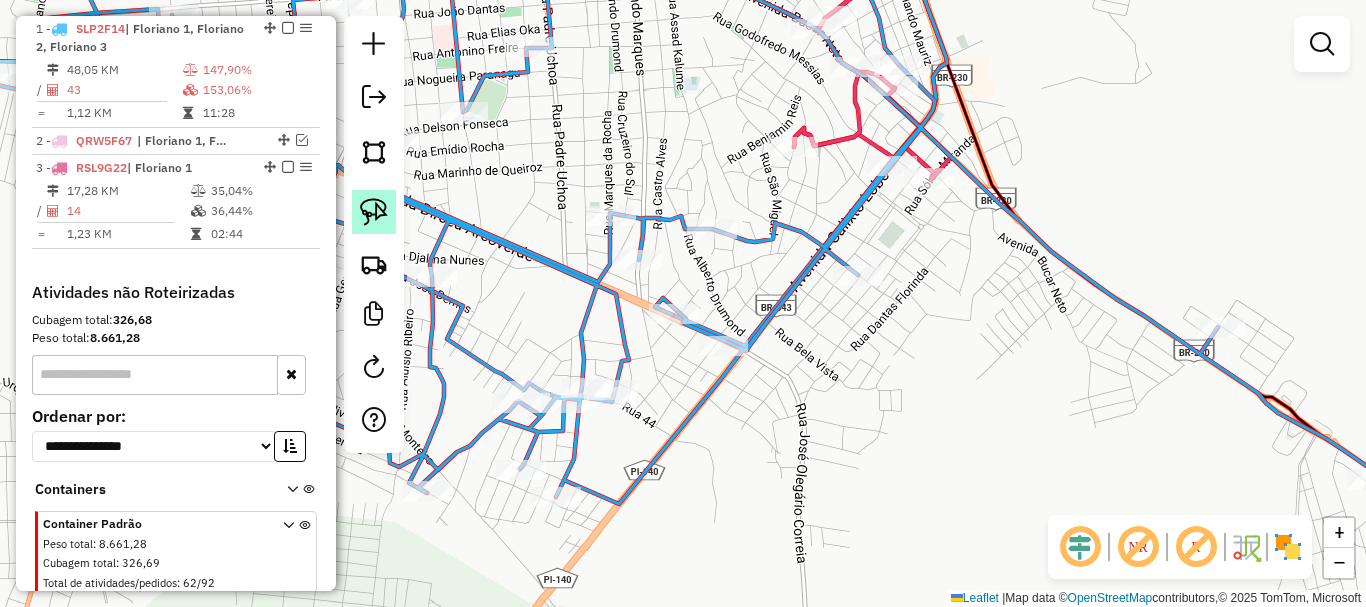 click 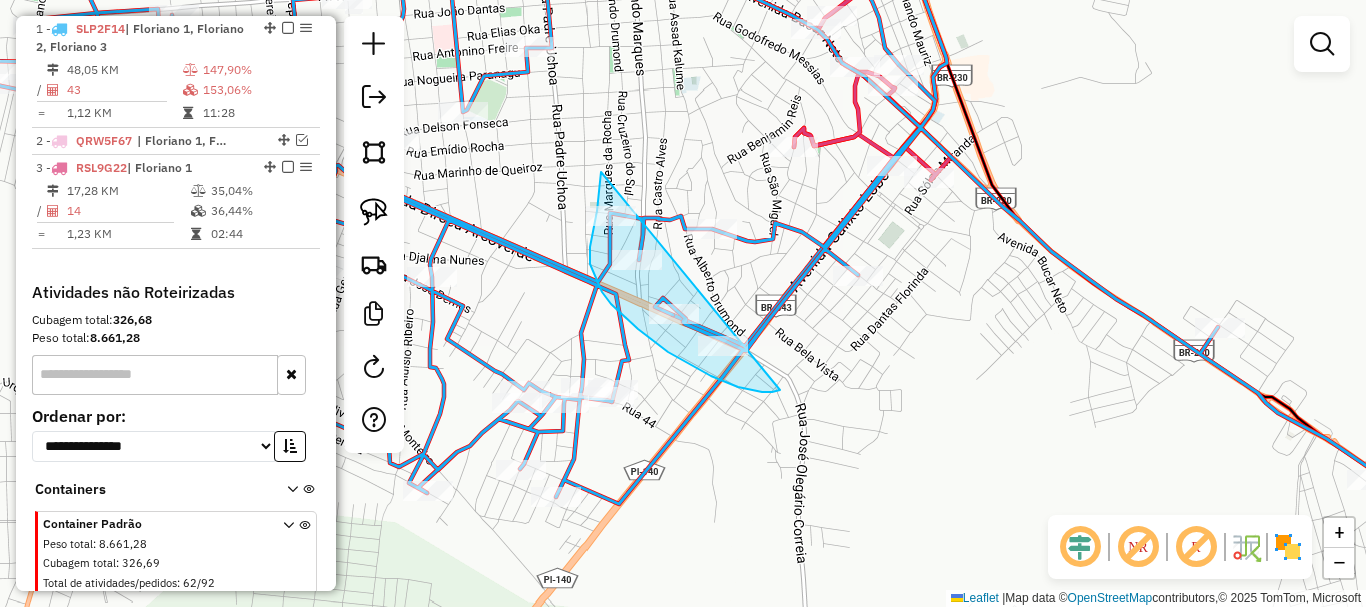 drag, startPoint x: 599, startPoint y: 193, endPoint x: 803, endPoint y: 366, distance: 267.47897 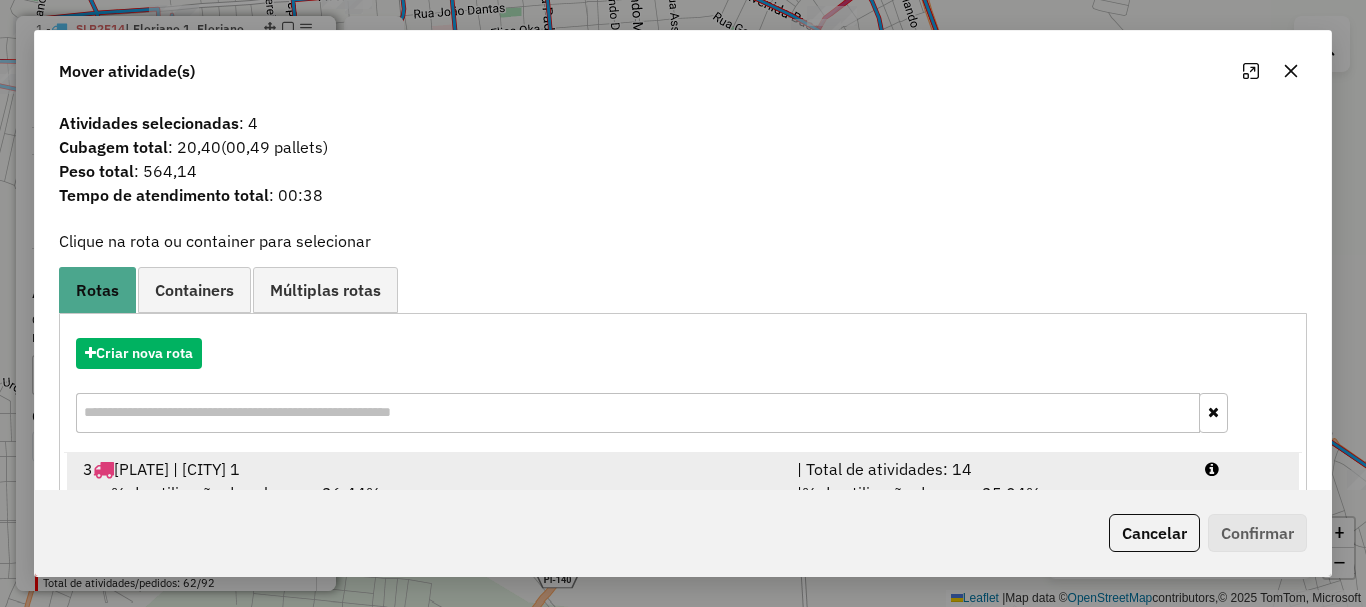 drag, startPoint x: 646, startPoint y: 471, endPoint x: 1069, endPoint y: 482, distance: 423.143 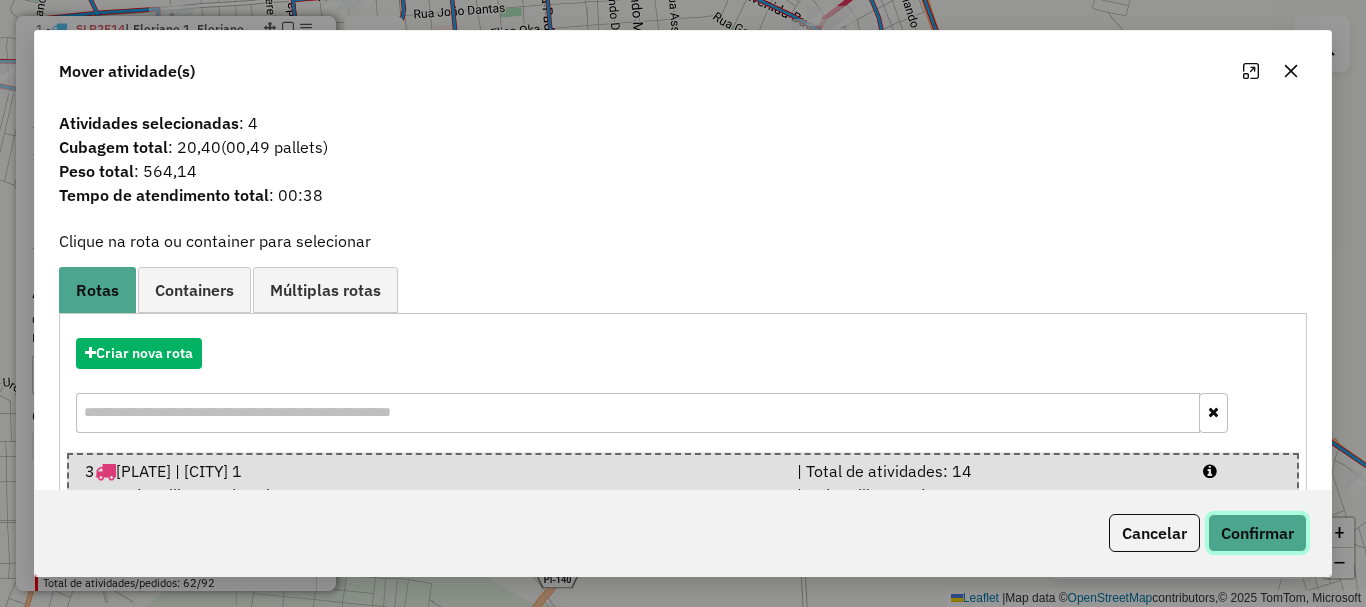 click on "Confirmar" 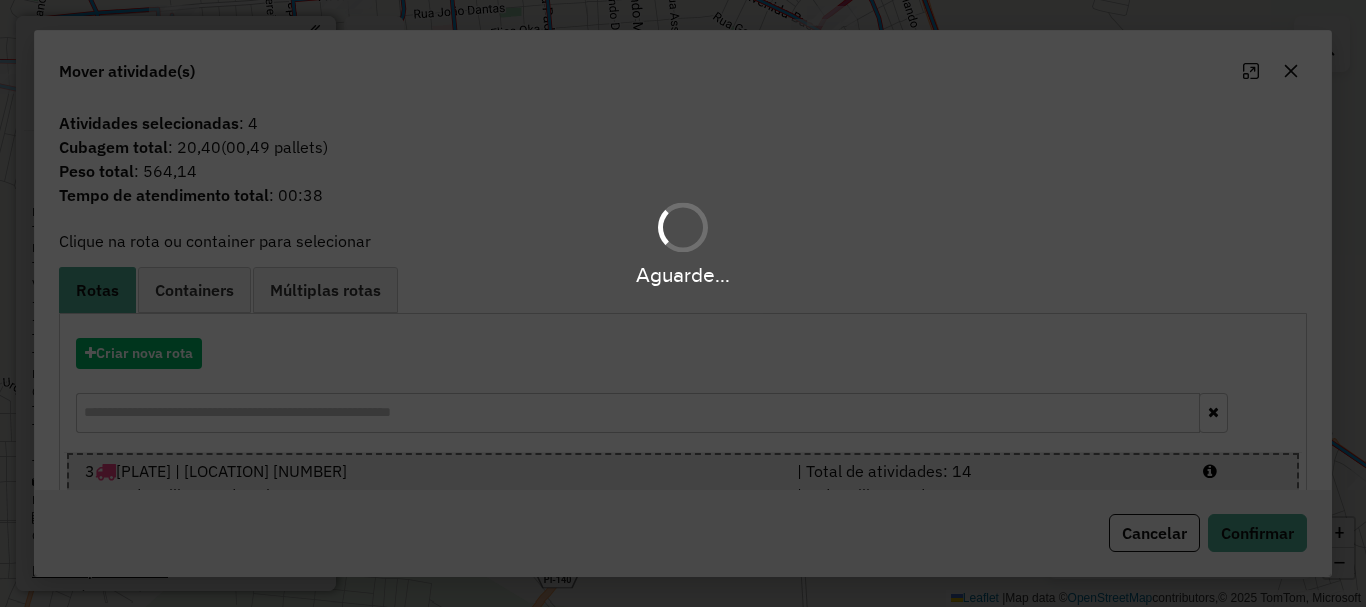 scroll, scrollTop: 0, scrollLeft: 0, axis: both 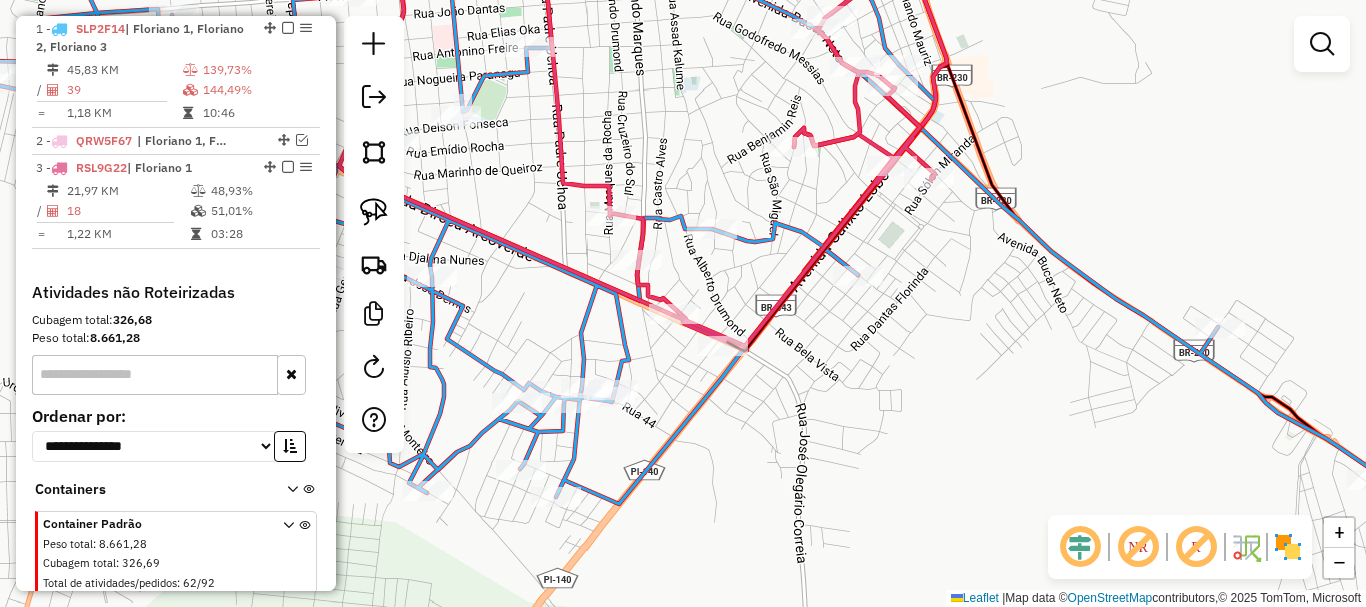 drag, startPoint x: 651, startPoint y: 204, endPoint x: 787, endPoint y: 261, distance: 147.46185 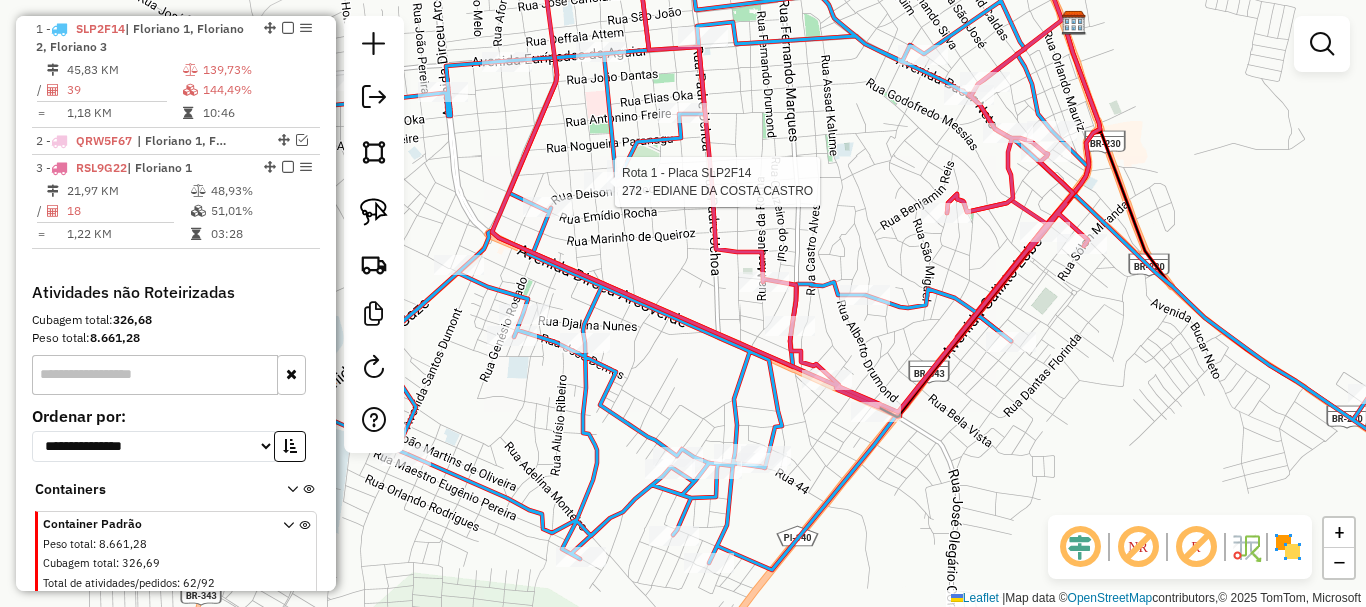 click 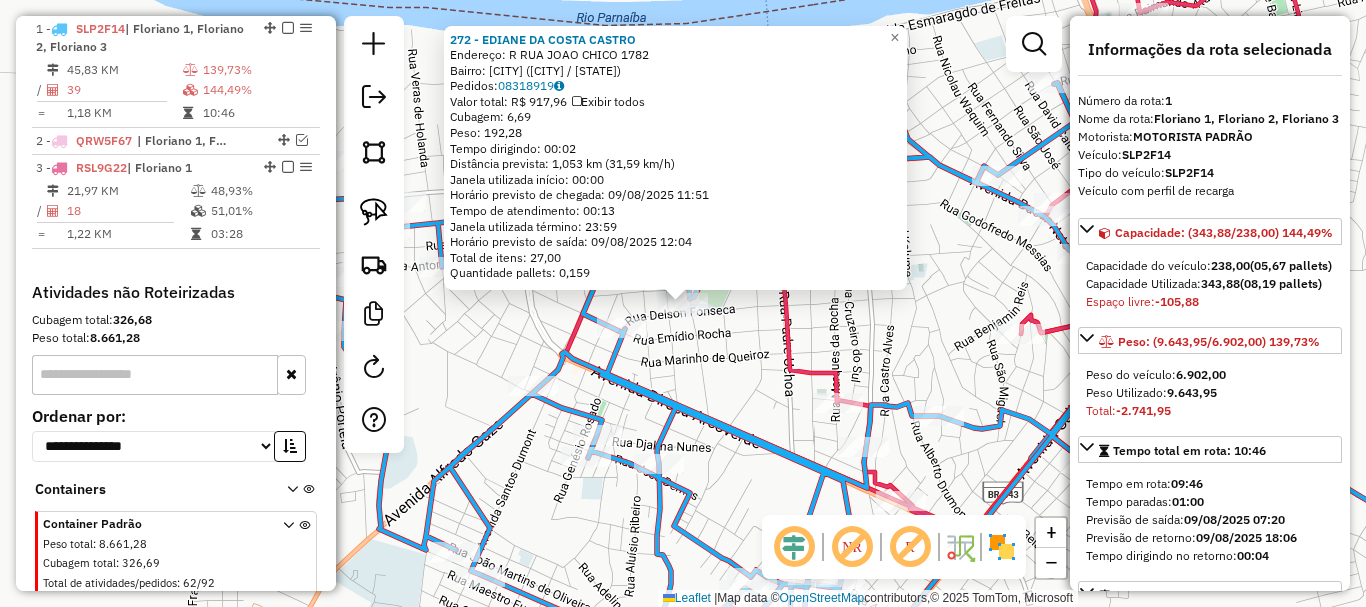 click on "[NUMBER] - [FULL_NAME]  Endereço: [STREET_NAME] [NUMBER]   Bairro: [NEIGHBORHOOD] ([CITY] / [STATE])   Pedidos:  [ORDER_ID]   Valor total: [CURRENCY] [AMOUNT]   Exibir todos   Cubagem: [CUBAGE]  Peso: [WEIGHT]  Tempo dirigindo: [TIME]   Distância prevista: [DISTANCE] ([SPEED])   Janela utilizada início: [TIME]   Horário previsto de chegada: [DATE] [TIME]   Tempo de atendimento: [TIME]   Janela utilizada término: [TIME]   Horário previsto de saída: [DATE] [TIME]   Total de itens: [ITEMS]   Quantidade pallets: [PALLETS]  × Janela de atendimento Grade de atendimento Capacidade Transportadoras Veículos Cliente Pedidos  Rotas Selecione os dias de semana para filtrar as janelas de atendimento  Seg   Ter   Qua   Qui   Sex   Sáb   Dom  Informe o período da janela de atendimento: De: Até:  Filtrar exatamente a janela do cliente  Considerar janela de atendimento padrão  Selecione os dias de semana para filtrar as grades de atendimento  Seg   Ter   Qua   Qui   Sex   Sáb   Dom   Peso mínimo:   Peso máximo:  De:   Até:" 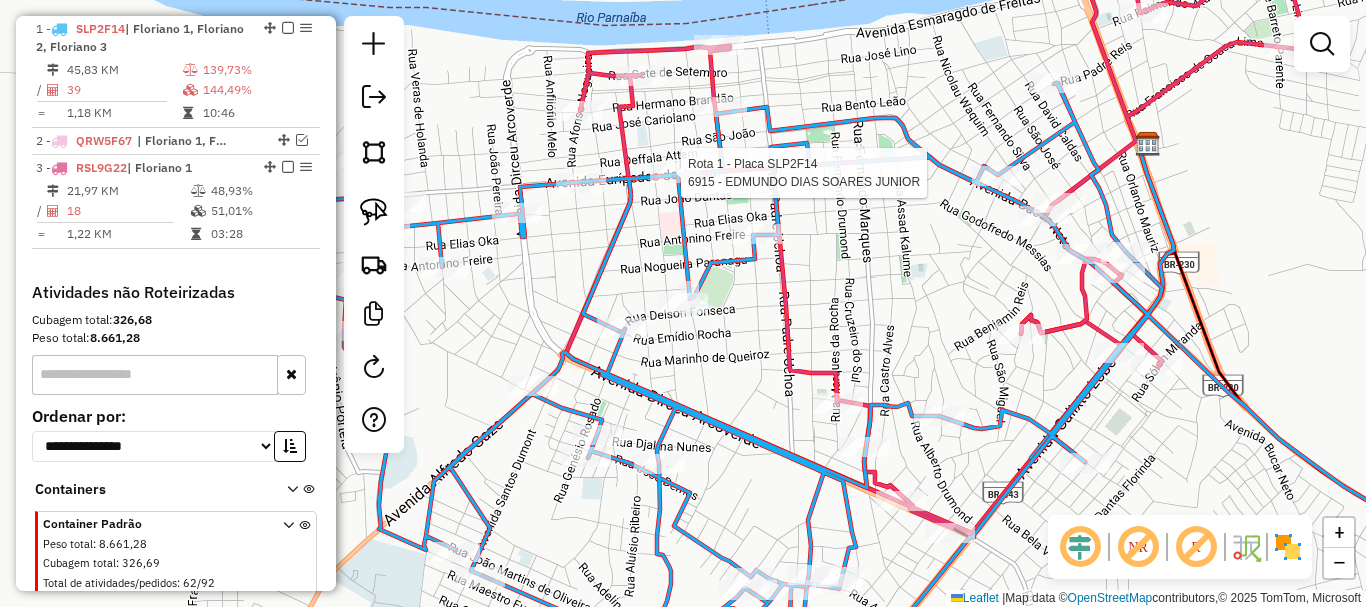 select on "**********" 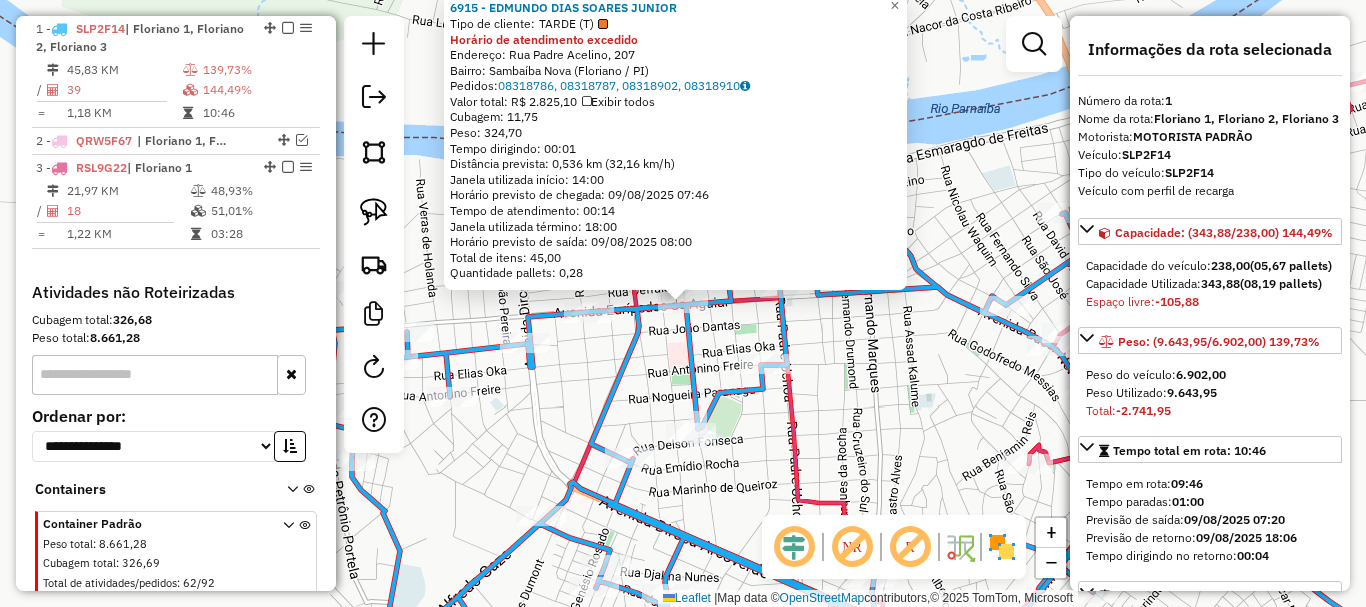 click on "[NUMBER] - [NAME] Tipo de cliente: TARDE (T) Horário de atendimento excedido Endereço: [STREET] [NAME], [NUMBER] Bairro: [CITY] ([CITY] / [STATE]) Pedidos: [ORDER_ID], [ORDER_ID], [ORDER_ID], [ORDER_ID] Valor total: [CURRENCY] [PRICE] Exibir todos Cubagem: [PRICE] Peso: [PRICE] Tempo dirigindo: [TIME] Distância prevista: [PRICE] km ([PRICE] km/h) Janela utilizada início: [TIME] Horário previsto de chegada: [DATE] [TIME] Tempo de atendimento: [TIME] Janela utilizada término: [TIME] Horário previsto de saída: [DATE] [TIME] Total de itens: [PRICE] Quantidade pallets: [PRICE] × Janela de atendimento Grade de atendimento Capacidade Transportadoras Veículos Cliente Pedidos Rotas Selecione os dias de semana para filtrar as janelas de atendimento Seg Ter Qua Qui Sex Sáb Dom Informe o período da janela de atendimento: De: [TIME] Até: [TIME] Filtrar exatamente a janela do cliente Considerar janela de atendimento padrão Seg Ter Qua Qui Sex Sáb Dom De: [TIME] De: [TIME]" 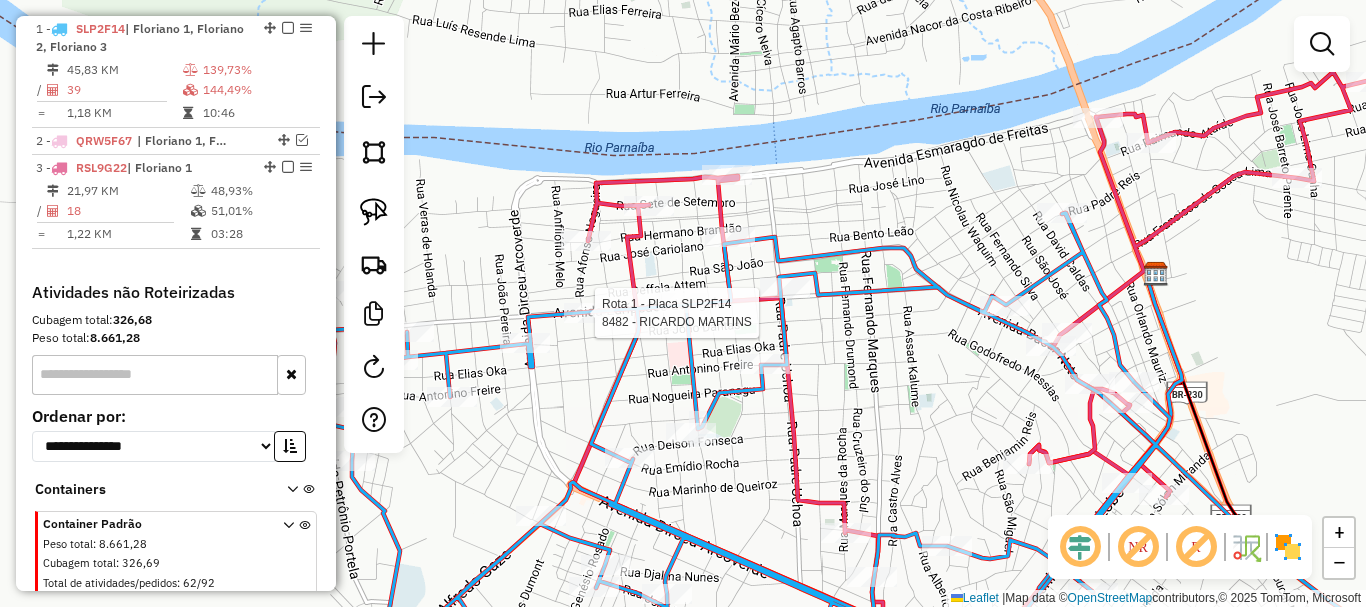 select on "**********" 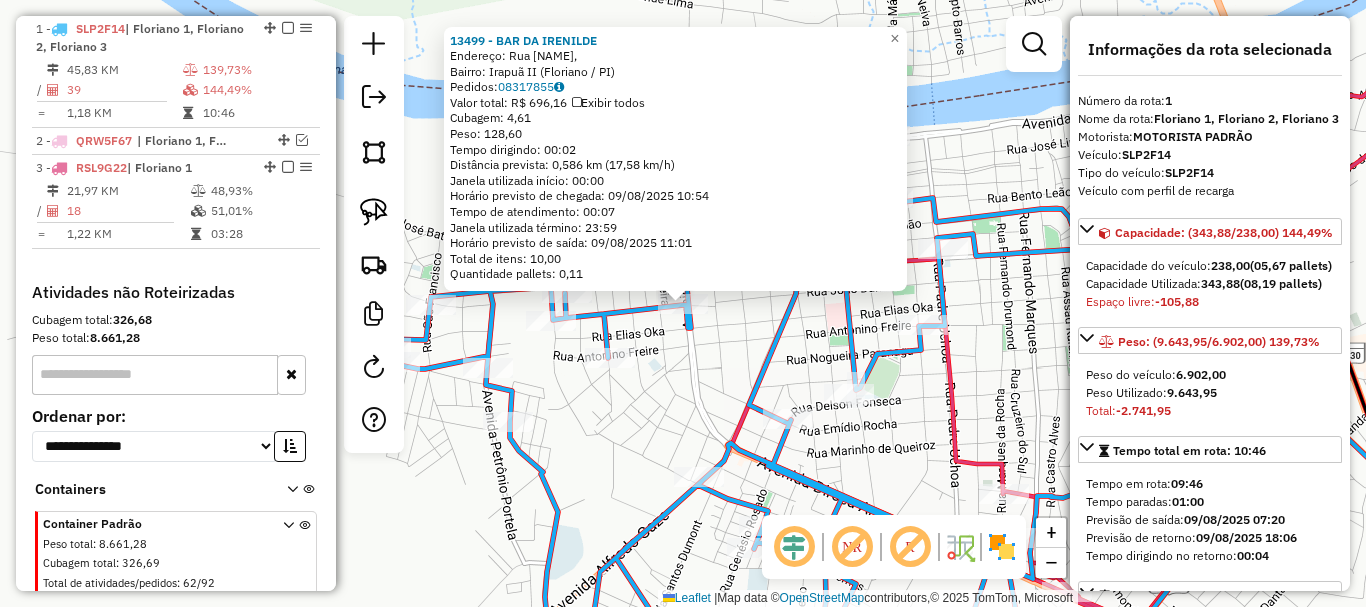click on "13499 - BAR DA IRENILDE  Endereço: Rua São João,    Bairro: Irapuã II (Floriano / PI)   Pedidos:  08317855   Valor total: R$ 696,16   Exibir todos   Cubagem: 4,61  Peso: 128,60  Tempo dirigindo: 00:02   Distância prevista: 0,586 km (17,58 km/h)   Janela utilizada início: 00:00   Horário previsto de chegada: 09/08/2025 10:54   Tempo de atendimento: 00:07   Janela utilizada término: 23:59   Horário previsto de saída: 09/08/2025 11:01   Total de itens: 10,00   Quantidade pallets: 0,11  × Janela de atendimento Grade de atendimento Capacidade Transportadoras Veículos Cliente Pedidos  Rotas Selecione os dias de semana para filtrar as janelas de atendimento  Seg   Ter   Qua   Qui   Sex   Sáb   Dom  Informe o período da janela de atendimento: De: Até:  Filtrar exatamente a janela do cliente  Considerar janela de atendimento padrão  Selecione os dias de semana para filtrar as grades de atendimento  Seg   Ter   Qua   Qui   Sex   Sáb   Dom   Considerar clientes sem dia de atendimento cadastrado  De:  +" 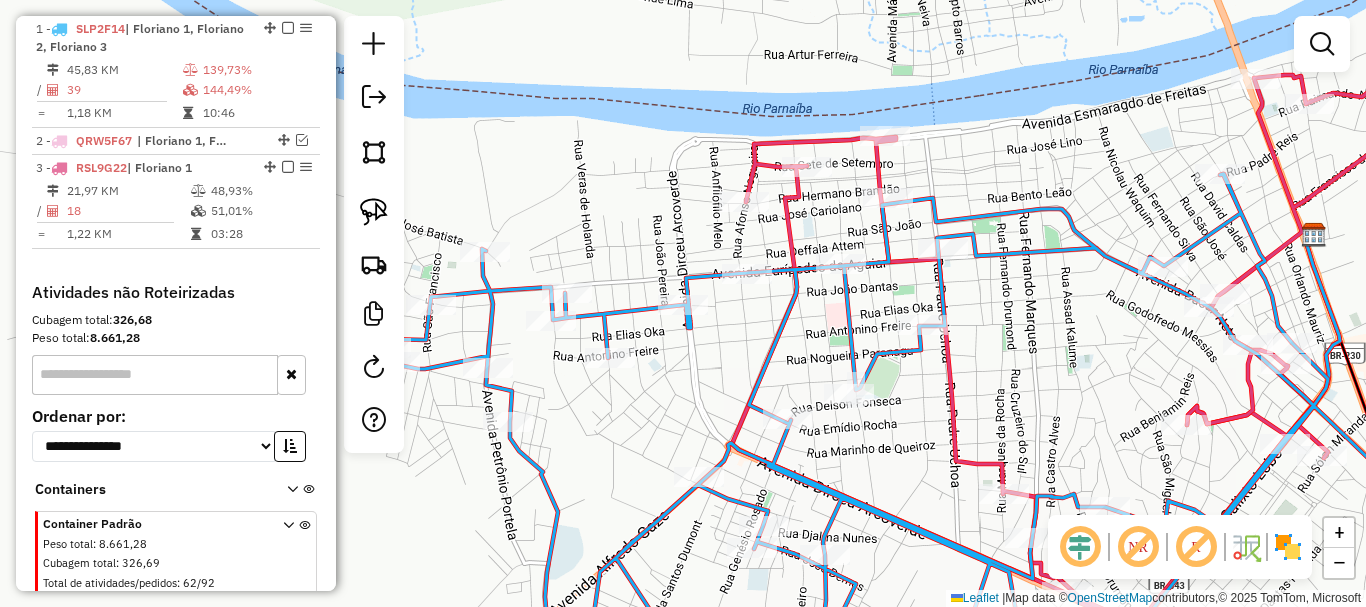 drag, startPoint x: 1039, startPoint y: 350, endPoint x: 955, endPoint y: 268, distance: 117.388245 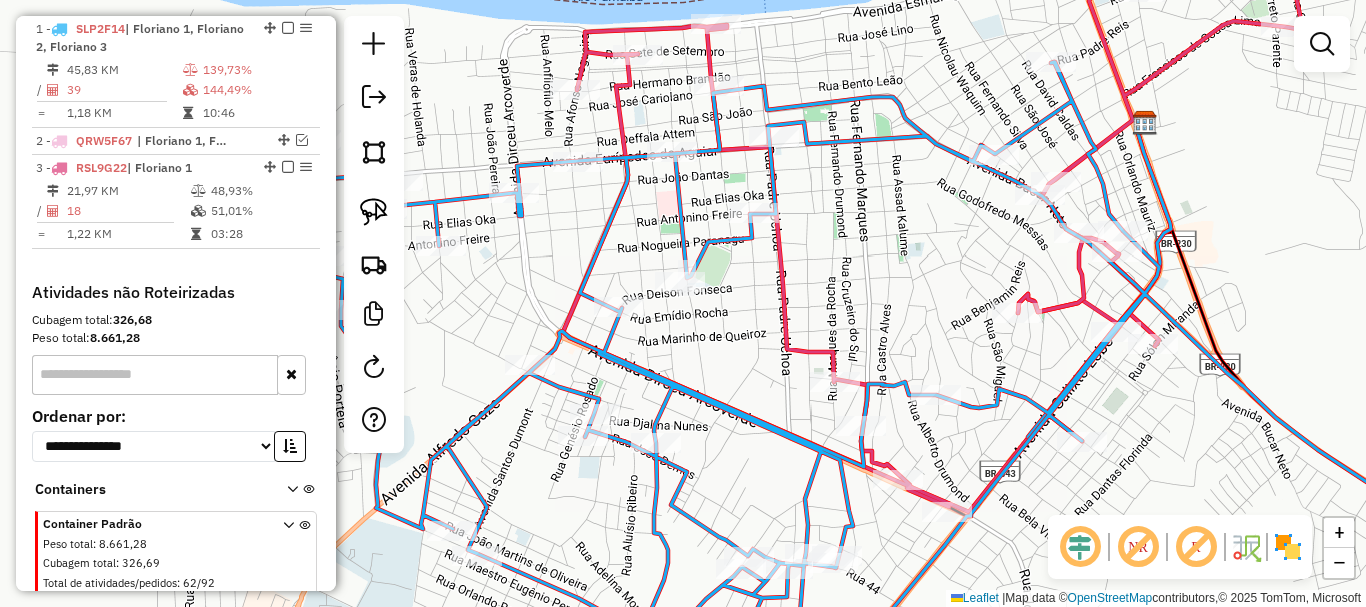 drag, startPoint x: 991, startPoint y: 291, endPoint x: 835, endPoint y: 230, distance: 167.50224 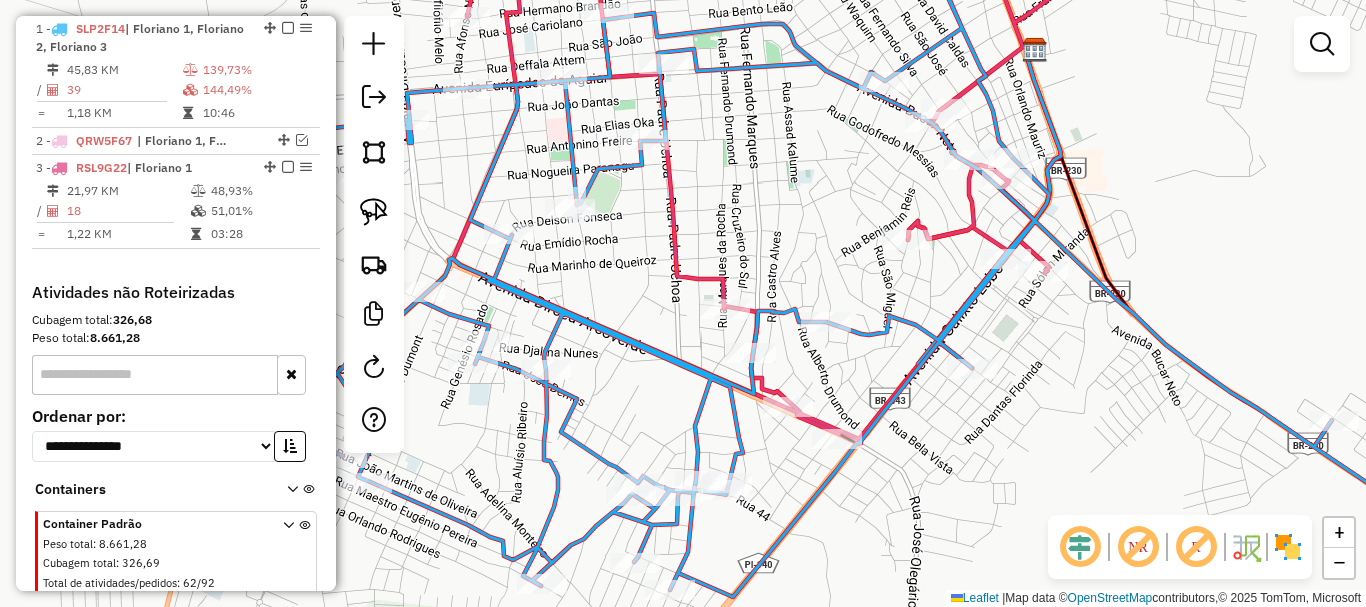 drag, startPoint x: 1028, startPoint y: 341, endPoint x: 846, endPoint y: 197, distance: 232.07758 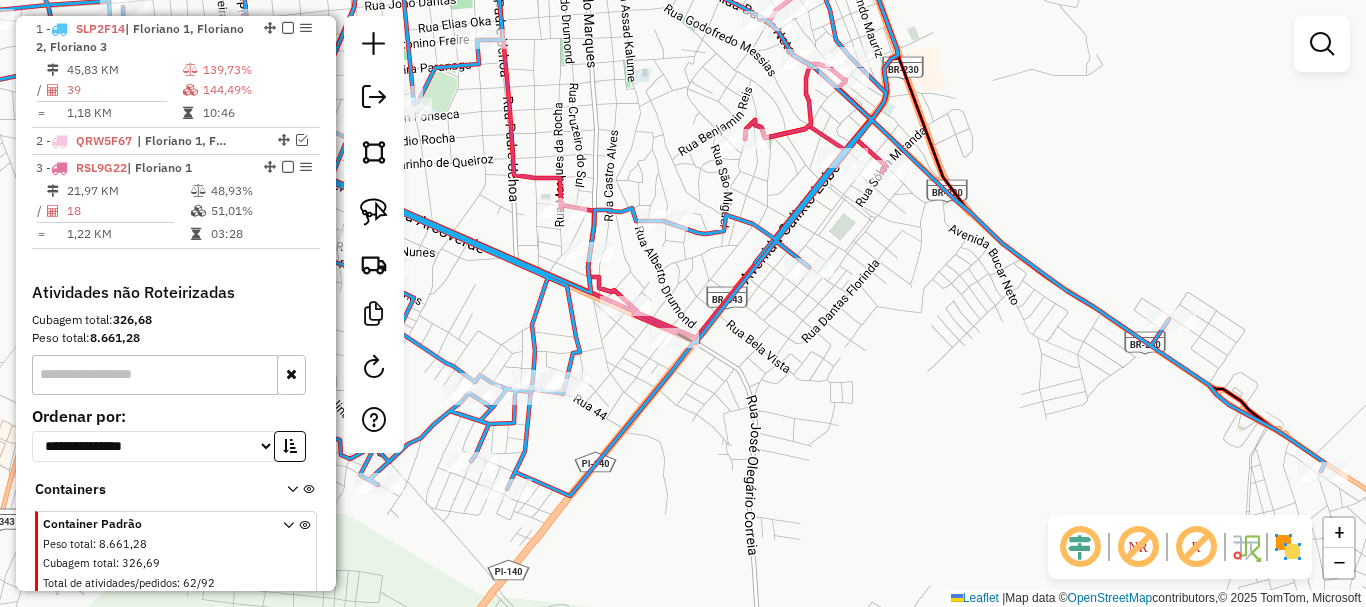 click on "Janela de atendimento Grade de atendimento Capacidade Transportadoras Veículos Cliente Pedidos  Rotas Selecione os dias de semana para filtrar as janelas de atendimento  Seg   Ter   Qua   Qui   Sex   Sáb   Dom  Informe o período da janela de atendimento: De: Até:  Filtrar exatamente a janela do cliente  Considerar janela de atendimento padrão  Selecione os dias de semana para filtrar as grades de atendimento  Seg   Ter   Qua   Qui   Sex   Sáb   Dom   Considerar clientes sem dia de atendimento cadastrado  Clientes fora do dia de atendimento selecionado Filtrar as atividades entre os valores definidos abaixo:  Peso mínimo:   Peso máximo:   Cubagem mínima:   Cubagem máxima:   De:   Até:  Filtrar as atividades entre o tempo de atendimento definido abaixo:  De:   Até:   Considerar capacidade total dos clientes não roteirizados Transportadora: Selecione um ou mais itens Tipo de veículo: Selecione um ou mais itens Veículo: Selecione um ou mais itens Motorista: Selecione um ou mais itens Nome: Rótulo:" 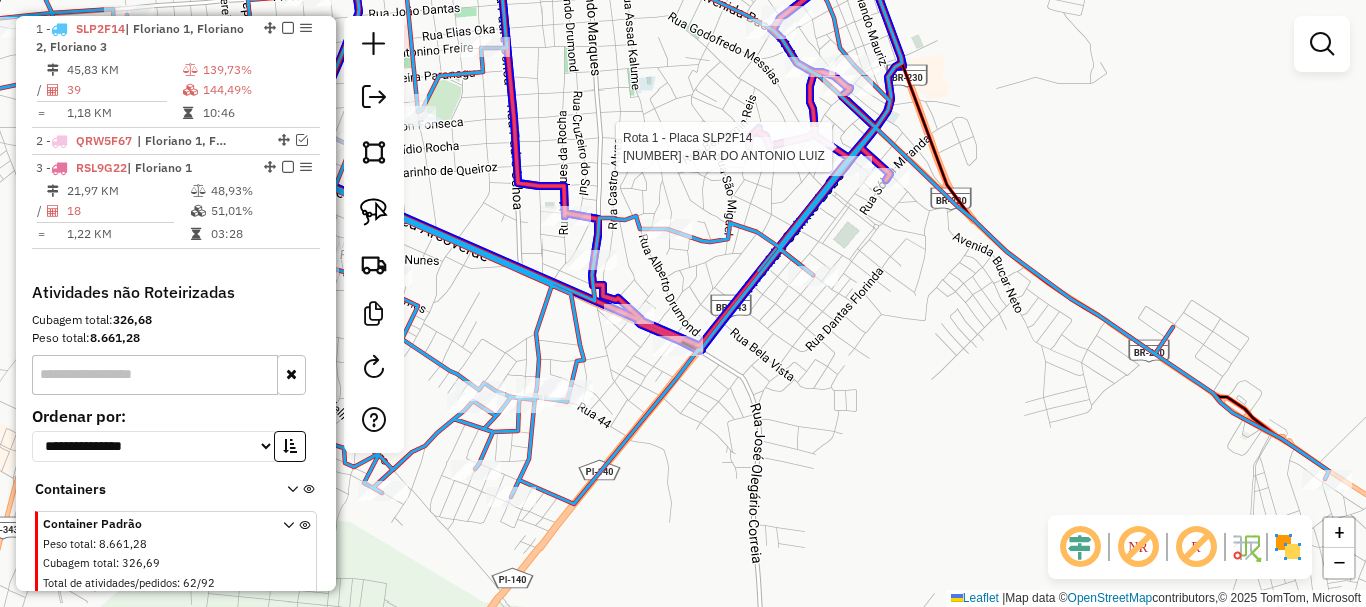 click 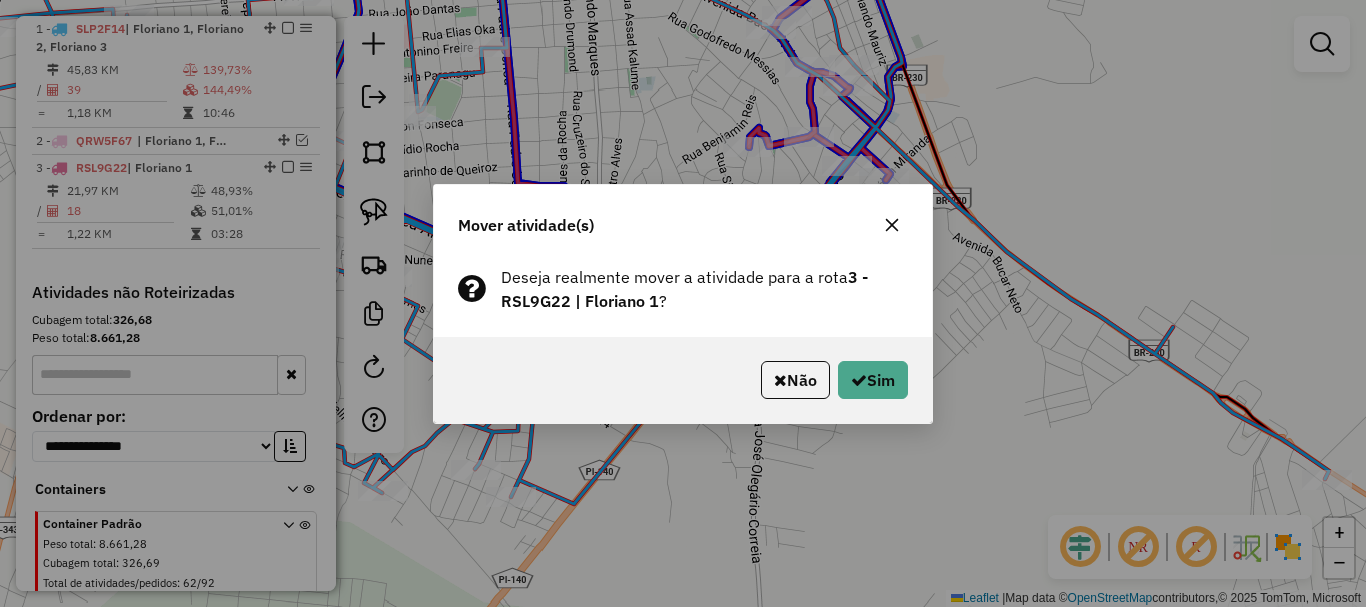 click on "Deseja realmente mover a atividade para a rota  3 - RSL9G22 | Floriano 1 ?" 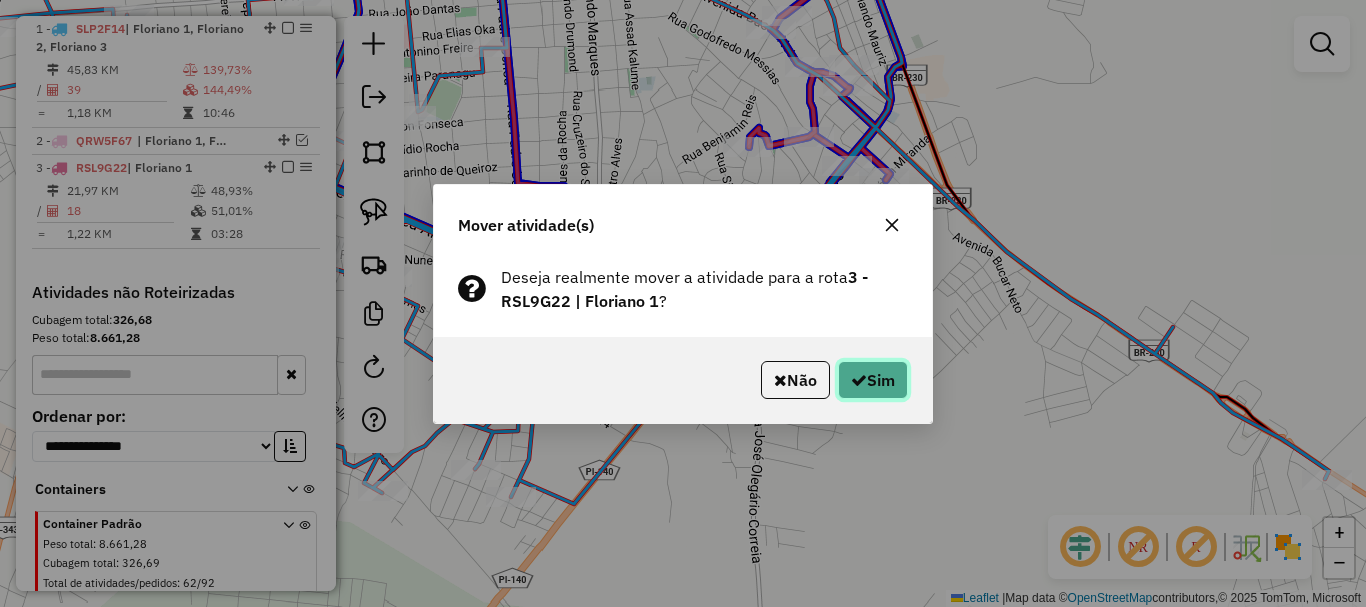 click on "Sim" 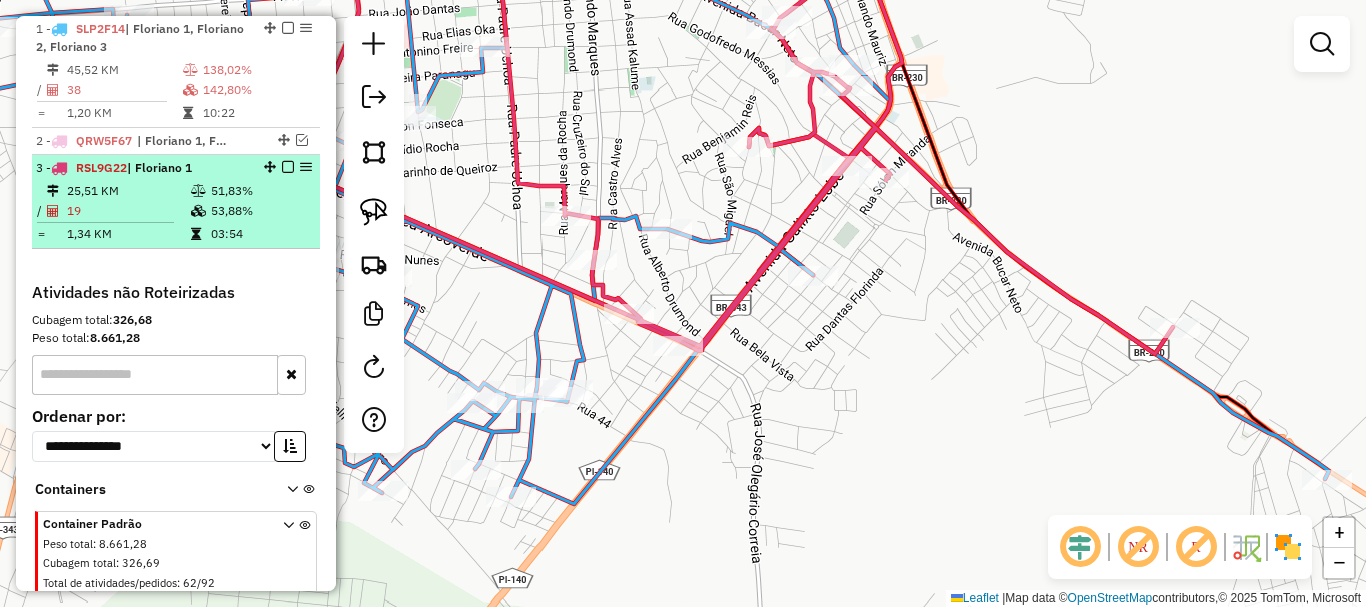 click on "51,83%" at bounding box center (260, 191) 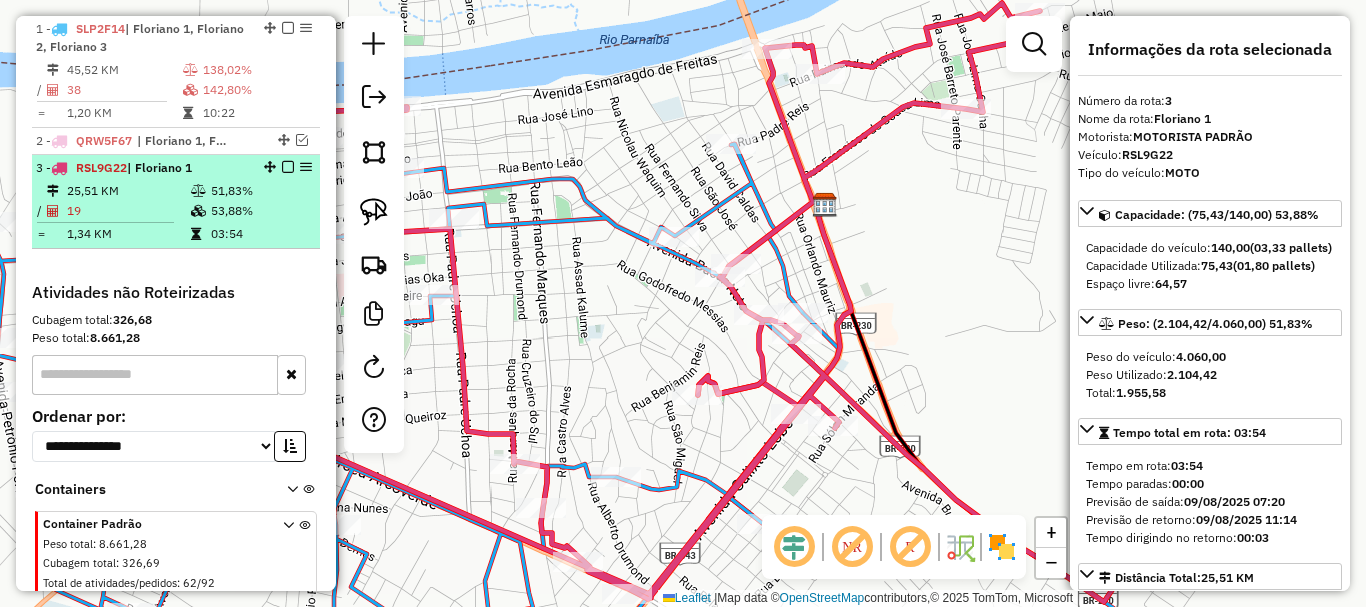 click at bounding box center (288, 167) 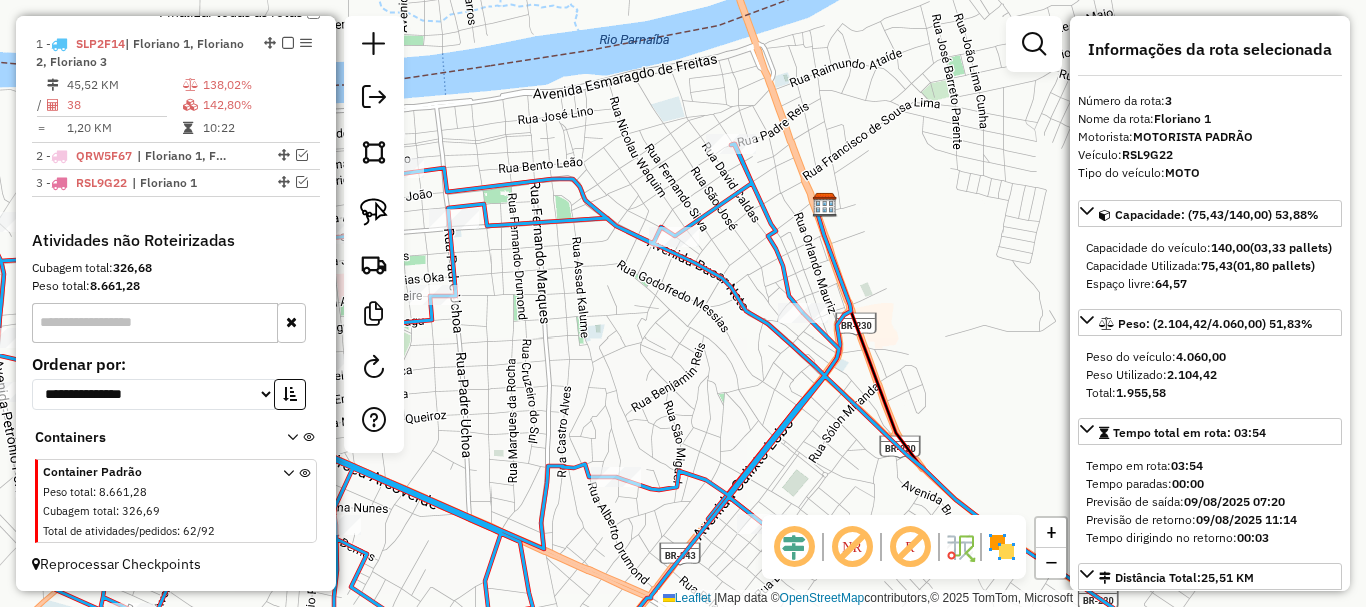 drag, startPoint x: 503, startPoint y: 267, endPoint x: 671, endPoint y: 300, distance: 171.2104 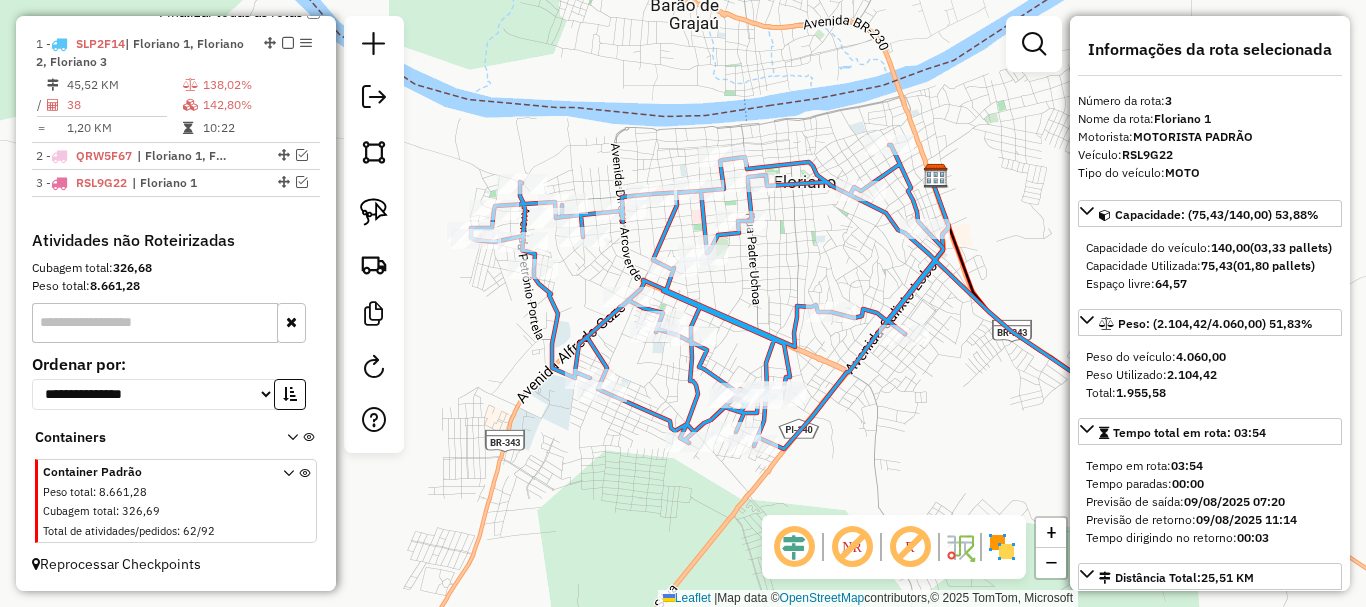 click on "Janela de atendimento Grade de atendimento Capacidade Transportadoras Veículos Cliente Pedidos  Rotas Selecione os dias de semana para filtrar as janelas de atendimento  Seg   Ter   Qua   Qui   Sex   Sáb   Dom  Informe o período da janela de atendimento: De: Até:  Filtrar exatamente a janela do cliente  Considerar janela de atendimento padrão  Selecione os dias de semana para filtrar as grades de atendimento  Seg   Ter   Qua   Qui   Sex   Sáb   Dom   Considerar clientes sem dia de atendimento cadastrado  Clientes fora do dia de atendimento selecionado Filtrar as atividades entre os valores definidos abaixo:  Peso mínimo:   Peso máximo:   Cubagem mínima:   Cubagem máxima:   De:   Até:  Filtrar as atividades entre o tempo de atendimento definido abaixo:  De:   Até:   Considerar capacidade total dos clientes não roteirizados Transportadora: Selecione um ou mais itens Tipo de veículo: Selecione um ou mais itens Veículo: Selecione um ou mais itens Motorista: Selecione um ou mais itens Nome: Rótulo:" 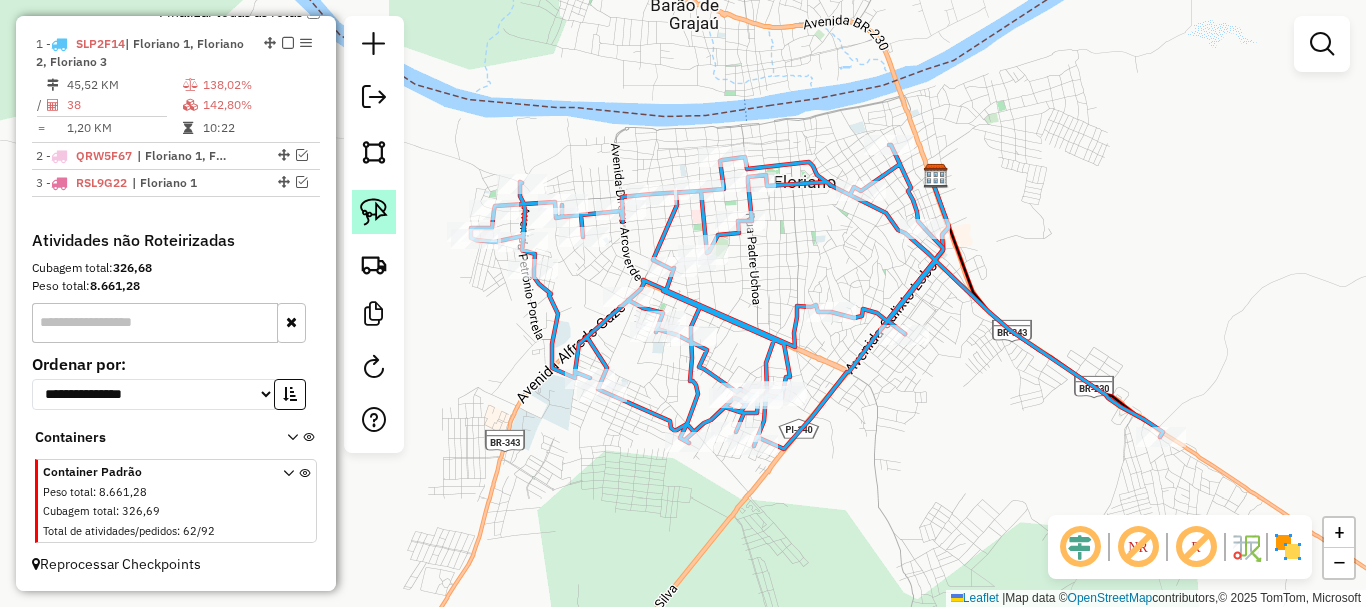 click 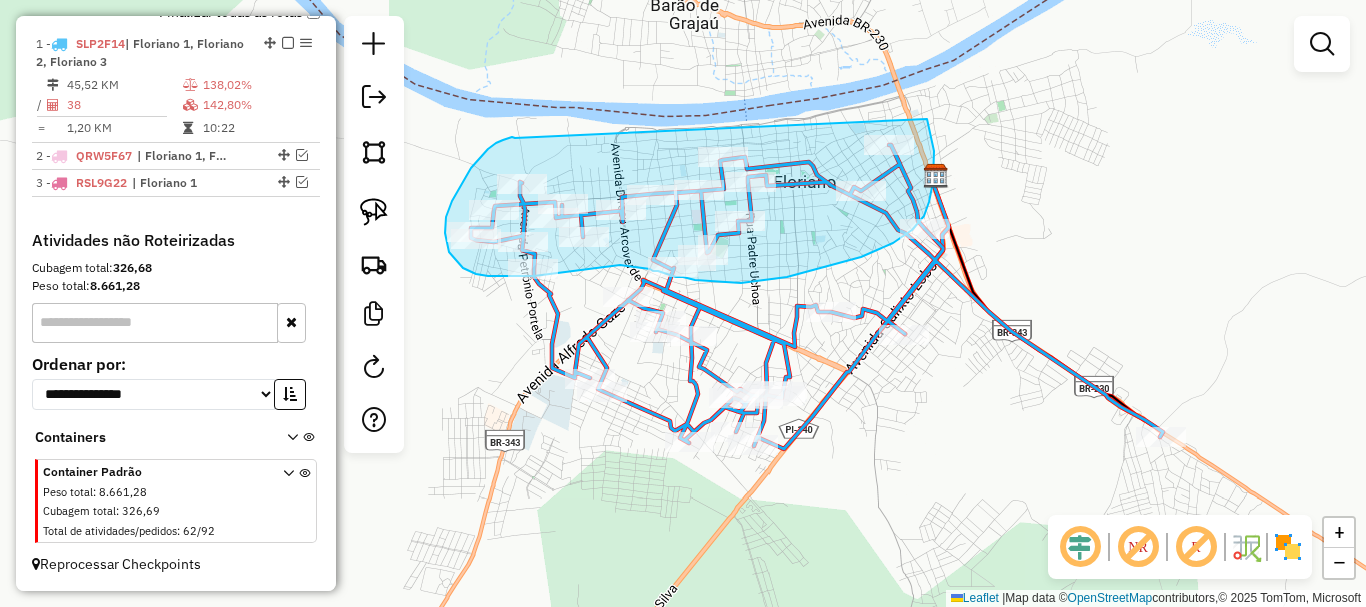 drag, startPoint x: 515, startPoint y: 138, endPoint x: 923, endPoint y: 105, distance: 409.3324 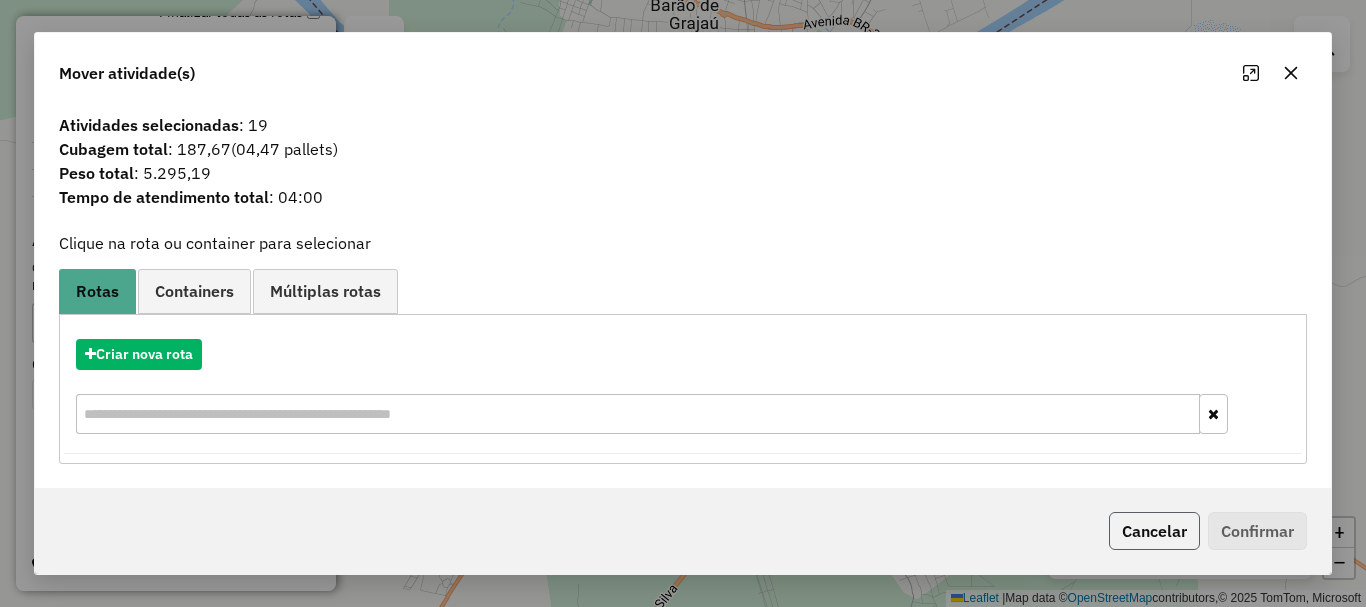click on "Cancelar" 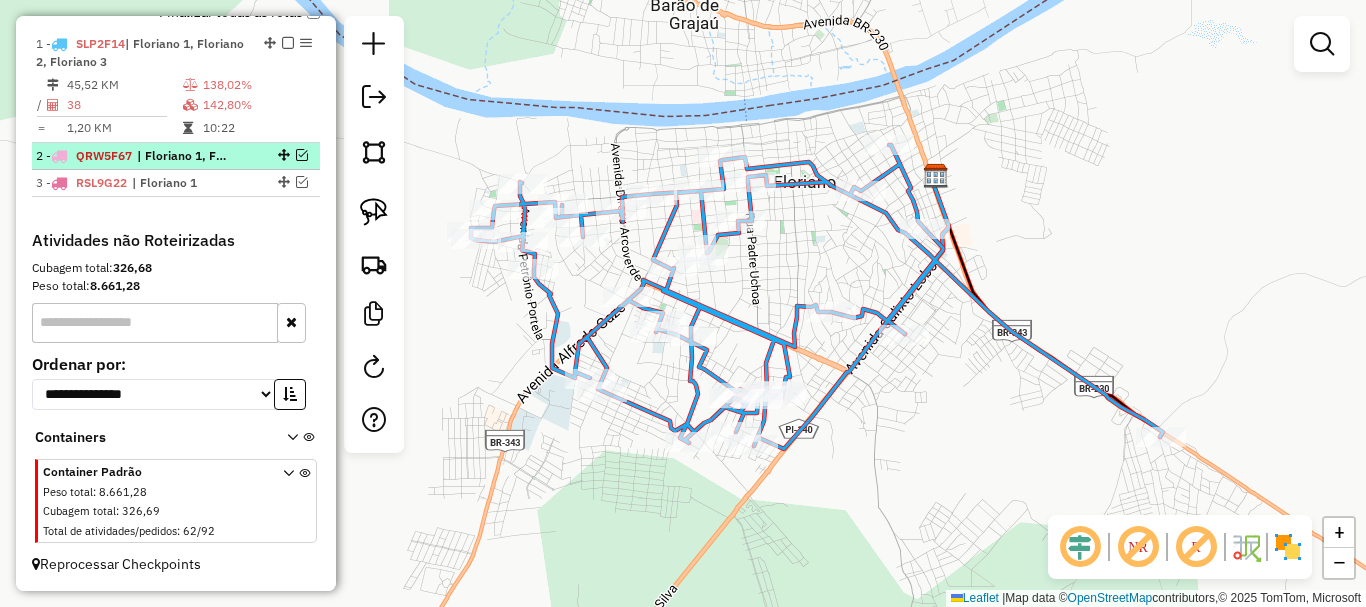 click on "| Floriano 1, Floriano 2" at bounding box center [183, 156] 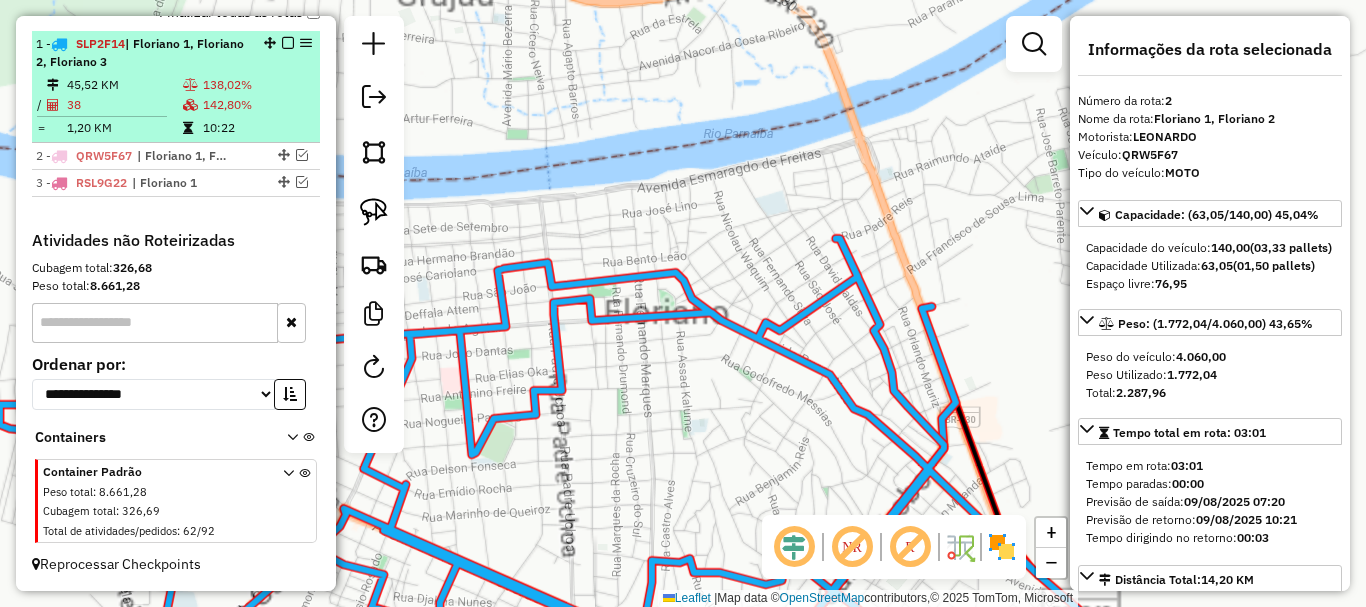 click at bounding box center [192, 128] 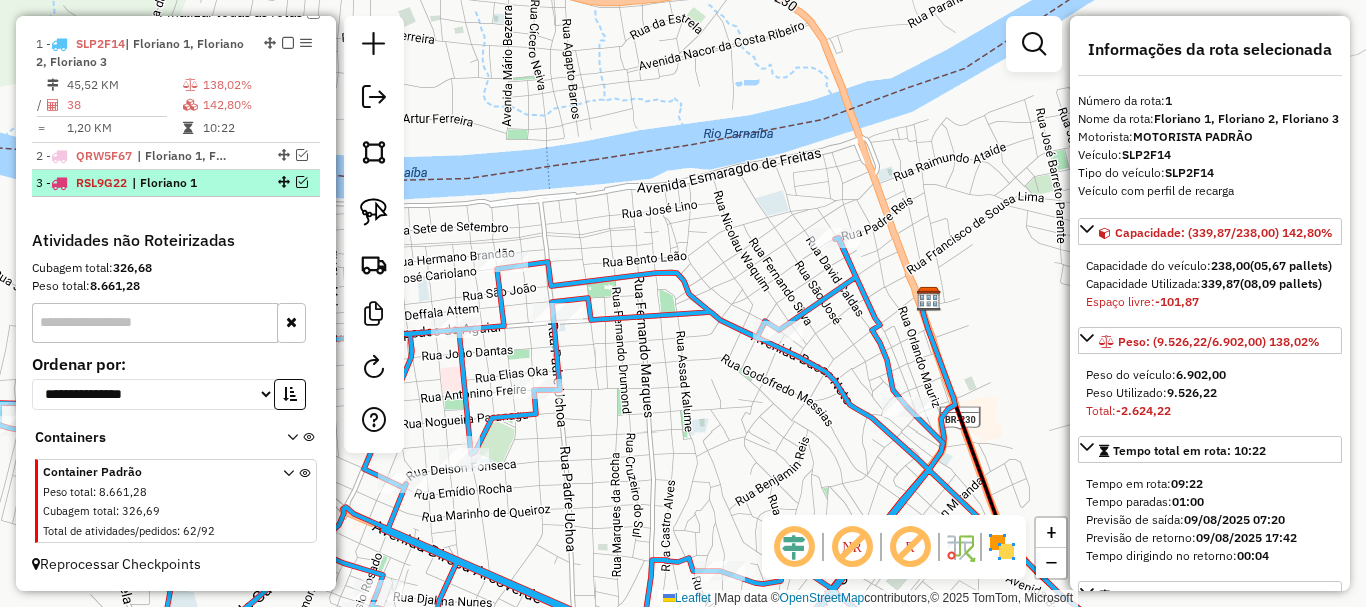 click at bounding box center (282, 182) 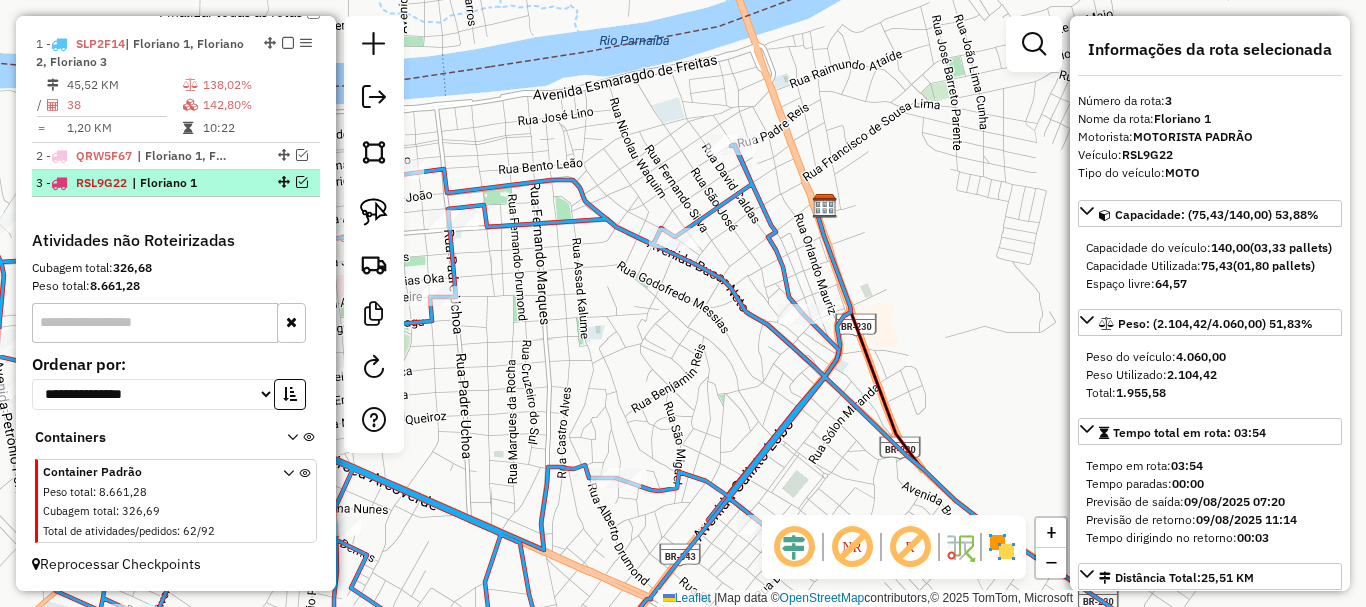 click on "3 -       RSL9G22   | Floriano 1" at bounding box center (176, 183) 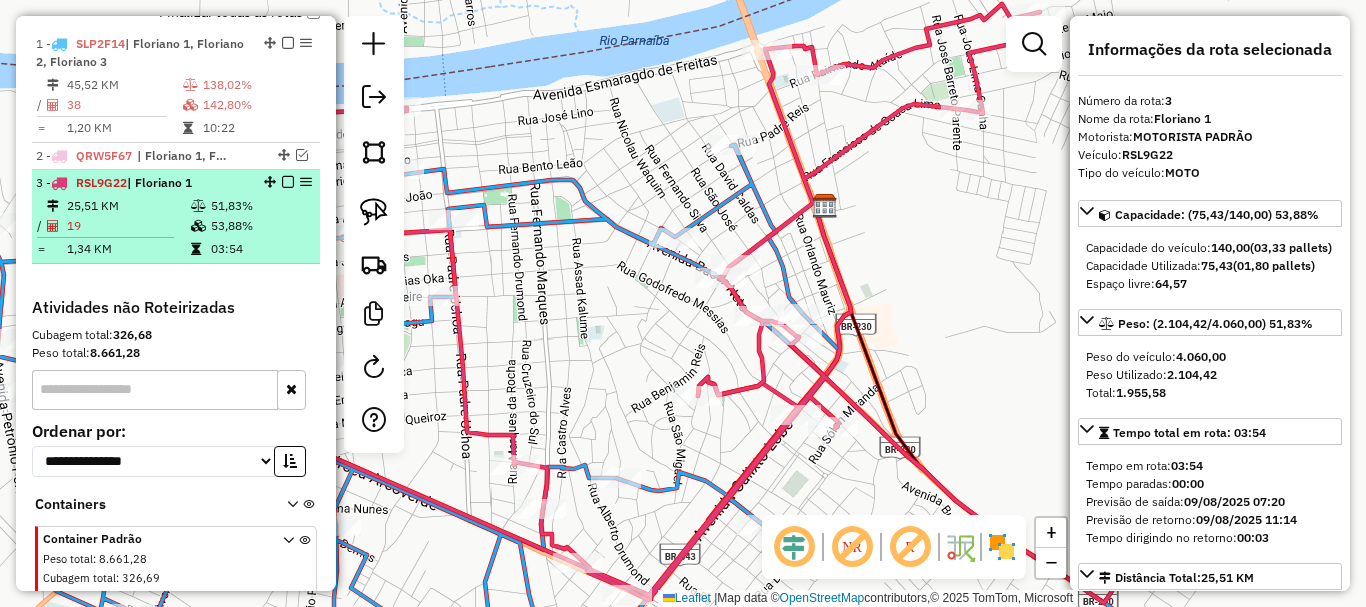scroll, scrollTop: 774, scrollLeft: 0, axis: vertical 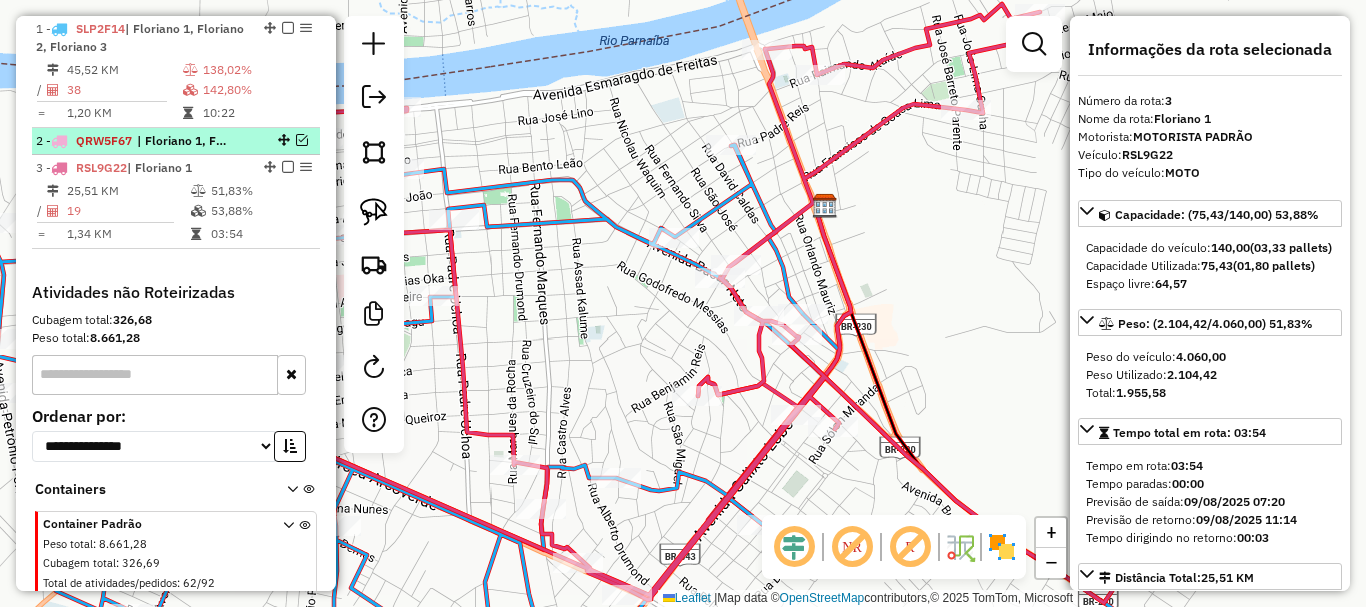 click at bounding box center (302, 140) 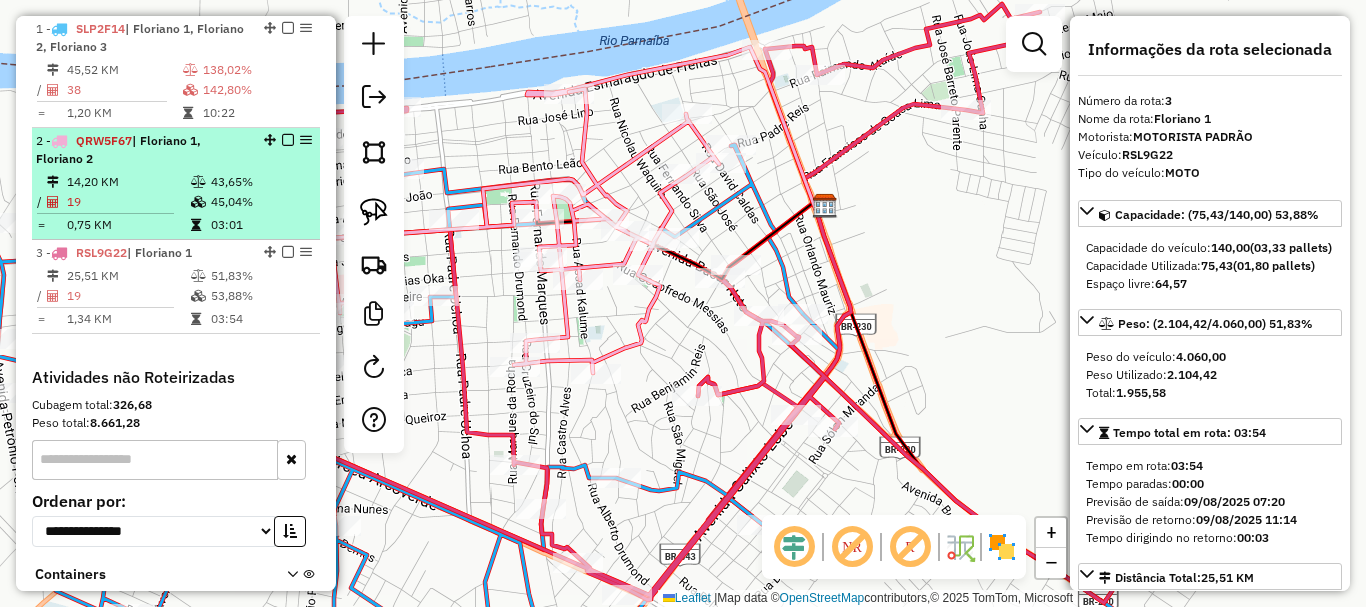 click on "03:01" at bounding box center [260, 225] 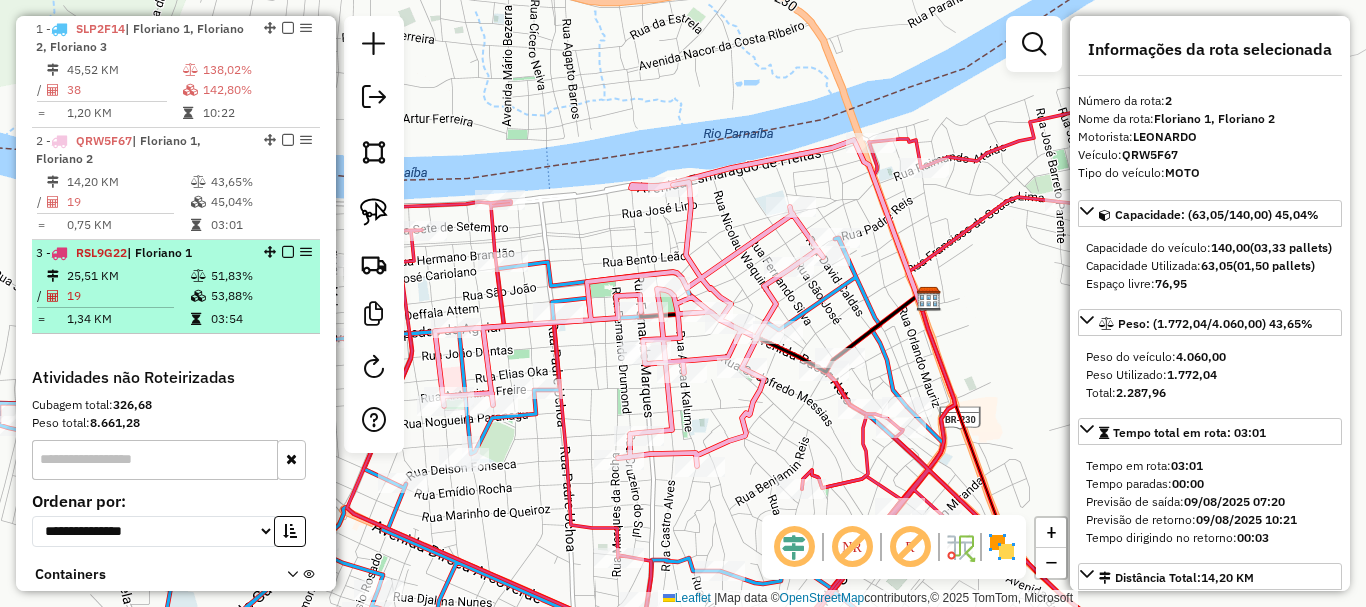 click at bounding box center (198, 296) 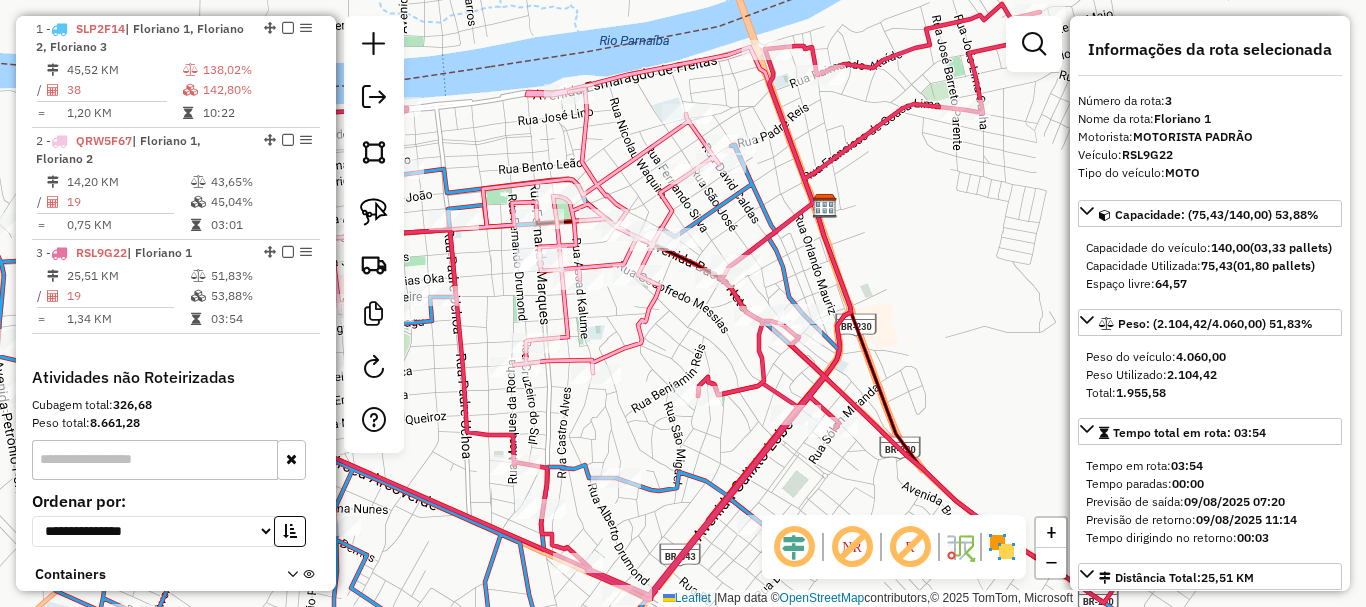 drag, startPoint x: 631, startPoint y: 418, endPoint x: 749, endPoint y: 381, distance: 123.66487 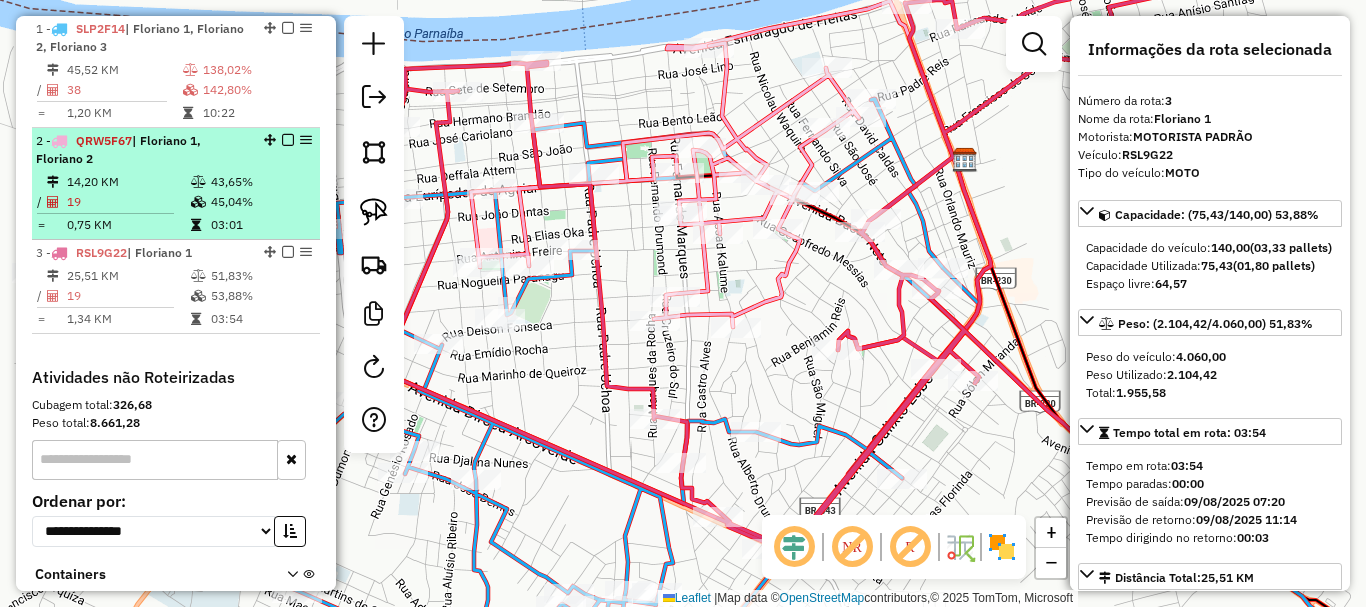 click at bounding box center (288, 140) 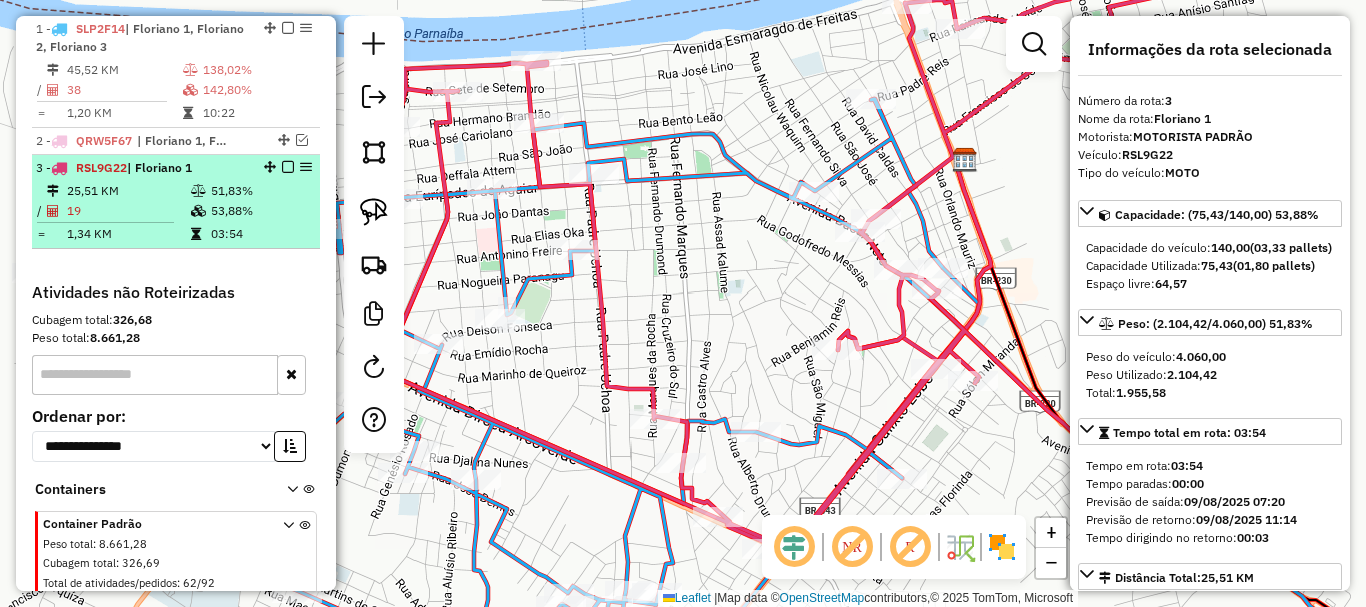 click on "53,88%" at bounding box center [260, 211] 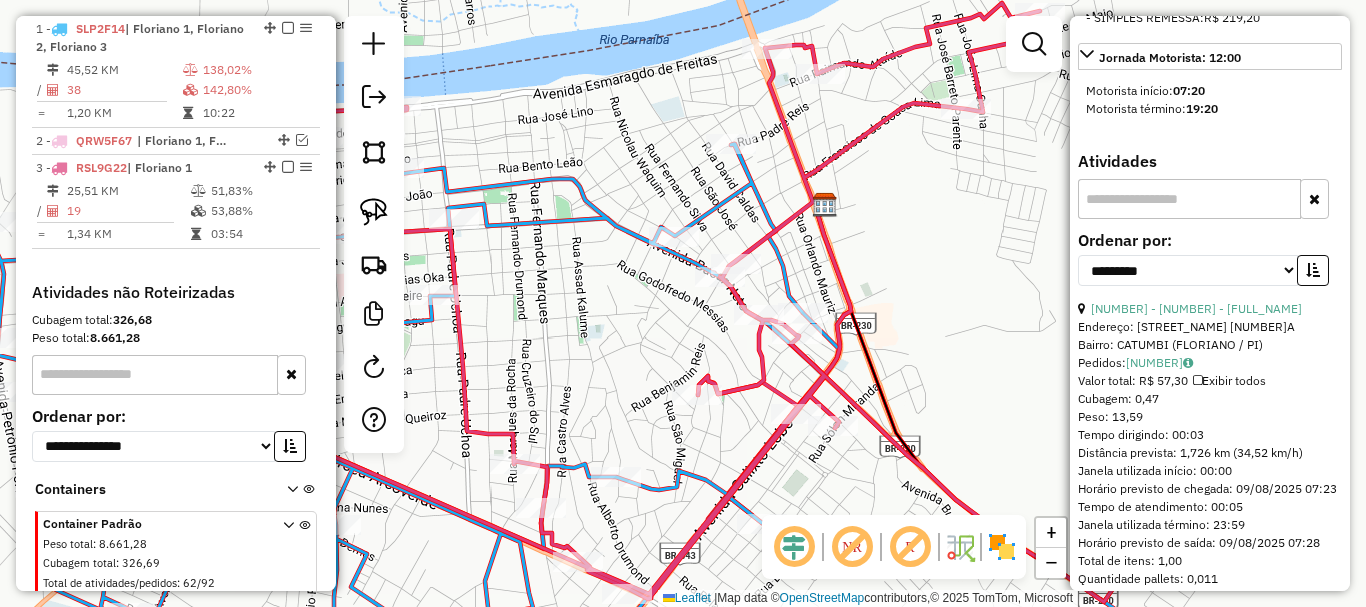 scroll, scrollTop: 1000, scrollLeft: 0, axis: vertical 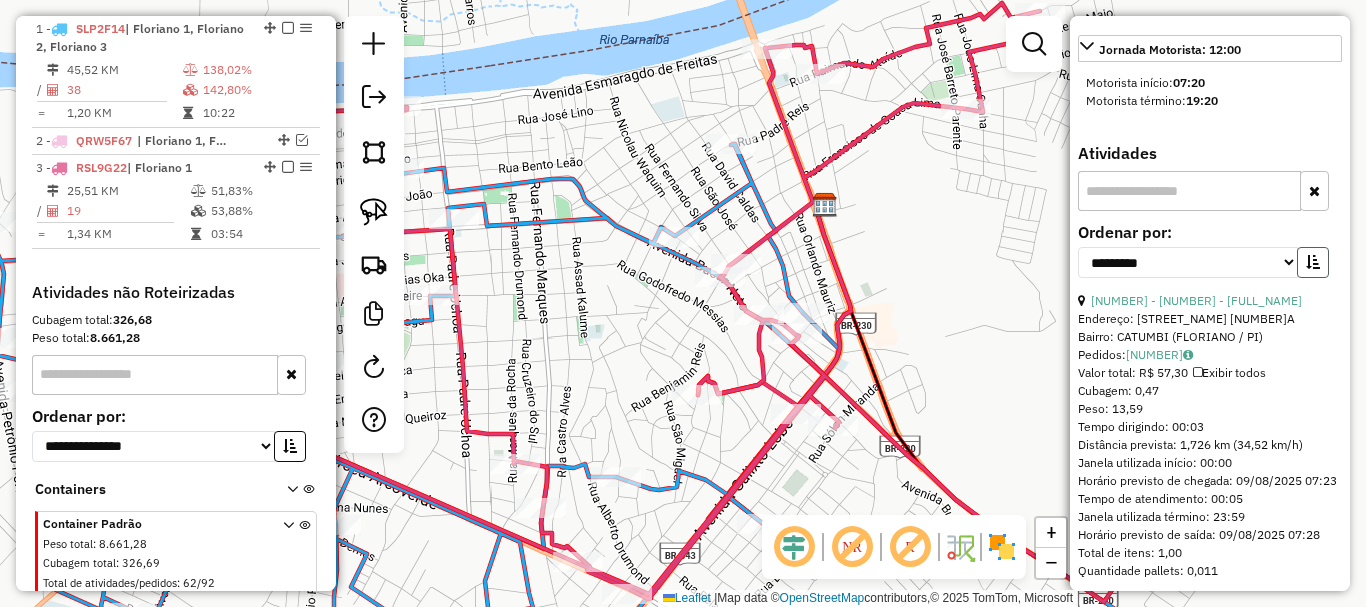 click at bounding box center [1313, 262] 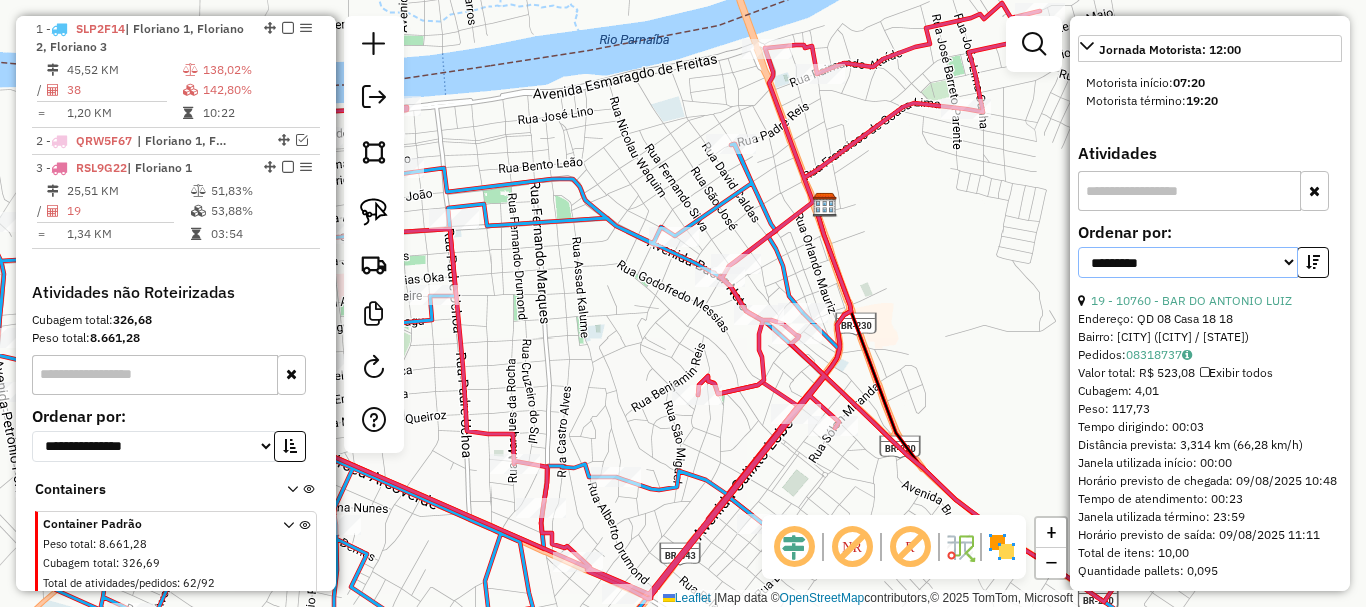 click on "**********" at bounding box center [1188, 262] 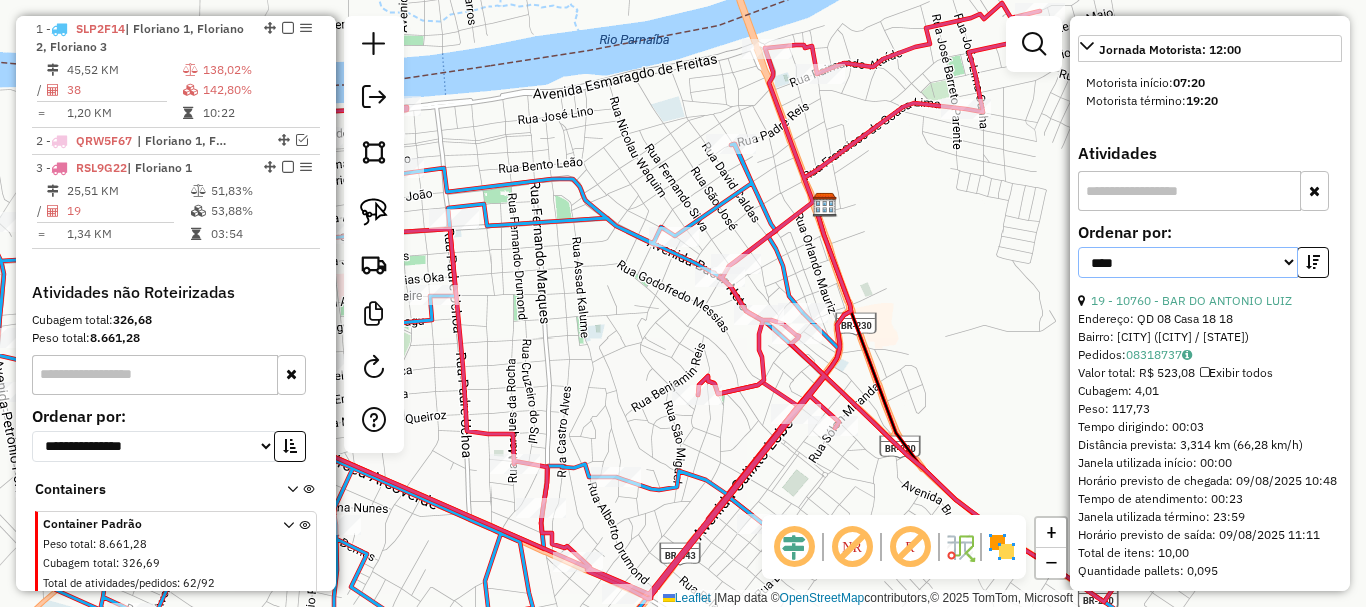 click on "**********" at bounding box center (1188, 262) 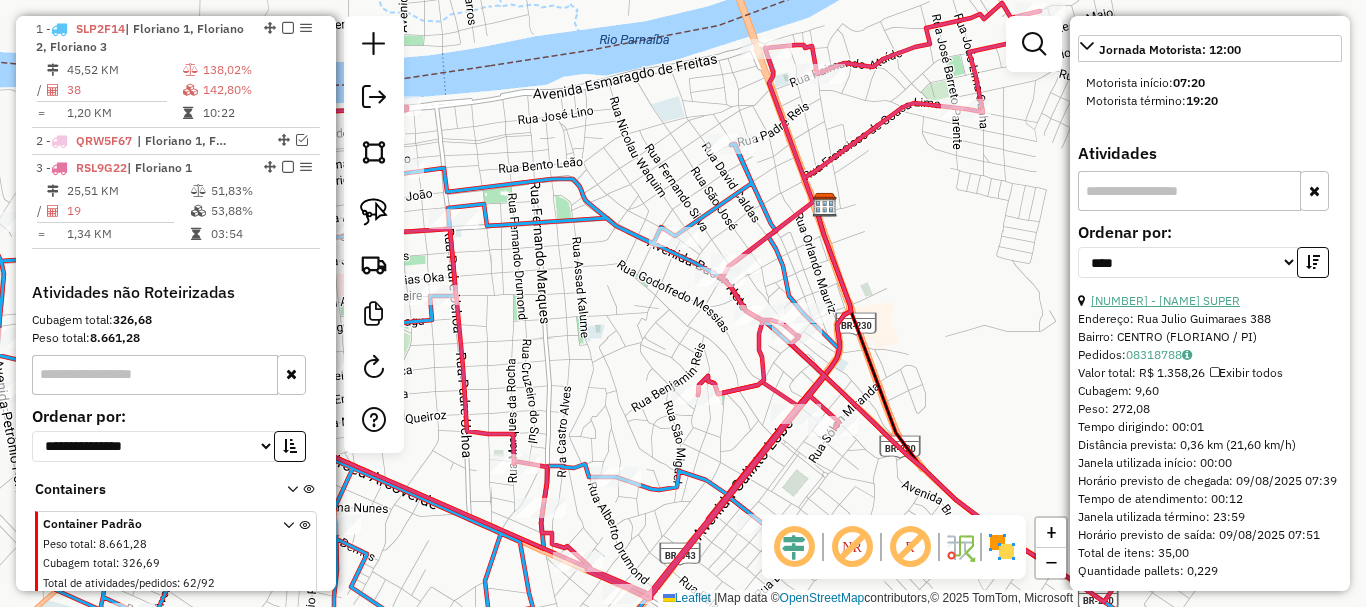 click on "3 - 13316 - M SANTOS SUPER" at bounding box center [1165, 300] 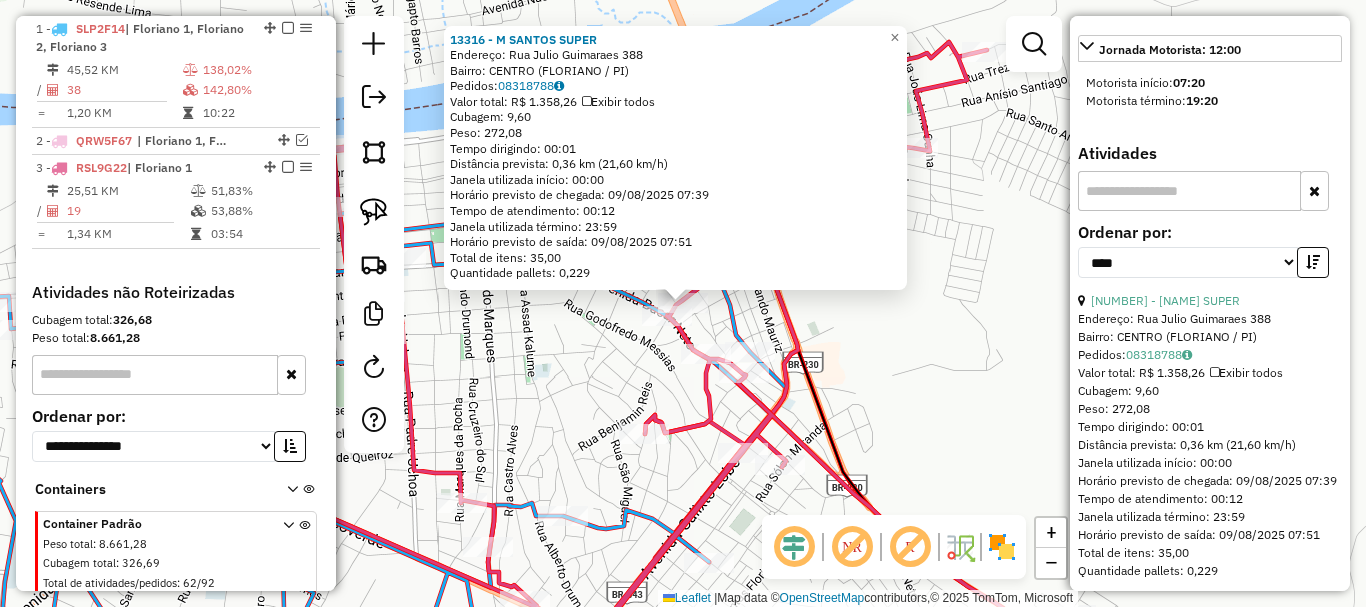 click on "Rota 1 - Placa SLP2F14  2020 - BD BAR DO PEPEU 13316 - M SANTOS SUPER  Endereço:  Rua Julio Guimaraes 388   Bairro: CENTRO (FLORIANO / PI)   Pedidos:  08318788   Valor total: R$ 1.358,26   Exibir todos   Cubagem: 9,60  Peso: 272,08  Tempo dirigindo: 00:01   Distância prevista: 0,36 km (21,60 km/h)   Janela utilizada início: 00:00   Horário previsto de chegada: 09/08/2025 07:39   Tempo de atendimento: 00:12   Janela utilizada término: 23:59   Horário previsto de saída: 09/08/2025 07:51   Total de itens: 35,00   Quantidade pallets: 0,229  × Janela de atendimento Grade de atendimento Capacidade Transportadoras Veículos Cliente Pedidos  Rotas Selecione os dias de semana para filtrar as janelas de atendimento  Seg   Ter   Qua   Qui   Sex   Sáb   Dom  Informe o período da janela de atendimento: De: Até:  Filtrar exatamente a janela do cliente  Considerar janela de atendimento padrão  Selecione os dias de semana para filtrar as grades de atendimento  Seg   Ter   Qua   Qui   Sex   Sáb   Dom   De:   De:" 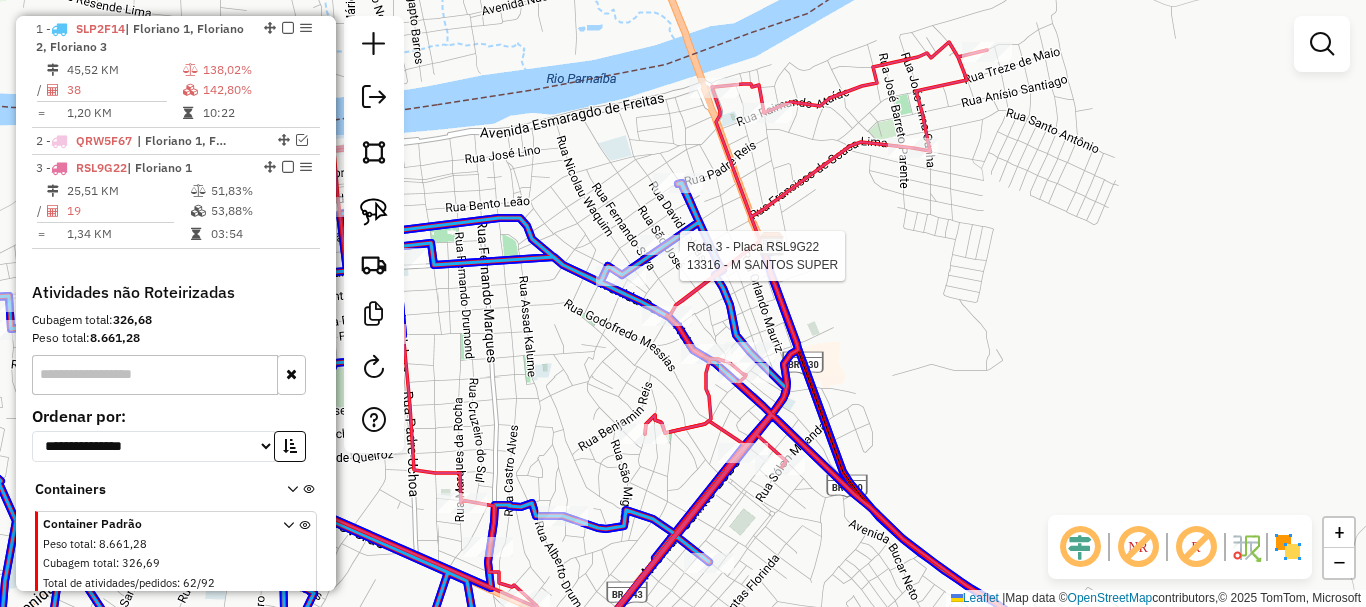 click 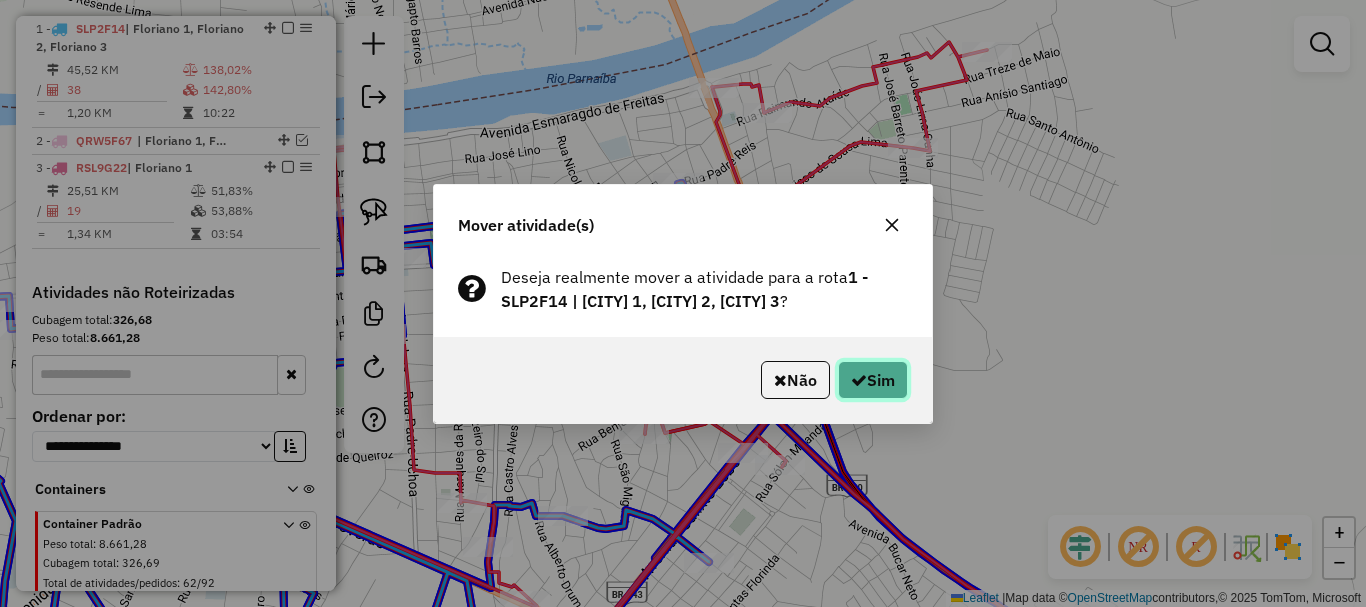 click on "Sim" 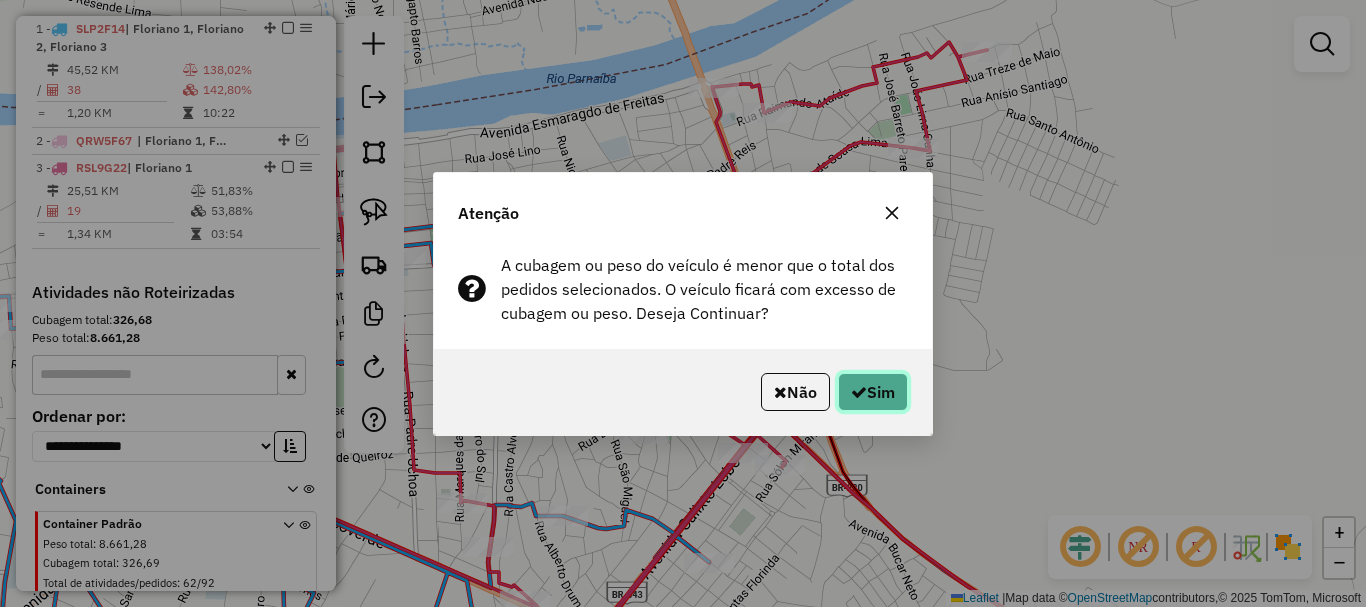 click on "Sim" 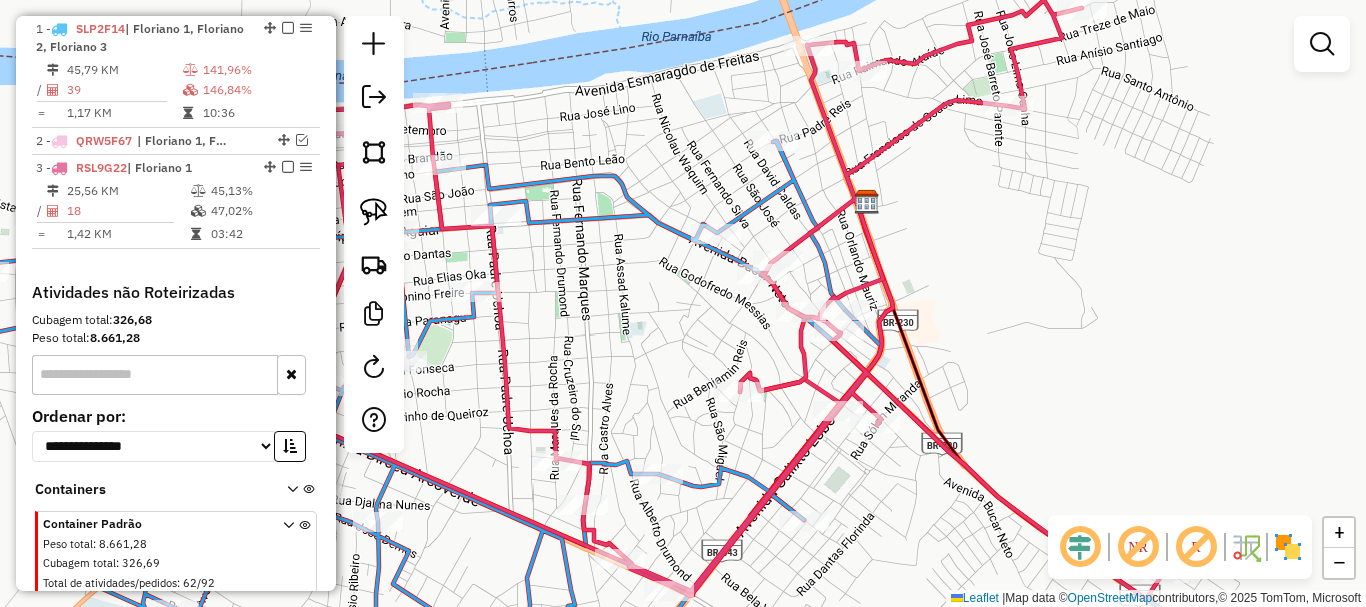 drag, startPoint x: 570, startPoint y: 367, endPoint x: 617, endPoint y: 347, distance: 51.078373 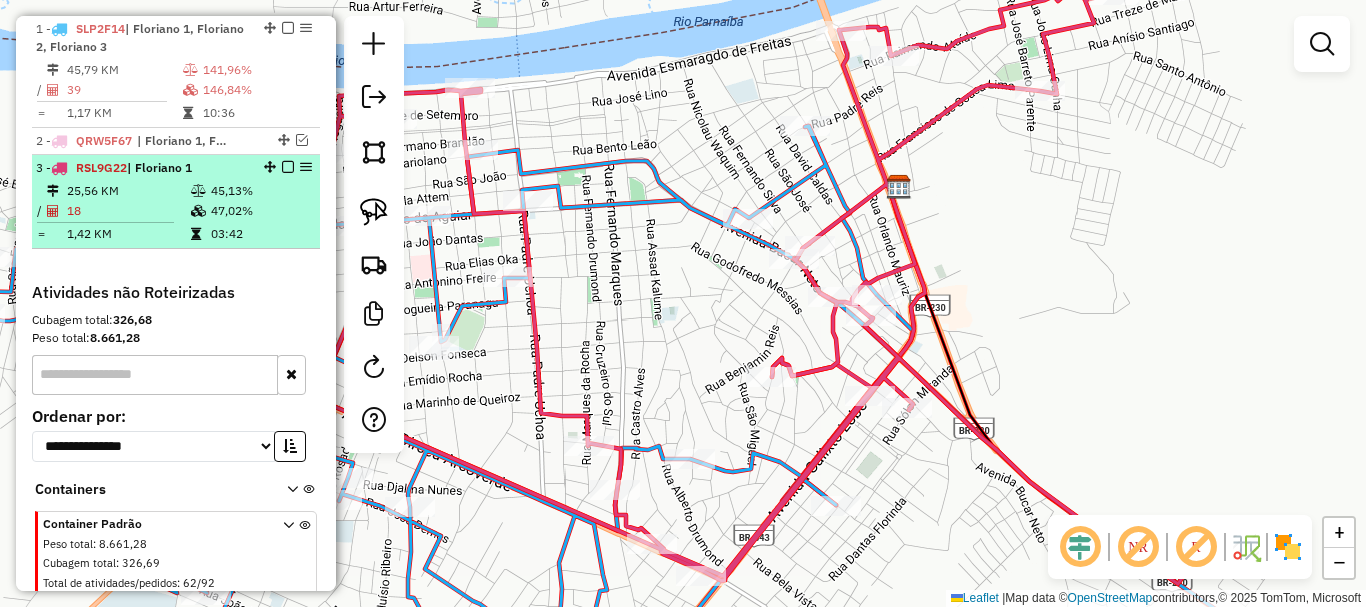 click on "18" at bounding box center (128, 211) 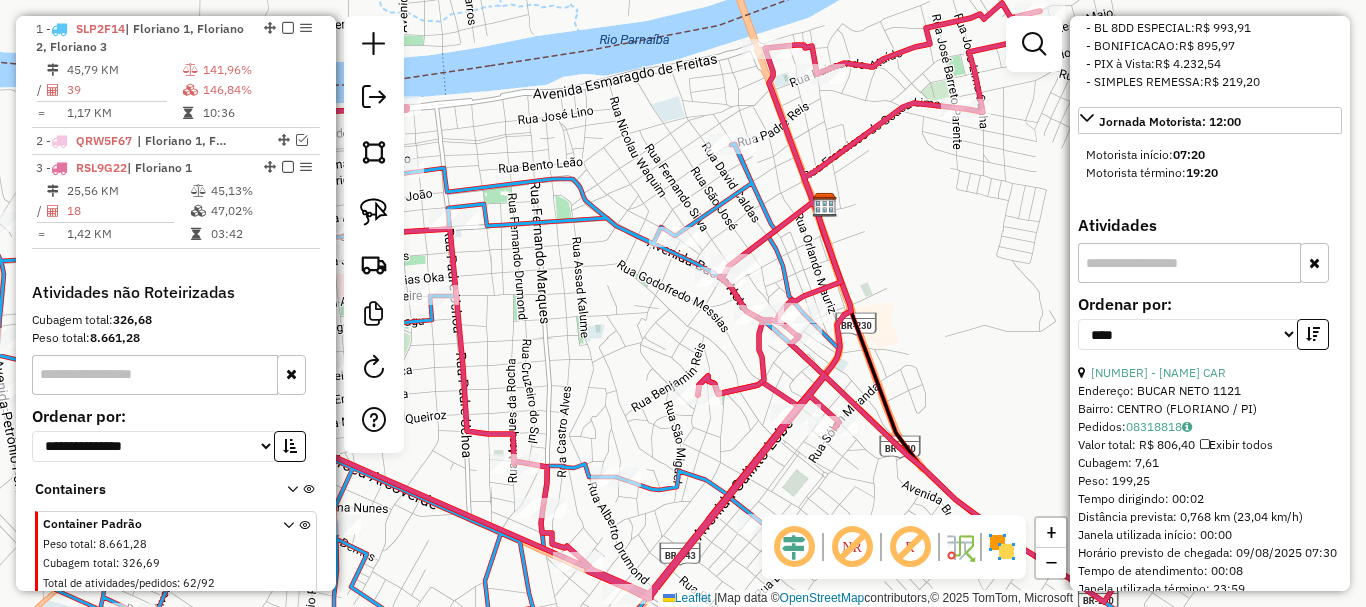 scroll, scrollTop: 1100, scrollLeft: 0, axis: vertical 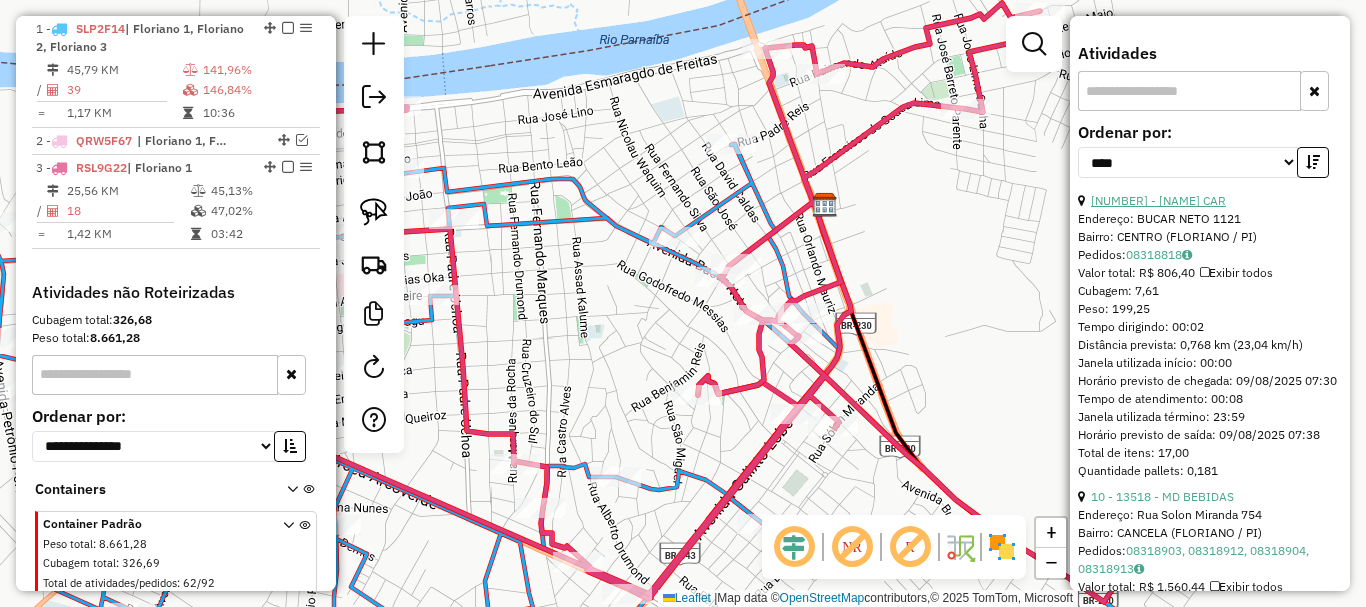 click on "2 - 12463 - RODRIGO DE MOURA CAR" at bounding box center [1158, 200] 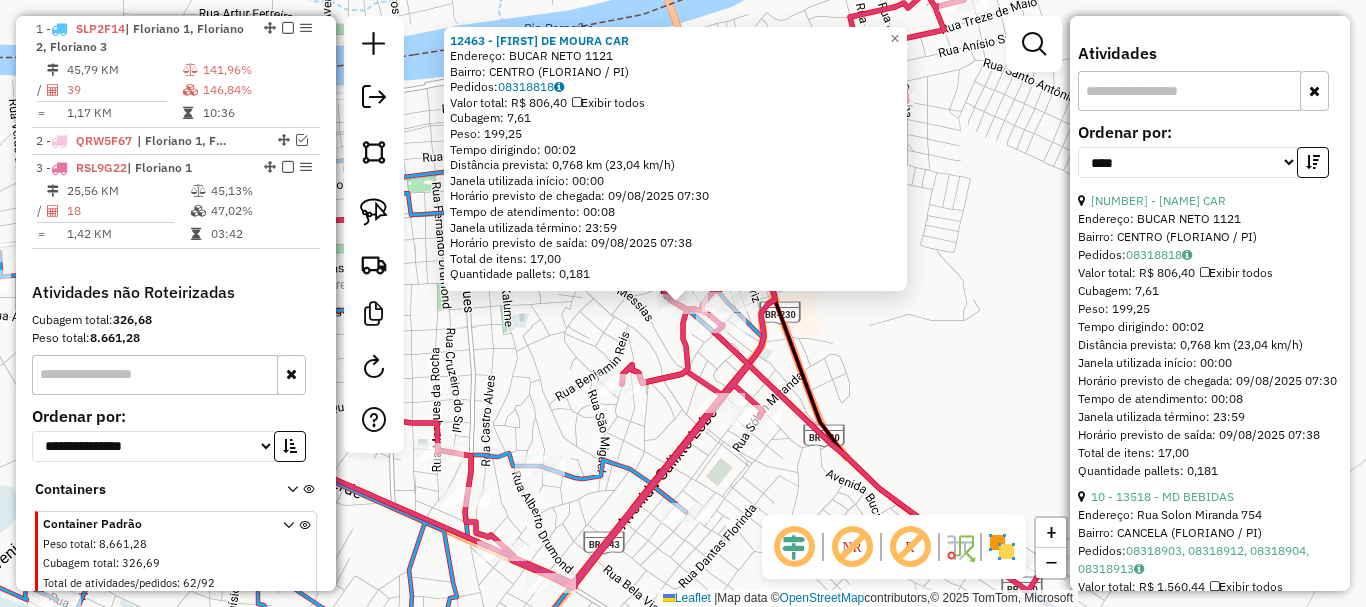 click on "Rota 3 - Placa RSL9G22  995 - KARICRISTNEY ALVES DE MOURA 12463 - RODRIGO DE MOURA CAR  Endereço:  BUCAR NETO 1121   Bairro: CENTRO (FLORIANO / PI)   Pedidos:  08318818   Valor total: R$ 806,40   Exibir todos   Cubagem: 7,61  Peso: 199,25  Tempo dirigindo: 00:02   Distância prevista: 0,768 km (23,04 km/h)   Janela utilizada início: 00:00   Horário previsto de chegada: 09/08/2025 07:30   Tempo de atendimento: 00:08   Janela utilizada término: 23:59   Horário previsto de saída: 09/08/2025 07:38   Total de itens: 17,00   Quantidade pallets: 0,181  × Janela de atendimento Grade de atendimento Capacidade Transportadoras Veículos Cliente Pedidos  Rotas Selecione os dias de semana para filtrar as janelas de atendimento  Seg   Ter   Qua   Qui   Sex   Sáb   Dom  Informe o período da janela de atendimento: De: Até:  Filtrar exatamente a janela do cliente  Considerar janela de atendimento padrão  Selecione os dias de semana para filtrar as grades de atendimento  Seg   Ter   Qua   Qui   Sex   Sáb   Dom  De:" 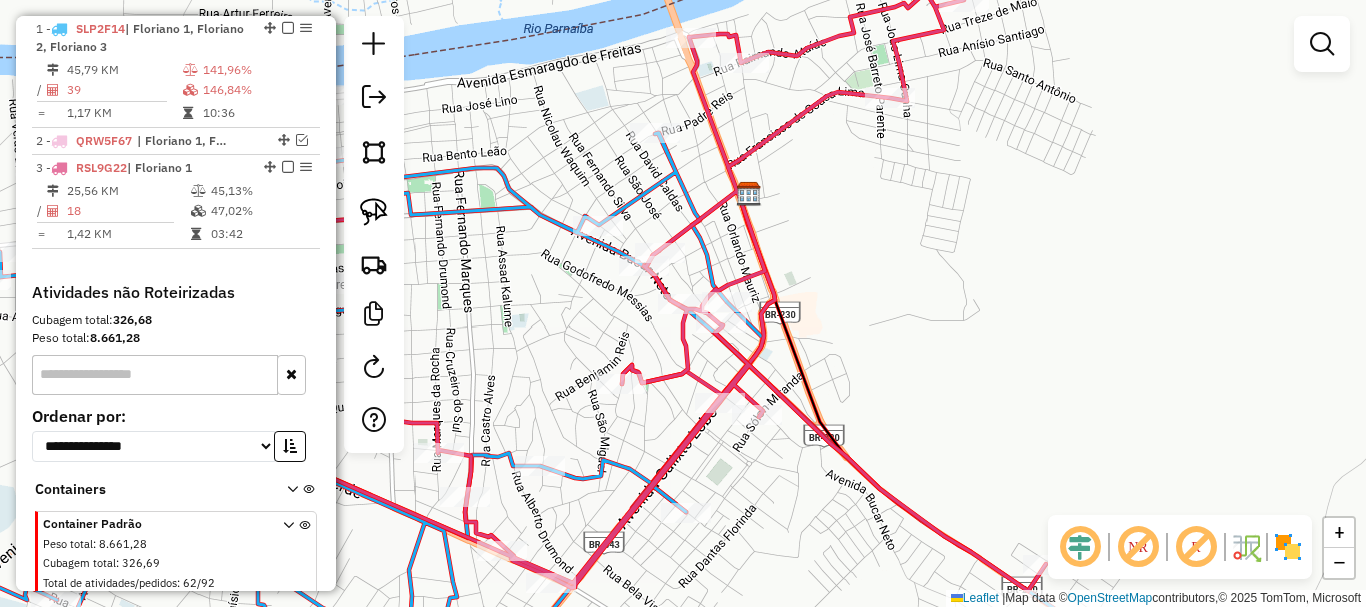 drag, startPoint x: 666, startPoint y: 325, endPoint x: 686, endPoint y: 358, distance: 38.587563 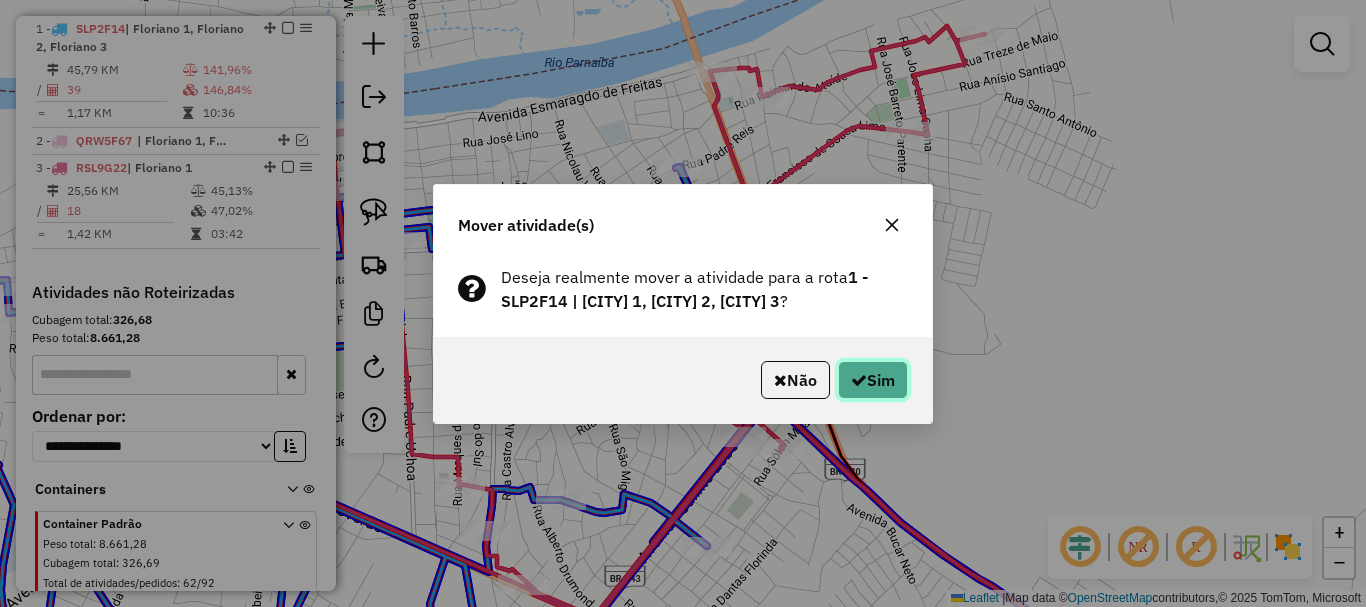 click on "Sim" 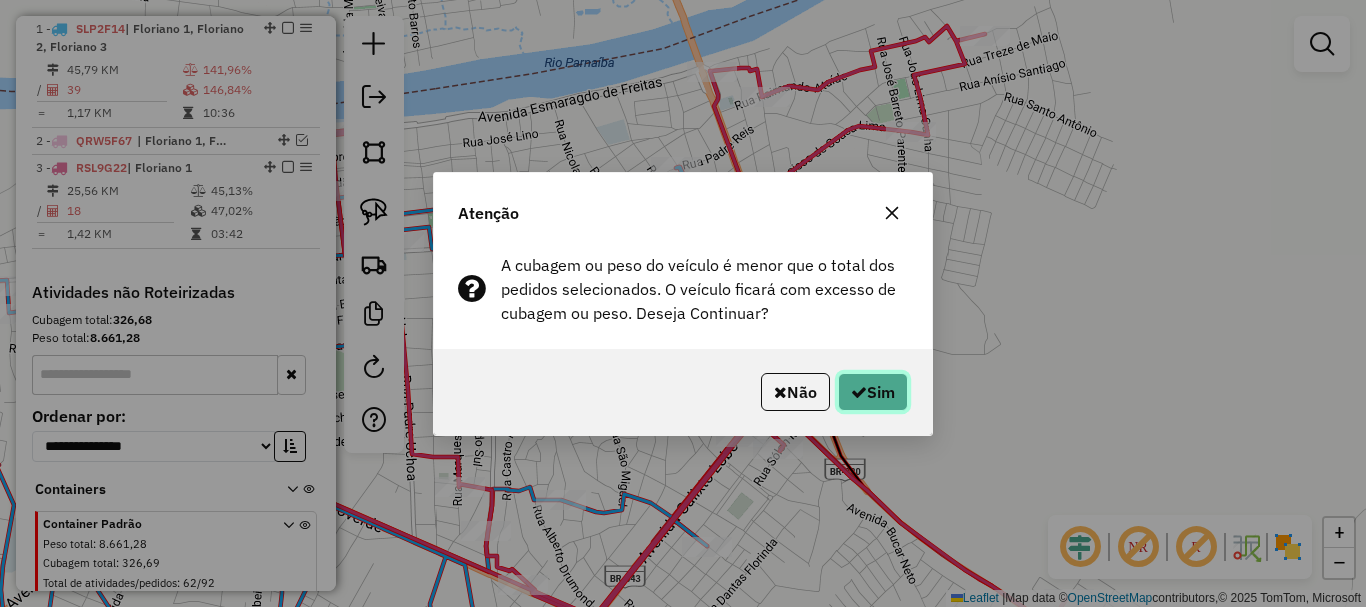 click on "Sim" 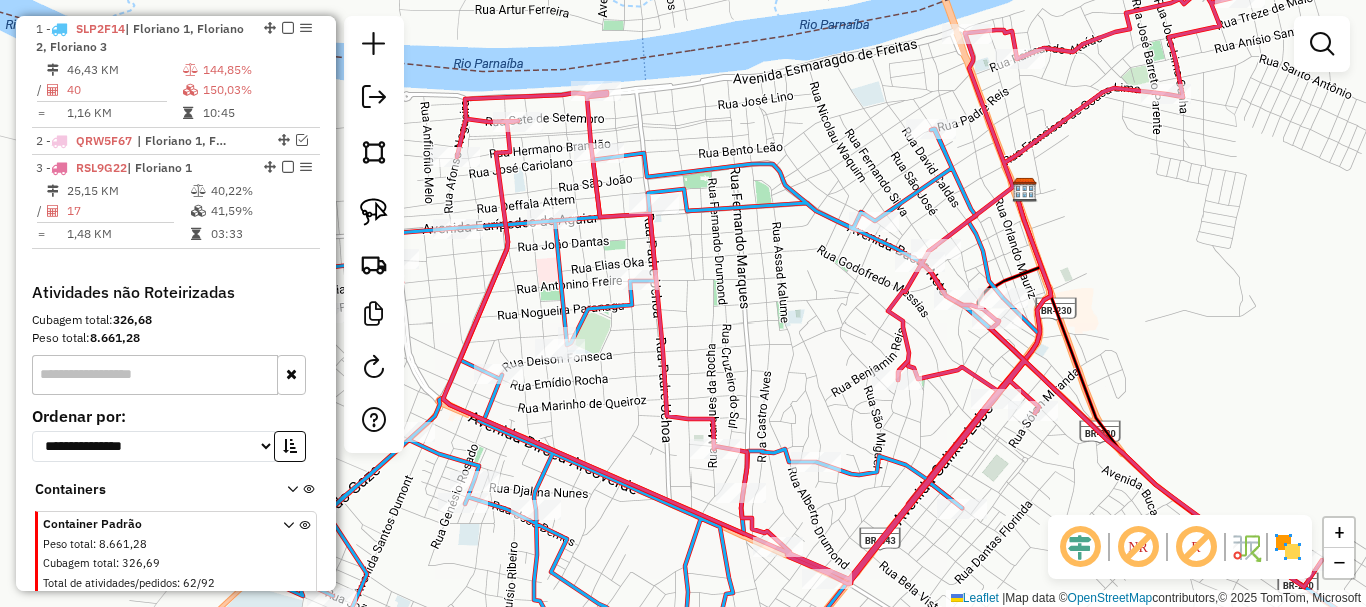 drag, startPoint x: 723, startPoint y: 314, endPoint x: 918, endPoint y: 264, distance: 201.30823 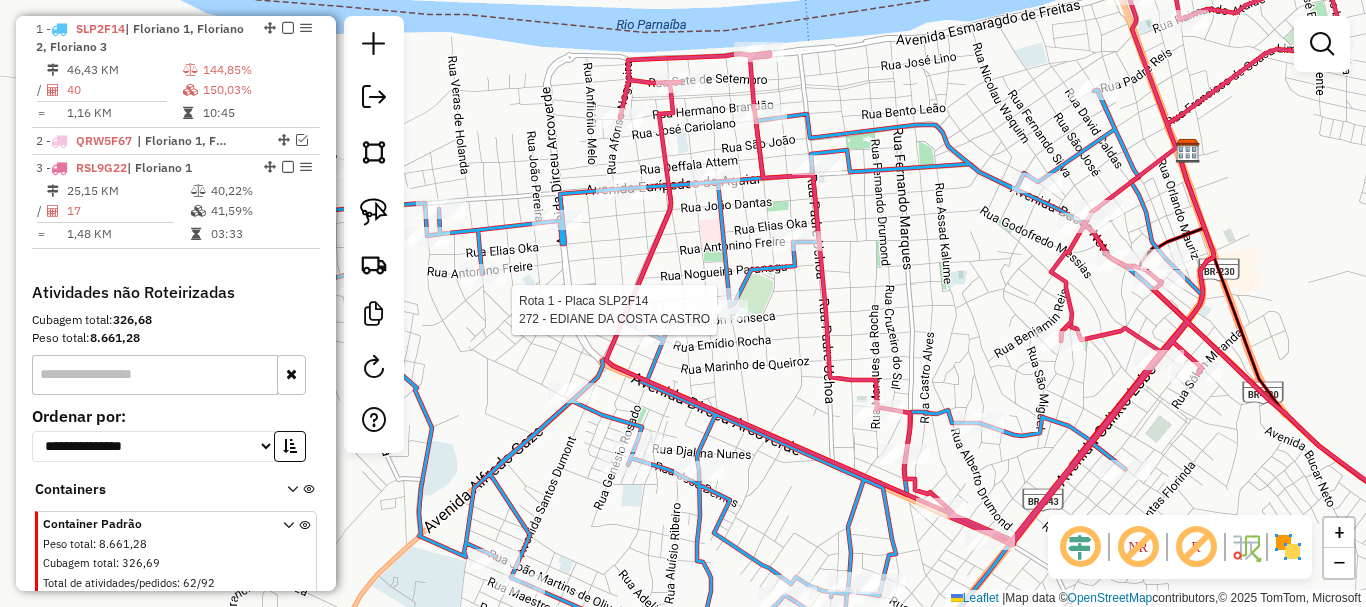 click 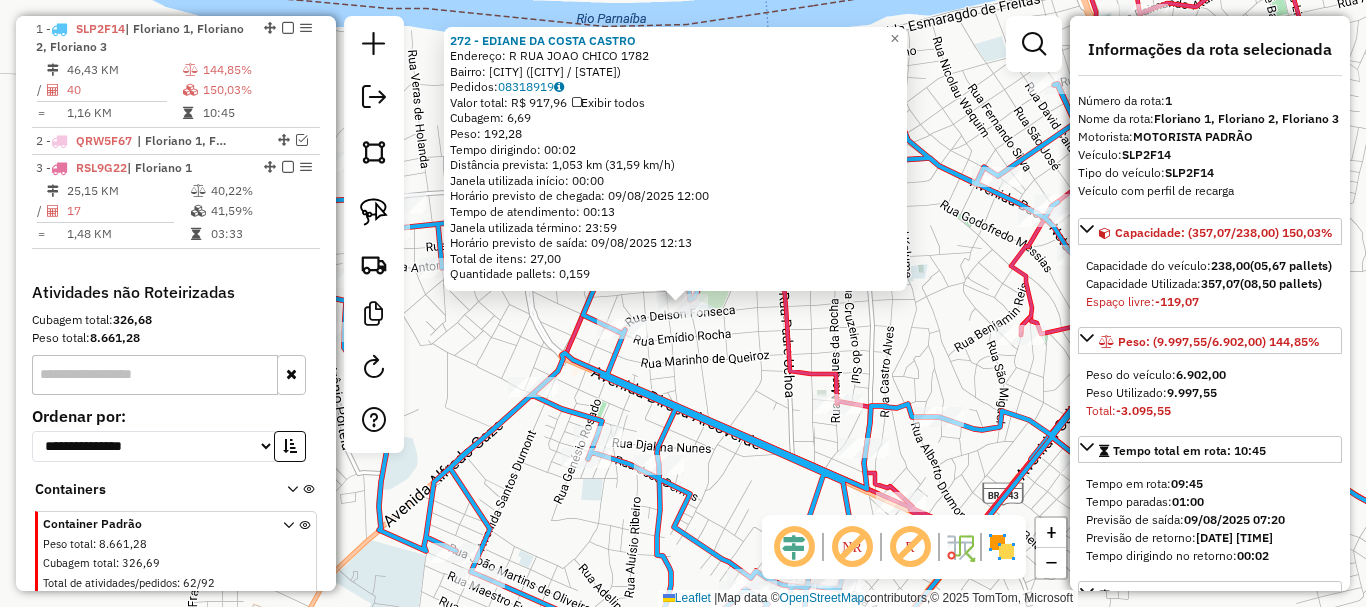 click on "272 - EDIANE DA COSTA CASTRO  Endereço: R   RUA JOAO CHICO                 1782   Bairro: MANGUINHA (FLORIANO / PI)   Pedidos:  08318919   Valor total: R$ 917,96   Exibir todos   Cubagem: 6,69  Peso: 192,28  Tempo dirigindo: 00:02   Distância prevista: 1,053 km (31,59 km/h)   Janela utilizada início: 00:00   Horário previsto de chegada: 09/08/2025 12:00   Tempo de atendimento: 00:13   Janela utilizada término: 23:59   Horário previsto de saída: 09/08/2025 12:13   Total de itens: 27,00   Quantidade pallets: 0,159  × Janela de atendimento Grade de atendimento Capacidade Transportadoras Veículos Cliente Pedidos  Rotas Selecione os dias de semana para filtrar as janelas de atendimento  Seg   Ter   Qua   Qui   Sex   Sáb   Dom  Informe o período da janela de atendimento: De: Até:  Filtrar exatamente a janela do cliente  Considerar janela de atendimento padrão  Selecione os dias de semana para filtrar as grades de atendimento  Seg   Ter   Qua   Qui   Sex   Sáb   Dom   Peso mínimo:   Peso máximo:  De:" 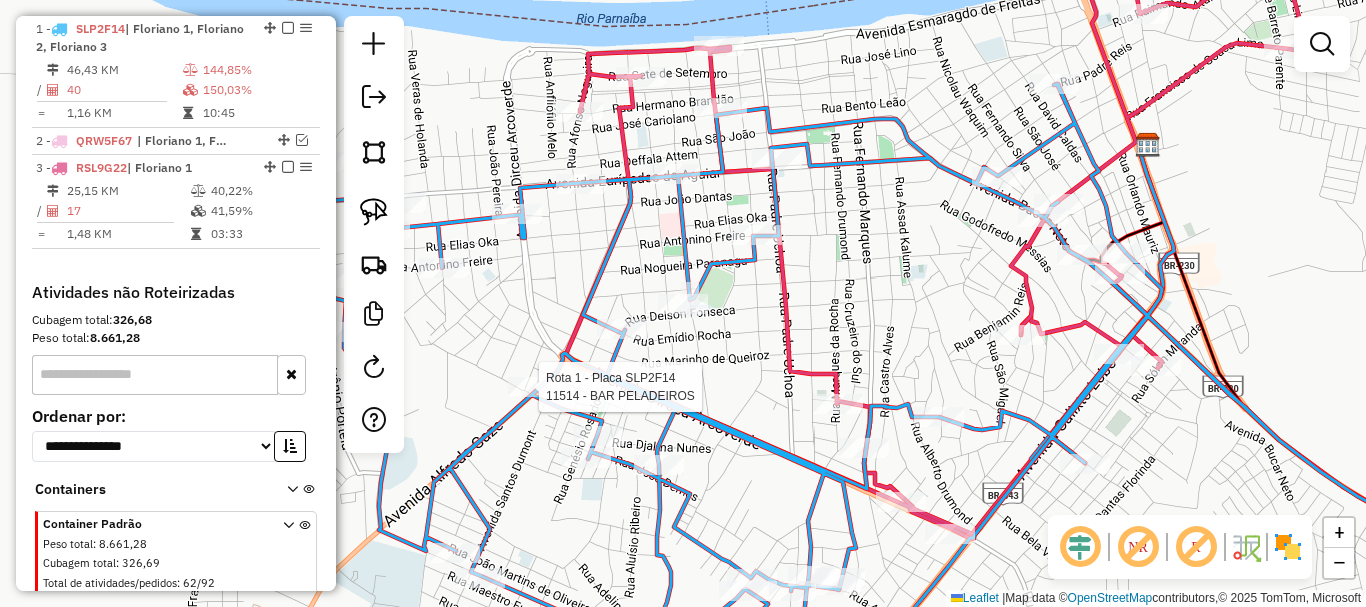 select on "*********" 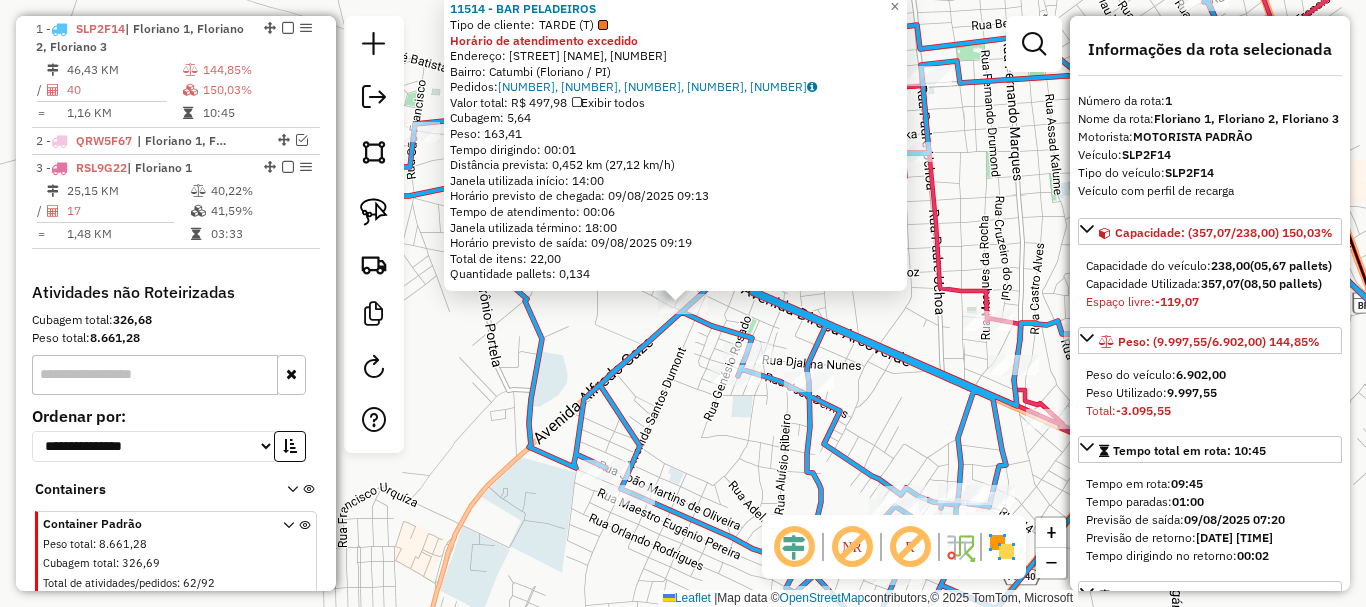 click on "11514 - BAR PELADEIROS  Tipo de cliente:   TARDE (T)  Horário de atendimento excedido  Endereço: Travessa Luiz Meireles, 130   Bairro: Catumbi (Floriano / PI)   Pedidos:  08318751, 08318754, 08318757, 08318758, 08318752   Valor total: R$ 497,98   Exibir todos   Cubagem: 5,64  Peso: 163,41  Tempo dirigindo: 00:01   Distância prevista: 0,452 km (27,12 km/h)   Janela utilizada início: 14:00   Horário previsto de chegada: 09/08/2025 09:13   Tempo de atendimento: 00:06   Janela utilizada término: 18:00   Horário previsto de saída: 09/08/2025 09:19   Total de itens: 22,00   Quantidade pallets: 0,134  × Janela de atendimento Grade de atendimento Capacidade Transportadoras Veículos Cliente Pedidos  Rotas Selecione os dias de semana para filtrar as janelas de atendimento  Seg   Ter   Qua   Qui   Sex   Sáb   Dom  Informe o período da janela de atendimento: De: Até:  Filtrar exatamente a janela do cliente  Considerar janela de atendimento padrão   Seg   Ter   Qua   Qui   Sex   Sáb   Dom   Peso mínimo:  +" 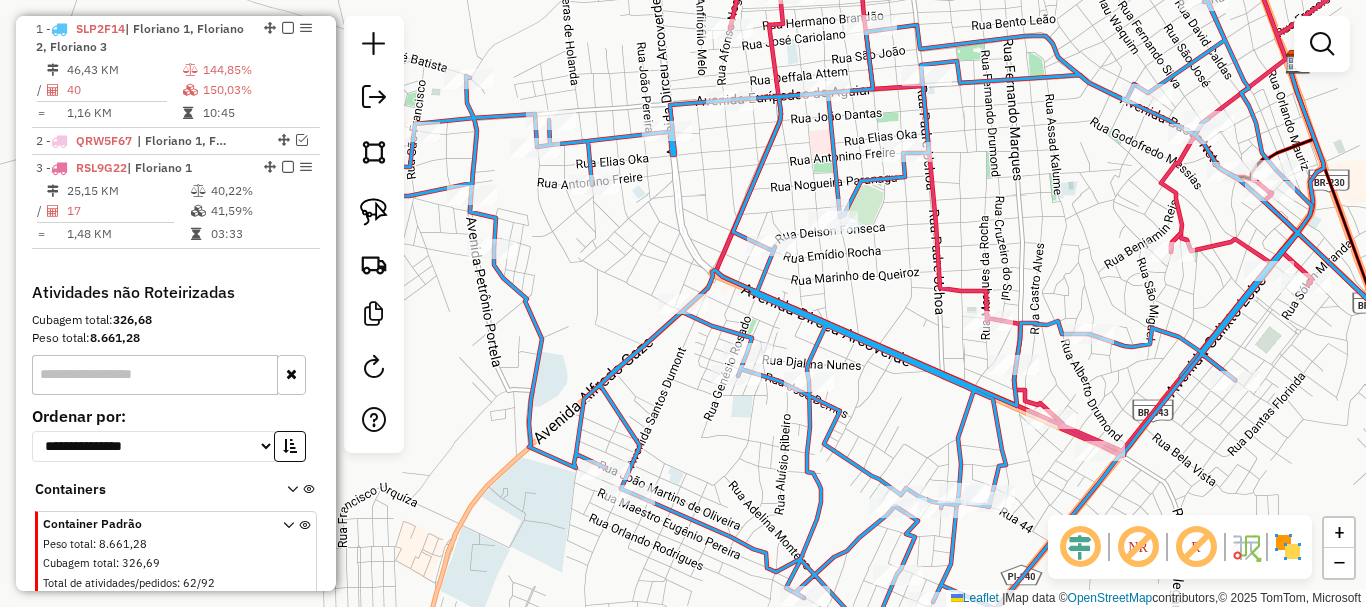 drag, startPoint x: 610, startPoint y: 358, endPoint x: 629, endPoint y: 396, distance: 42.48529 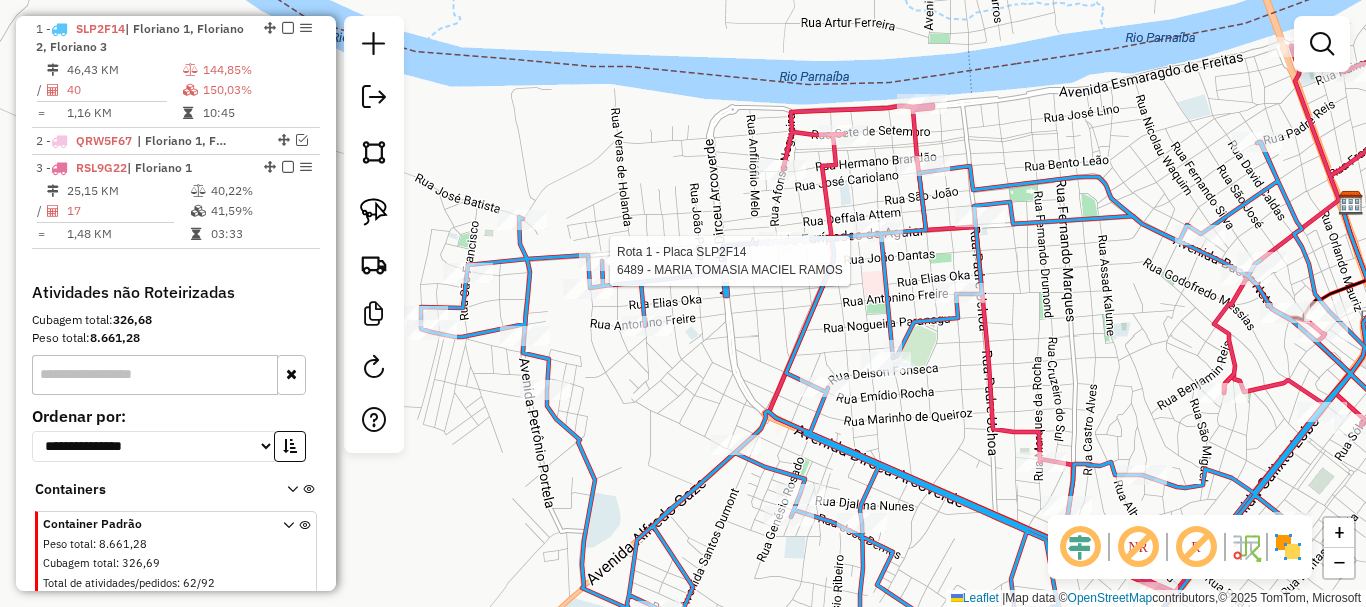 click 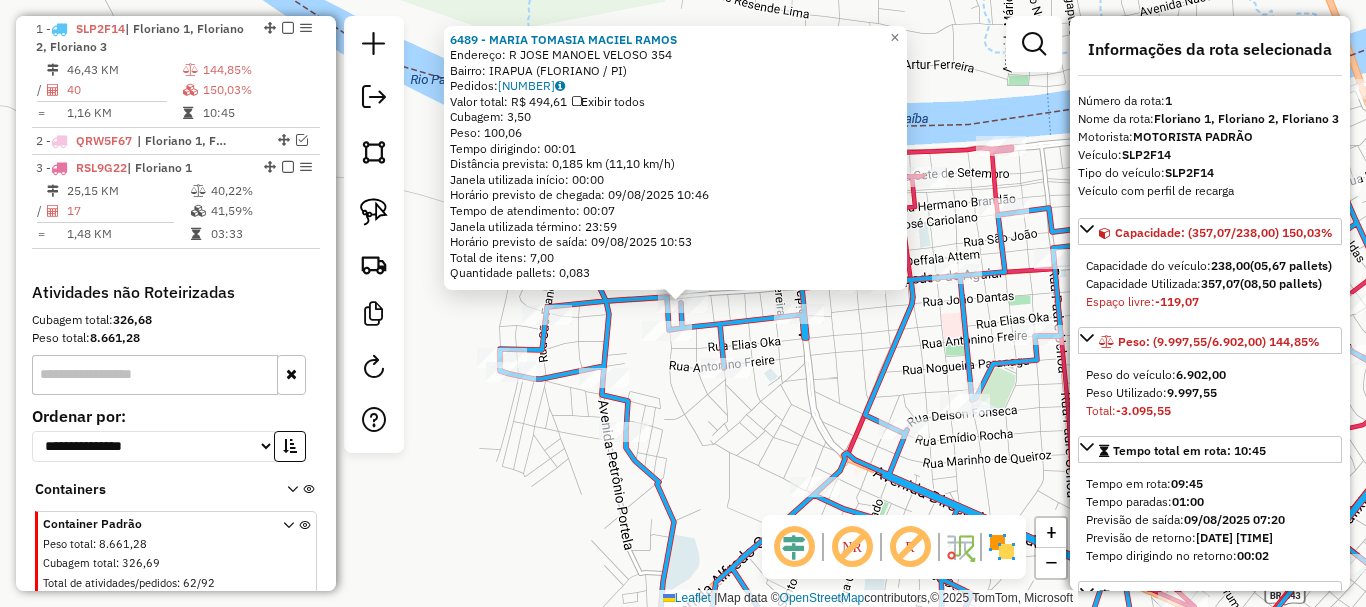 click on "Rota 1 - Placa SLP2F14  3285 - MARIA DA PAIXAO PEREIRA DA SILVA 6489 - MARIA TOMASIA MACIEL RAMOS  Endereço: R   JOSE MANOEL VELOSO             354   Bairro: IRAPUA (FLORIANO / PI)   Pedidos:  08318731   Valor total: R$ 494,61   Exibir todos   Cubagem: 3,50  Peso: 100,06  Tempo dirigindo: 00:01   Distância prevista: 0,185 km (11,10 km/h)   Janela utilizada início: 00:00   Horário previsto de chegada: 09/08/2025 10:46   Tempo de atendimento: 00:07   Janela utilizada término: 23:59   Horário previsto de saída: 09/08/2025 10:53   Total de itens: 7,00   Quantidade pallets: 0,083  × Janela de atendimento Grade de atendimento Capacidade Transportadoras Veículos Cliente Pedidos  Rotas Selecione os dias de semana para filtrar as janelas de atendimento  Seg   Ter   Qua   Qui   Sex   Sáb   Dom  Informe o período da janela de atendimento: De: Até:  Filtrar exatamente a janela do cliente  Considerar janela de atendimento padrão  Selecione os dias de semana para filtrar as grades de atendimento  Seg   Ter  +" 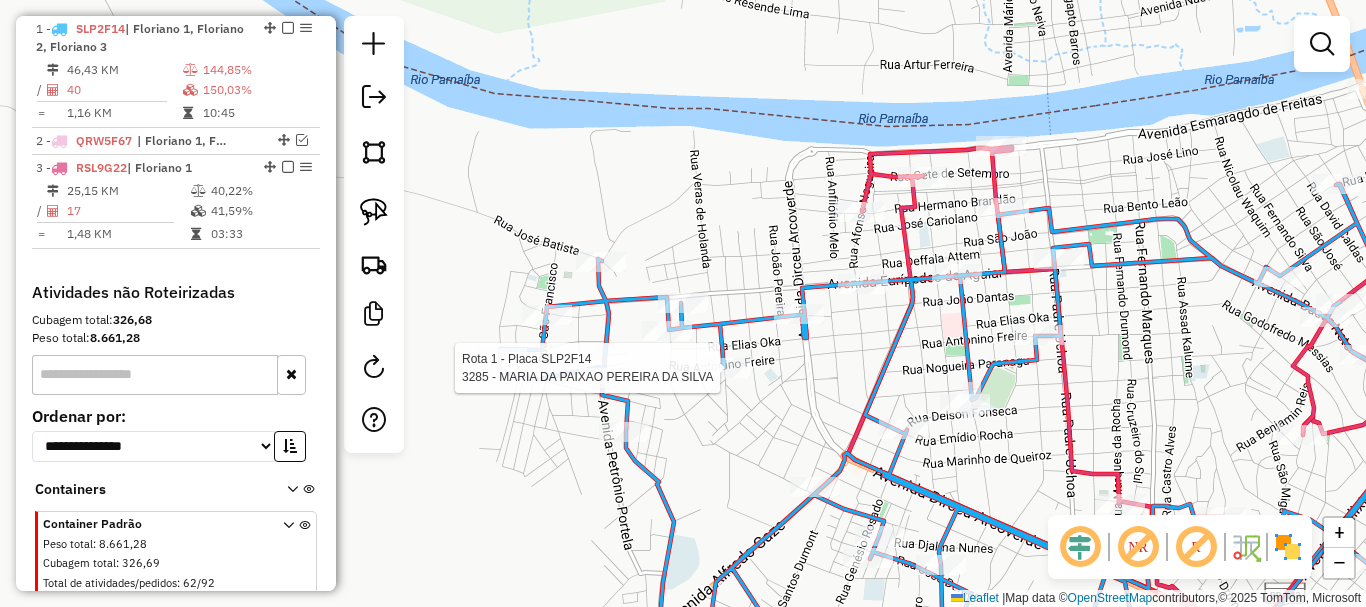 click 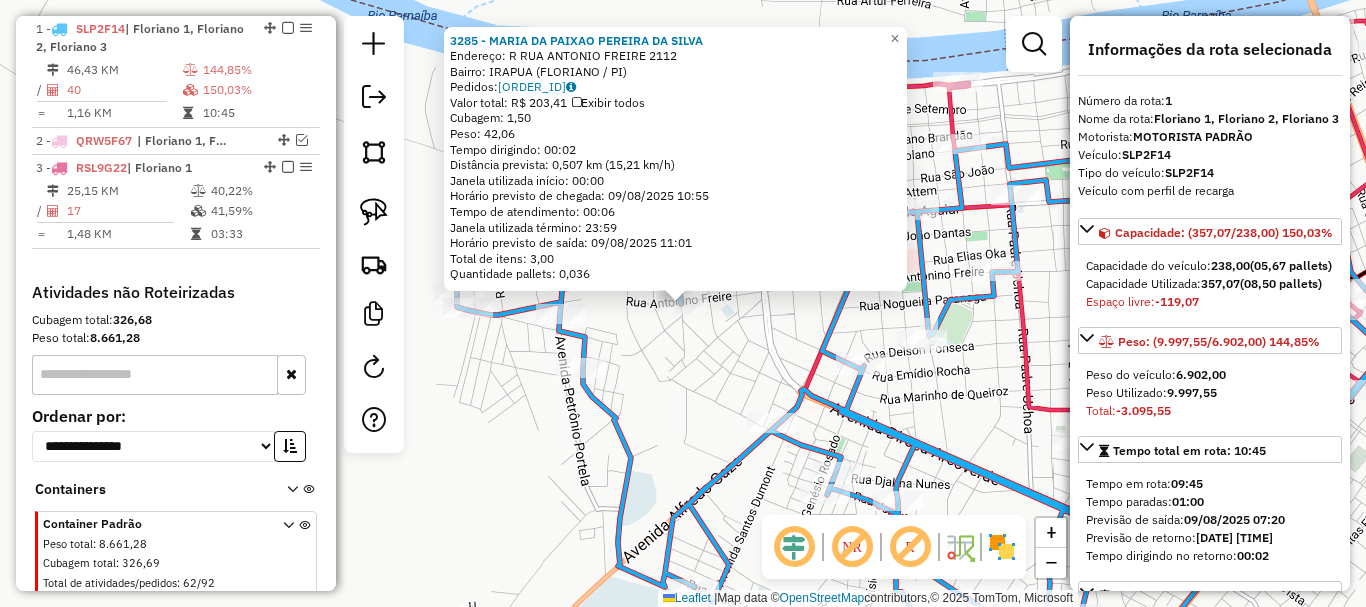 click on "3285 - MARIA DA PAIXAO PEREIRA DA SILVA  Endereço: R   RUA ANTONIO FREIRE             2112   Bairro: IRAPUA (FLORIANO / PI)   Pedidos:  08318727   Valor total: R$ 203,41   Exibir todos   Cubagem: 1,50  Peso: 42,06  Tempo dirigindo: 00:02   Distância prevista: 0,507 km (15,21 km/h)   Janela utilizada início: 00:00   Horário previsto de chegada: 09/08/2025 10:55   Tempo de atendimento: 00:06   Janela utilizada término: 23:59   Horário previsto de saída: 09/08/2025 11:01   Total de itens: 3,00   Quantidade pallets: 0,036  × Janela de atendimento Grade de atendimento Capacidade Transportadoras Veículos Cliente Pedidos  Rotas Selecione os dias de semana para filtrar as janelas de atendimento  Seg   Ter   Qua   Qui   Sex   Sáb   Dom  Informe o período da janela de atendimento: De: Até:  Filtrar exatamente a janela do cliente  Considerar janela de atendimento padrão  Selecione os dias de semana para filtrar as grades de atendimento  Seg   Ter   Qua   Qui   Sex   Sáb   Dom   Peso mínimo:   De:   Até:" 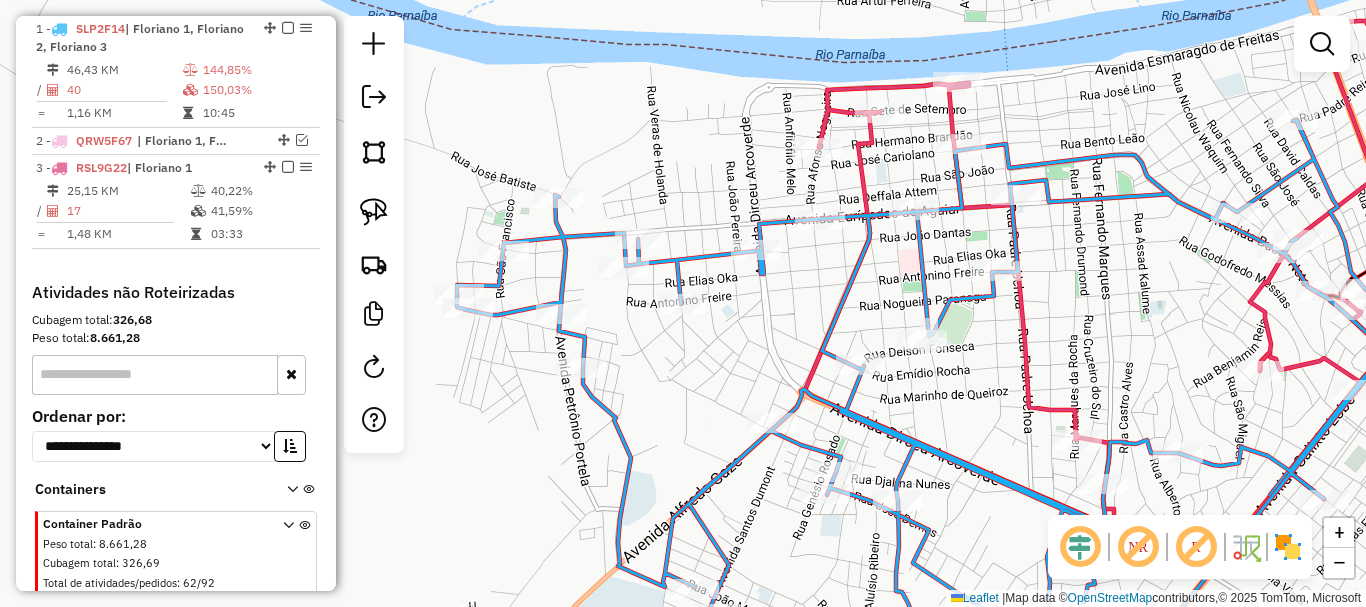 click on "3285 - MARIA DA PAIXAO PEREIRA DA SILVA  Endereço: R   RUA ANTONIO FREIRE             2112   Bairro: IRAPUA (FLORIANO / PI)   Pedidos:  08318727   Valor total: R$ 203,41   Exibir todos   Cubagem: 1,50  Peso: 42,06  Tempo dirigindo: 00:02   Distância prevista: 0,507 km (15,21 km/h)   Janela utilizada início: 00:00   Horário previsto de chegada: 09/08/2025 10:55   Tempo de atendimento: 00:06   Janela utilizada término: 23:59   Horário previsto de saída: 09/08/2025 11:01   Total de itens: 3,00   Quantidade pallets: 0,036  × Janela de atendimento Grade de atendimento Capacidade Transportadoras Veículos Cliente Pedidos  Rotas Selecione os dias de semana para filtrar as janelas de atendimento  Seg   Ter   Qua   Qui   Sex   Sáb   Dom  Informe o período da janela de atendimento: De: Até:  Filtrar exatamente a janela do cliente  Considerar janela de atendimento padrão  Selecione os dias de semana para filtrar as grades de atendimento  Seg   Ter   Qua   Qui   Sex   Sáb   Dom   Peso mínimo:   De:   Até:" 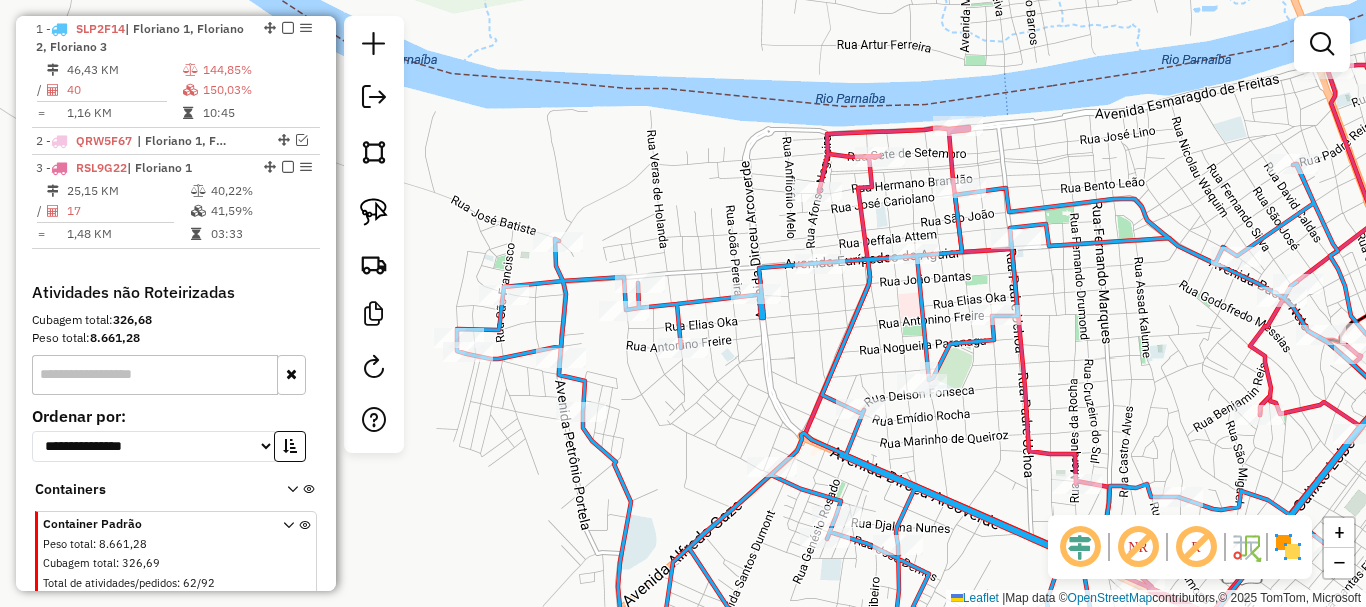 select on "*********" 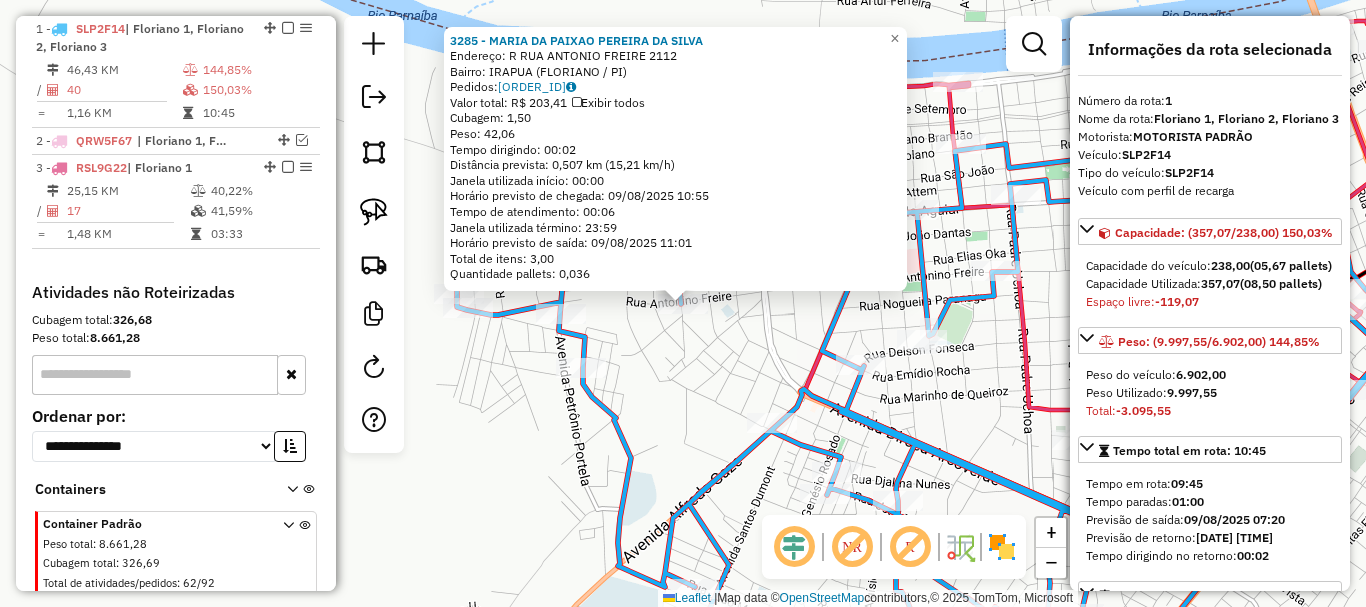 click on "3285 - MARIA DA PAIXAO PEREIRA DA SILVA  Endereço: R   RUA ANTONIO FREIRE             2112   Bairro: IRAPUA (FLORIANO / PI)   Pedidos:  08318727   Valor total: R$ 203,41   Exibir todos   Cubagem: 1,50  Peso: 42,06  Tempo dirigindo: 00:02   Distância prevista: 0,507 km (15,21 km/h)   Janela utilizada início: 00:00   Horário previsto de chegada: 09/08/2025 10:55   Tempo de atendimento: 00:06   Janela utilizada término: 23:59   Horário previsto de saída: 09/08/2025 11:01   Total de itens: 3,00   Quantidade pallets: 0,036  × Janela de atendimento Grade de atendimento Capacidade Transportadoras Veículos Cliente Pedidos  Rotas Selecione os dias de semana para filtrar as janelas de atendimento  Seg   Ter   Qua   Qui   Sex   Sáb   Dom  Informe o período da janela de atendimento: De: Até:  Filtrar exatamente a janela do cliente  Considerar janela de atendimento padrão  Selecione os dias de semana para filtrar as grades de atendimento  Seg   Ter   Qua   Qui   Sex   Sáb   Dom   Peso mínimo:   De:   Até:" 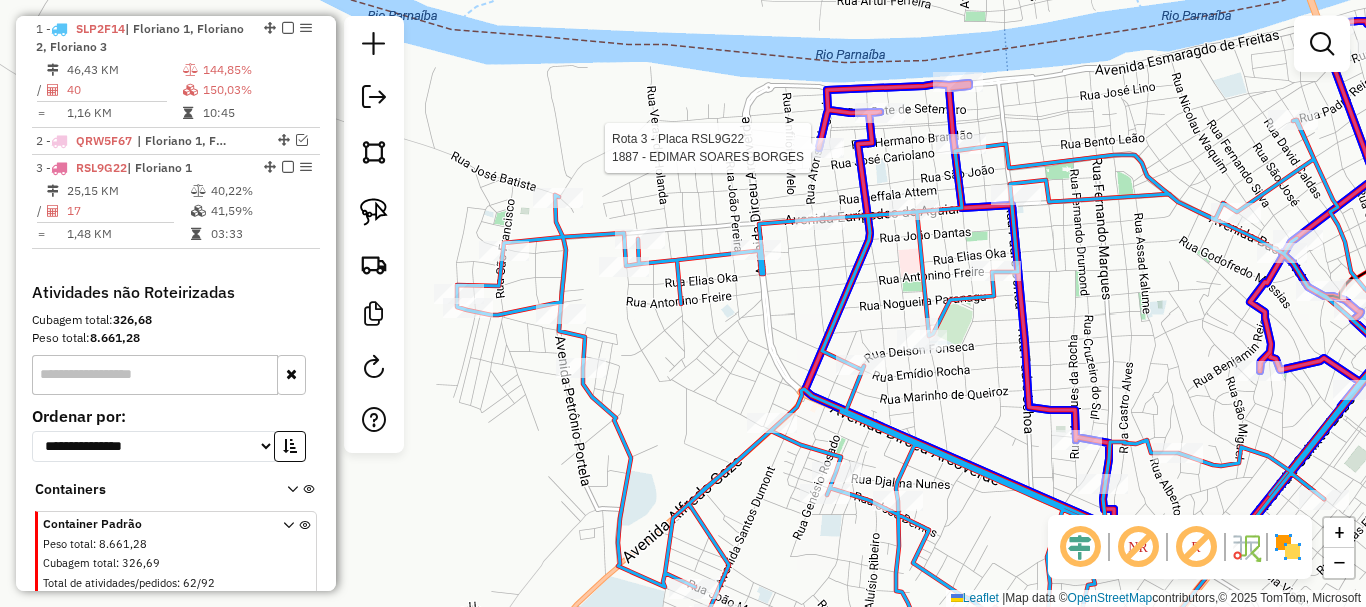 click 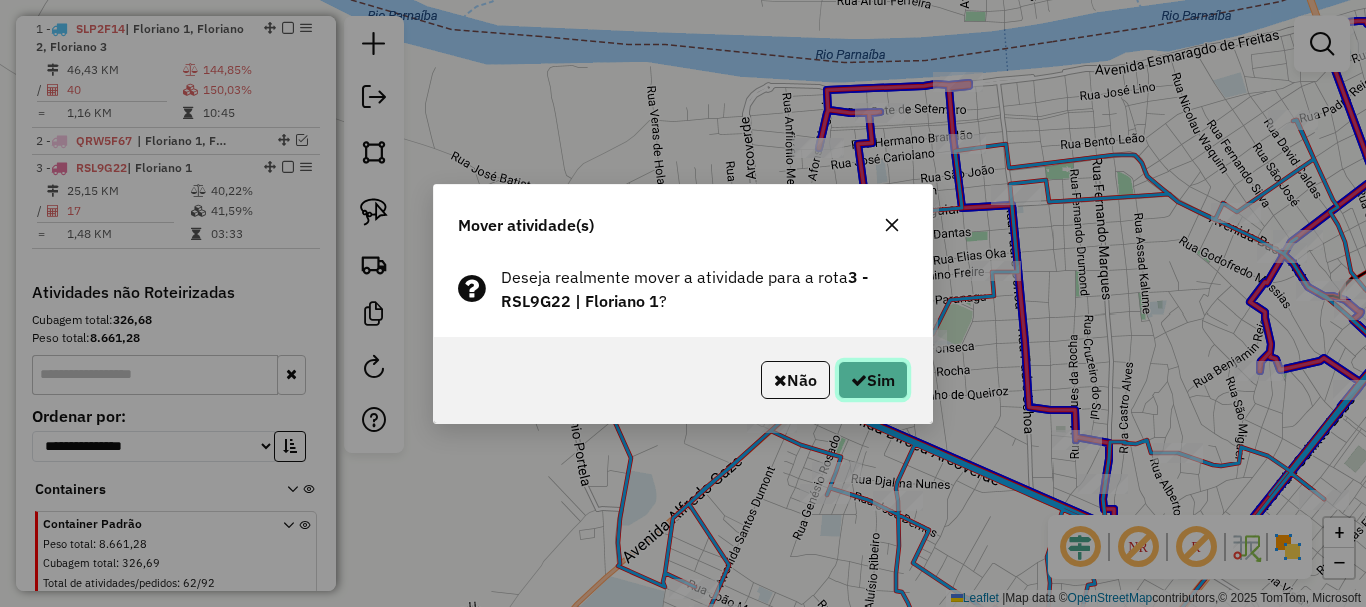 click on "Sim" 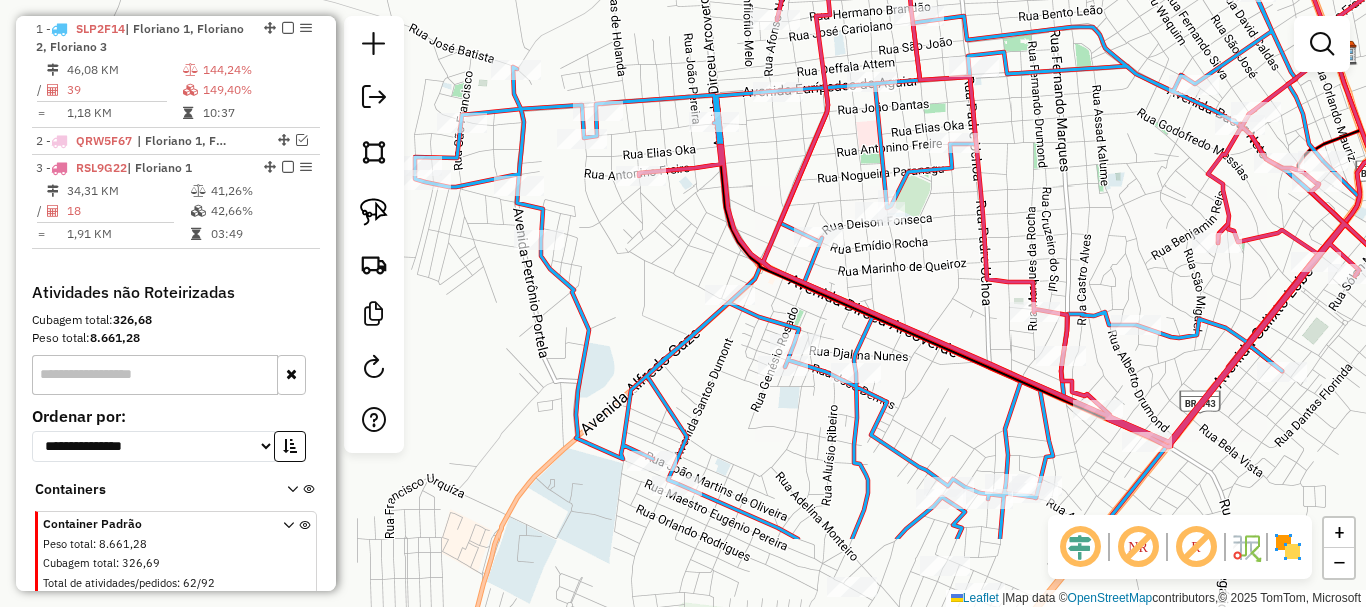 drag, startPoint x: 956, startPoint y: 486, endPoint x: 854, endPoint y: 265, distance: 243.40295 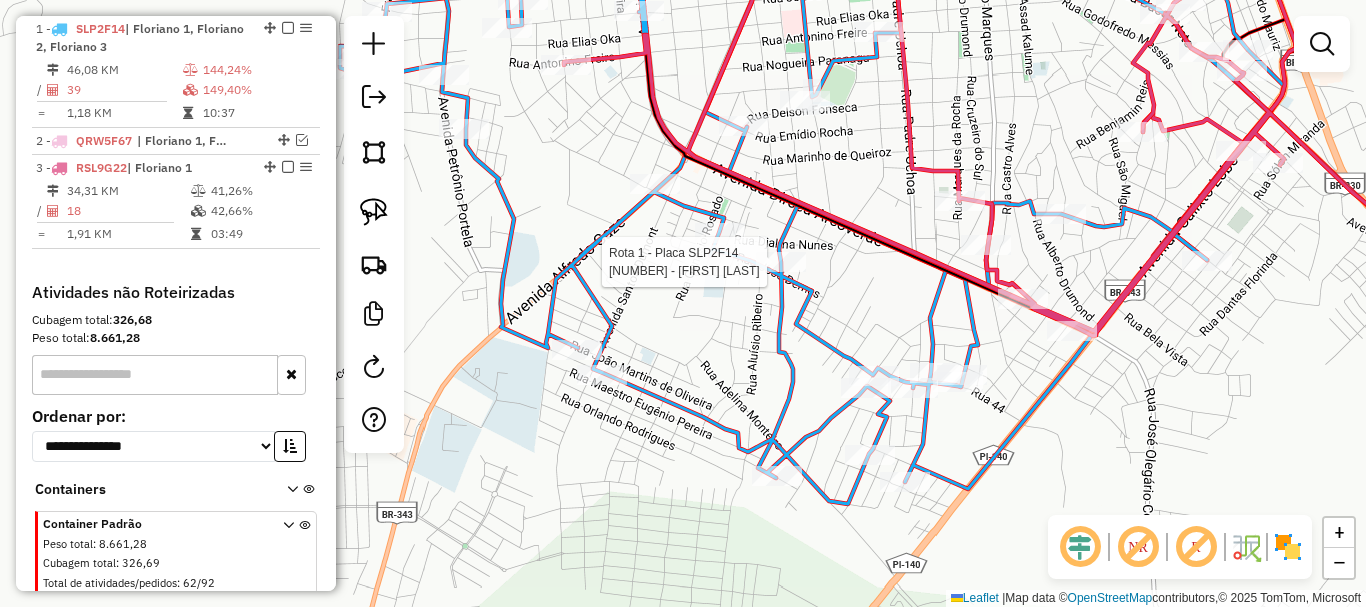 select on "*********" 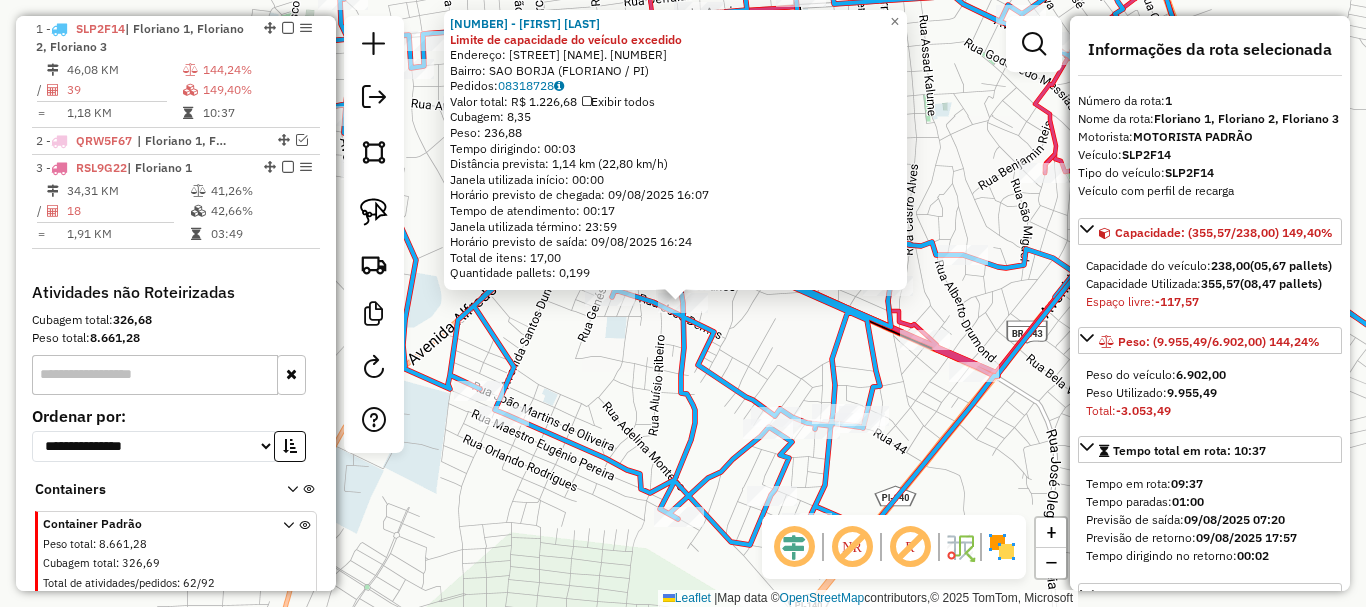 click on "3378 - FRANCISCO A. LEITE Limite de capacidade do veículo excedido  Endereço: R   RUA GABRIEL FERREIRA.          1670   Bairro: SAO BORJA (FLORIANO / PI)   Pedidos:  08318728   Valor total: R$ 1.226,68   Exibir todos   Cubagem: 8,35  Peso: 236,88  Tempo dirigindo: 00:03   Distância prevista: 1,14 km (22,80 km/h)   Janela utilizada início: 00:00   Horário previsto de chegada: 09/08/2025 16:07   Tempo de atendimento: 00:17   Janela utilizada término: 23:59   Horário previsto de saída: 09/08/2025 16:24   Total de itens: 17,00   Quantidade pallets: 0,199  × Janela de atendimento Grade de atendimento Capacidade Transportadoras Veículos Cliente Pedidos  Rotas Selecione os dias de semana para filtrar as janelas de atendimento  Seg   Ter   Qua   Qui   Sex   Sáb   Dom  Informe o período da janela de atendimento: De: Até:  Filtrar exatamente a janela do cliente  Considerar janela de atendimento padrão  Selecione os dias de semana para filtrar as grades de atendimento  Seg   Ter   Qua   Qui   Sex   Sáb  +" 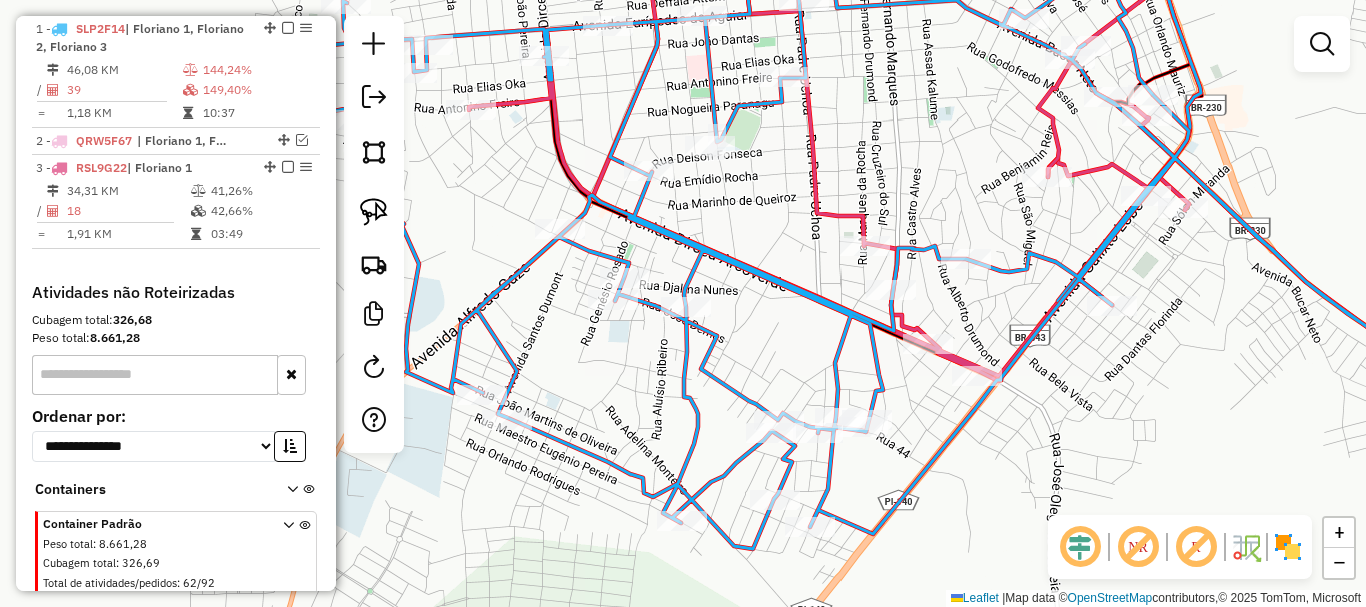 drag, startPoint x: 580, startPoint y: 347, endPoint x: 791, endPoint y: 506, distance: 264.20068 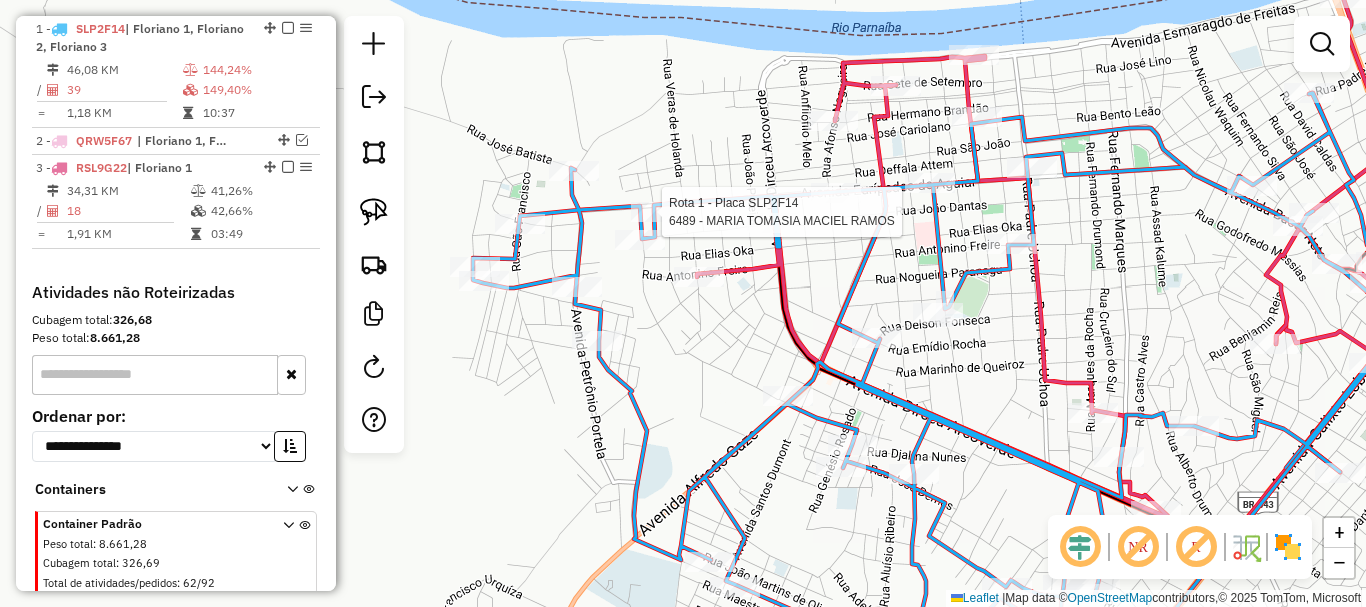 select on "*********" 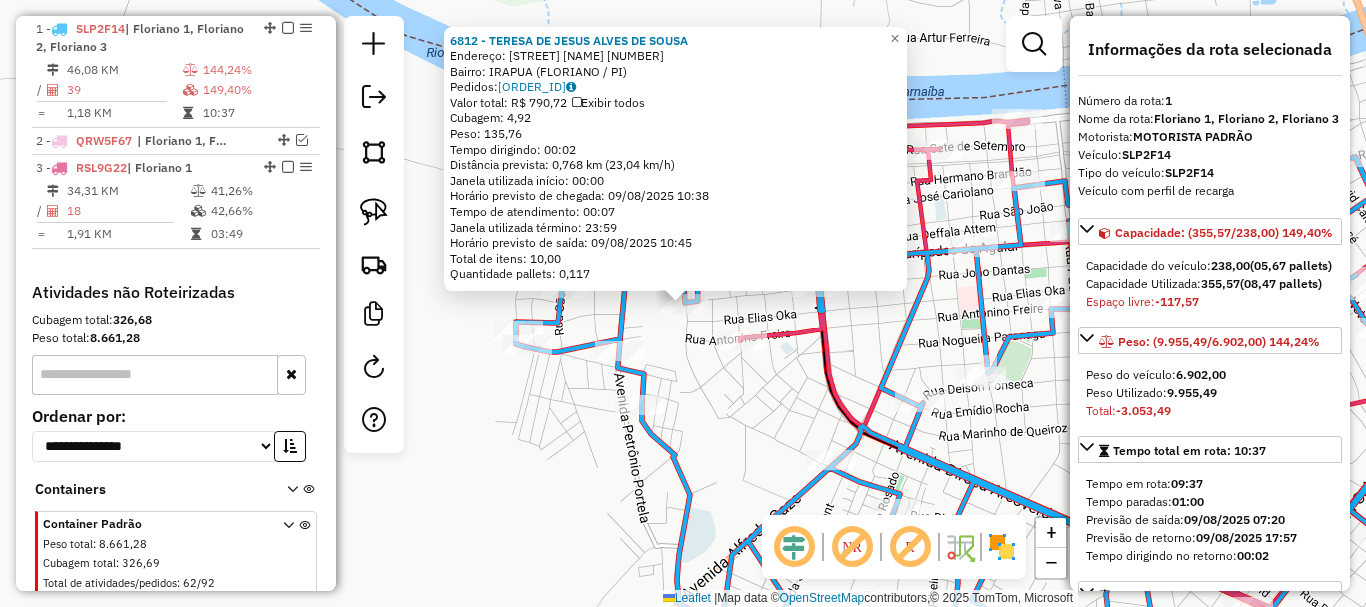 click on "6812 - TERESA DE JESUS ALVES DE SOUSA  Endereço: R   R.ELIAS OKA                    2522   Bairro: IRAPUA (FLORIANO / PI)   Pedidos:  08318733   Valor total: R$ 790,72   Exibir todos   Cubagem: 4,92  Peso: 135,76  Tempo dirigindo: 00:02   Distância prevista: 0,768 km (23,04 km/h)   Janela utilizada início: 00:00   Horário previsto de chegada: 09/08/2025 10:38   Tempo de atendimento: 00:07   Janela utilizada término: 23:59   Horário previsto de saída: 09/08/2025 10:45   Total de itens: 10,00   Quantidade pallets: 0,117  × Janela de atendimento Grade de atendimento Capacidade Transportadoras Veículos Cliente Pedidos  Rotas Selecione os dias de semana para filtrar as janelas de atendimento  Seg   Ter   Qua   Qui   Sex   Sáb   Dom  Informe o período da janela de atendimento: De: Até:  Filtrar exatamente a janela do cliente  Considerar janela de atendimento padrão  Selecione os dias de semana para filtrar as grades de atendimento  Seg   Ter   Qua   Qui   Sex   Sáb   Dom   Peso mínimo:   De:   Até:" 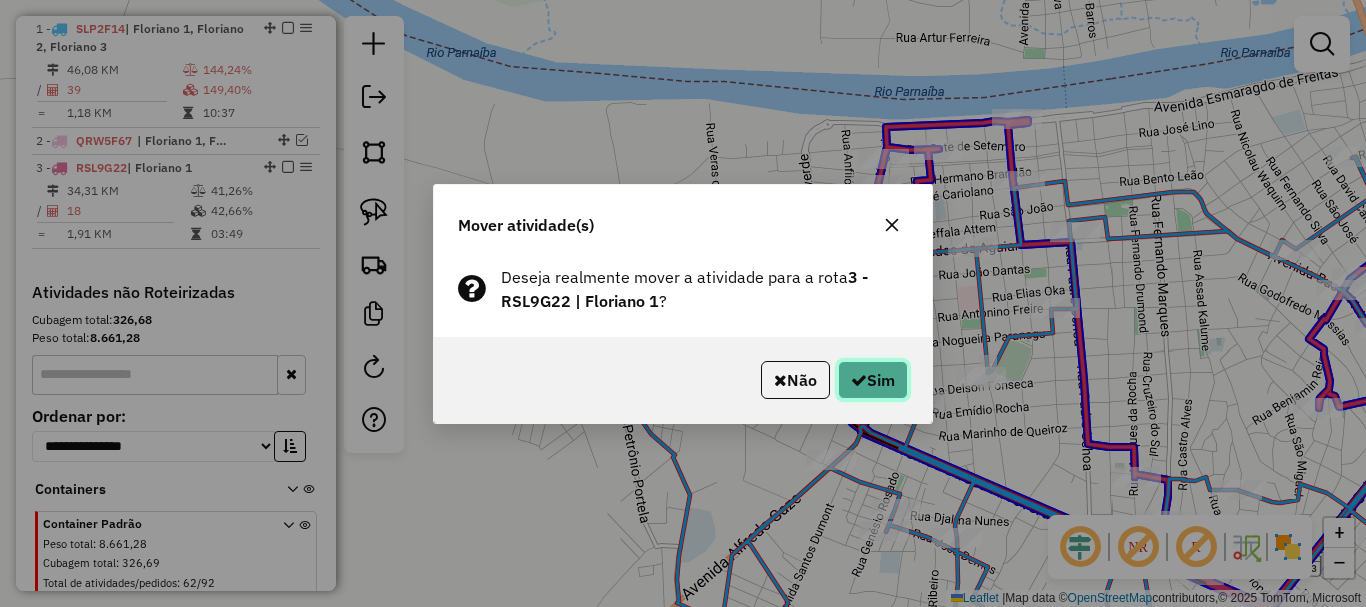 click on "Sim" 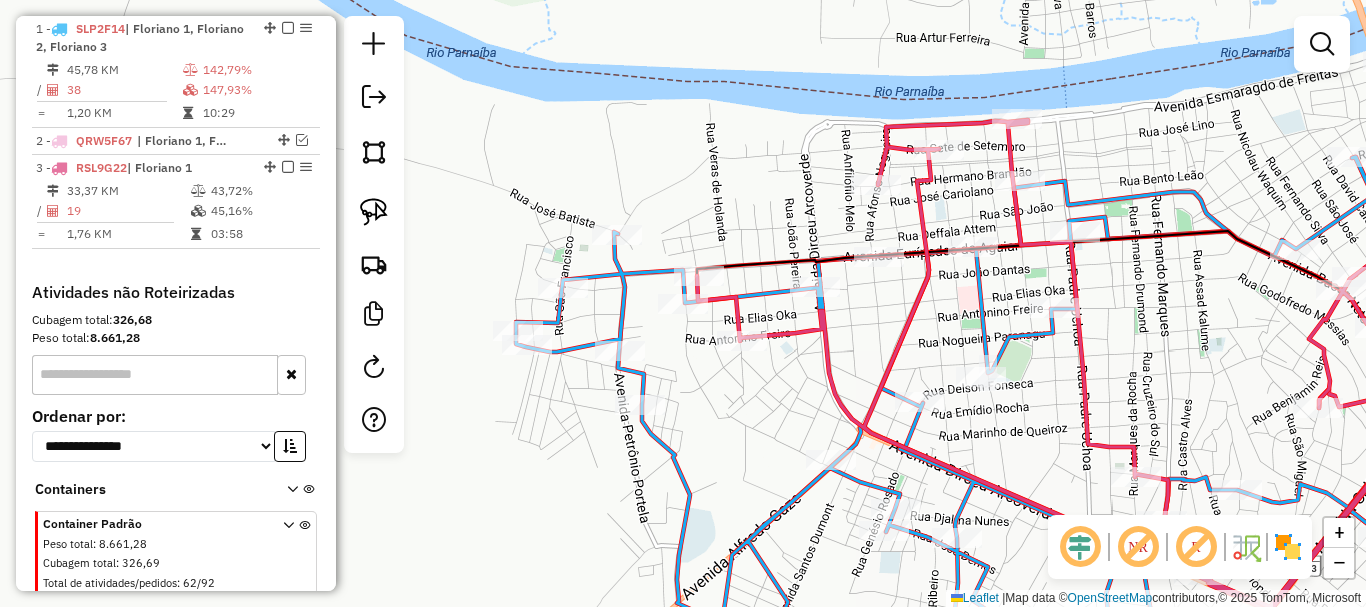 click on "147,93%" at bounding box center [257, 90] 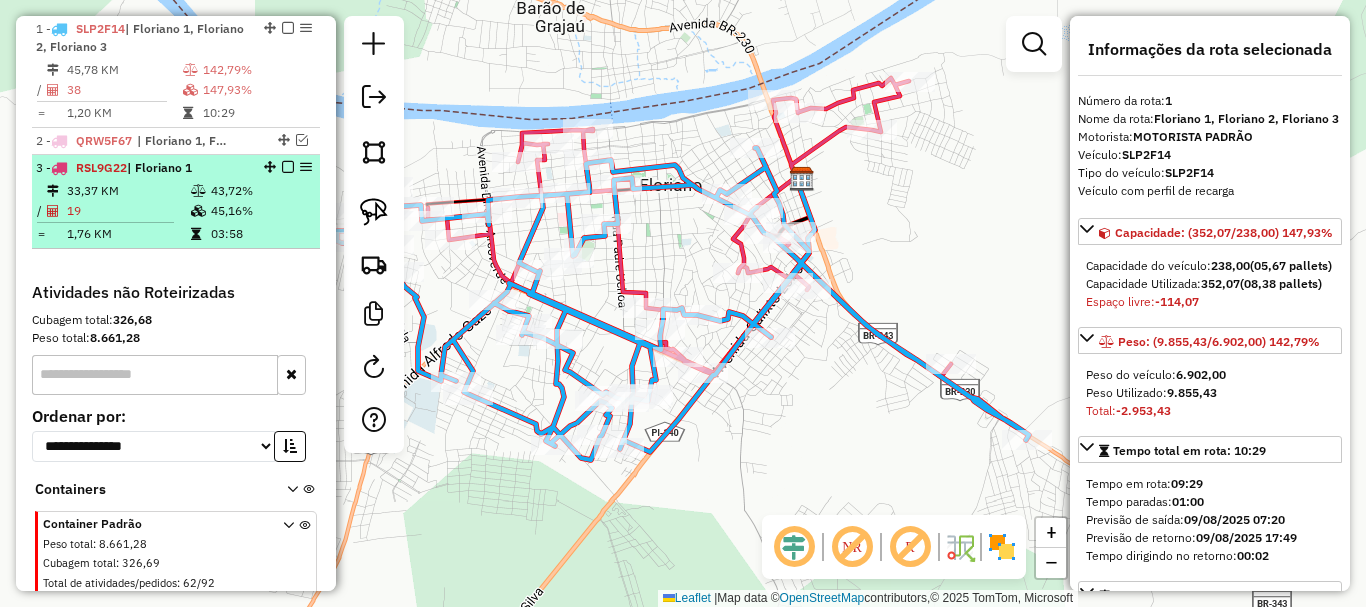 click at bounding box center (288, 167) 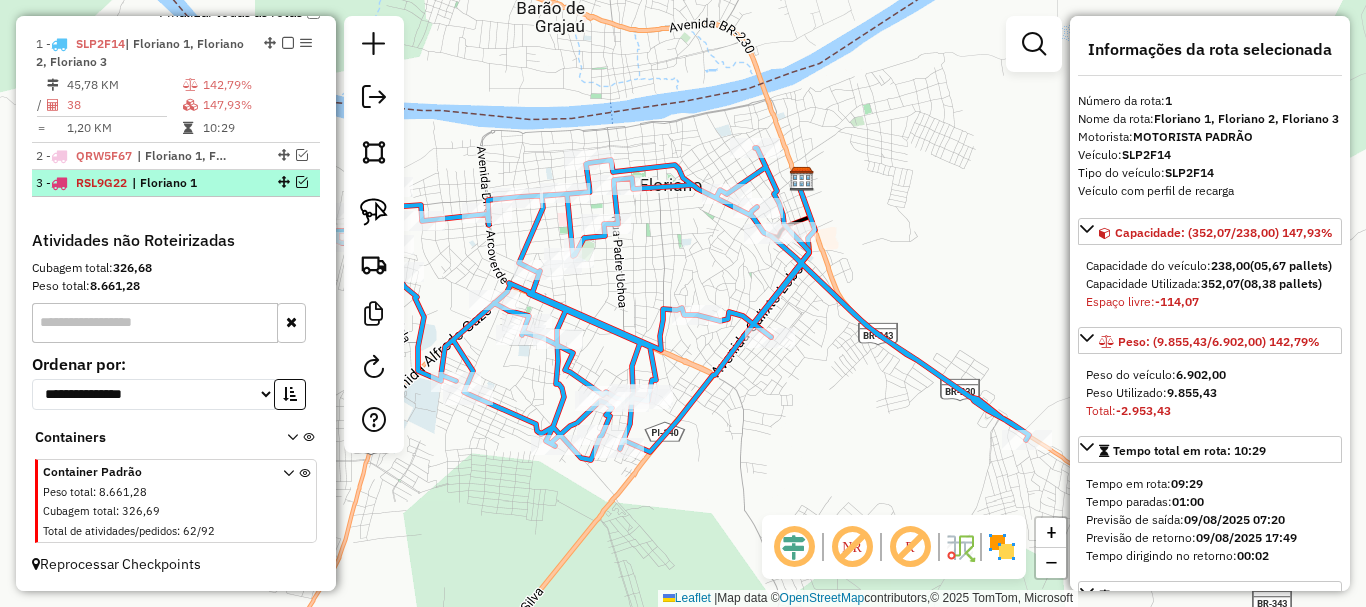 scroll, scrollTop: 759, scrollLeft: 0, axis: vertical 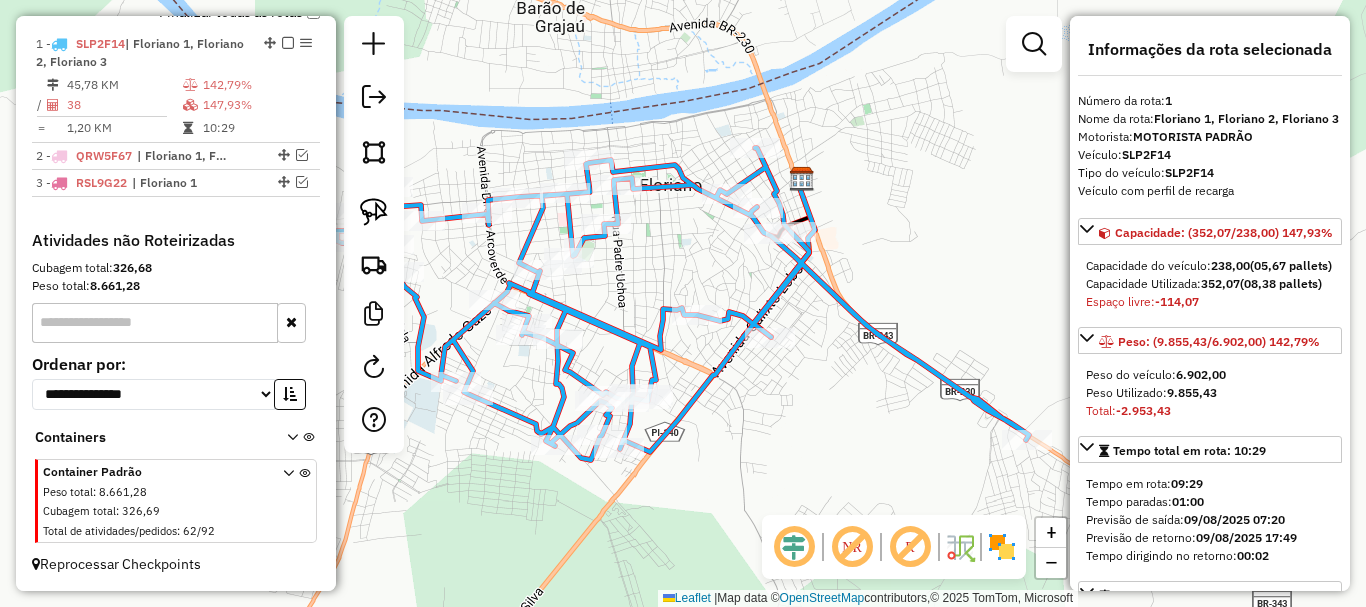 click on "Rota 1 - Placa SLP2F14  3378 - FRANCISCO A. LEITE Janela de atendimento Grade de atendimento Capacidade Transportadoras Veículos Cliente Pedidos  Rotas Selecione os dias de semana para filtrar as janelas de atendimento  Seg   Ter   Qua   Qui   Sex   Sáb   Dom  Informe o período da janela de atendimento: De: Até:  Filtrar exatamente a janela do cliente  Considerar janela de atendimento padrão  Selecione os dias de semana para filtrar as grades de atendimento  Seg   Ter   Qua   Qui   Sex   Sáb   Dom   Considerar clientes sem dia de atendimento cadastrado  Clientes fora do dia de atendimento selecionado Filtrar as atividades entre os valores definidos abaixo:  Peso mínimo:   Peso máximo:   Cubagem mínima:   Cubagem máxima:   De:   Até:  Filtrar as atividades entre o tempo de atendimento definido abaixo:  De:   Até:   Considerar capacidade total dos clientes não roteirizados Transportadora: Selecione um ou mais itens Tipo de veículo: Selecione um ou mais itens Veículo: Selecione um ou mais itens +" 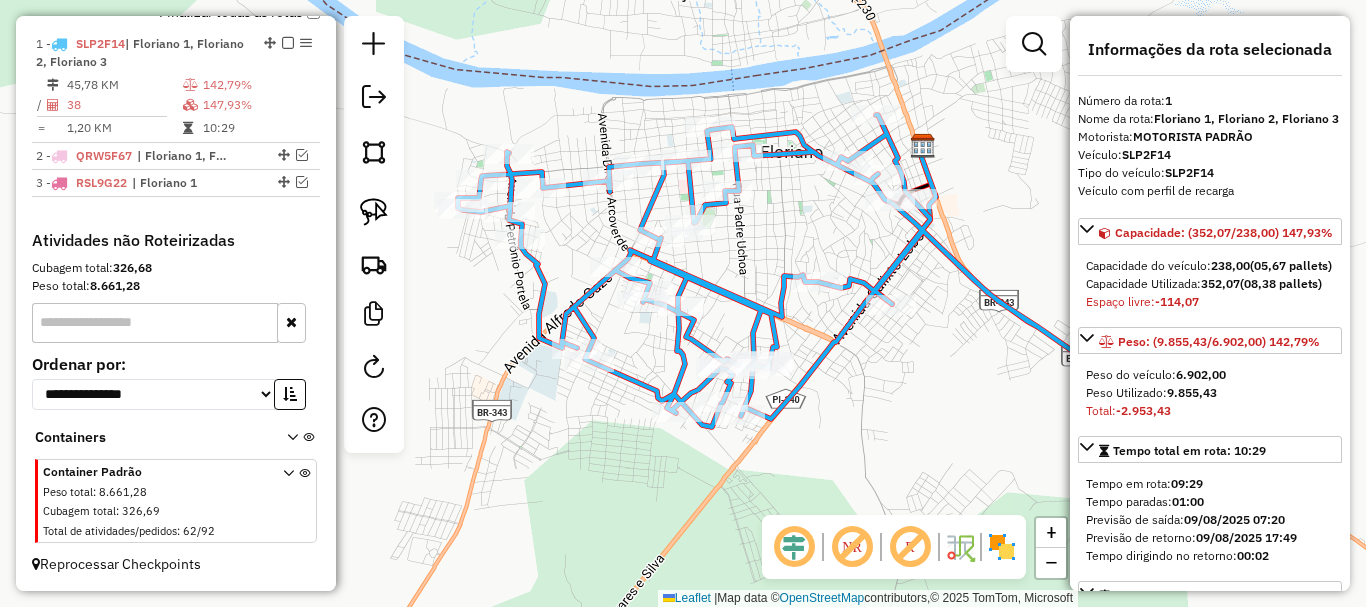 drag, startPoint x: 897, startPoint y: 452, endPoint x: 931, endPoint y: 462, distance: 35.44009 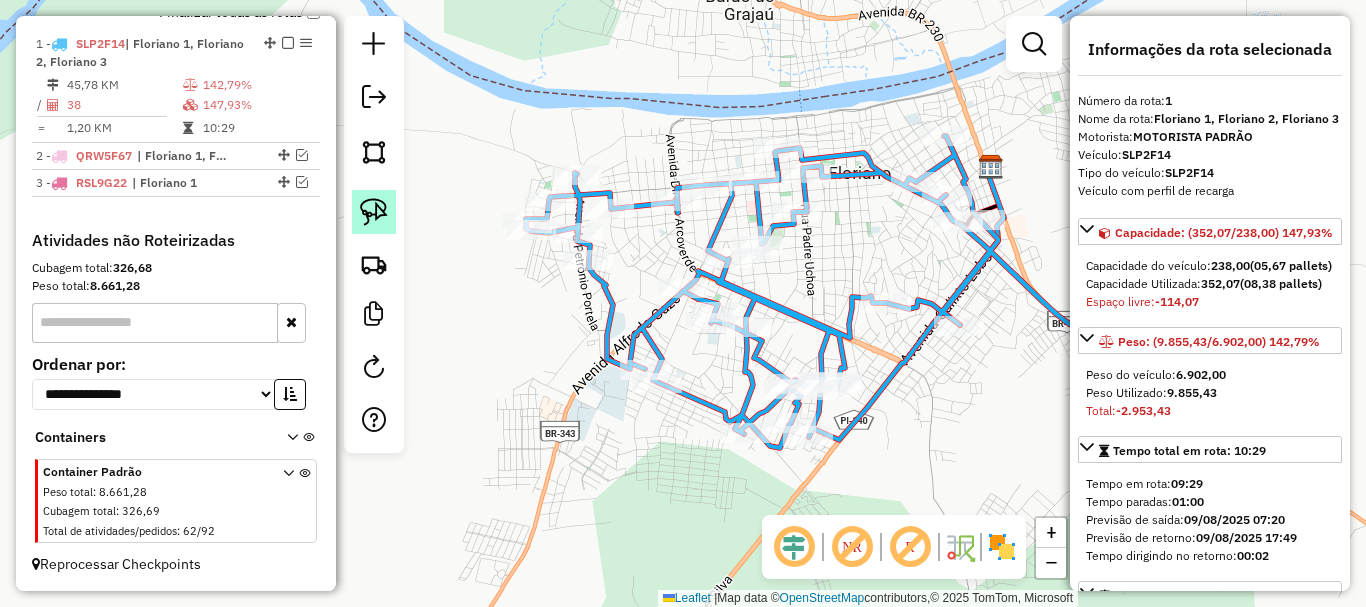 click 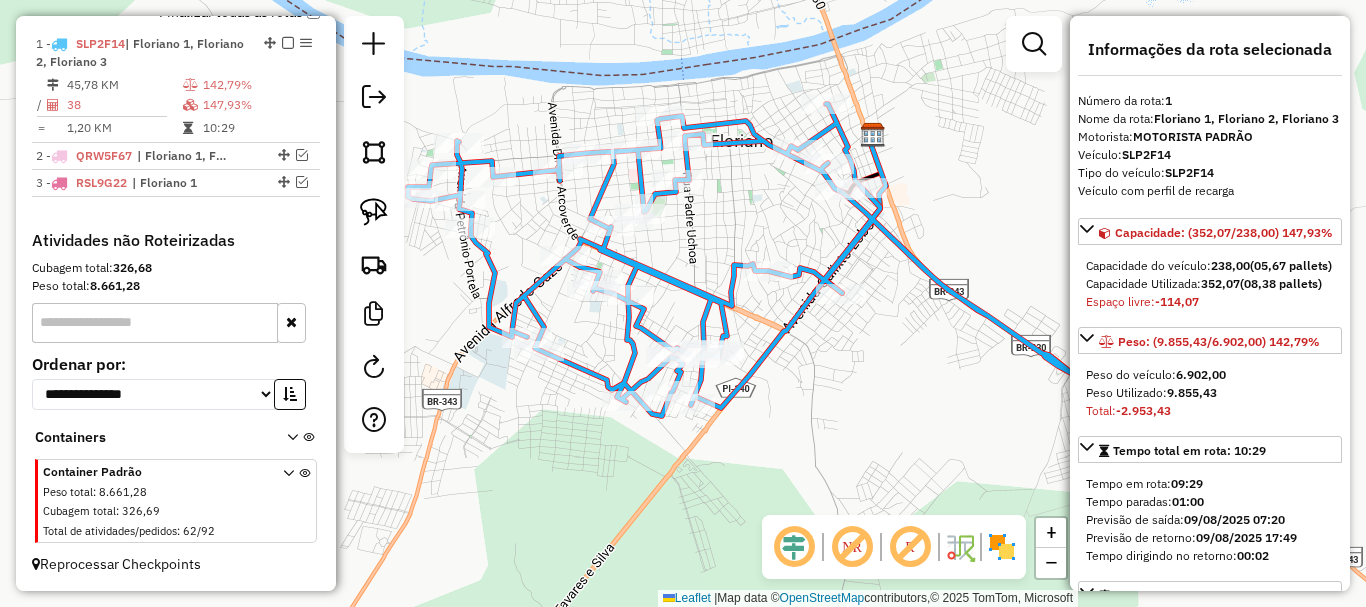 drag, startPoint x: 937, startPoint y: 401, endPoint x: 819, endPoint y: 369, distance: 122.26202 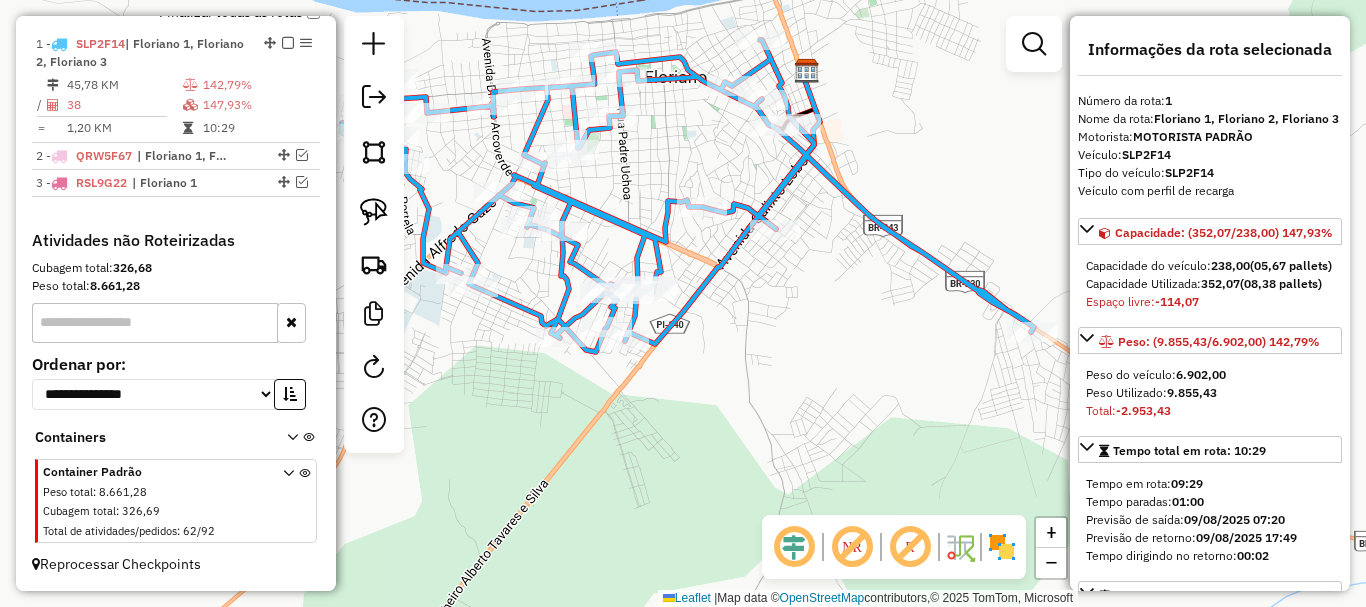 drag, startPoint x: 710, startPoint y: 292, endPoint x: 676, endPoint y: 262, distance: 45.343136 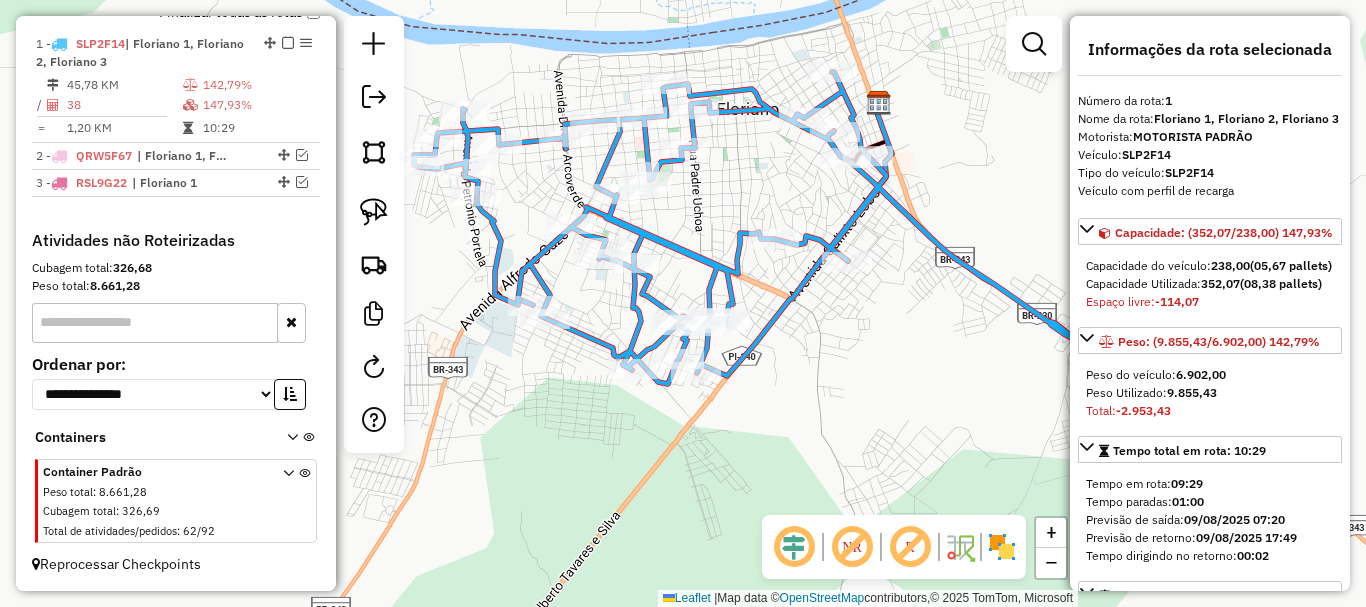 drag, startPoint x: 722, startPoint y: 284, endPoint x: 809, endPoint y: 332, distance: 99.36297 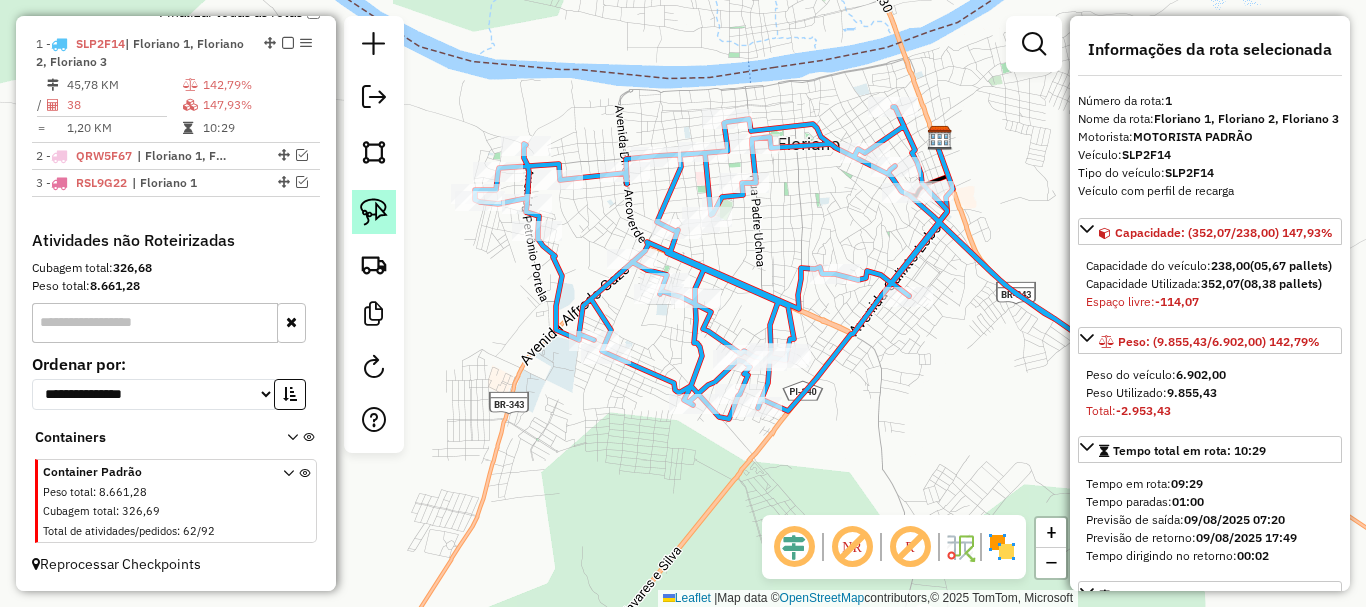 click 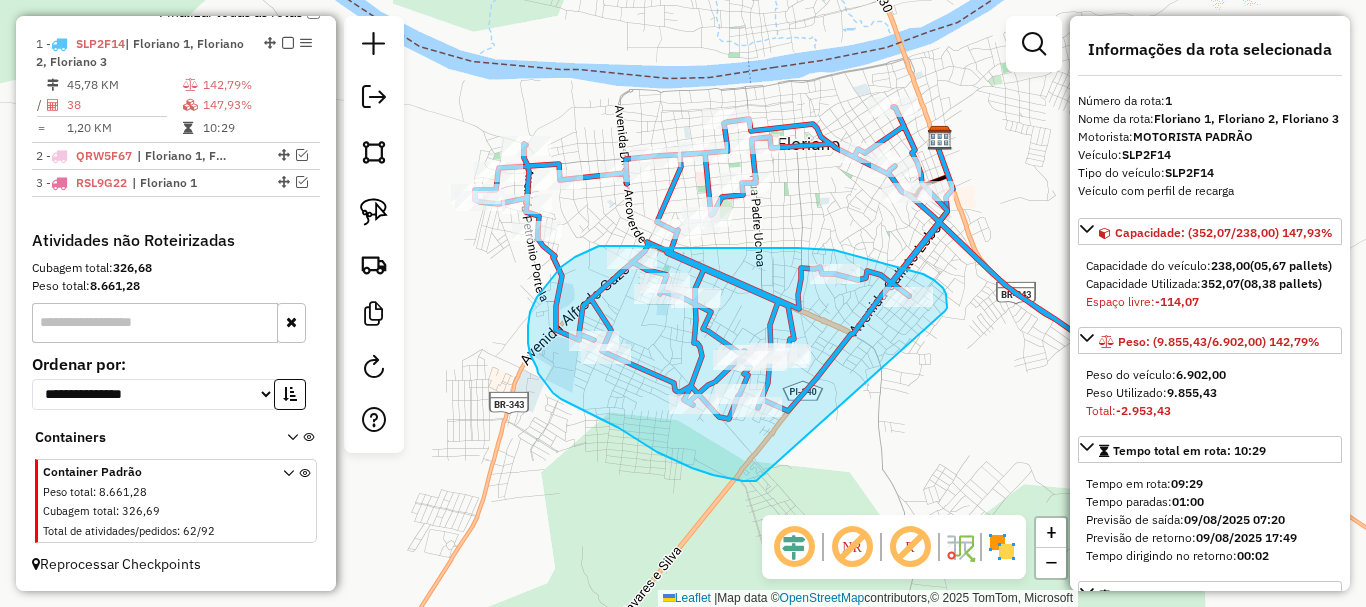 drag, startPoint x: 945, startPoint y: 311, endPoint x: 756, endPoint y: 481, distance: 254.2066 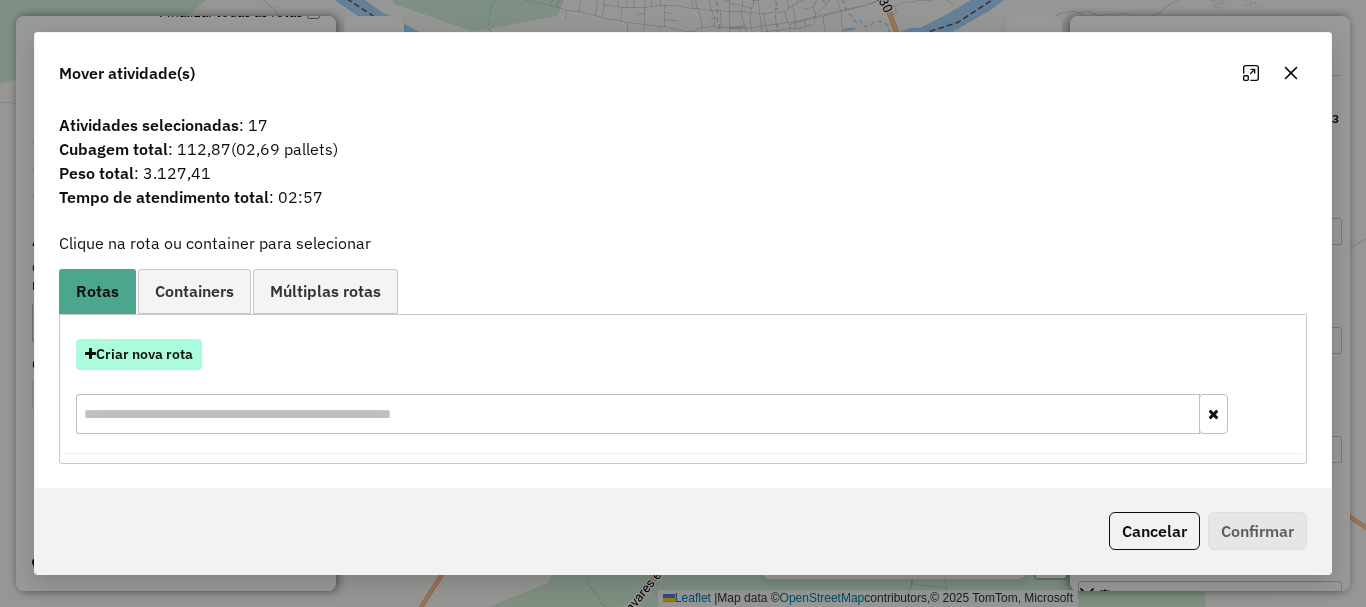 click on "Criar nova rota" at bounding box center [139, 354] 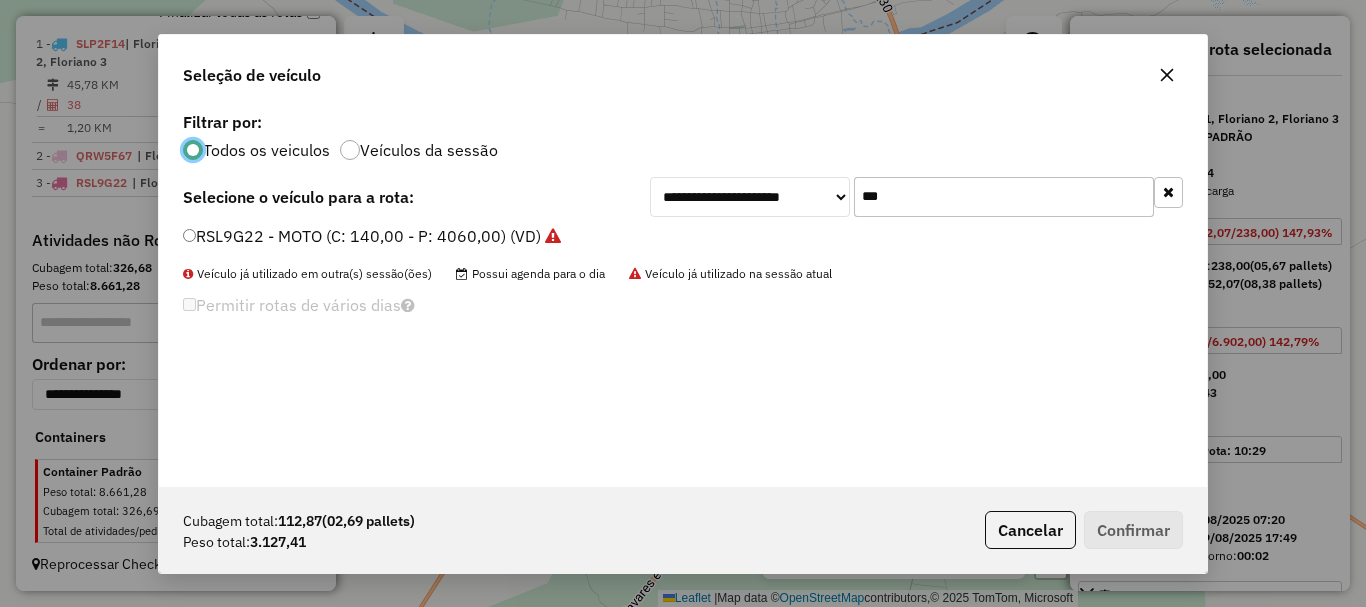 scroll, scrollTop: 11, scrollLeft: 6, axis: both 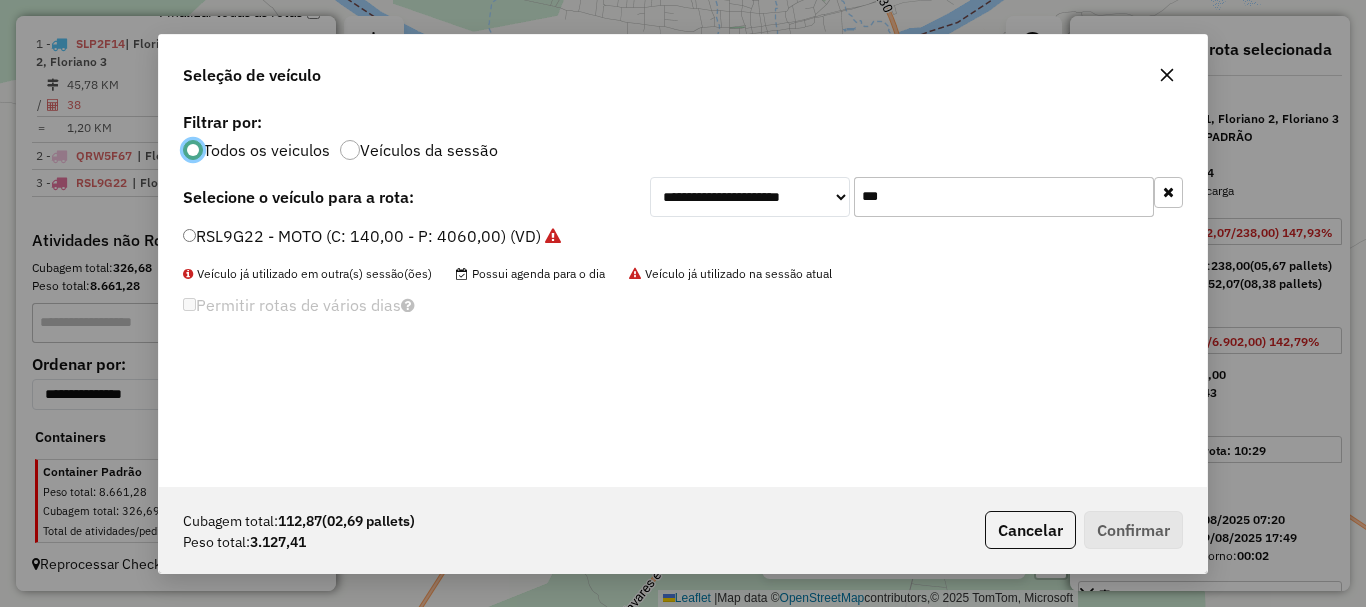 click on "***" 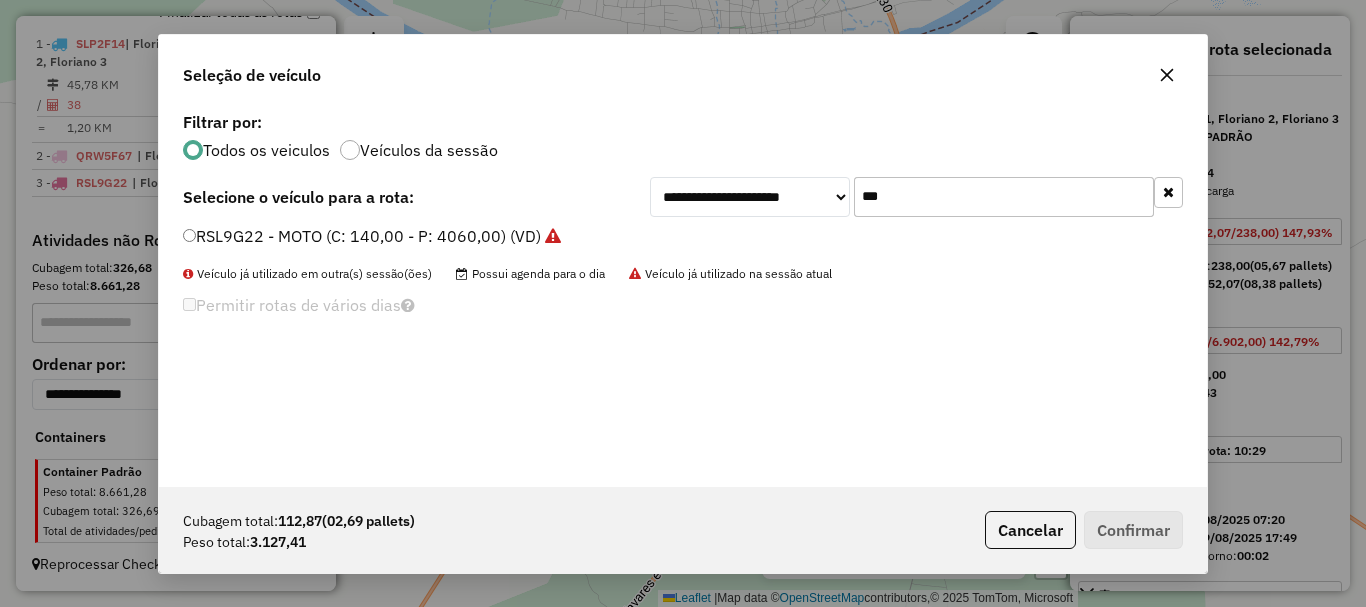 click on "***" 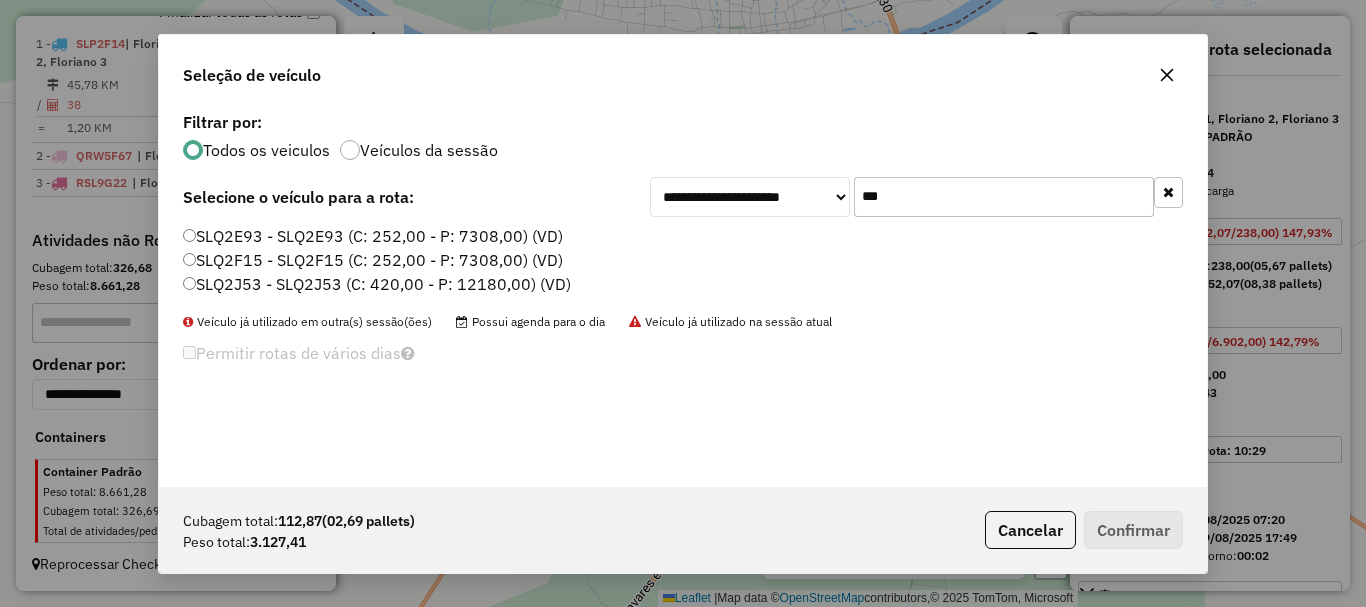 type on "***" 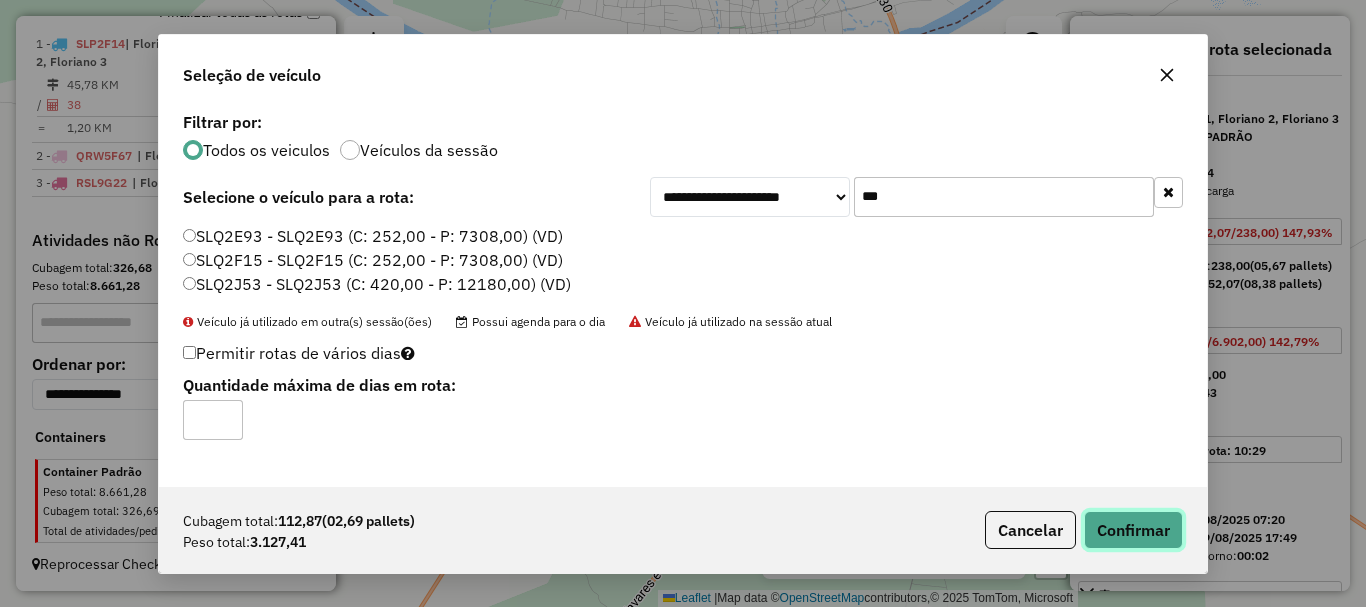 click on "Confirmar" 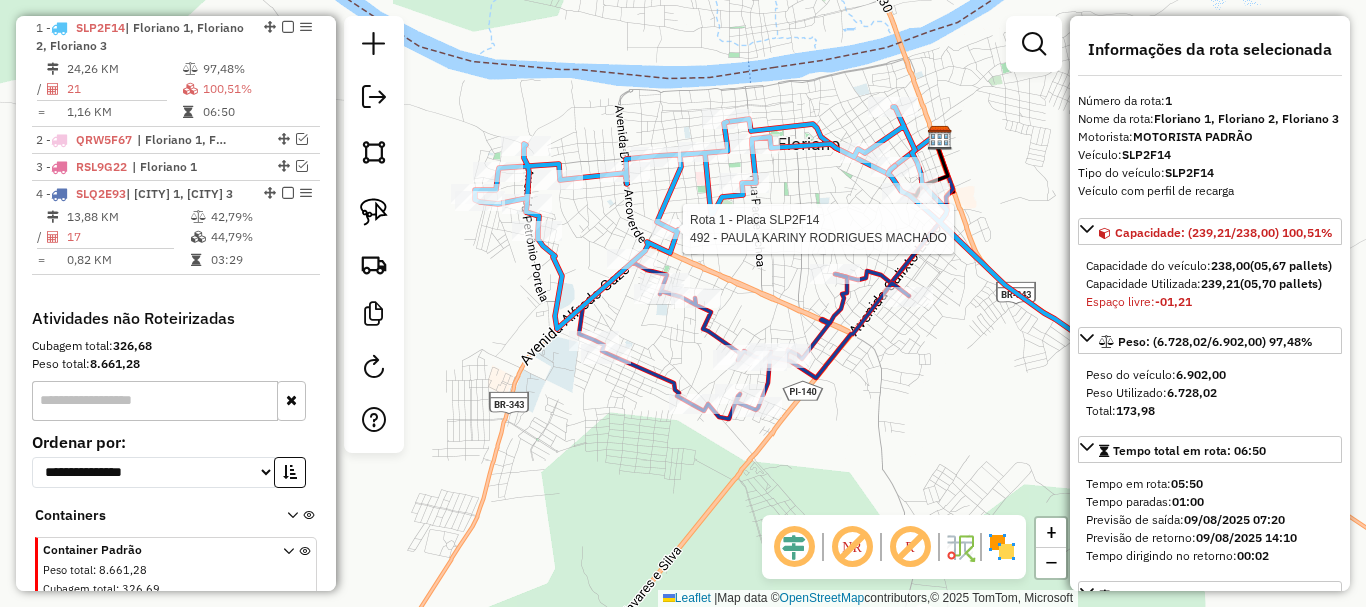 scroll, scrollTop: 774, scrollLeft: 0, axis: vertical 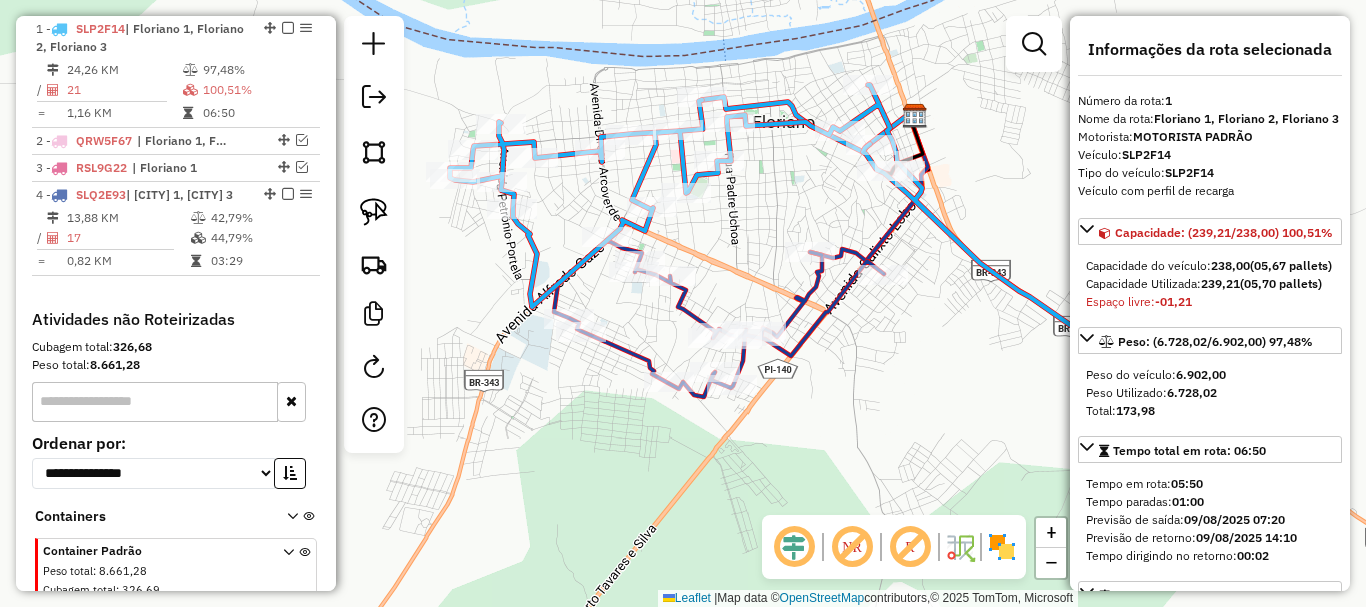 drag, startPoint x: 969, startPoint y: 369, endPoint x: 789, endPoint y: 270, distance: 205.42882 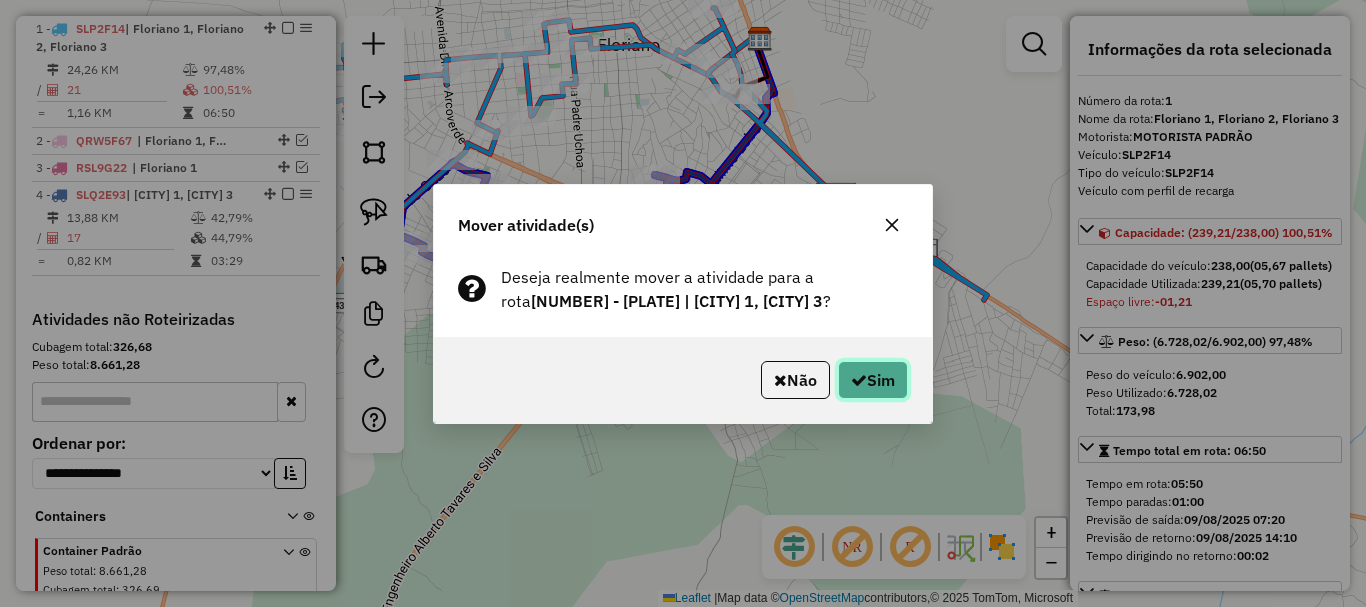 click on "Sim" 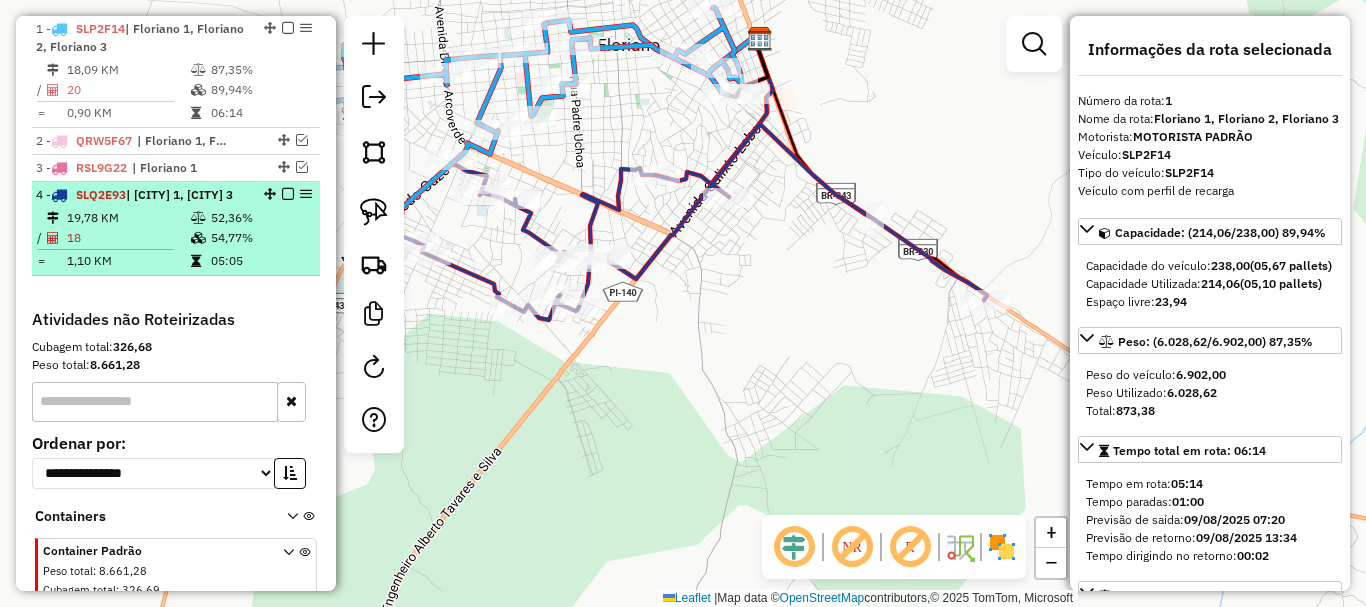 click on "54,77%" at bounding box center [260, 238] 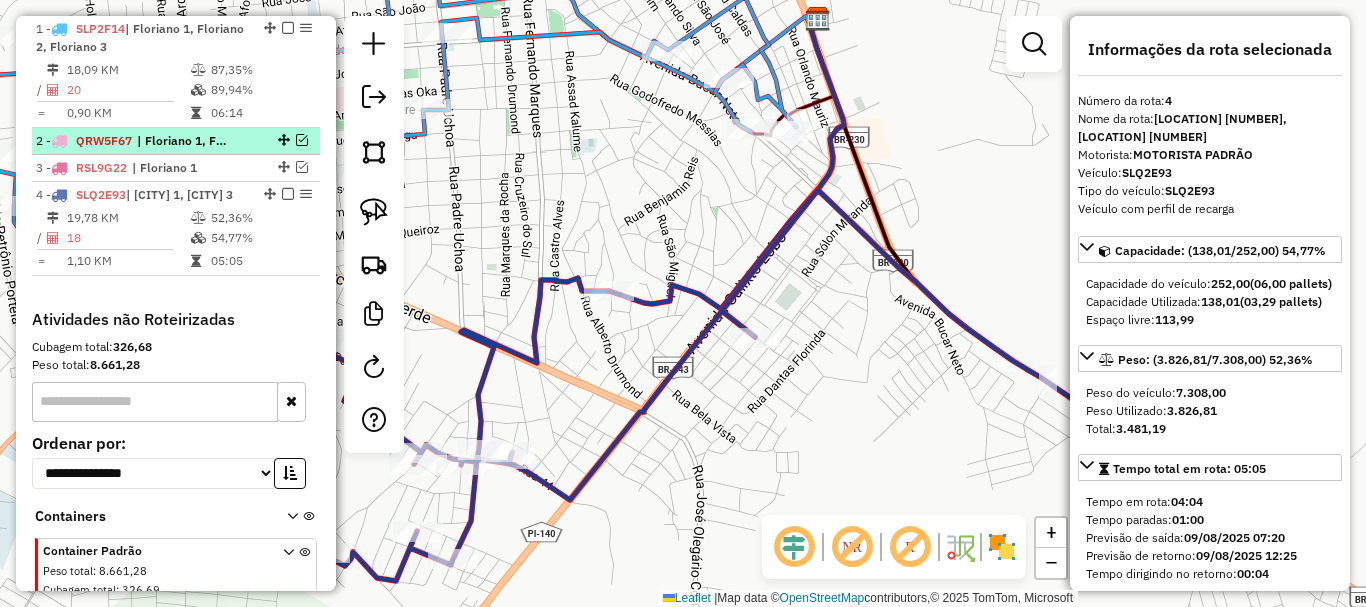 click on "| Floriano 1, Floriano 2" at bounding box center [183, 141] 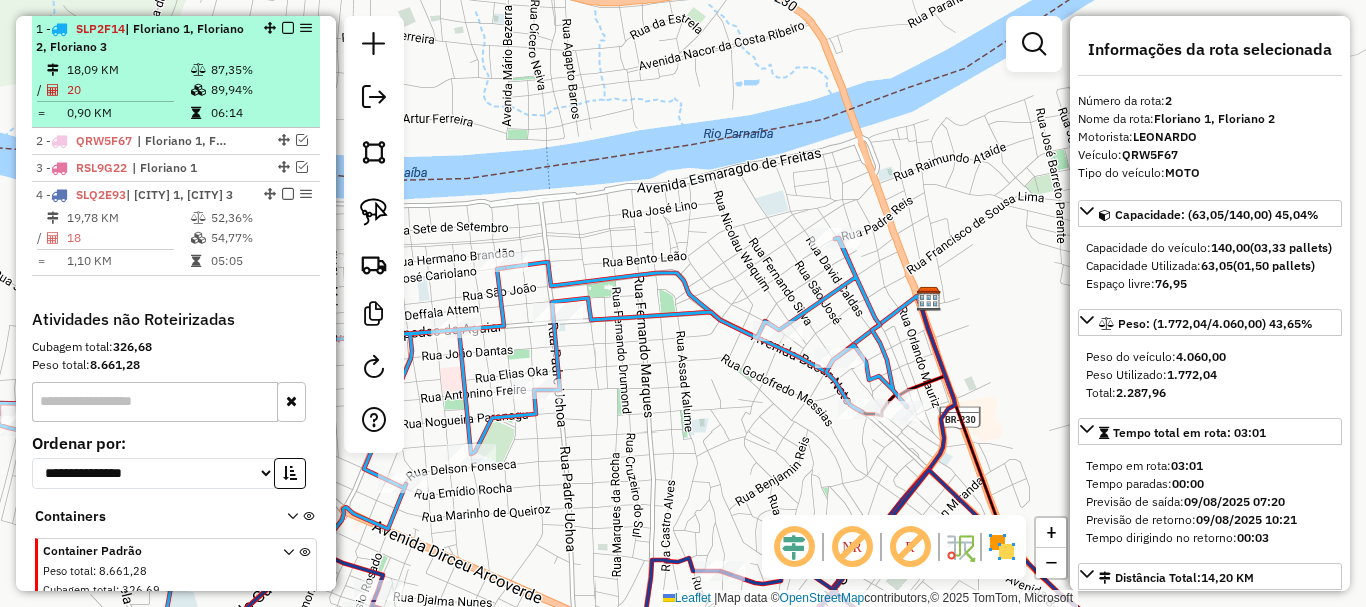 click at bounding box center (200, 113) 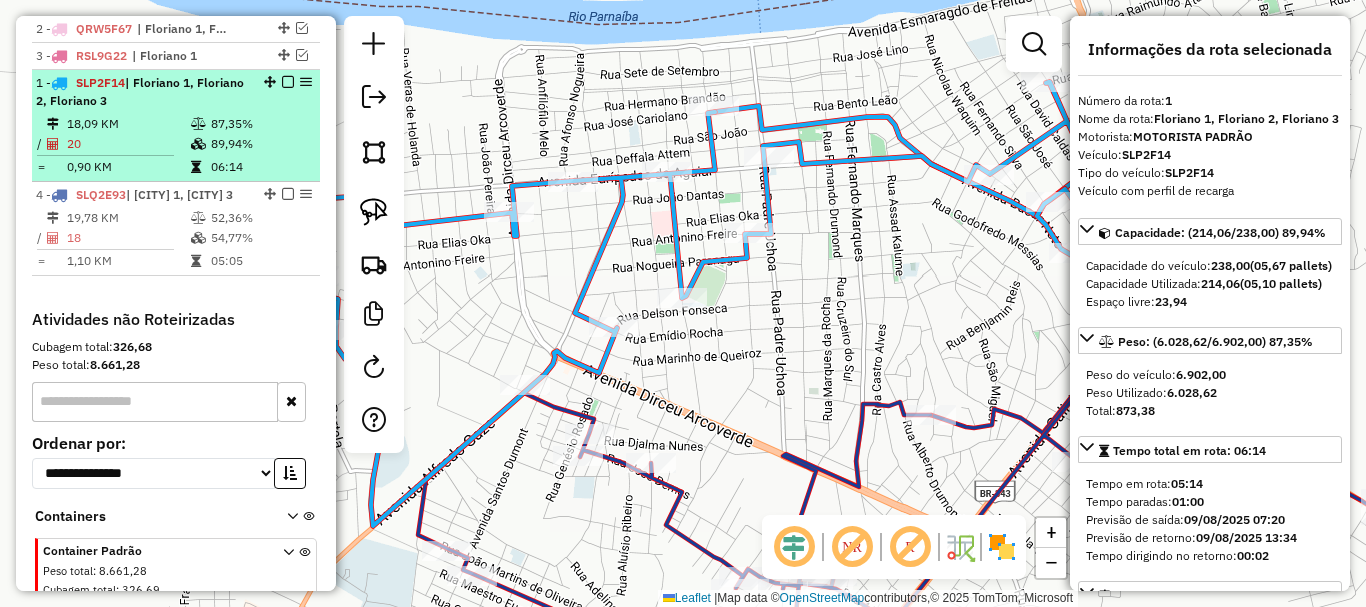 drag, startPoint x: 267, startPoint y: 26, endPoint x: 236, endPoint y: 181, distance: 158.06961 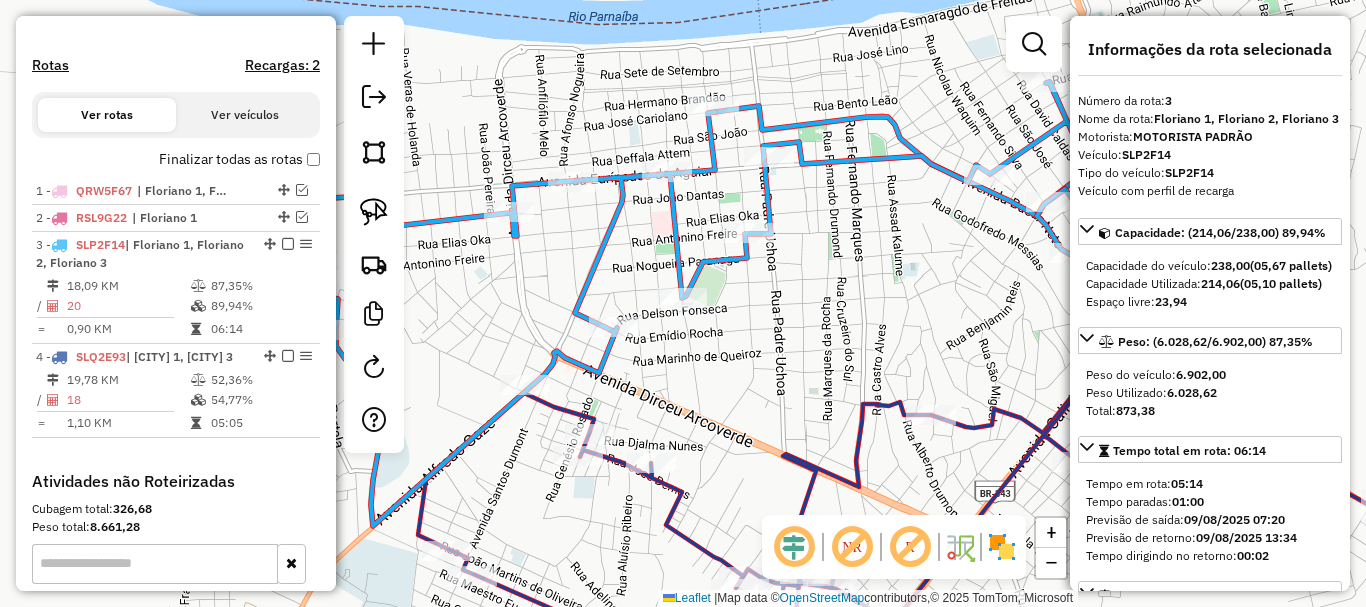 scroll, scrollTop: 574, scrollLeft: 0, axis: vertical 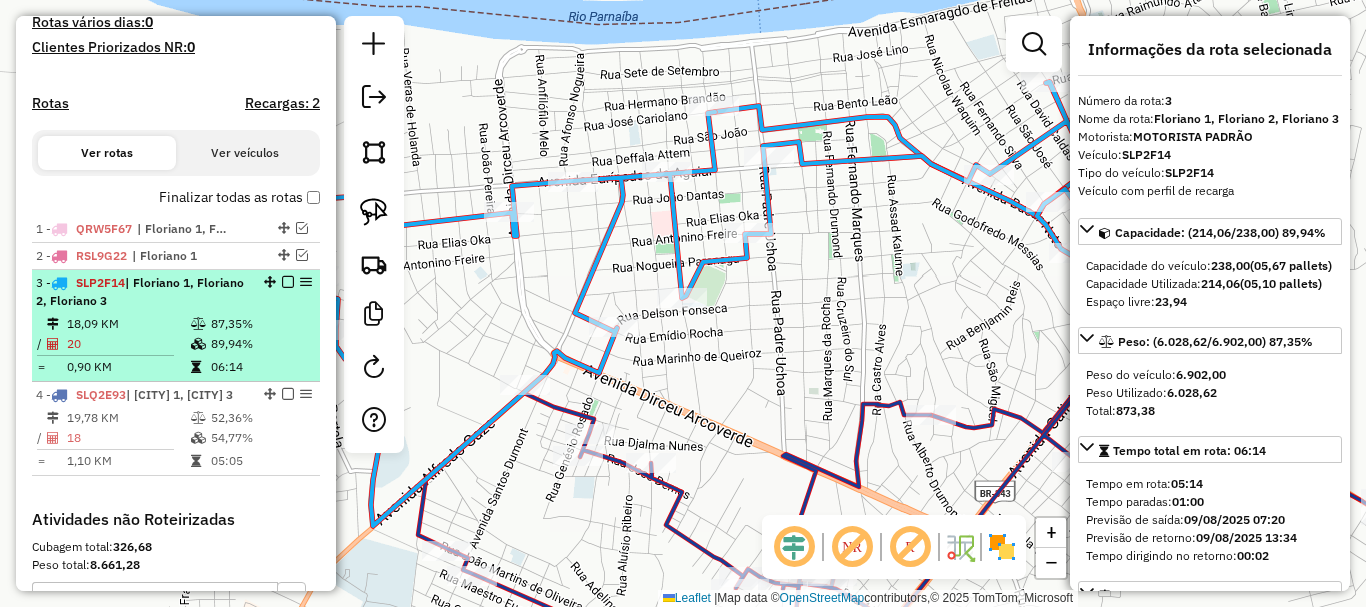 click at bounding box center (198, 324) 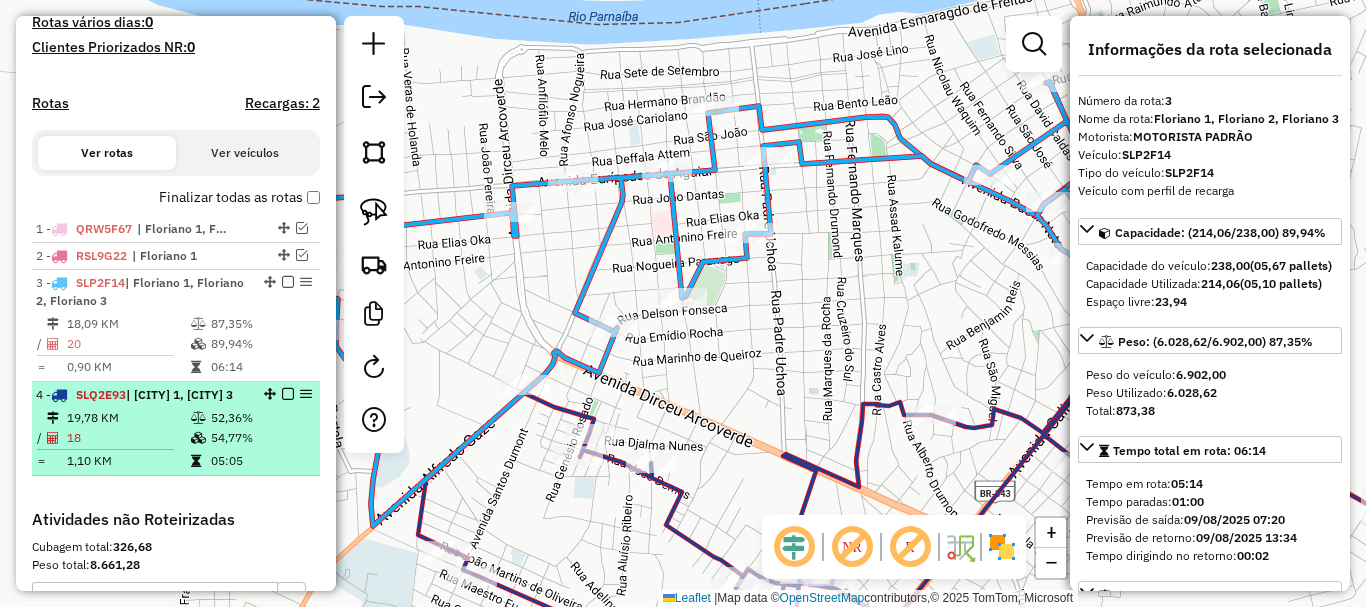 click on "4 -       SLQ2E93   | Floriano 1, Floriano 3" at bounding box center (142, 395) 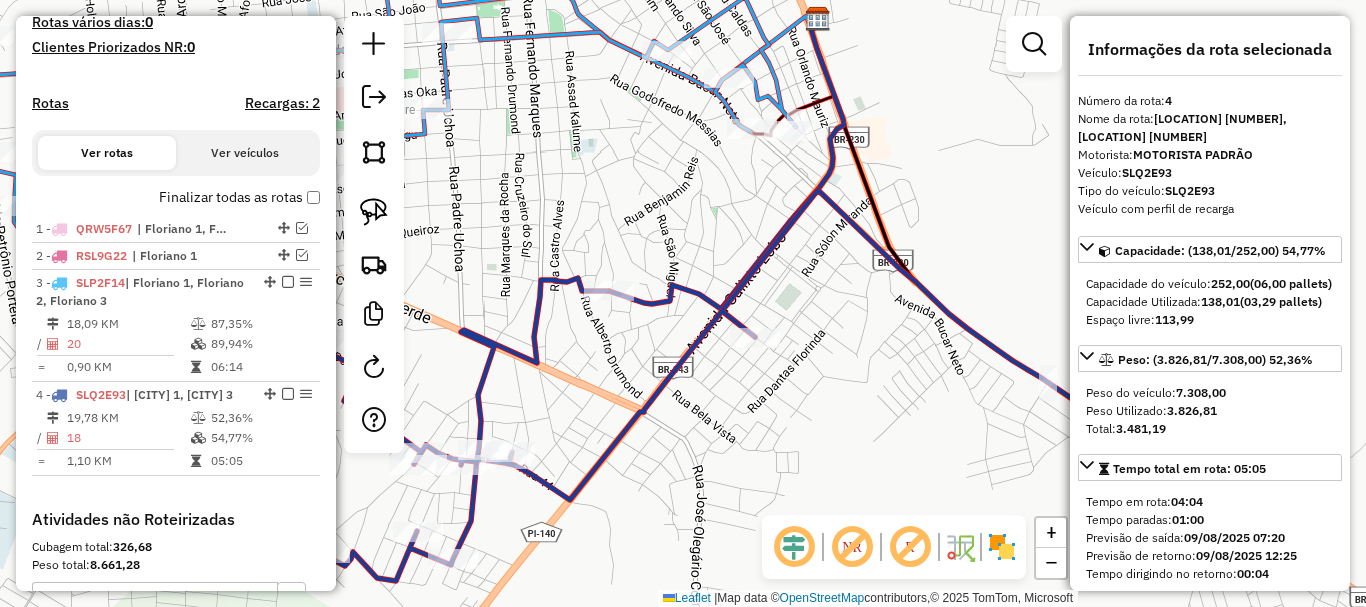 click on "Janela de atendimento Grade de atendimento Capacidade Transportadoras Veículos Cliente Pedidos  Rotas Selecione os dias de semana para filtrar as janelas de atendimento  Seg   Ter   Qua   Qui   Sex   Sáb   Dom  Informe o período da janela de atendimento: De: Até:  Filtrar exatamente a janela do cliente  Considerar janela de atendimento padrão  Selecione os dias de semana para filtrar as grades de atendimento  Seg   Ter   Qua   Qui   Sex   Sáb   Dom   Considerar clientes sem dia de atendimento cadastrado  Clientes fora do dia de atendimento selecionado Filtrar as atividades entre os valores definidos abaixo:  Peso mínimo:   Peso máximo:   Cubagem mínima:   Cubagem máxima:   De:   Até:  Filtrar as atividades entre o tempo de atendimento definido abaixo:  De:   Até:   Considerar capacidade total dos clientes não roteirizados Transportadora: Selecione um ou mais itens Tipo de veículo: Selecione um ou mais itens Veículo: Selecione um ou mais itens Motorista: Selecione um ou mais itens Nome: Rótulo:" 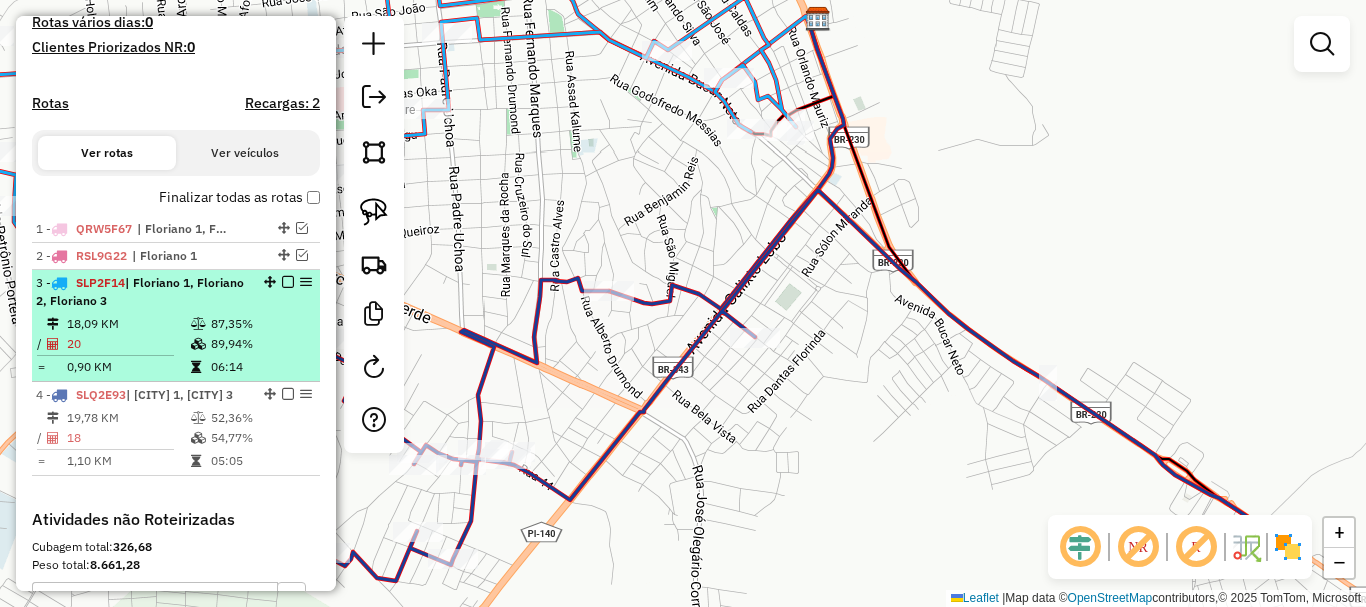 click on "06:14" at bounding box center [260, 367] 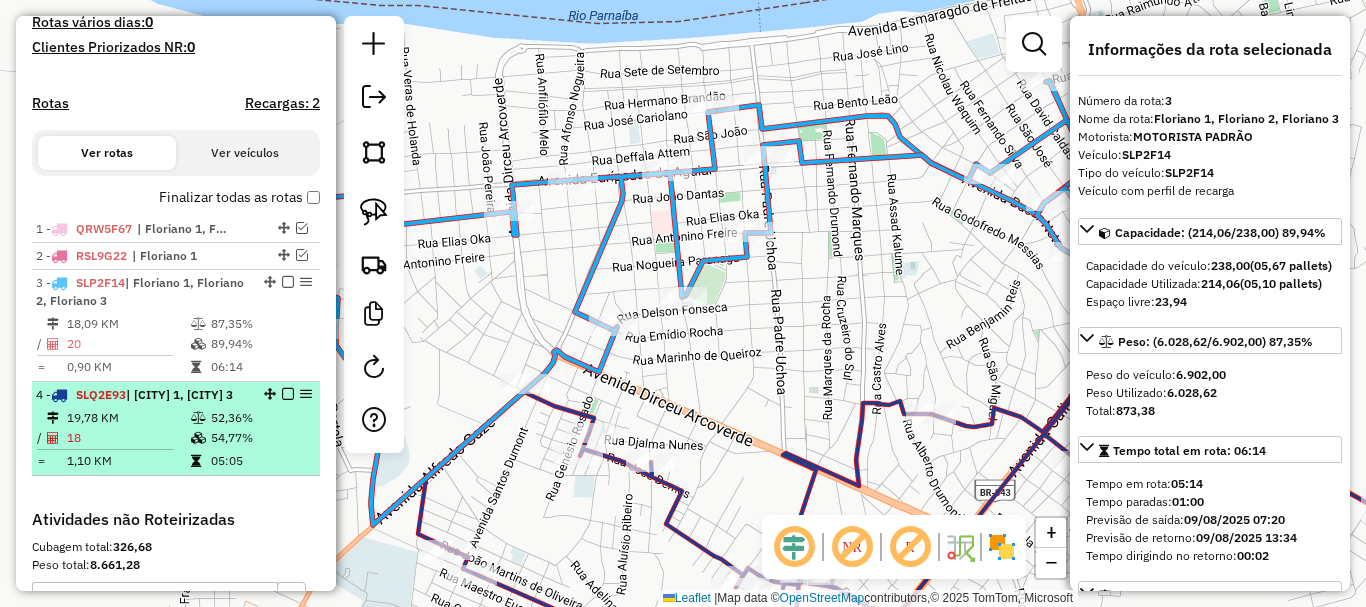 click at bounding box center [196, 461] 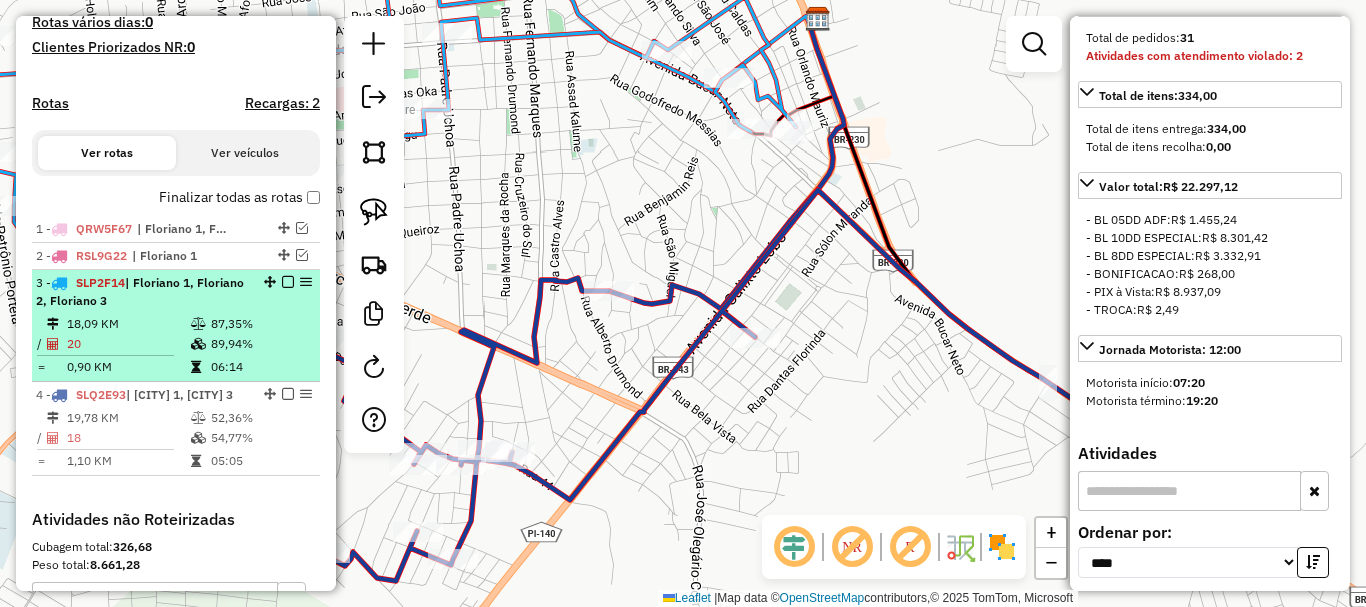 click on "3 -       SLP2F14   | Floriano 1, Floriano 2, Floriano 3" at bounding box center (142, 292) 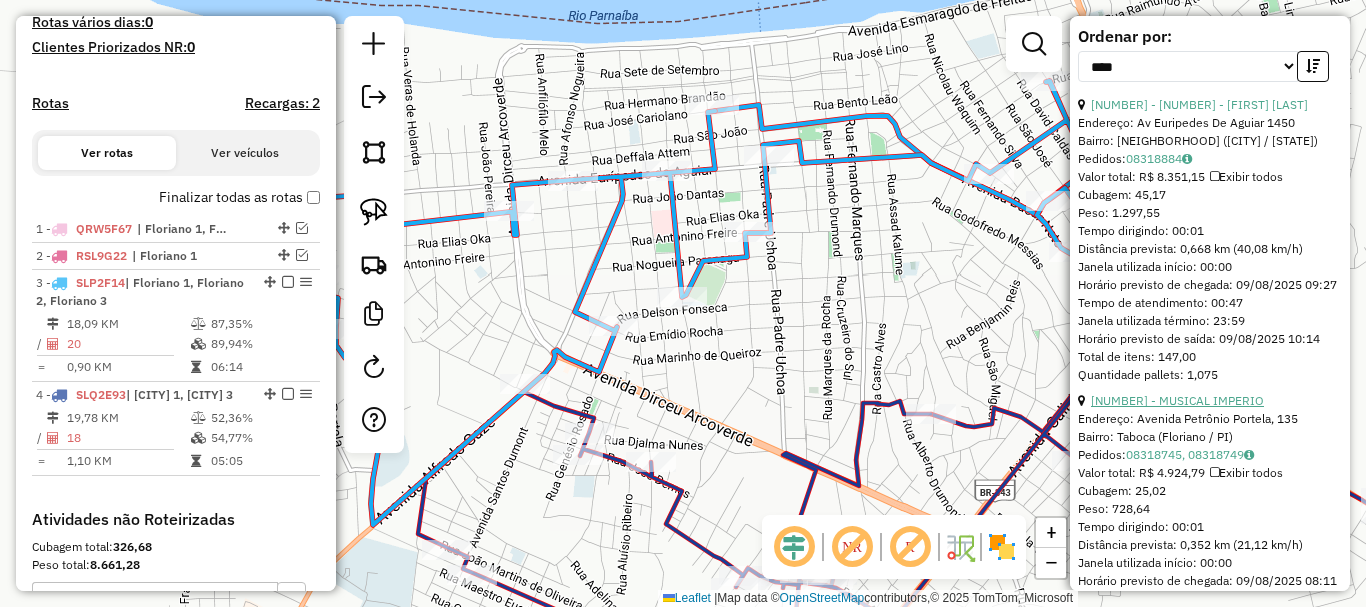 scroll, scrollTop: 1118, scrollLeft: 0, axis: vertical 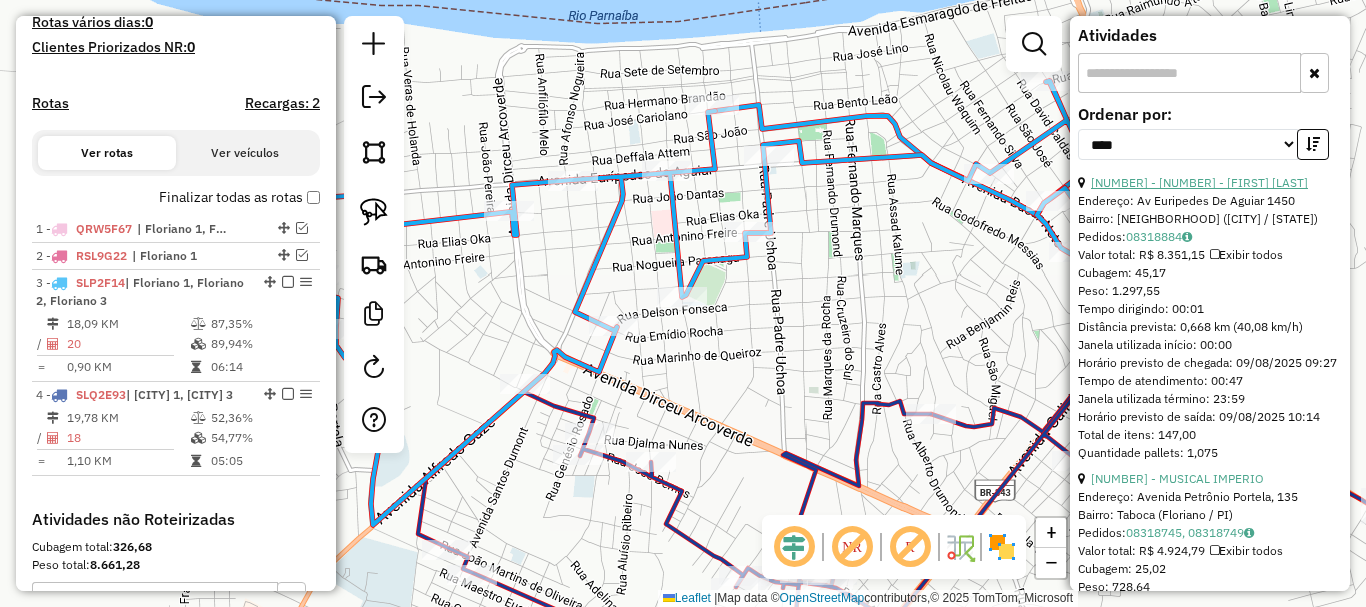 click on "12 - 8482 - RICARDO  MARTINS" at bounding box center (1199, 182) 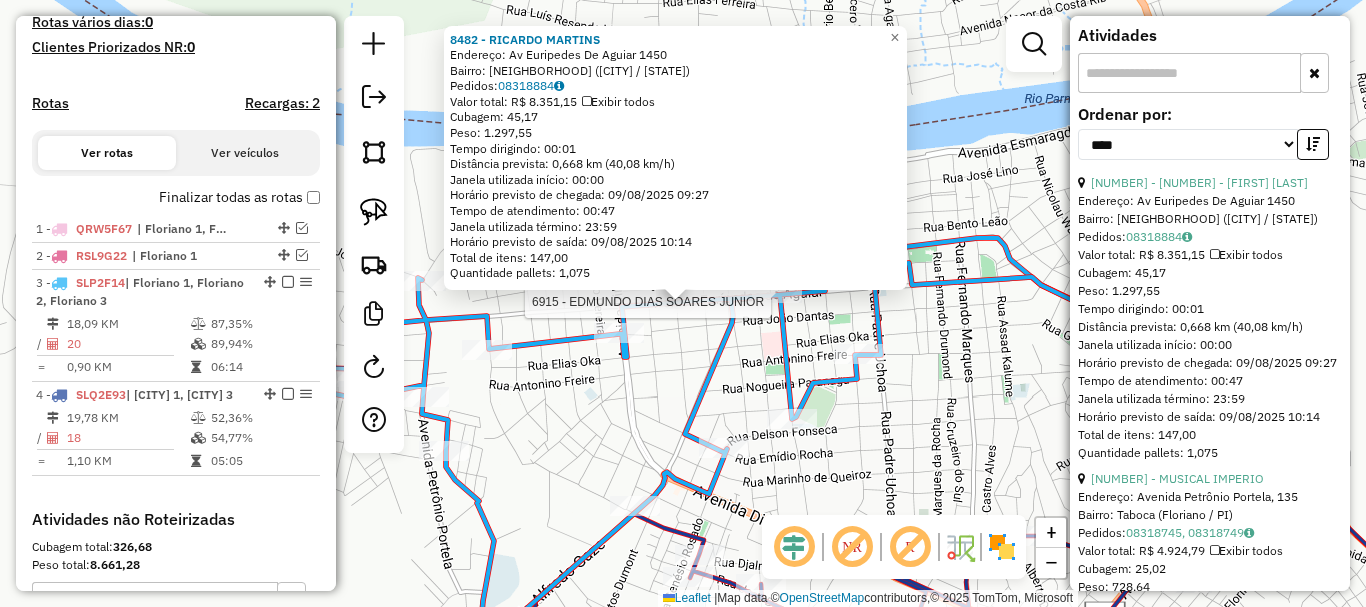 click on "Rota 3 - Placa SLP2F14  6915 - EDMUNDO DIAS SOARES JUNIOR 8482 - RICARDO  MARTINS  Endereço:  Av Euripedes De Aguiar 1450   Bairro: IRAPUA1 (FLORIANO / PI)   Pedidos:  08318884   Valor total: R$ 8.351,15   Exibir todos   Cubagem: 45,17  Peso: 1.297,55  Tempo dirigindo: 00:01   Distância prevista: 0,668 km (40,08 km/h)   Janela utilizada início: 00:00   Horário previsto de chegada: 09/08/2025 09:27   Tempo de atendimento: 00:47   Janela utilizada término: 23:59   Horário previsto de saída: 09/08/2025 10:14   Total de itens: 147,00   Quantidade pallets: 1,075  × Janela de atendimento Grade de atendimento Capacidade Transportadoras Veículos Cliente Pedidos  Rotas Selecione os dias de semana para filtrar as janelas de atendimento  Seg   Ter   Qua   Qui   Sex   Sáb   Dom  Informe o período da janela de atendimento: De: Até:  Filtrar exatamente a janela do cliente  Considerar janela de atendimento padrão  Selecione os dias de semana para filtrar as grades de atendimento  Seg   Ter   Qua   Qui   Sex  +" 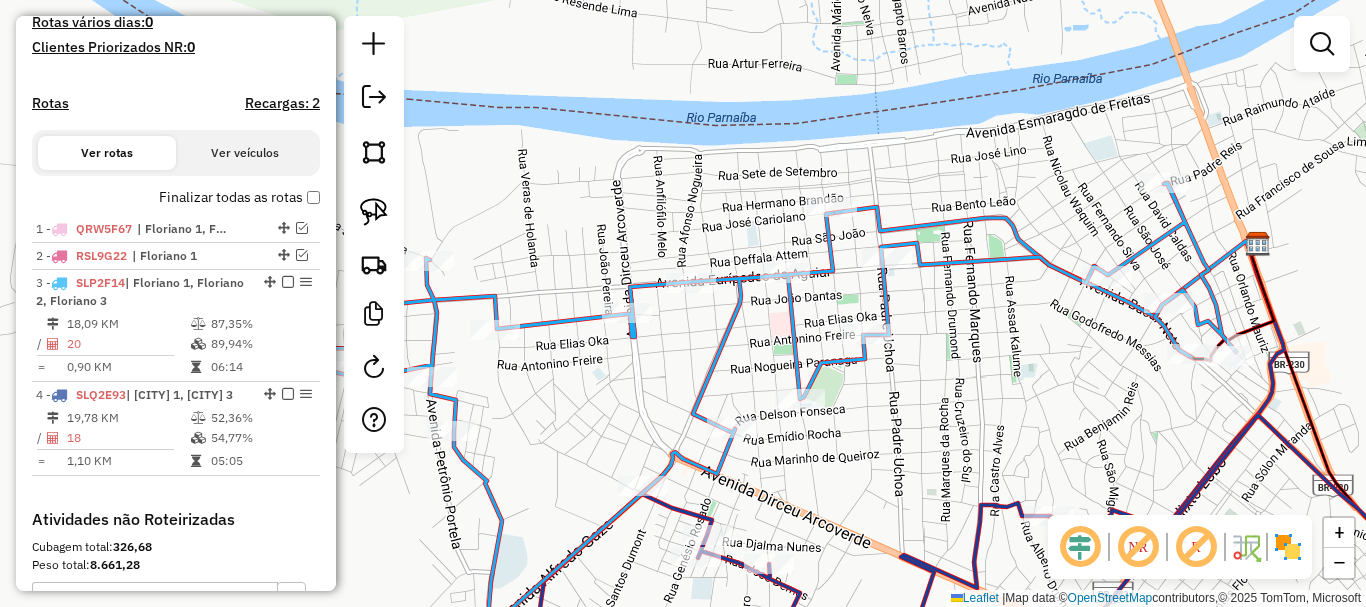 drag, startPoint x: 680, startPoint y: 366, endPoint x: 720, endPoint y: 219, distance: 152.345 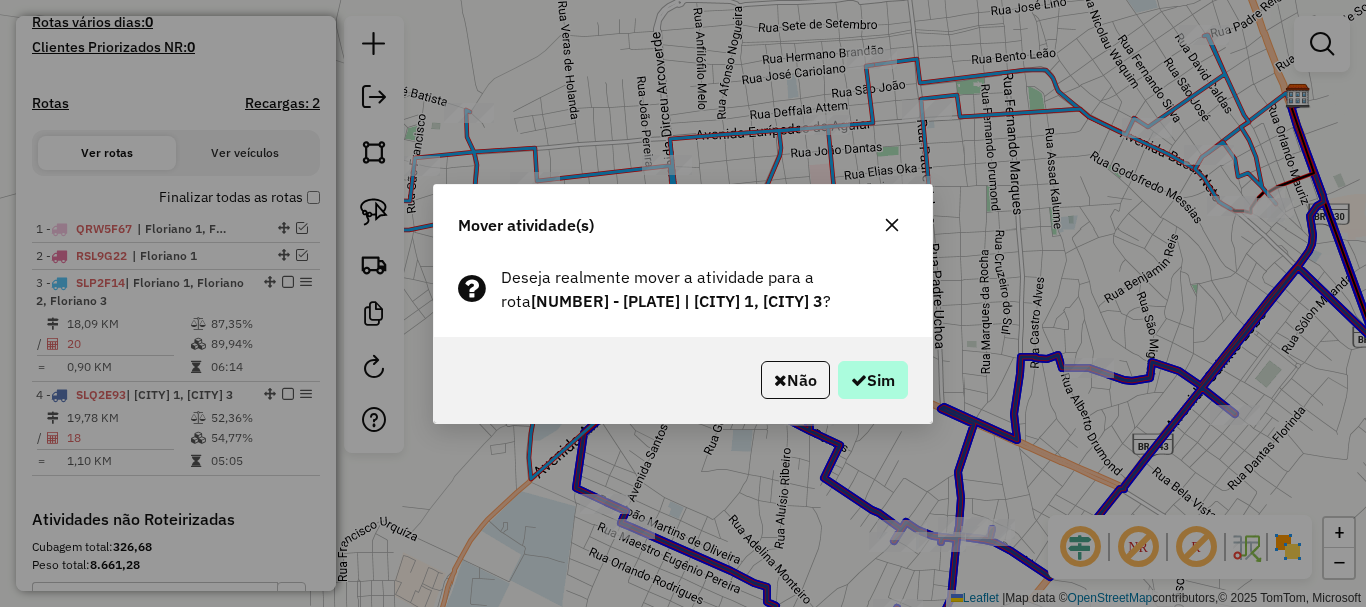 drag, startPoint x: 915, startPoint y: 371, endPoint x: 868, endPoint y: 382, distance: 48.270073 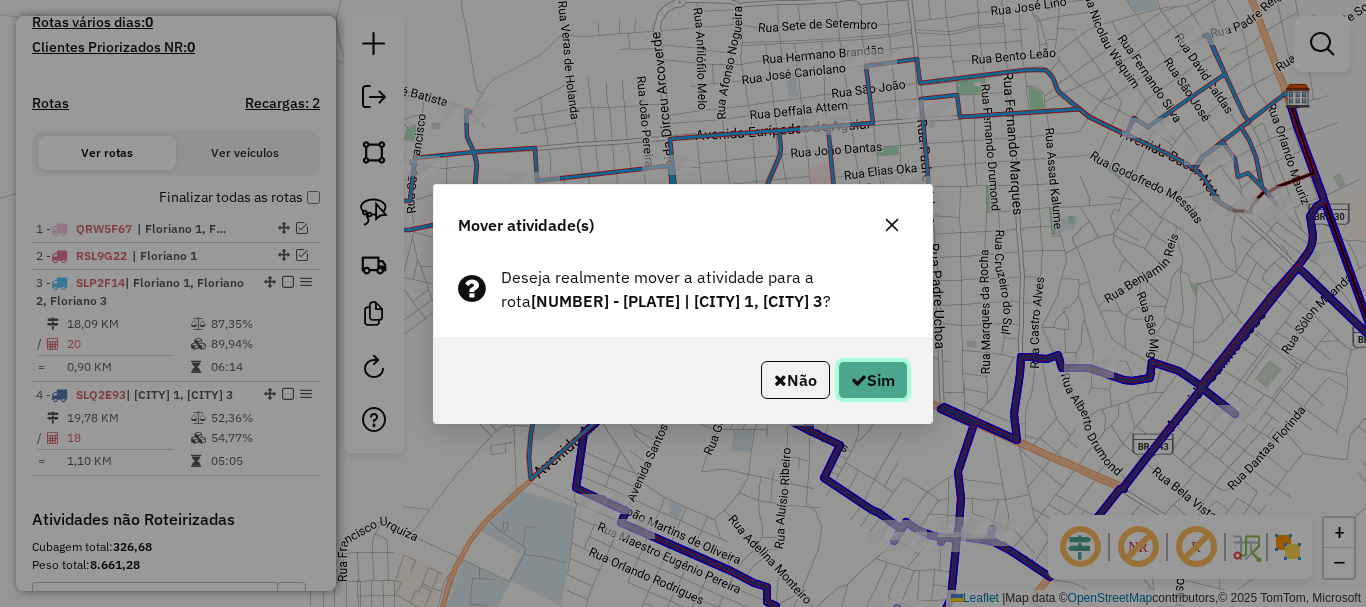click on "Sim" 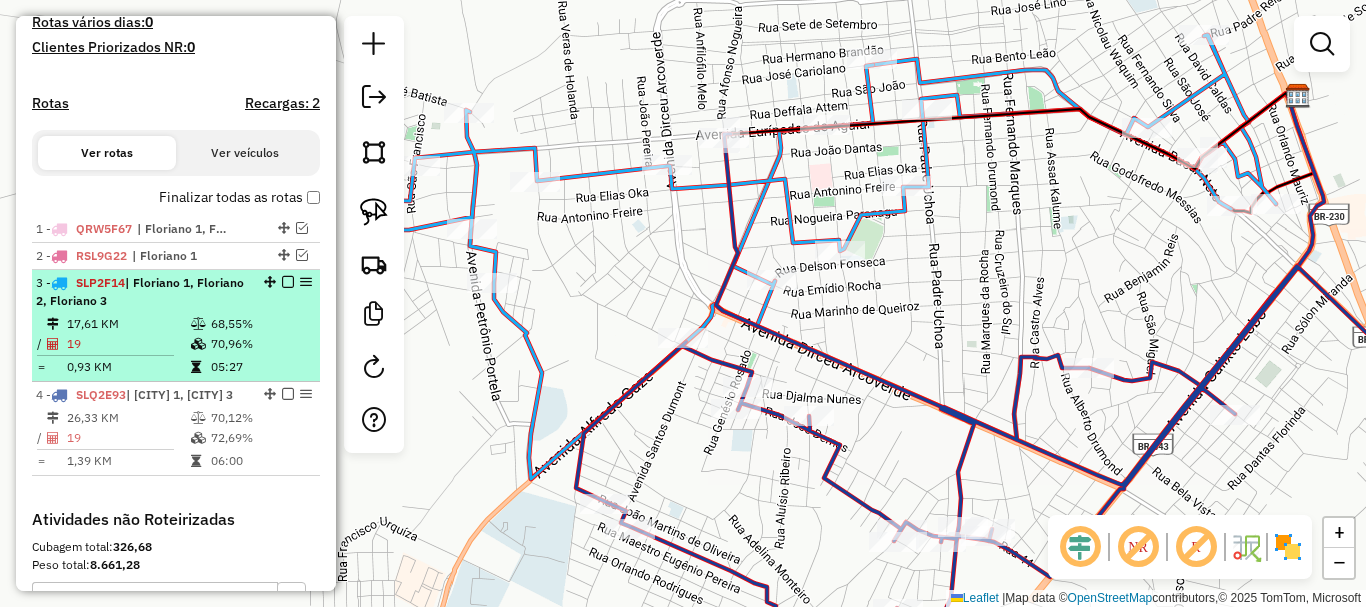 click on "3 -       SLP2F14   | Floriano 1, Floriano 2, Floriano 3  17,61 KM   68,55%  /  19   70,96%     =  0,93 KM   05:27" at bounding box center [176, 326] 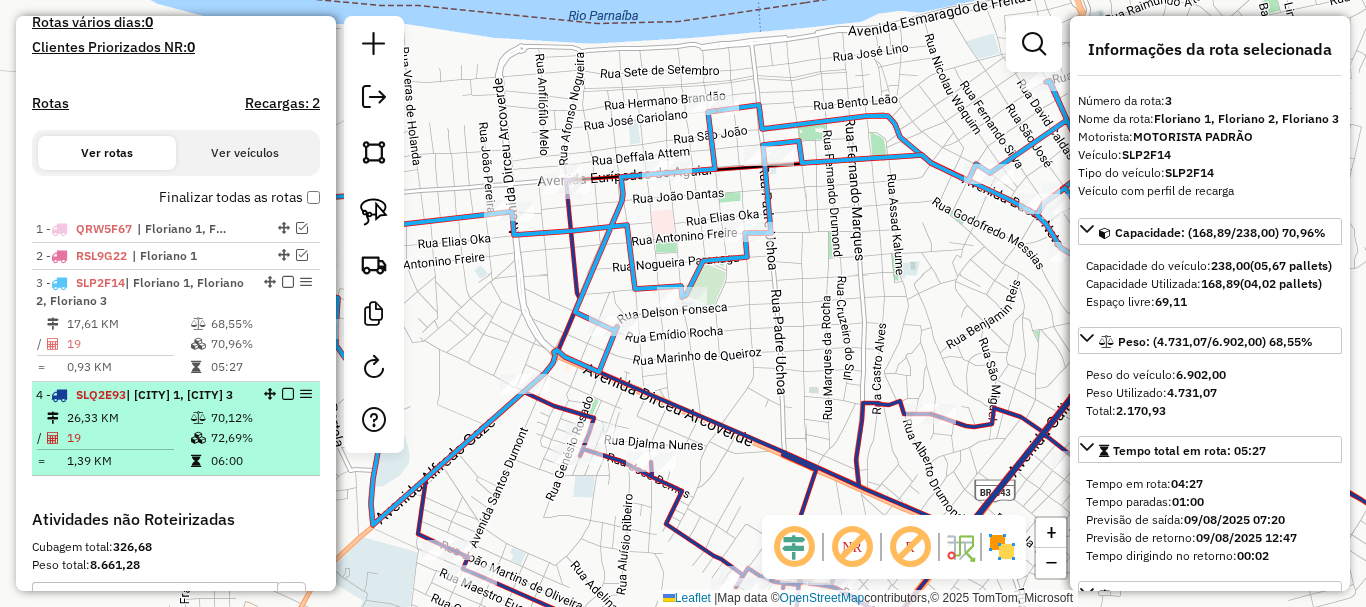 click on "4 -       SLQ2E93   | Floriano 1, Floriano 3" at bounding box center (142, 395) 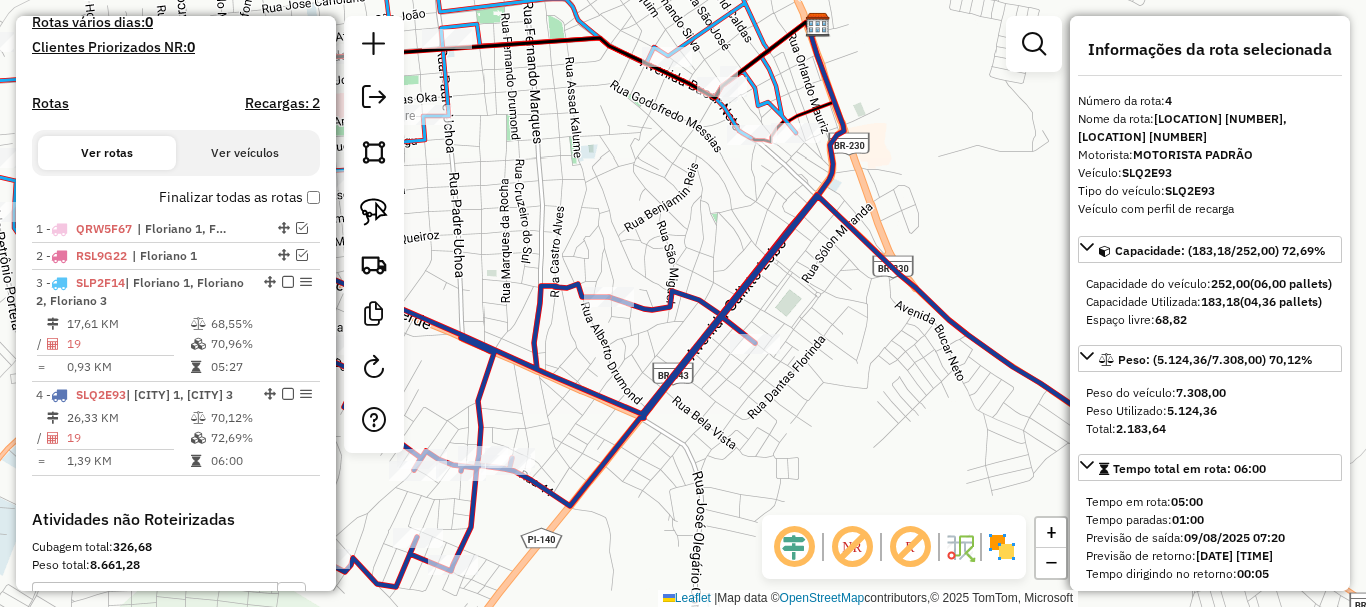 drag, startPoint x: 830, startPoint y: 465, endPoint x: 908, endPoint y: 447, distance: 80.04999 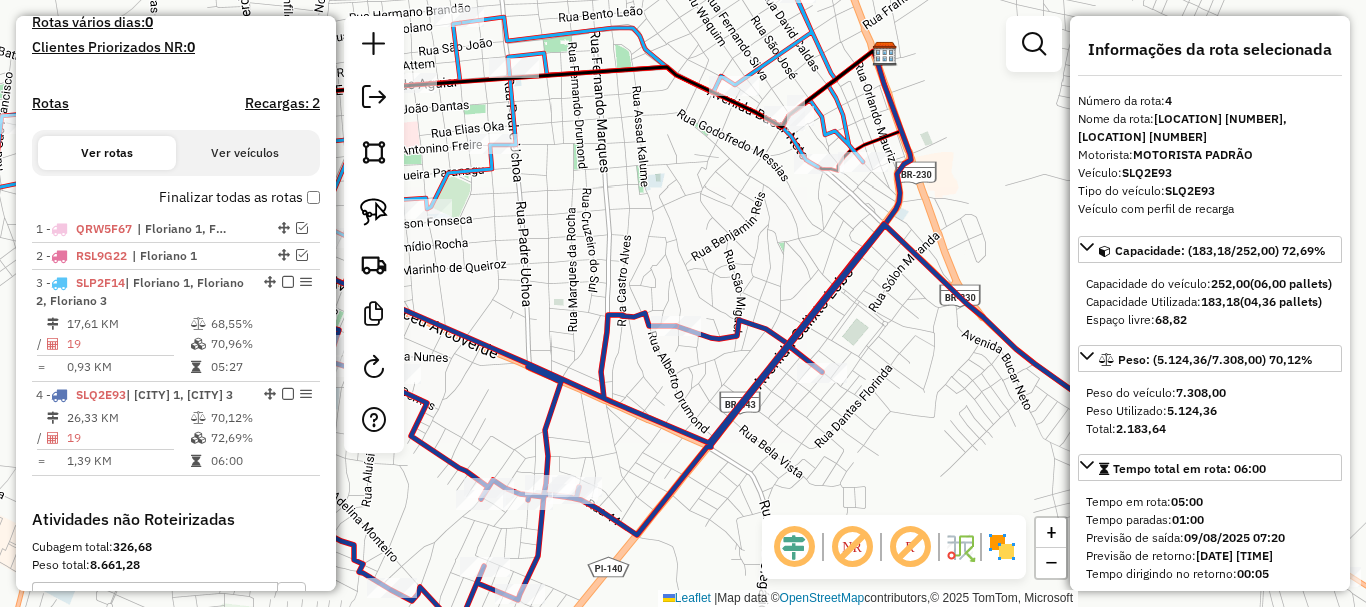 drag, startPoint x: 666, startPoint y: 273, endPoint x: 849, endPoint y: 279, distance: 183.09833 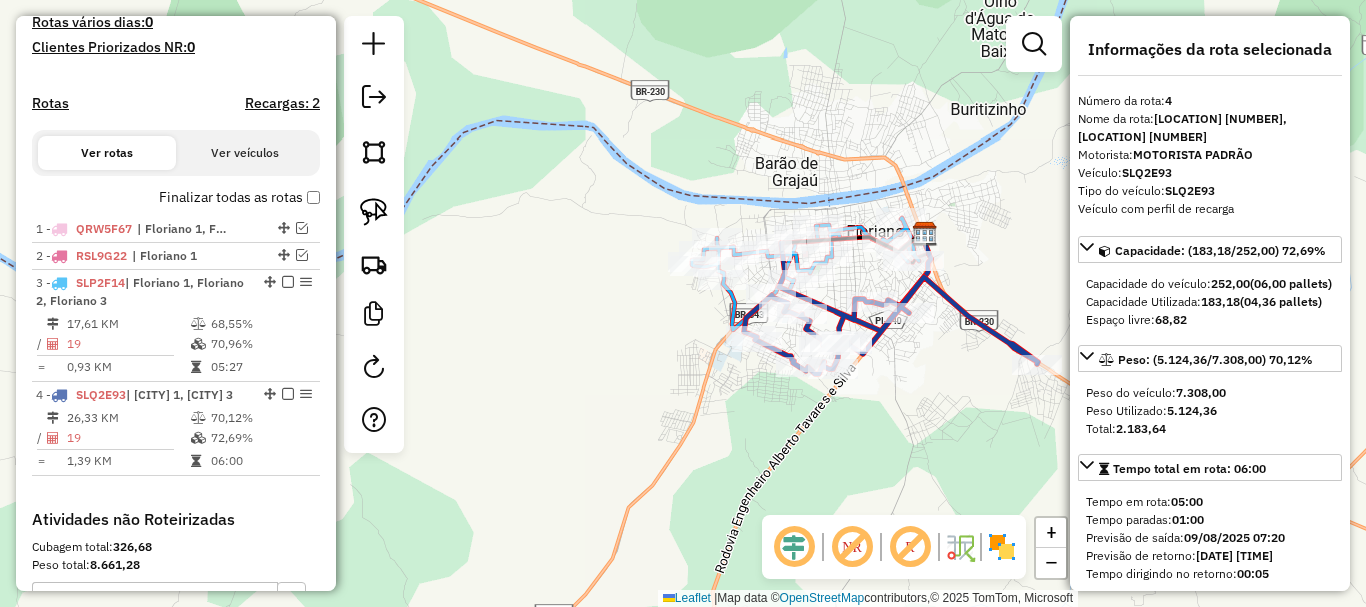 drag, startPoint x: 886, startPoint y: 374, endPoint x: 772, endPoint y: 318, distance: 127.01181 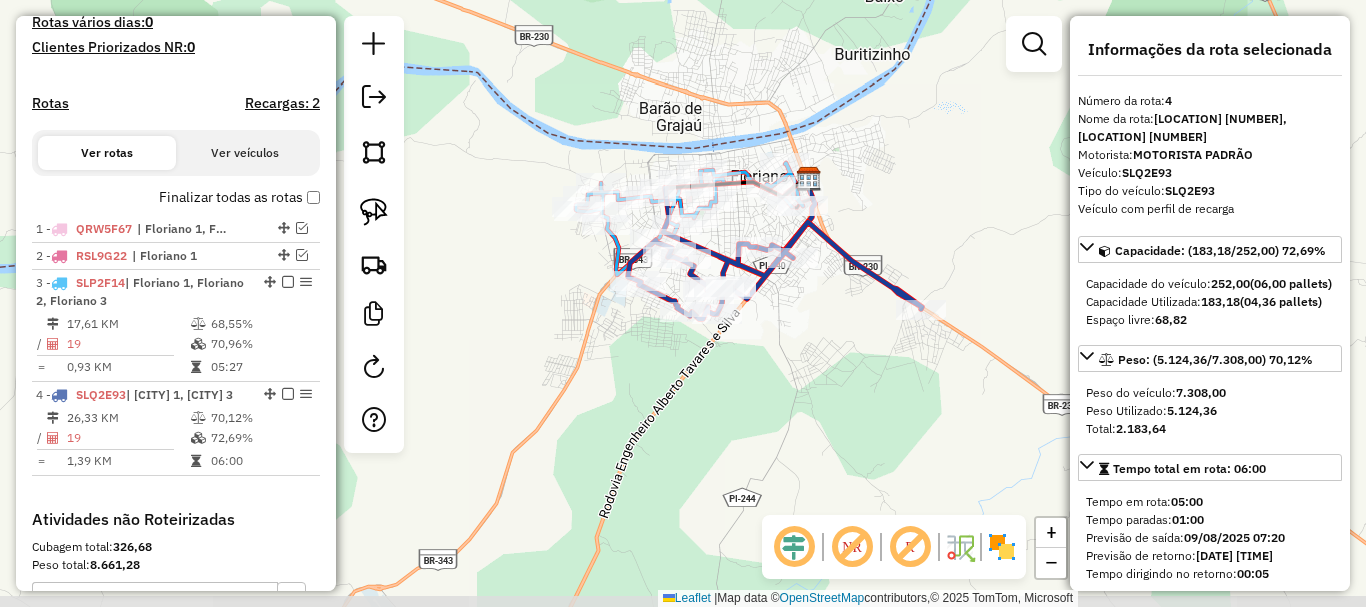 drag, startPoint x: 783, startPoint y: 337, endPoint x: 805, endPoint y: 372, distance: 41.340054 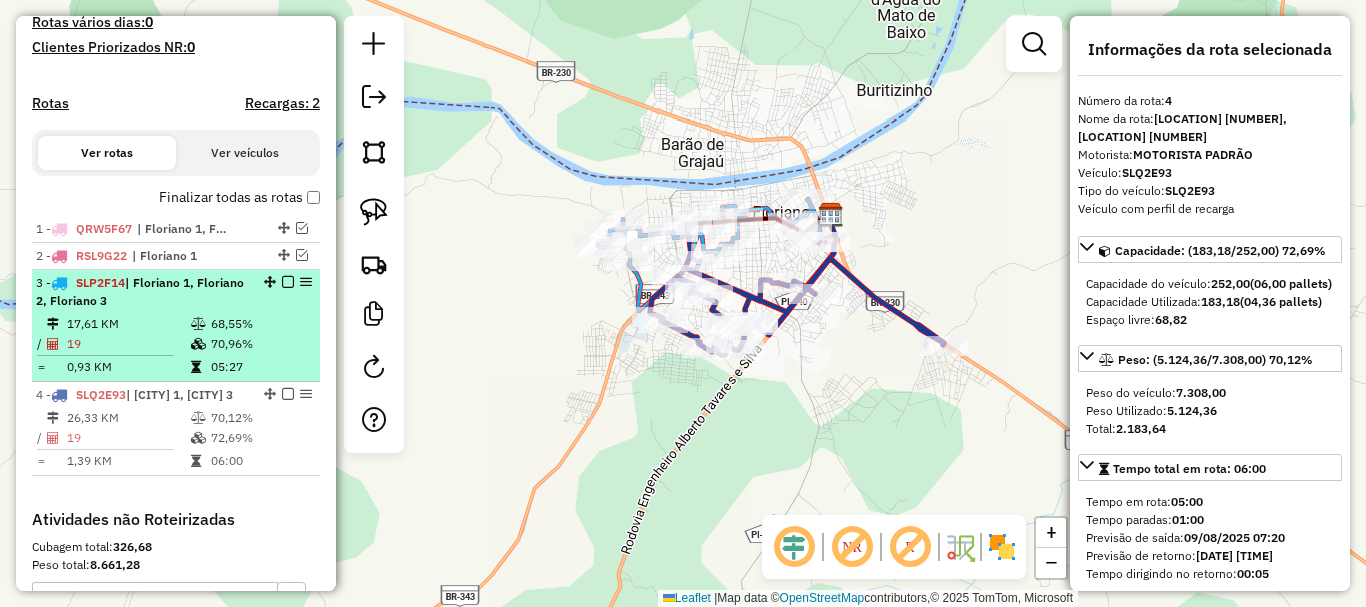 click at bounding box center (288, 282) 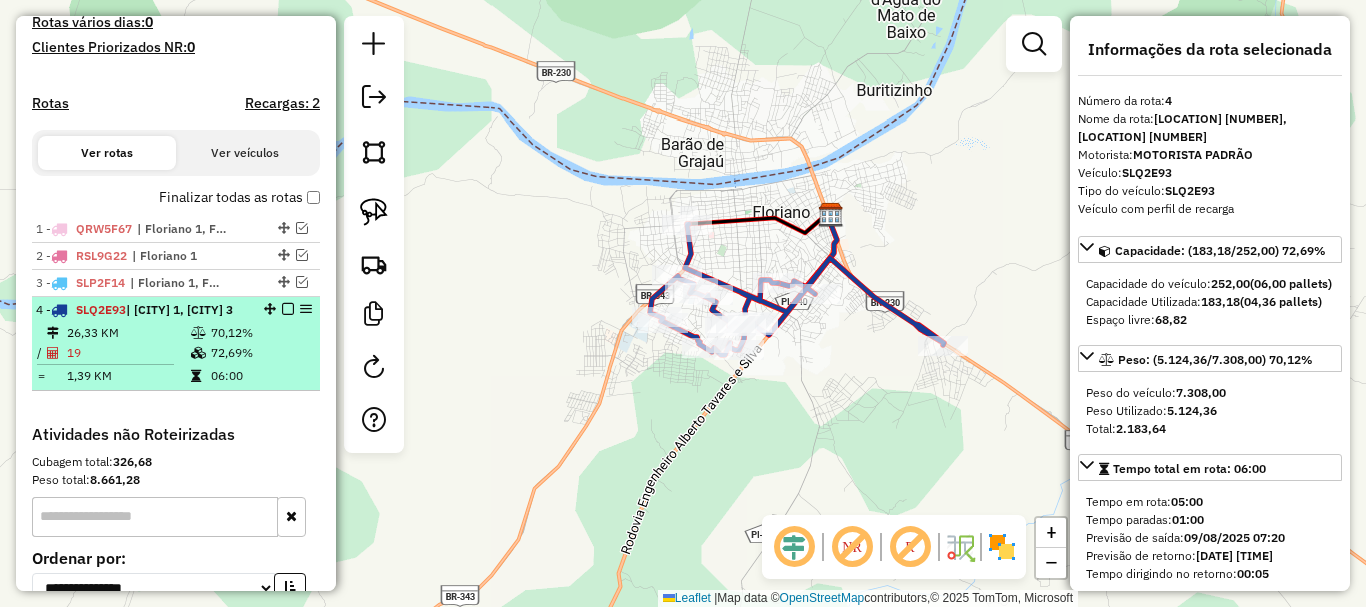 click at bounding box center (288, 309) 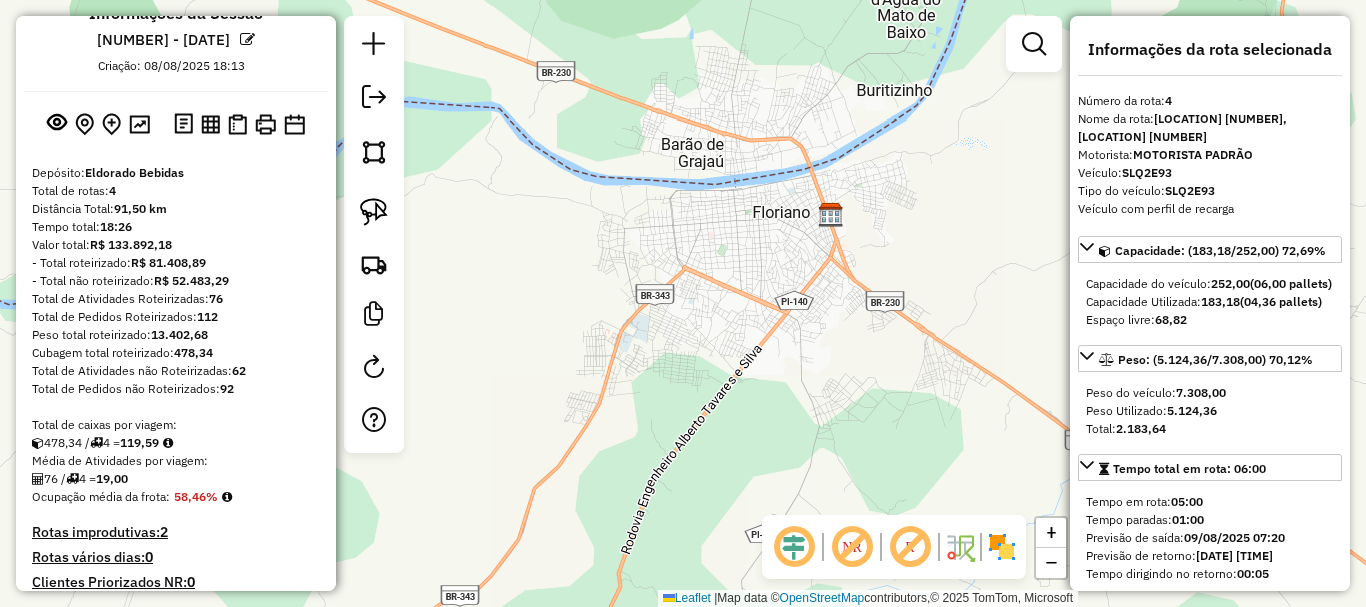 scroll, scrollTop: 0, scrollLeft: 0, axis: both 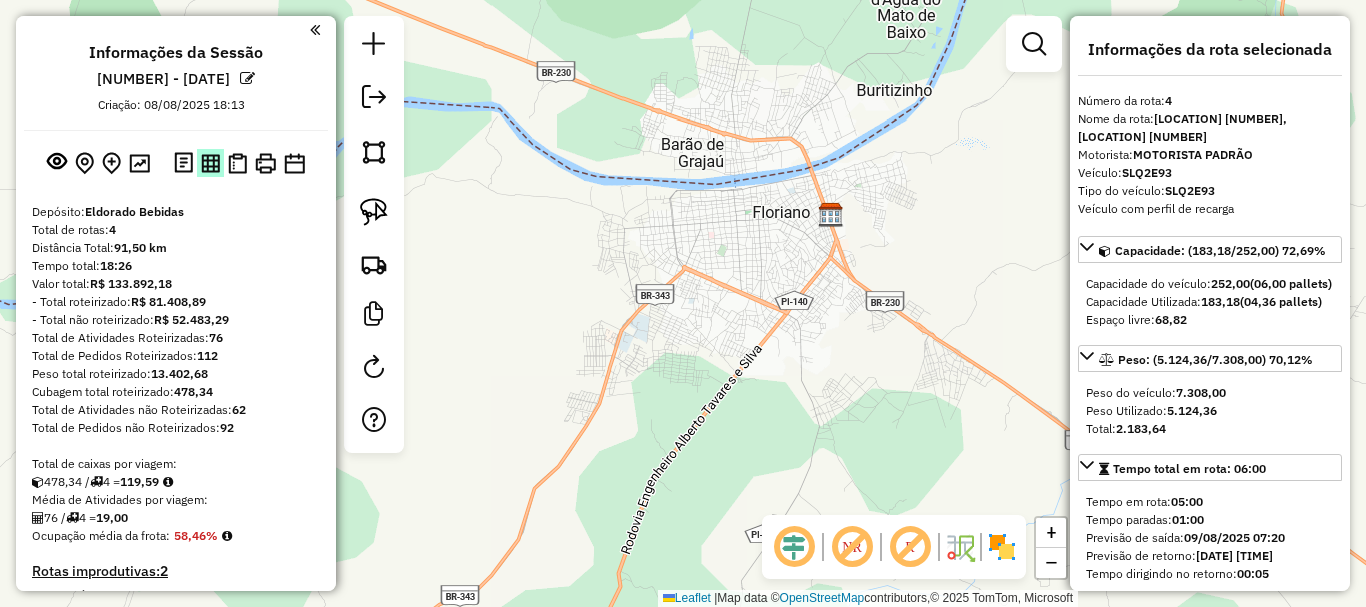click at bounding box center (210, 163) 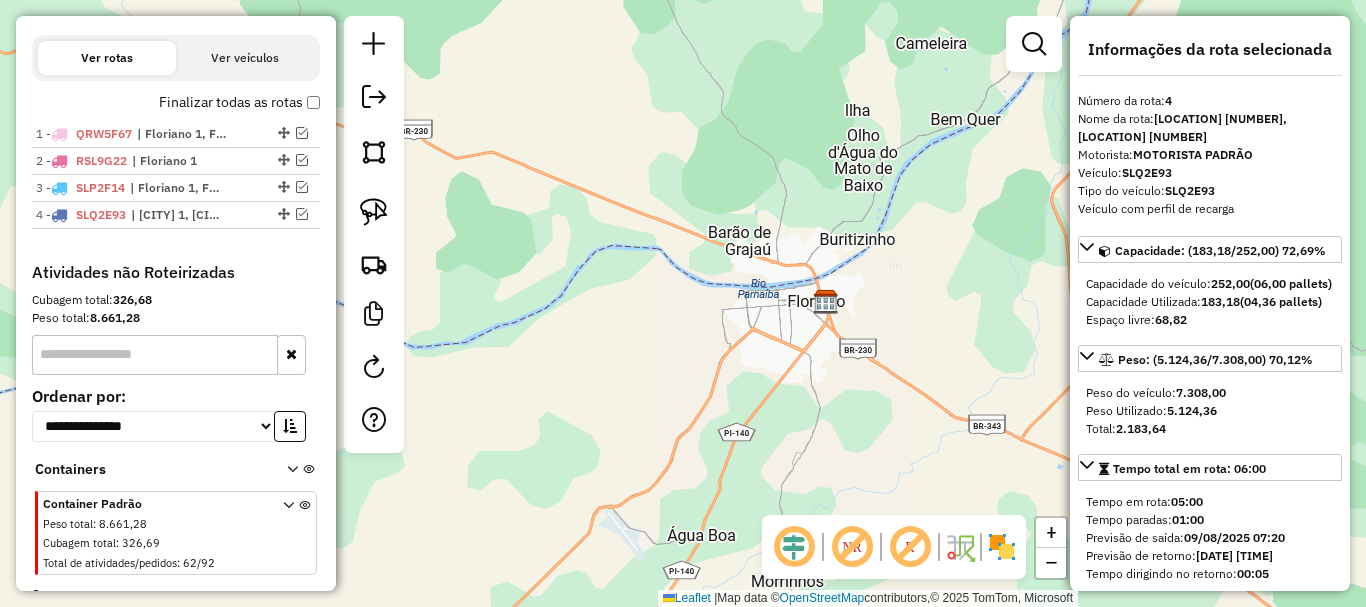 scroll, scrollTop: 700, scrollLeft: 0, axis: vertical 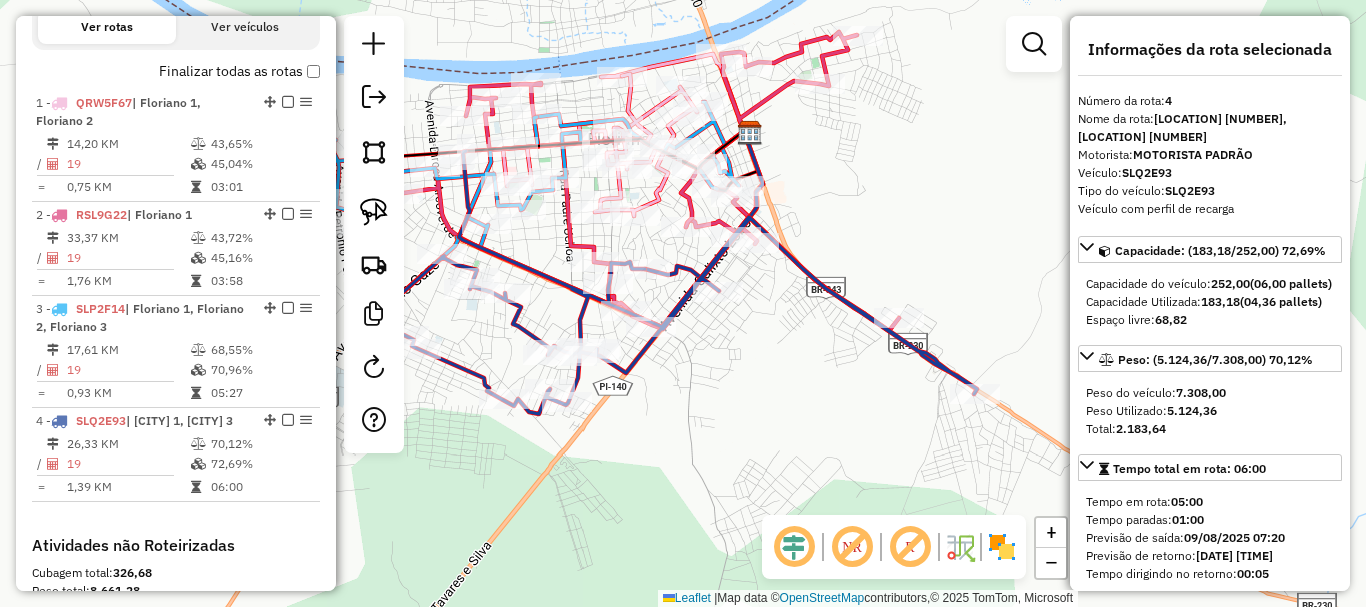 click 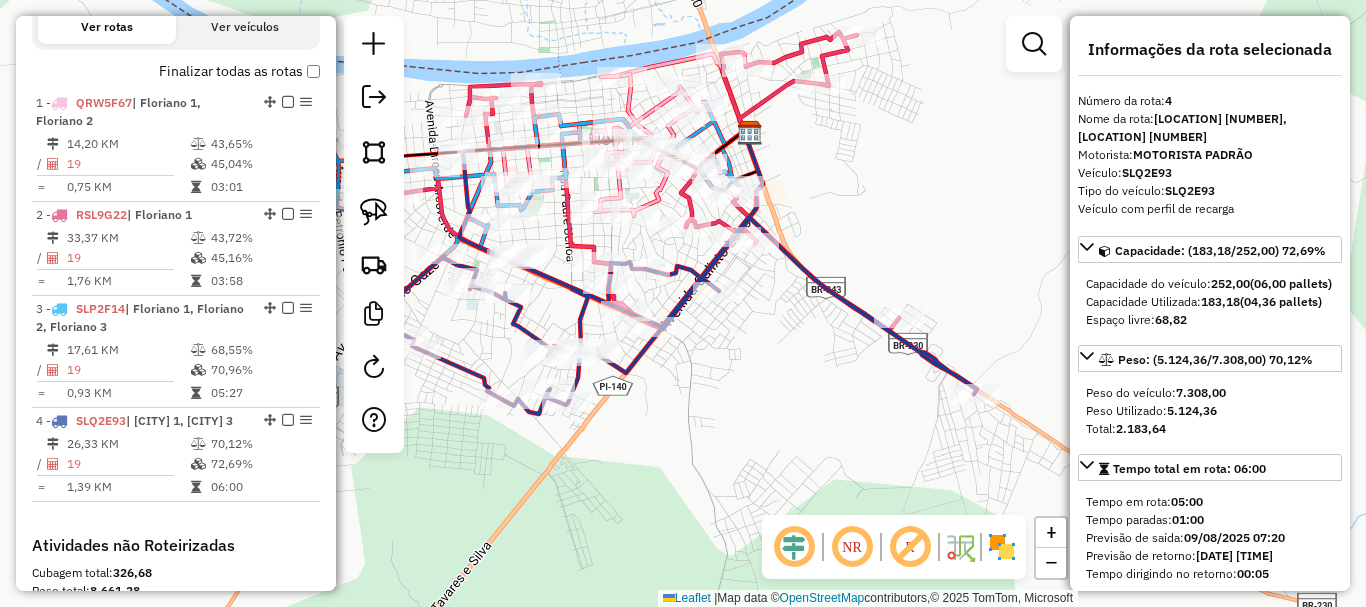 drag, startPoint x: 773, startPoint y: 358, endPoint x: 855, endPoint y: 514, distance: 176.23848 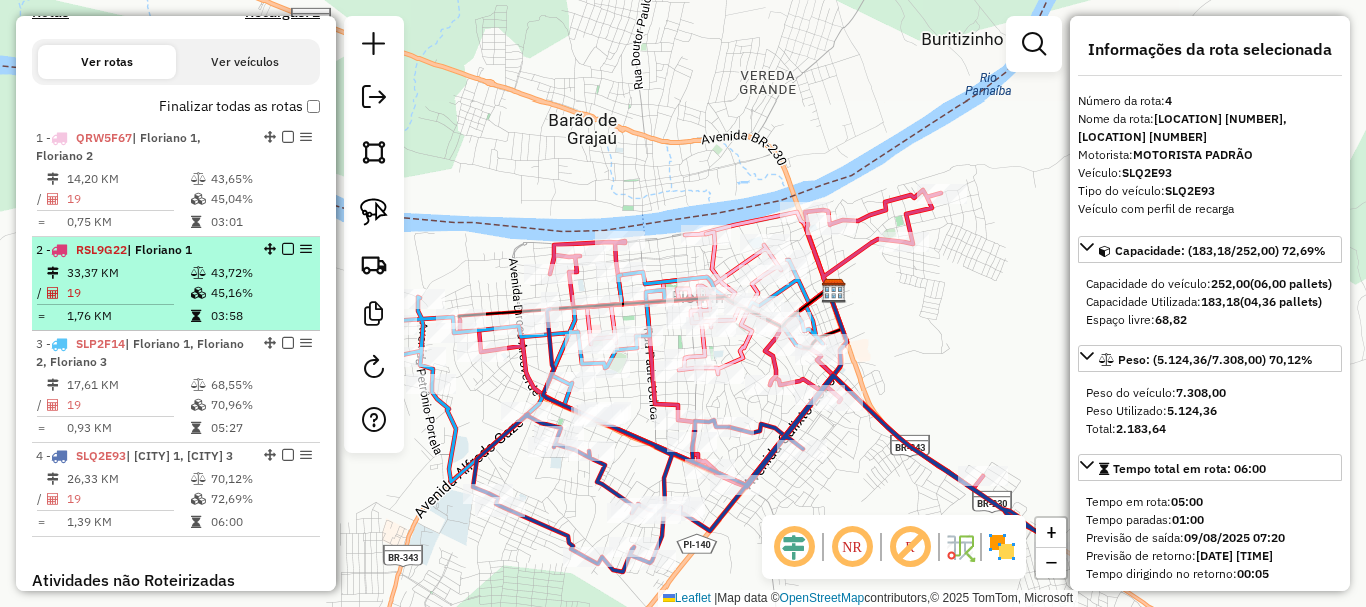 scroll, scrollTop: 500, scrollLeft: 0, axis: vertical 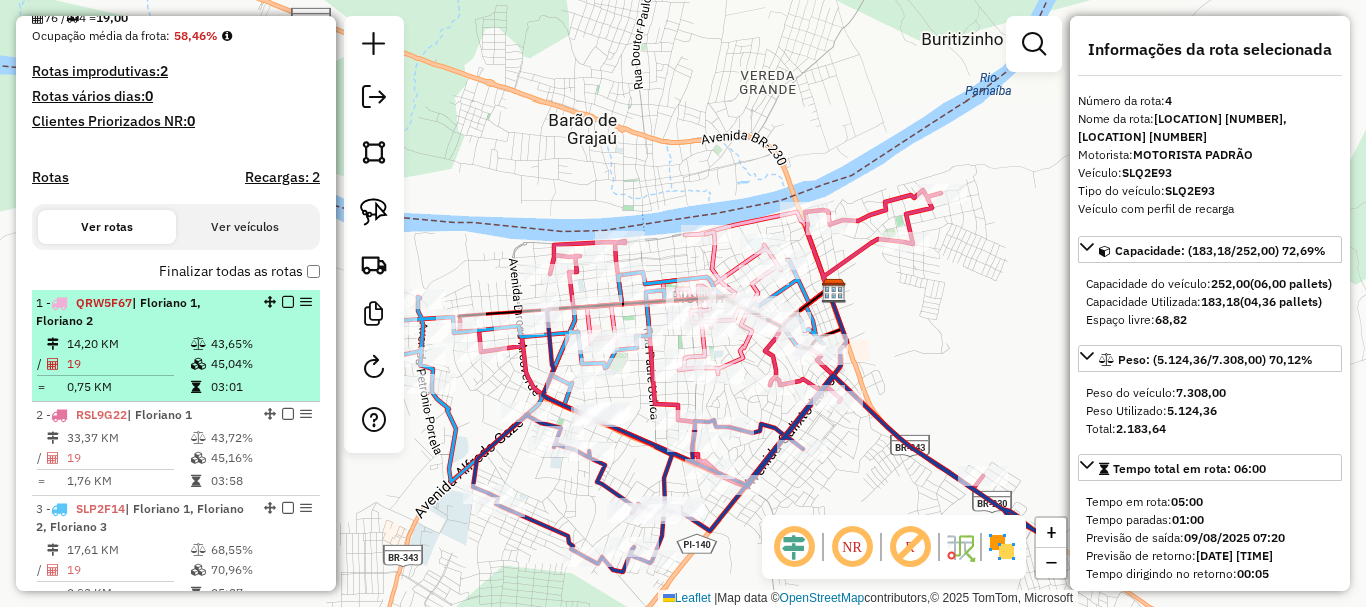 click on "1 -       QRW5F67   | Floriano 1, Floriano 2" at bounding box center [142, 312] 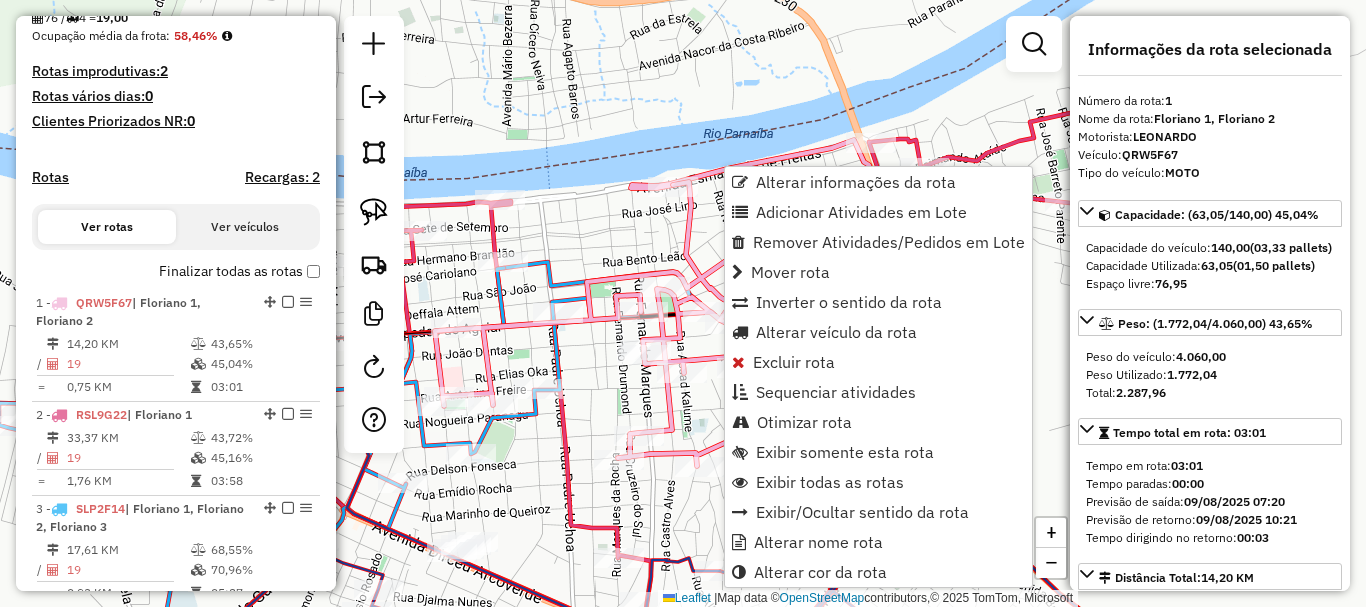 scroll, scrollTop: 774, scrollLeft: 0, axis: vertical 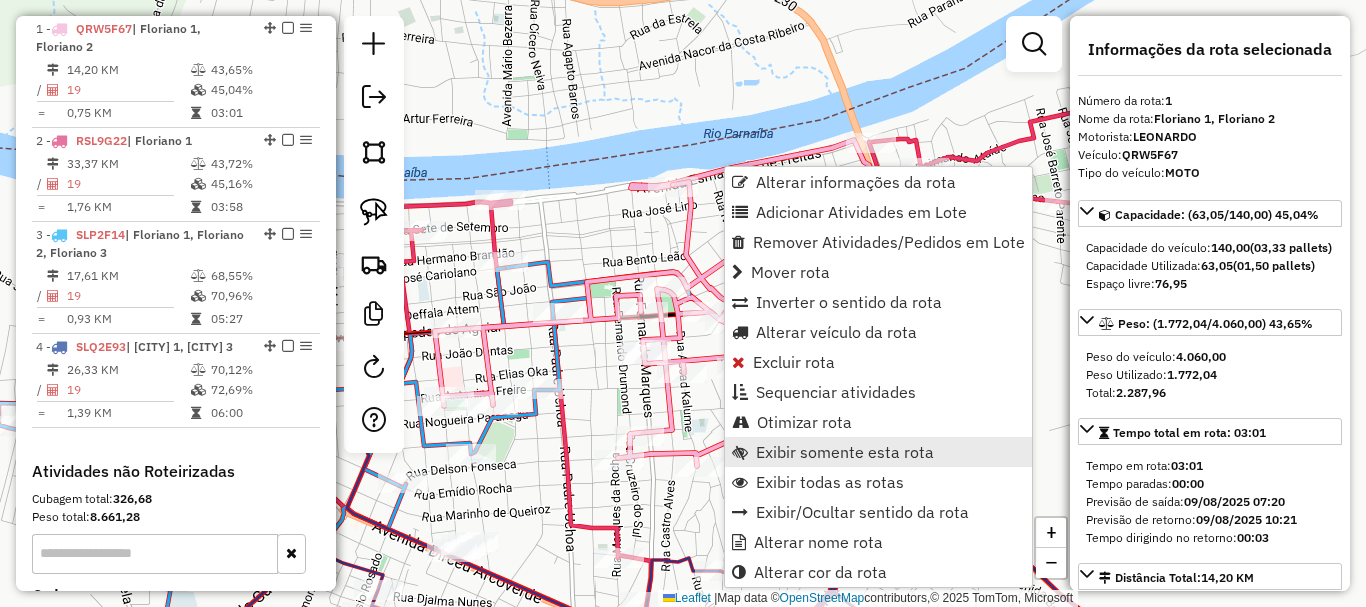 click on "Exibir somente esta rota" at bounding box center [845, 452] 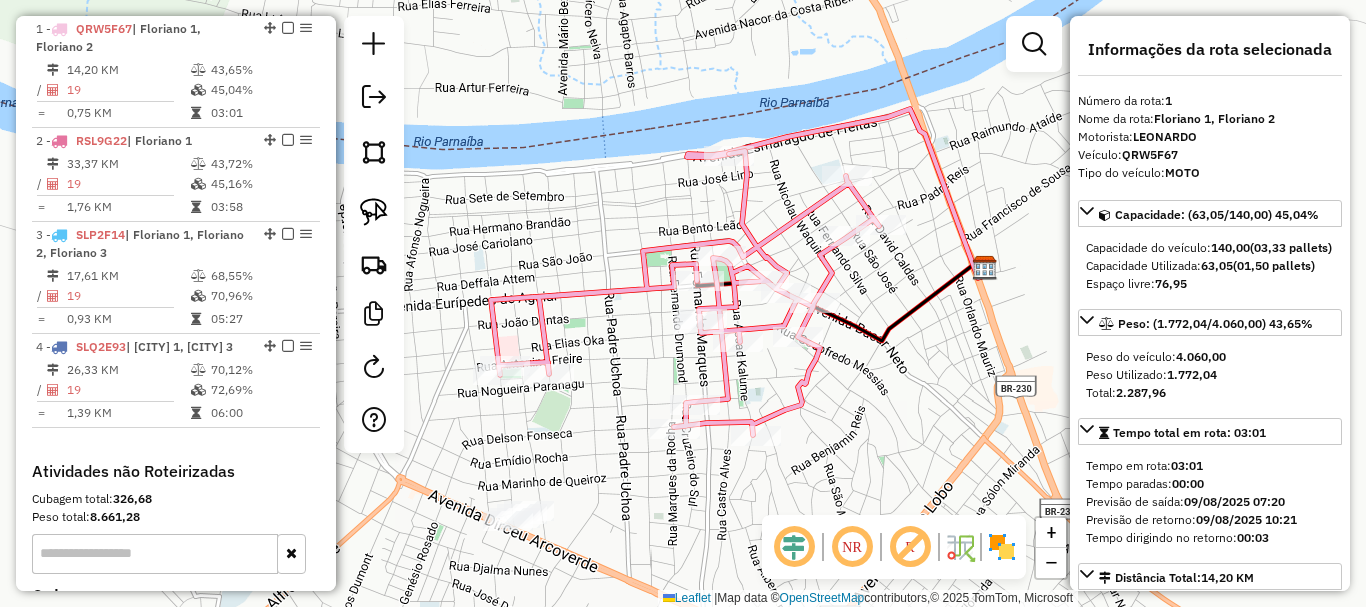 drag, startPoint x: 720, startPoint y: 238, endPoint x: 778, endPoint y: 206, distance: 66.24198 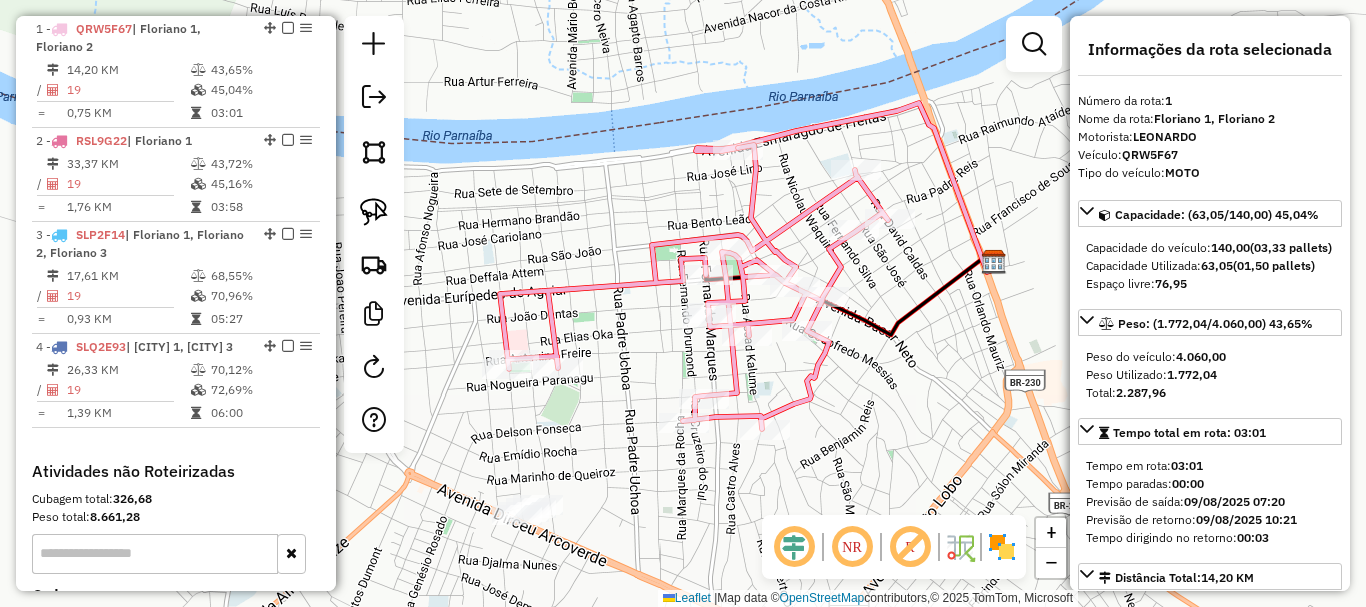 click 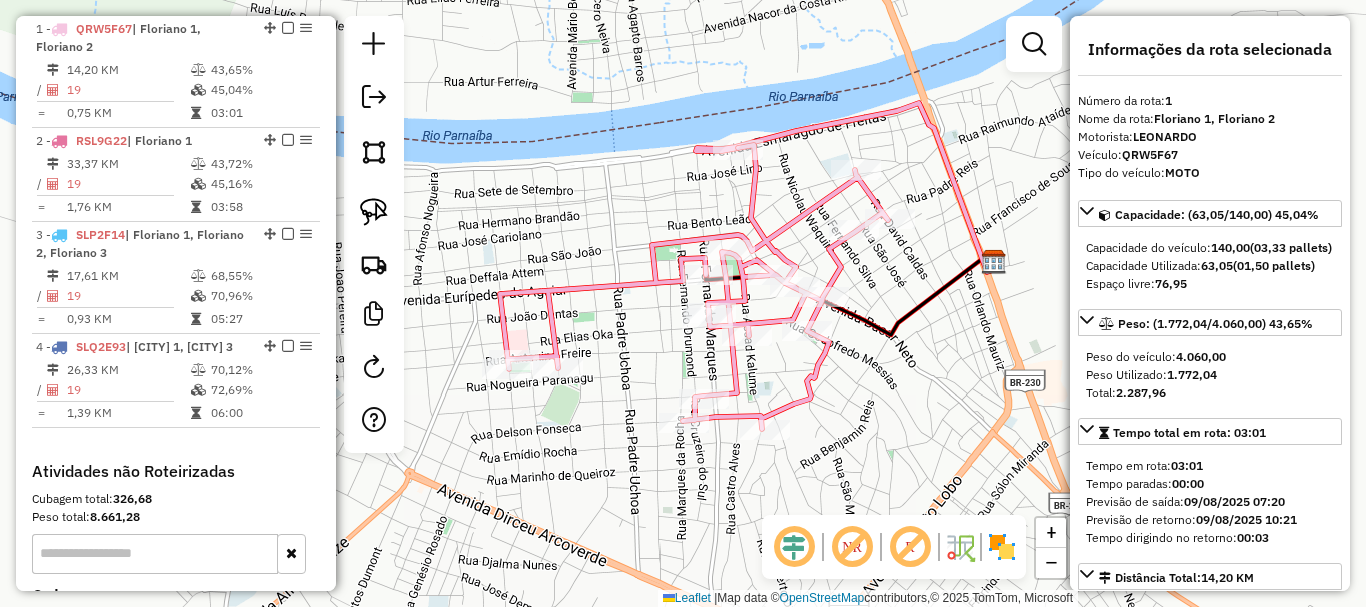 click 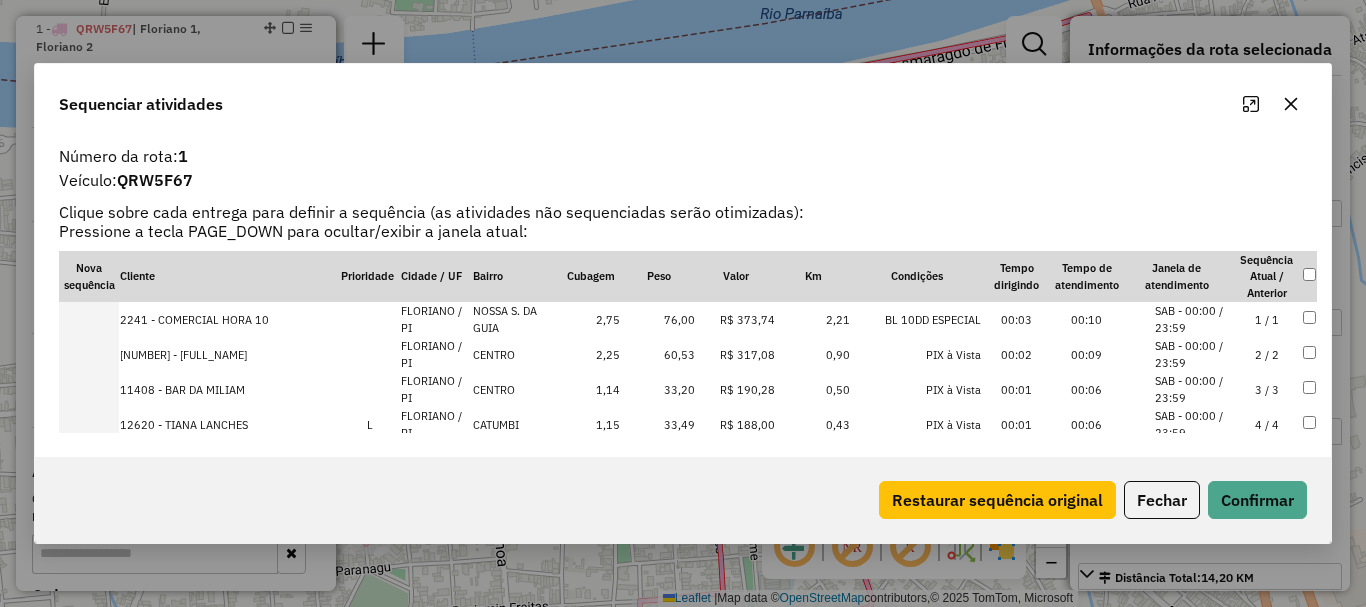 click 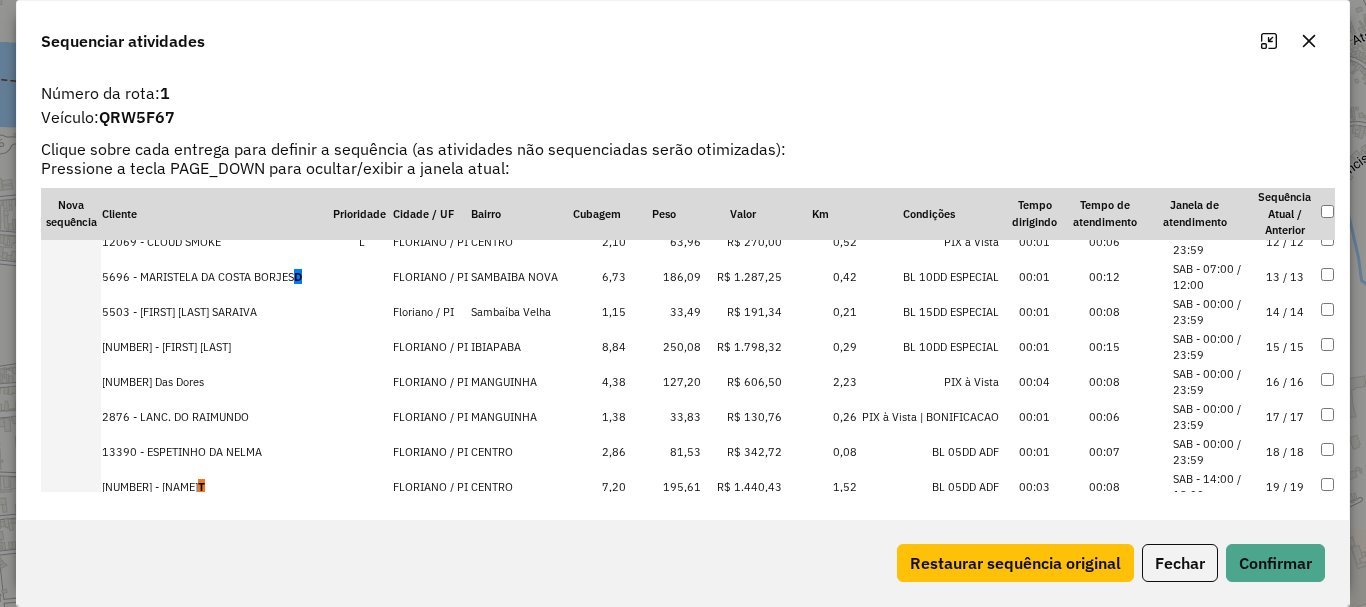 click on "5696 - MARISTELA DA COSTA BORJES  D" at bounding box center (216, 277) 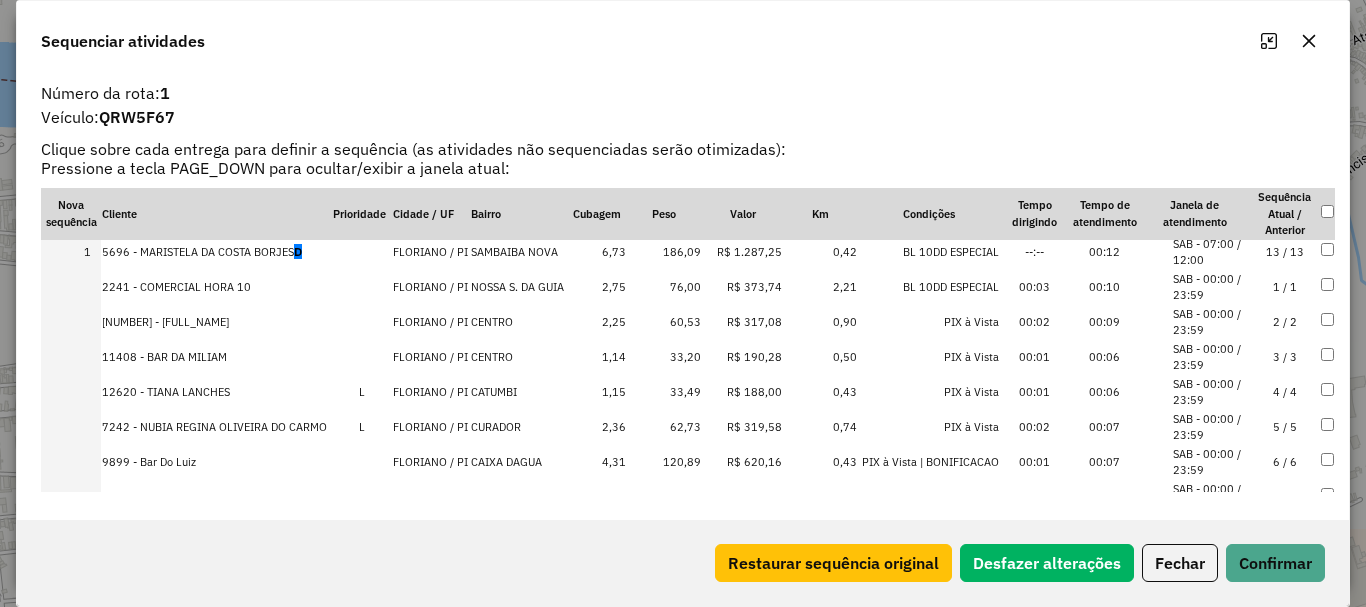 scroll, scrollTop: 0, scrollLeft: 0, axis: both 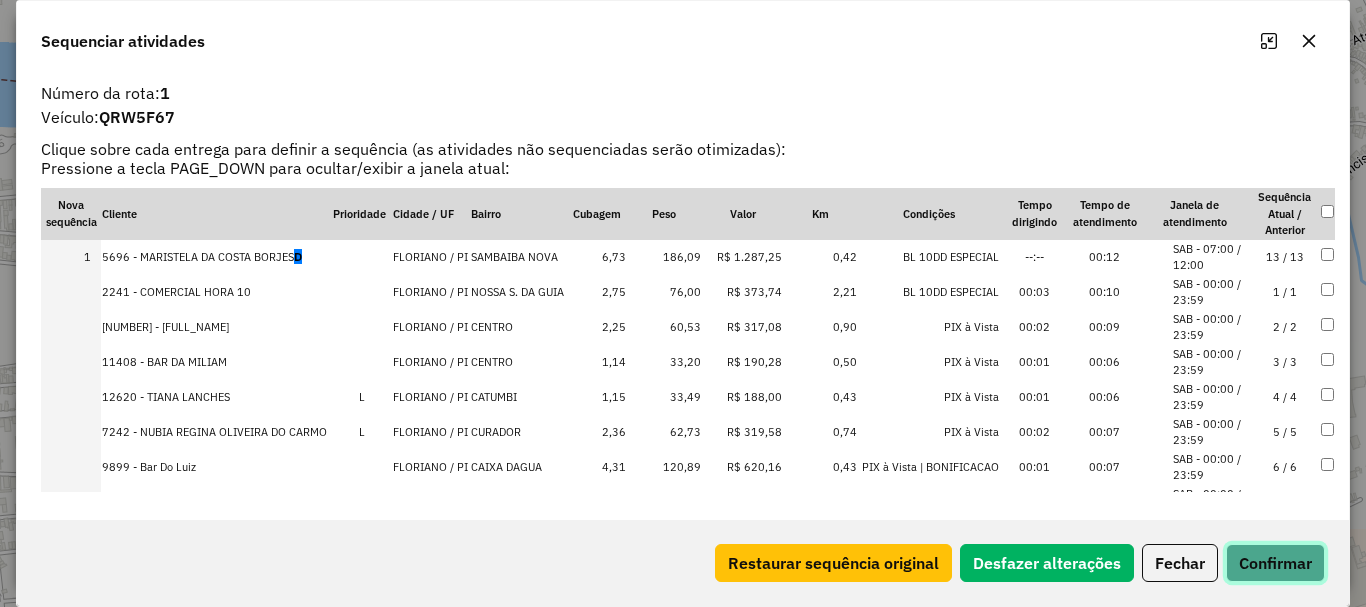 click on "Confirmar" 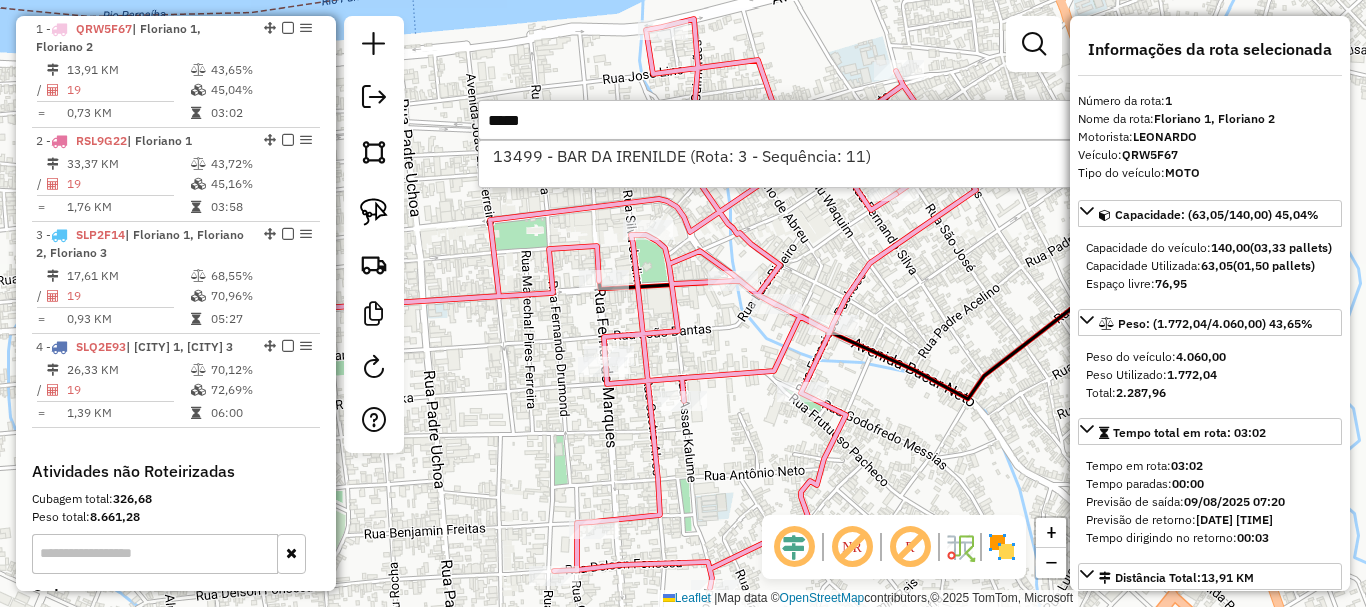 type on "*****" 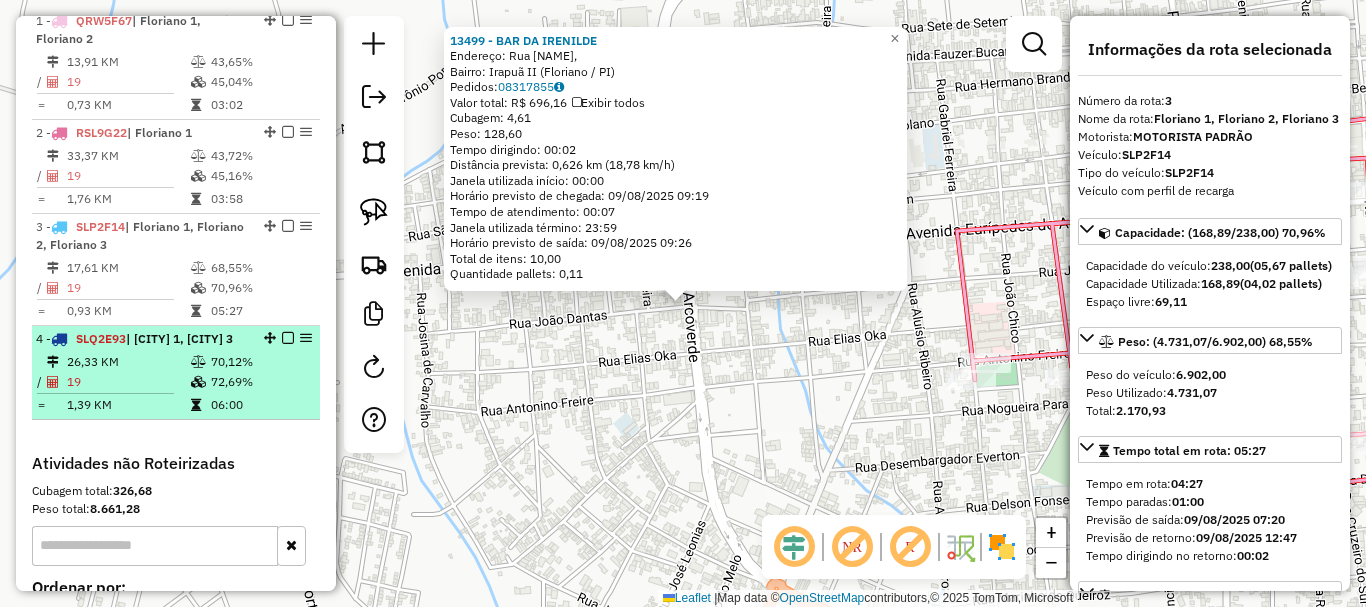 scroll, scrollTop: 780, scrollLeft: 0, axis: vertical 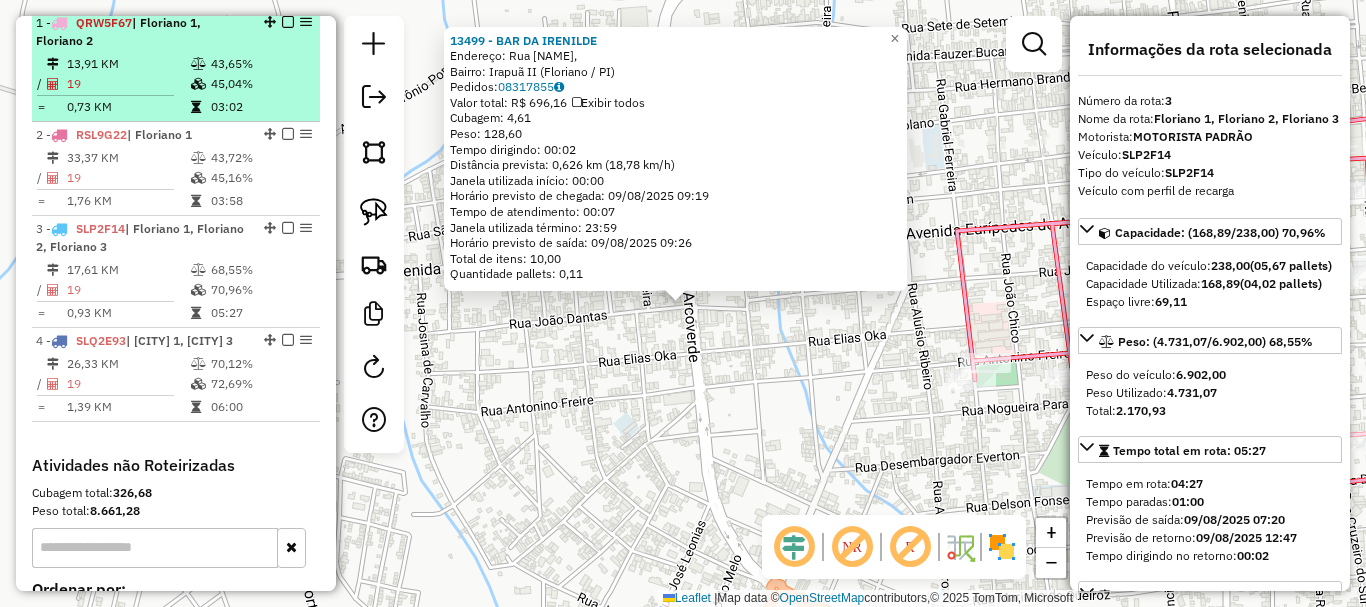 click on "45,04%" at bounding box center [260, 84] 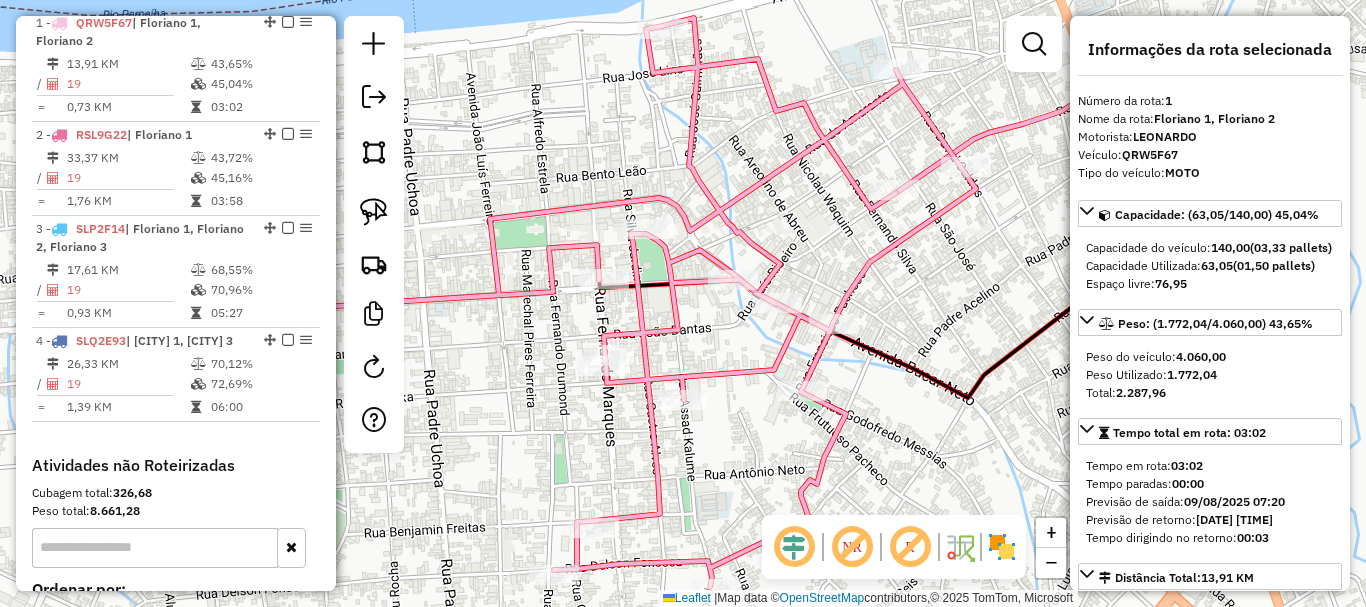 drag, startPoint x: 1039, startPoint y: 398, endPoint x: 962, endPoint y: 332, distance: 101.414986 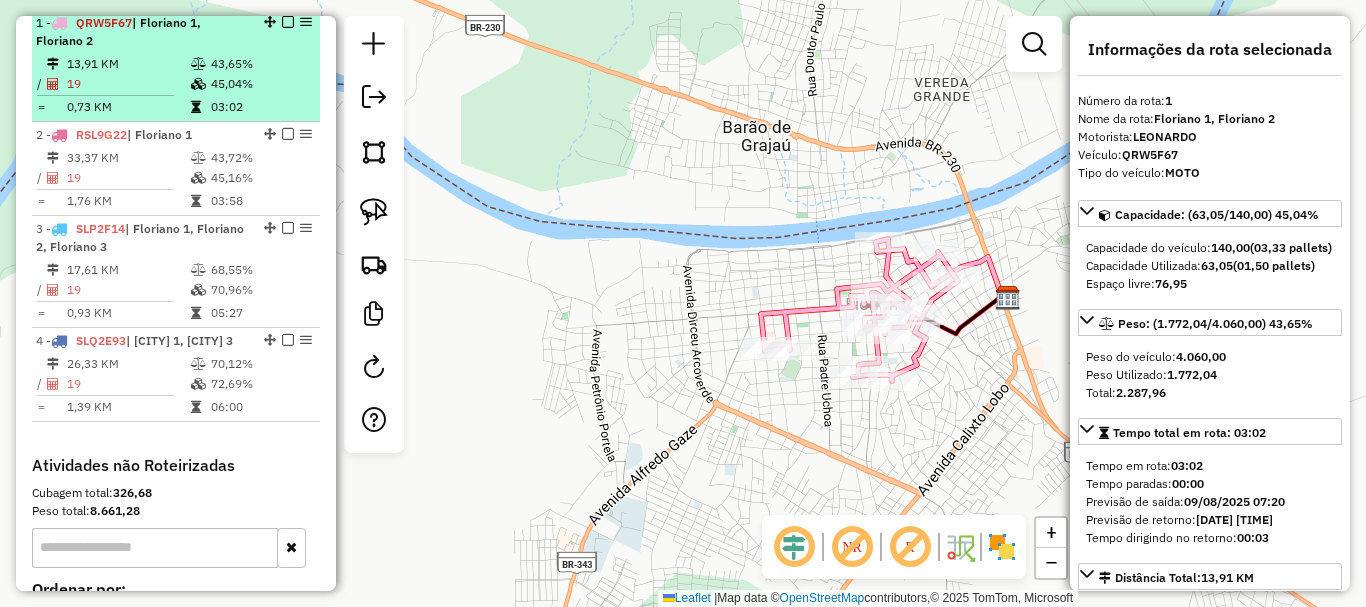 click at bounding box center [288, 22] 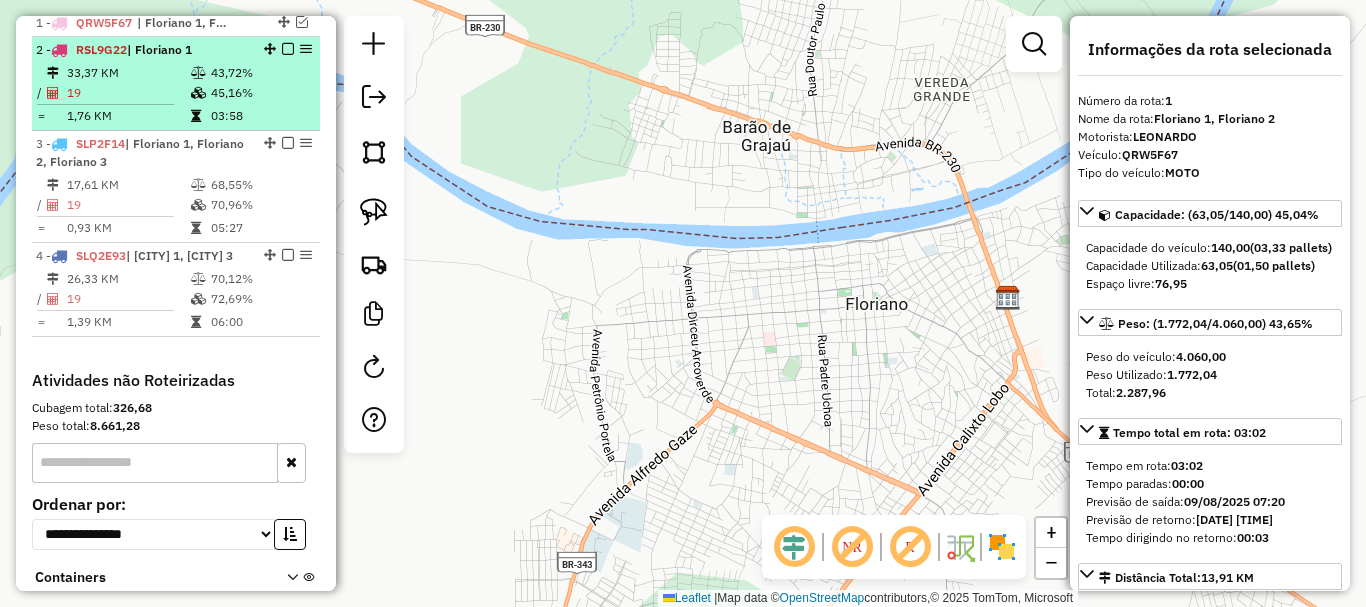 click on "03:58" at bounding box center [260, 116] 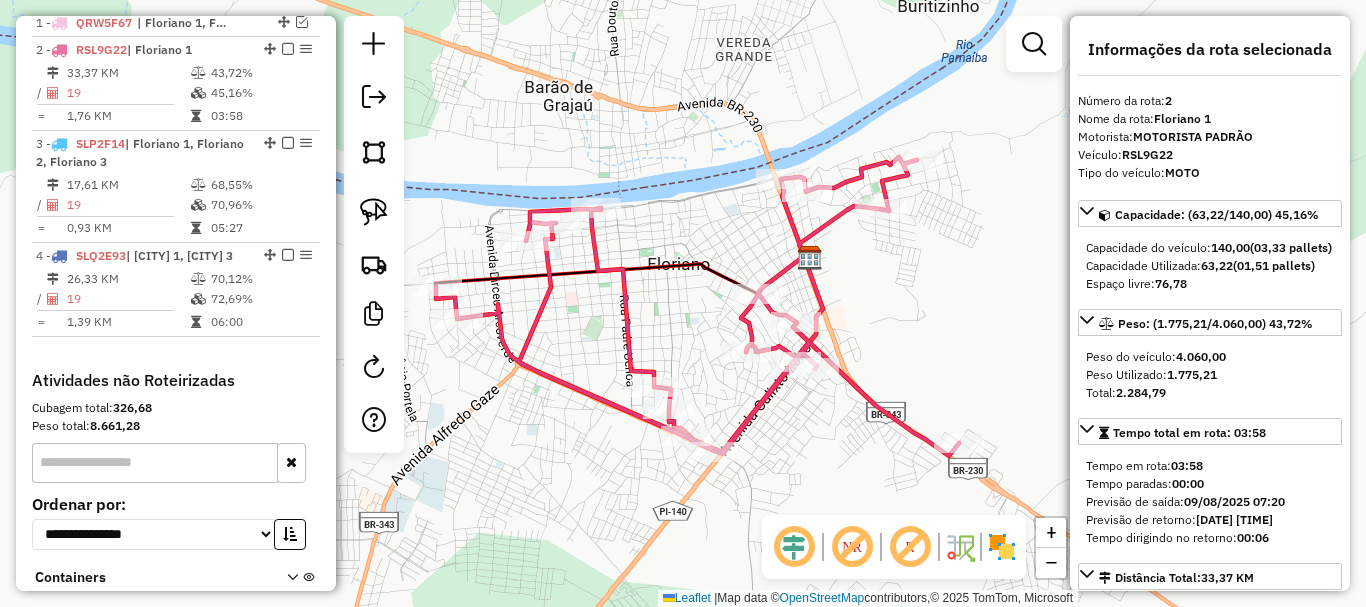 click 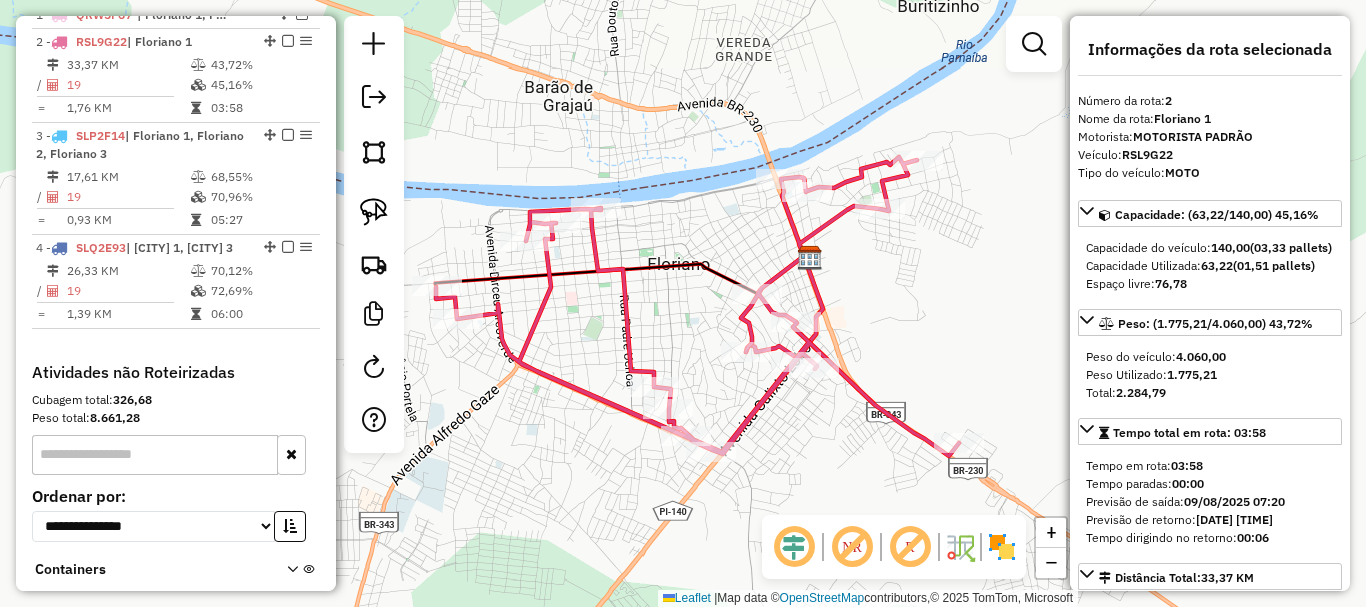 click 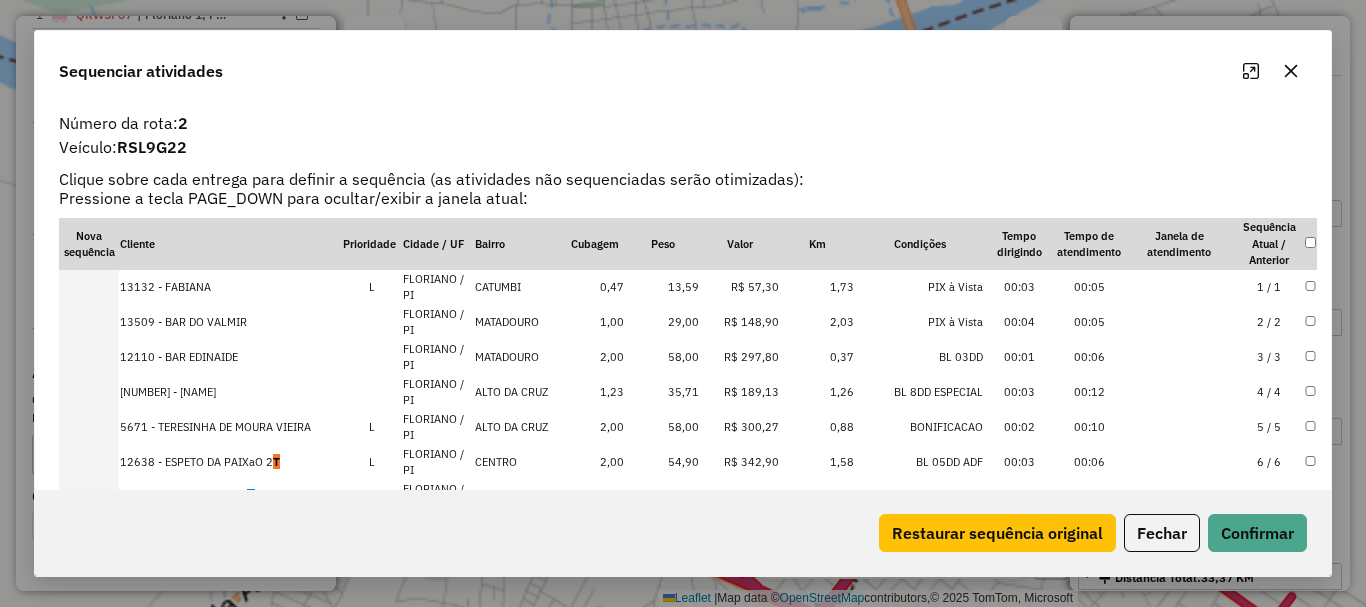 scroll, scrollTop: 801, scrollLeft: 0, axis: vertical 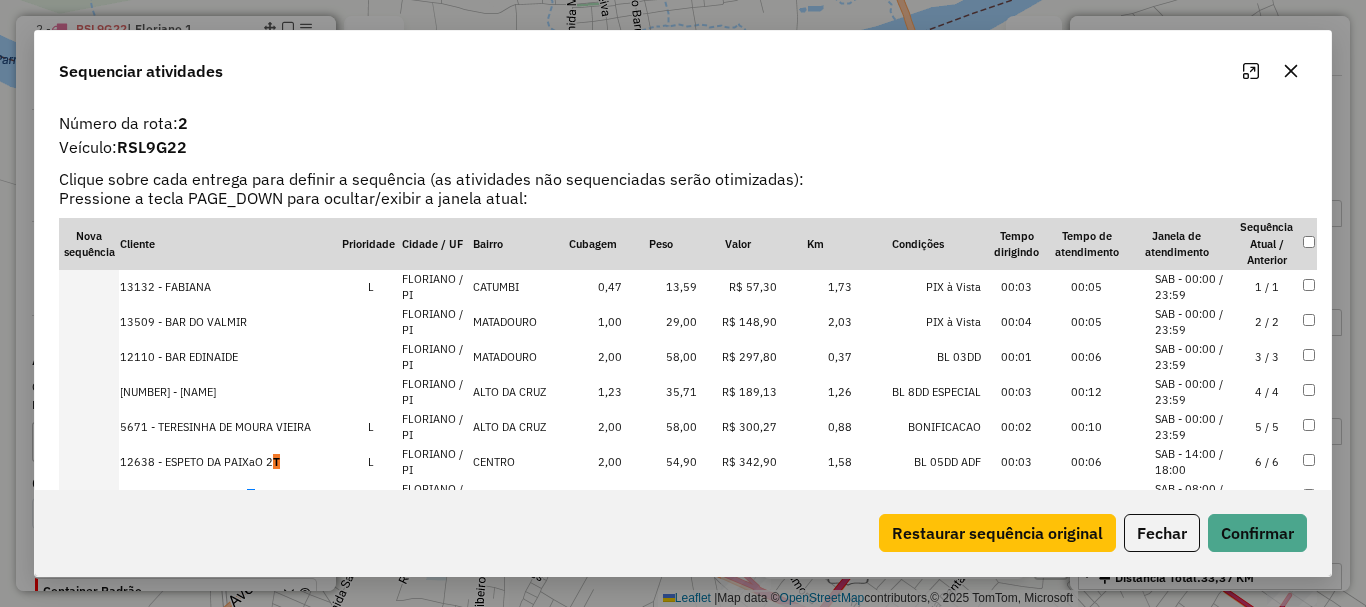 click 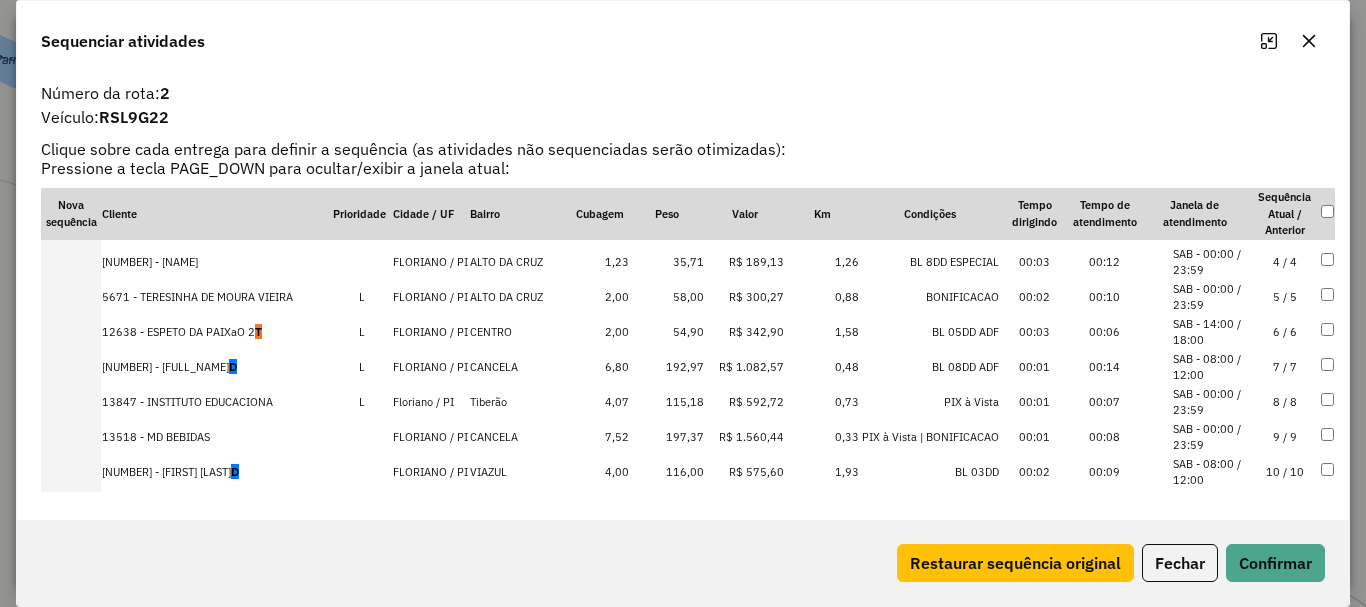 click on "D" at bounding box center (233, 366) 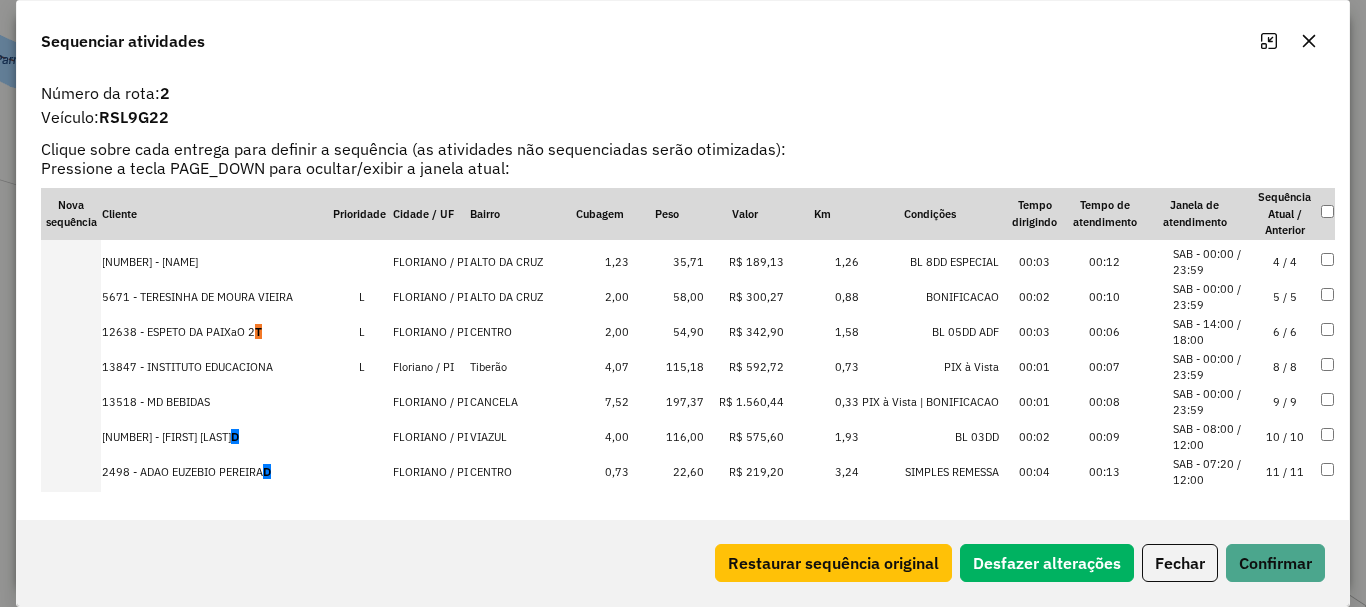 click on "1978 - MARIA DA GUIA DE SOUSA SILVA  D" at bounding box center (216, 437) 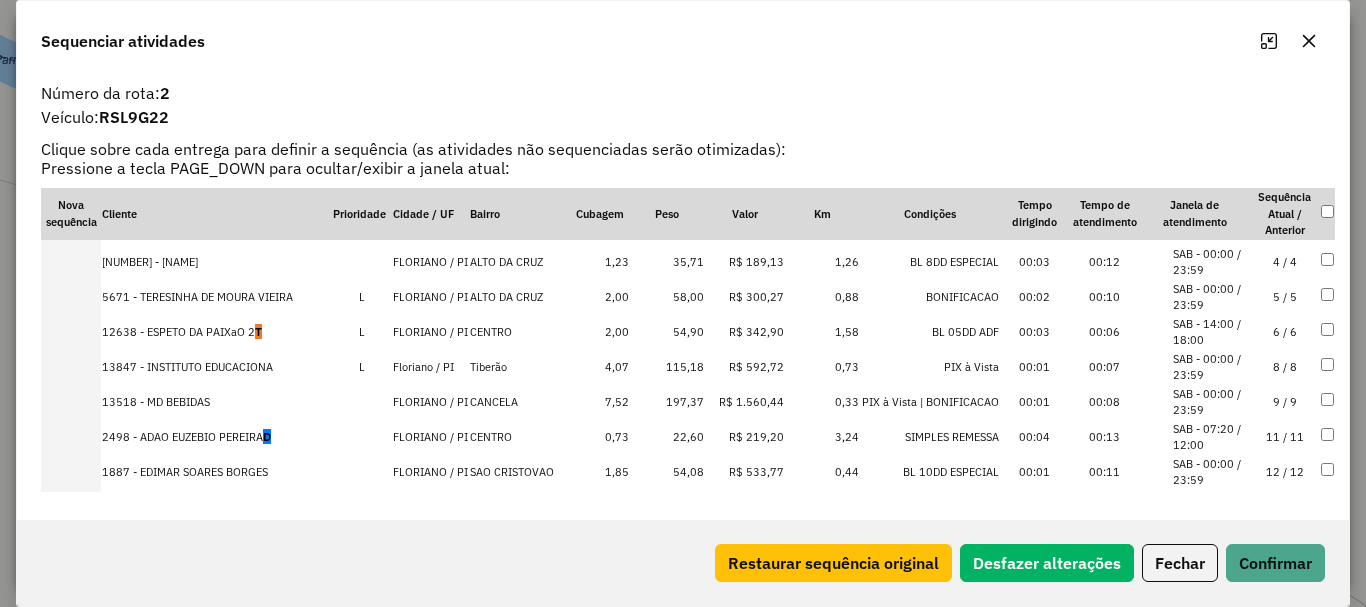click on "2498 - ADAO EUZEBIO PEREIRA  D" at bounding box center (216, 437) 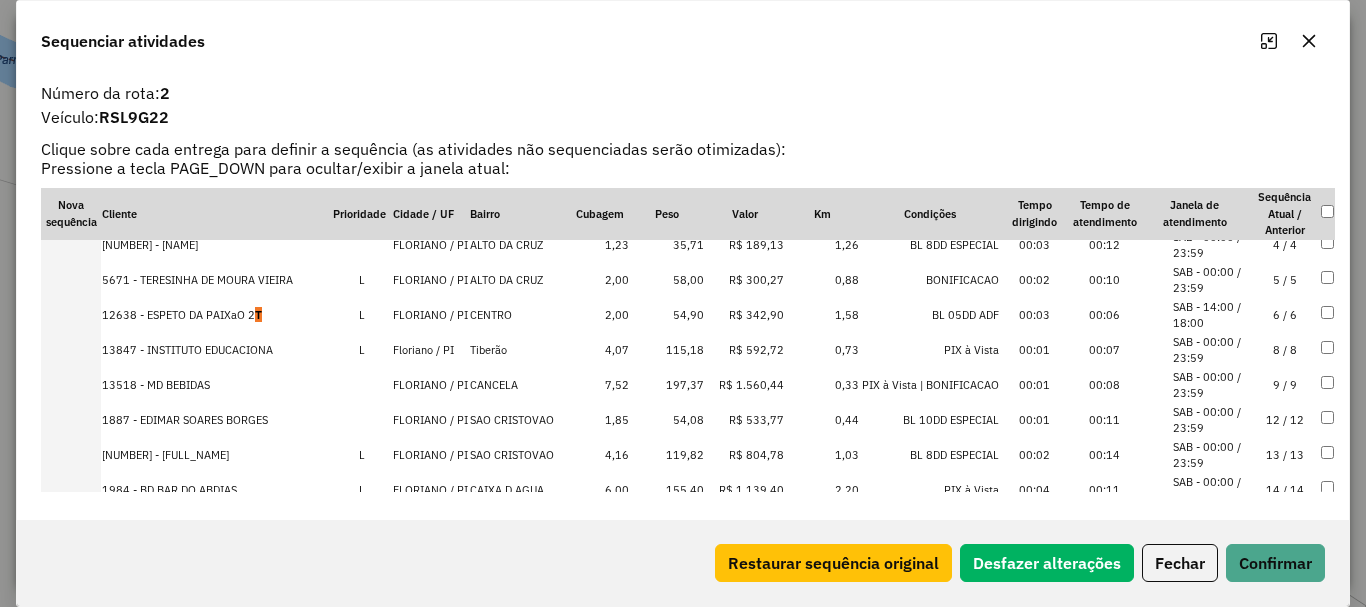 scroll, scrollTop: 0, scrollLeft: 0, axis: both 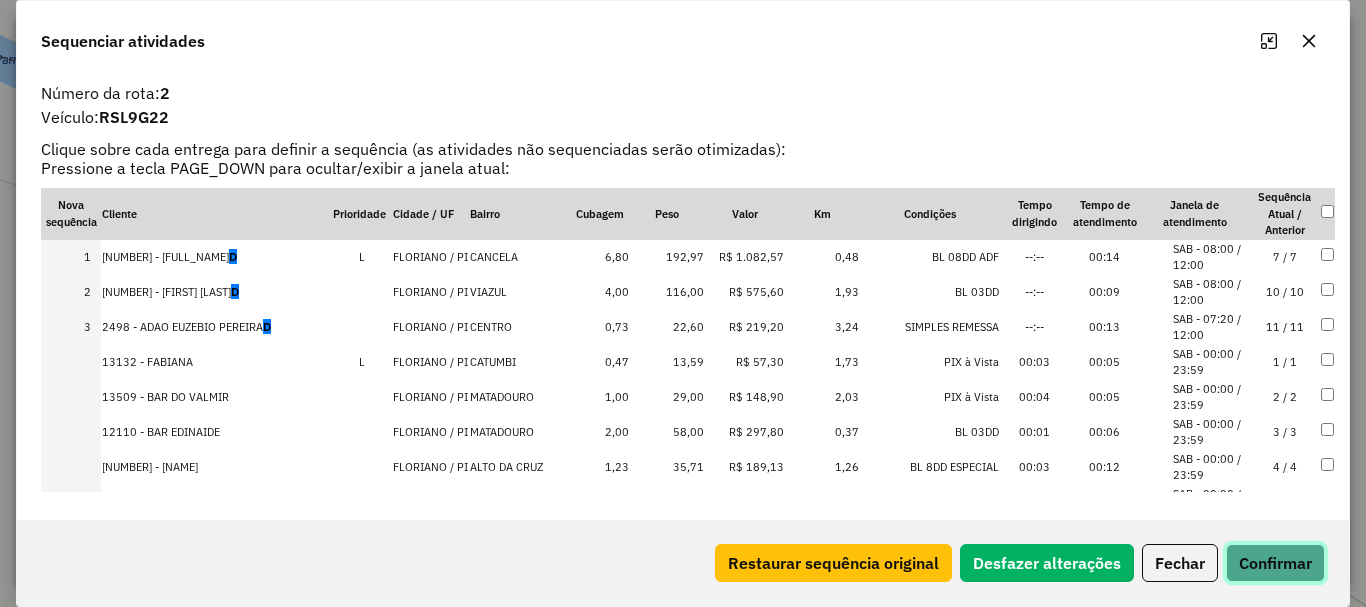 click on "Confirmar" 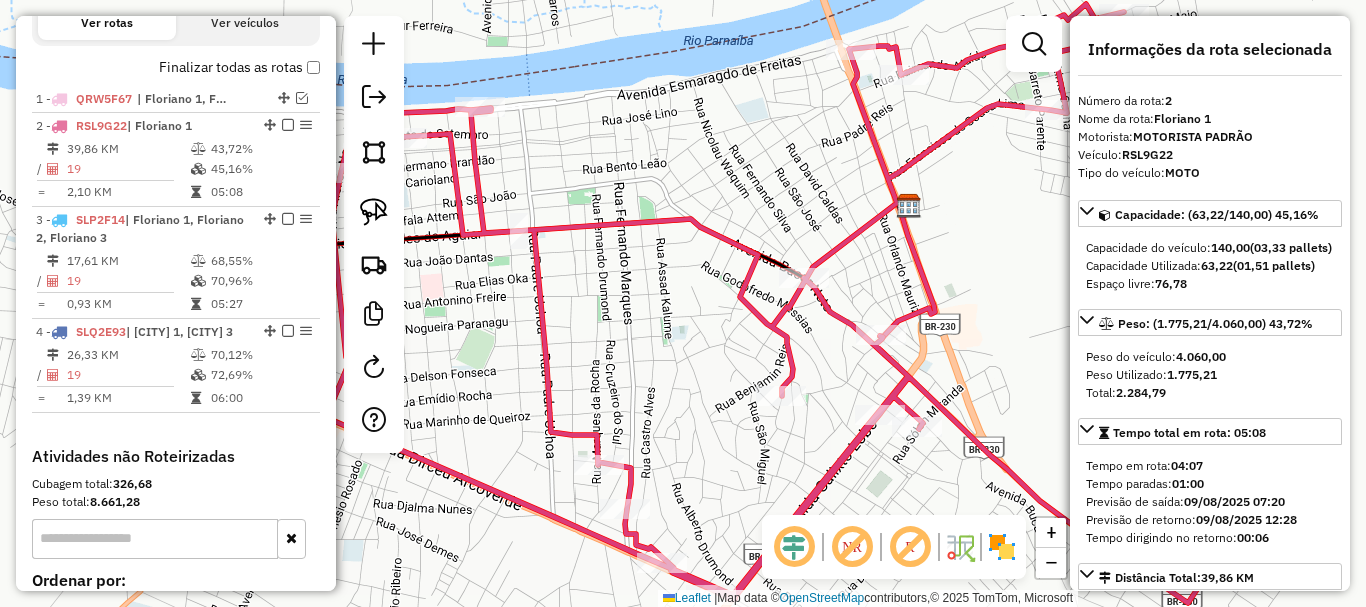 scroll, scrollTop: 601, scrollLeft: 0, axis: vertical 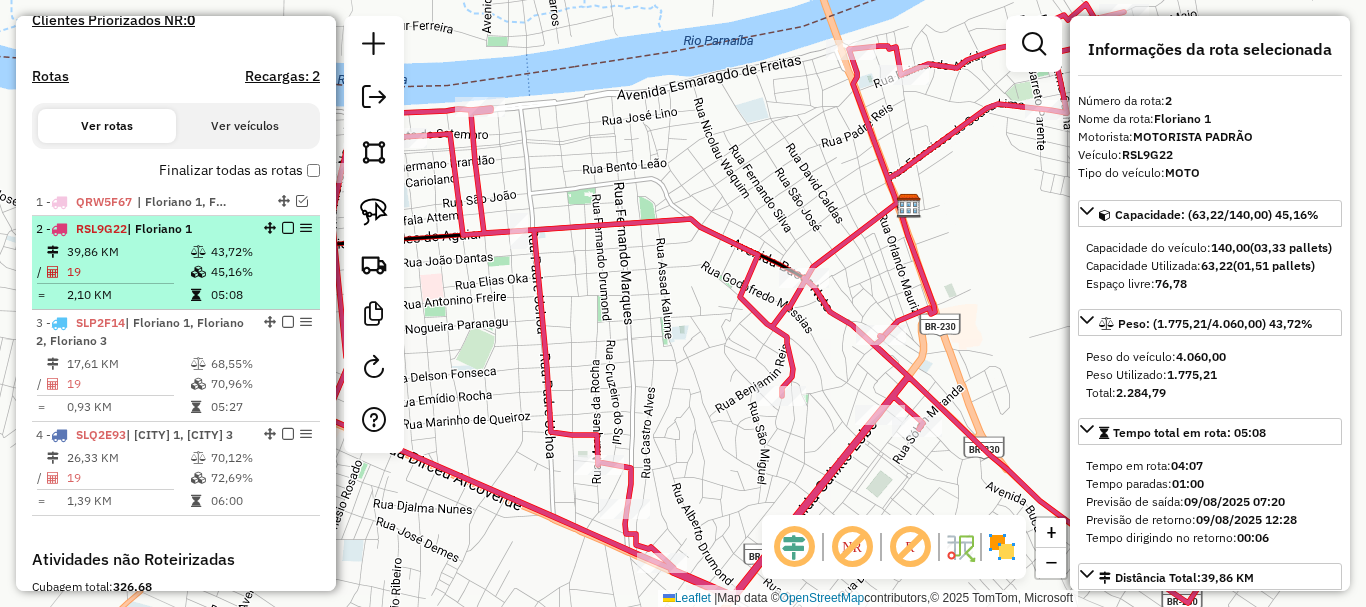 click at bounding box center (288, 228) 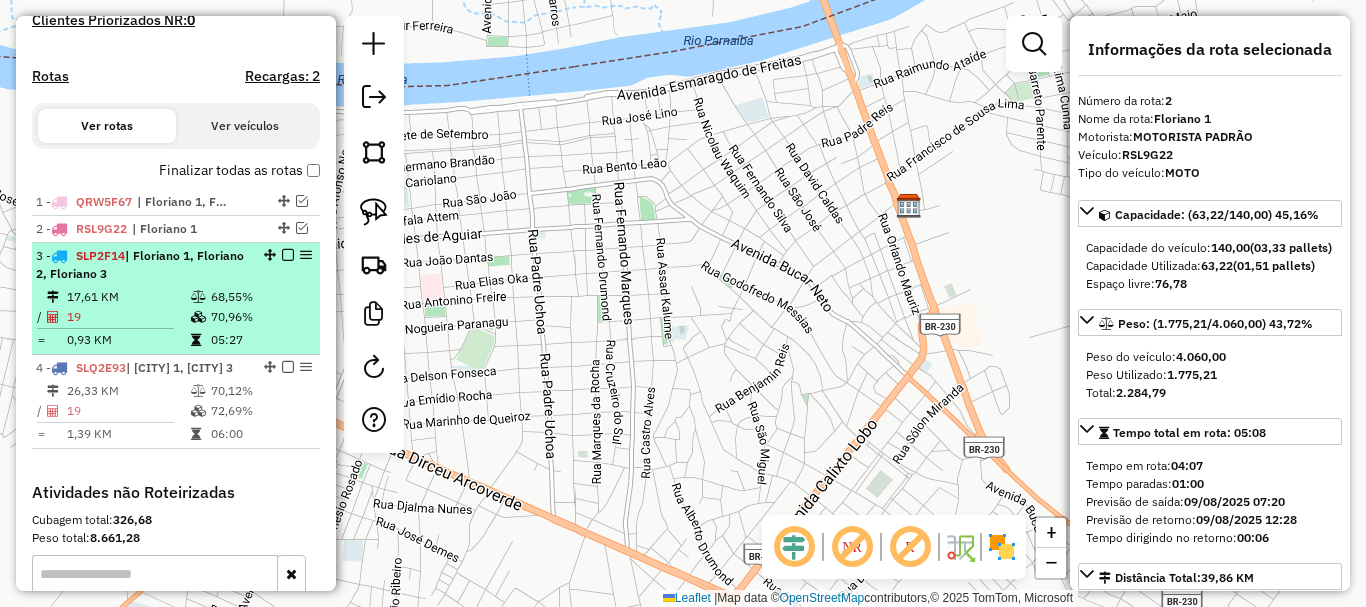 click on "68,55%" at bounding box center [260, 297] 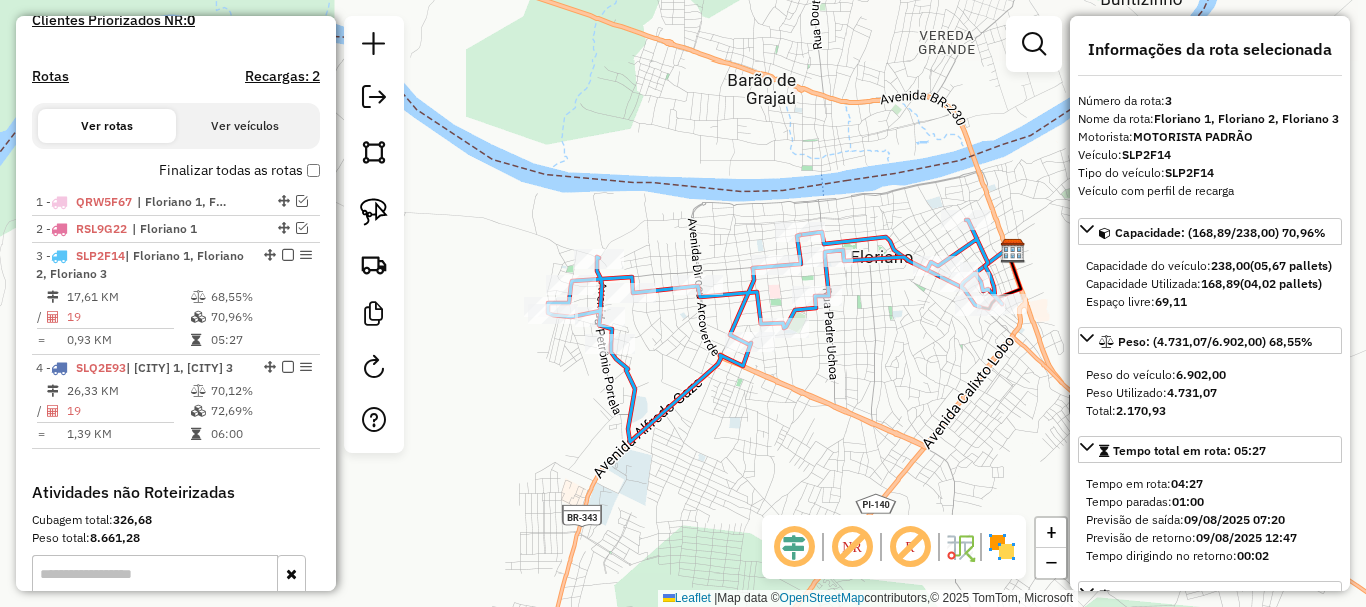 drag, startPoint x: 916, startPoint y: 347, endPoint x: 894, endPoint y: 347, distance: 22 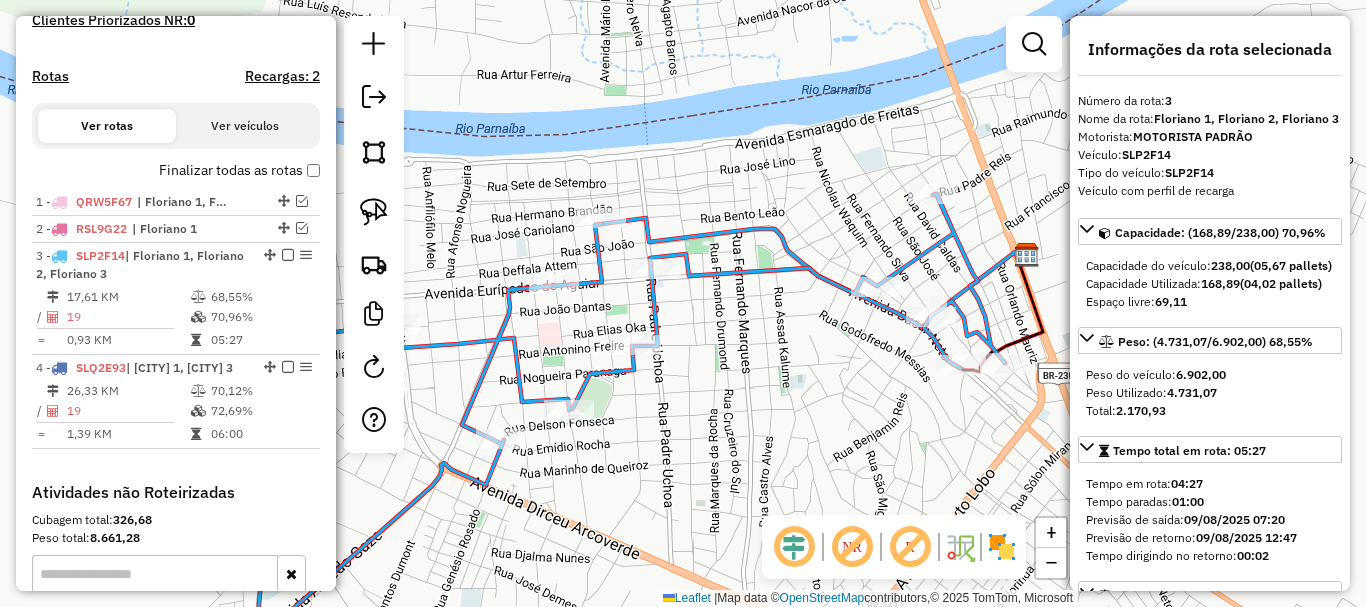 click 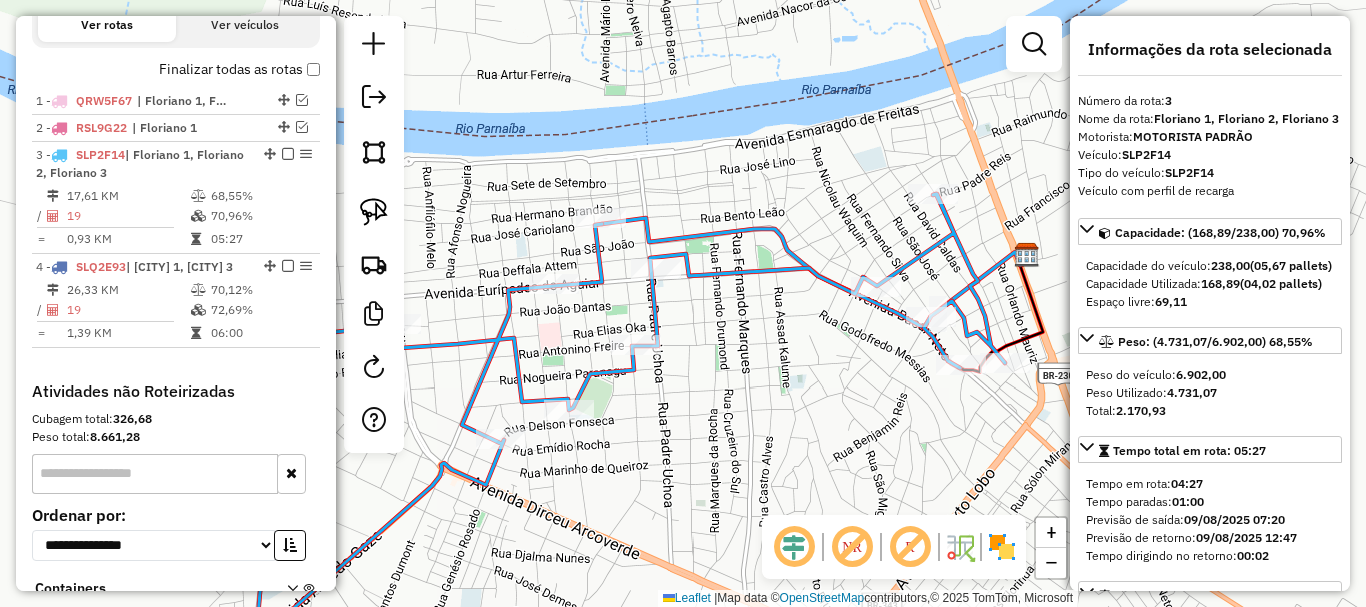 click 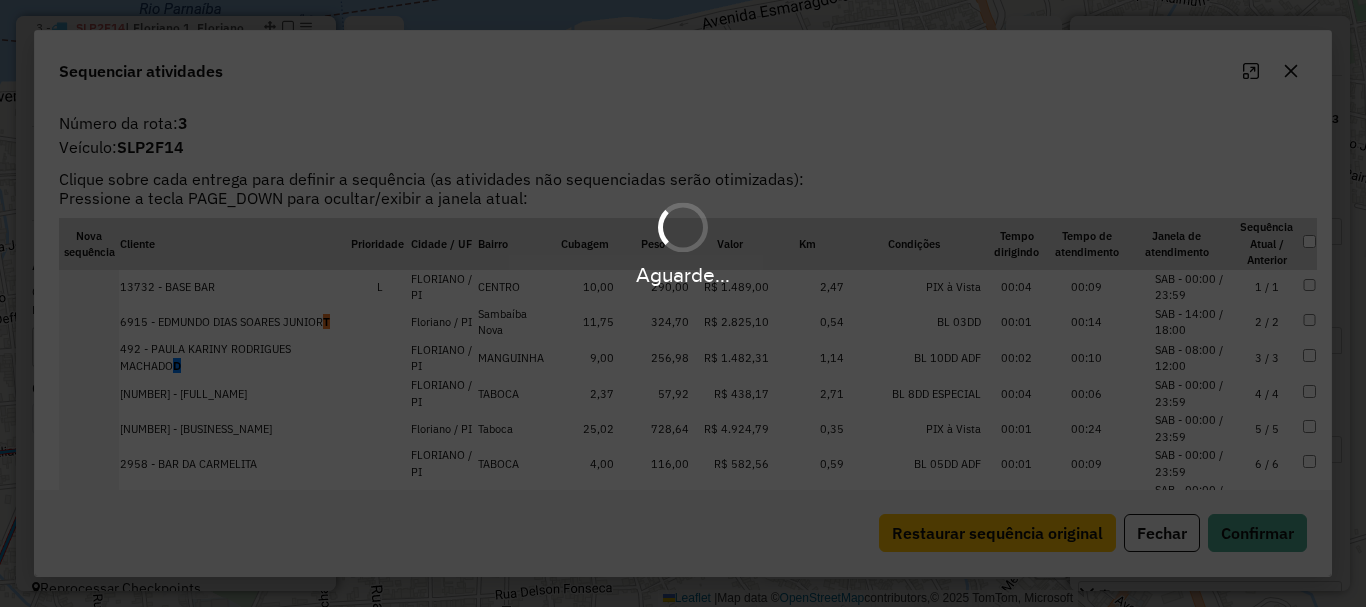 scroll, scrollTop: 828, scrollLeft: 0, axis: vertical 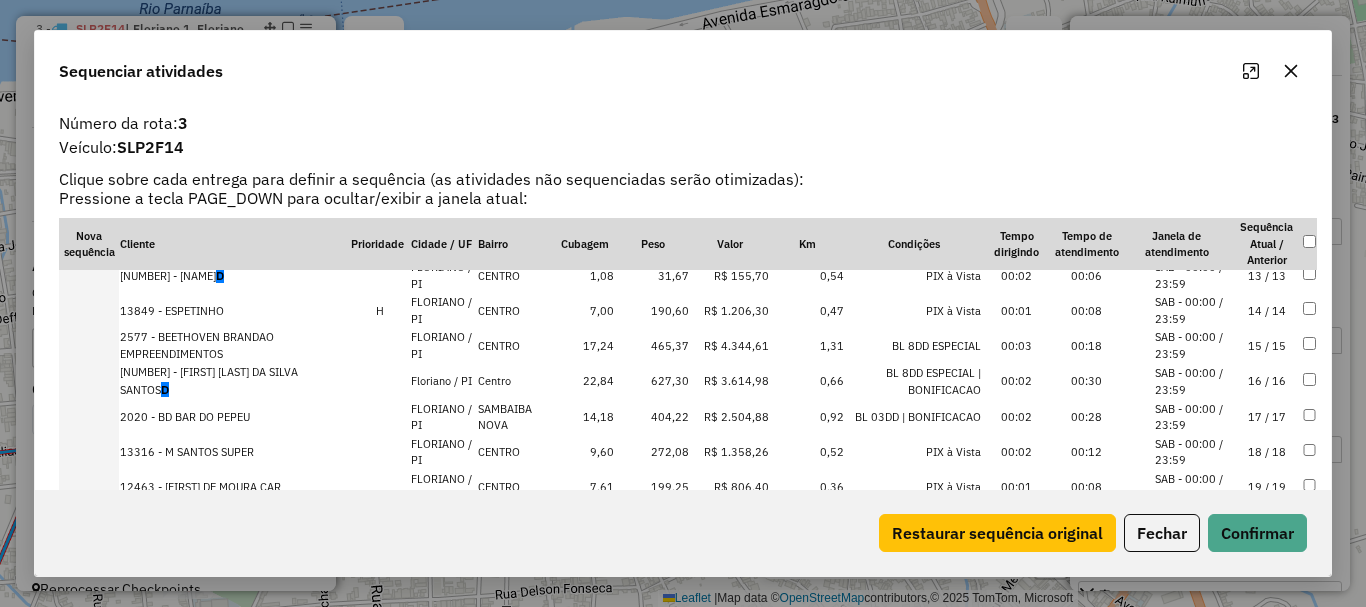 click on "16 / 16" at bounding box center (1267, 381) 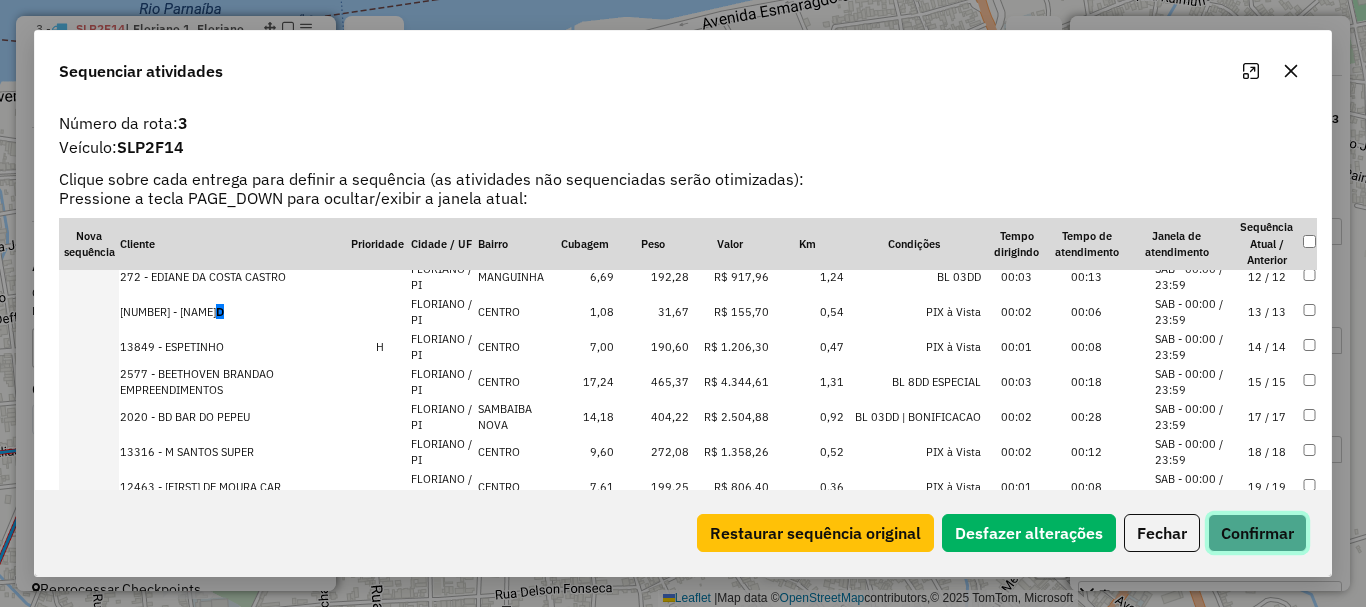 click on "Confirmar" 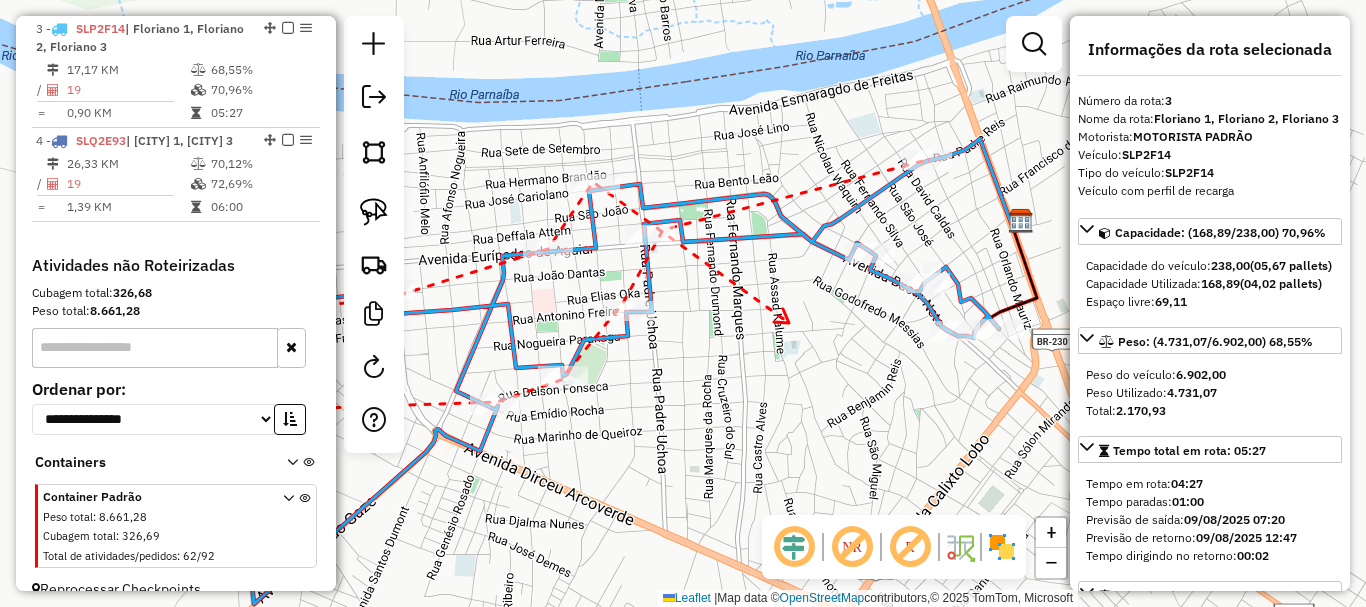 drag, startPoint x: 973, startPoint y: 361, endPoint x: 657, endPoint y: 310, distance: 320.08905 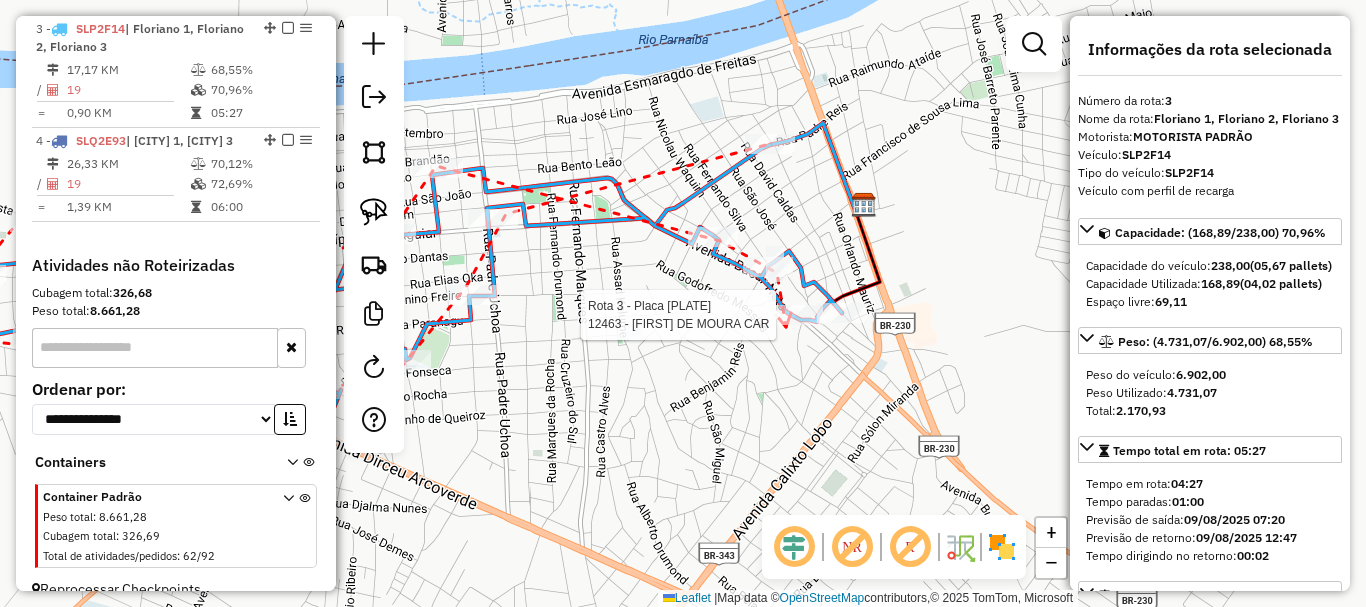 click 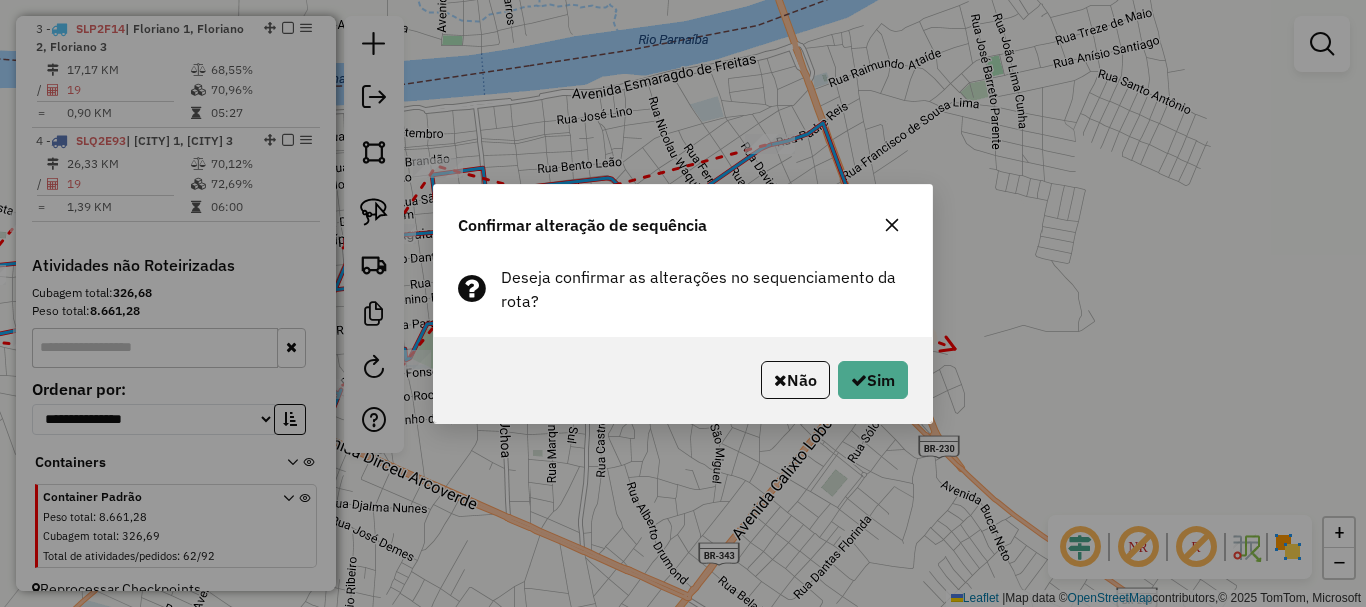 click on "Não   Sim" 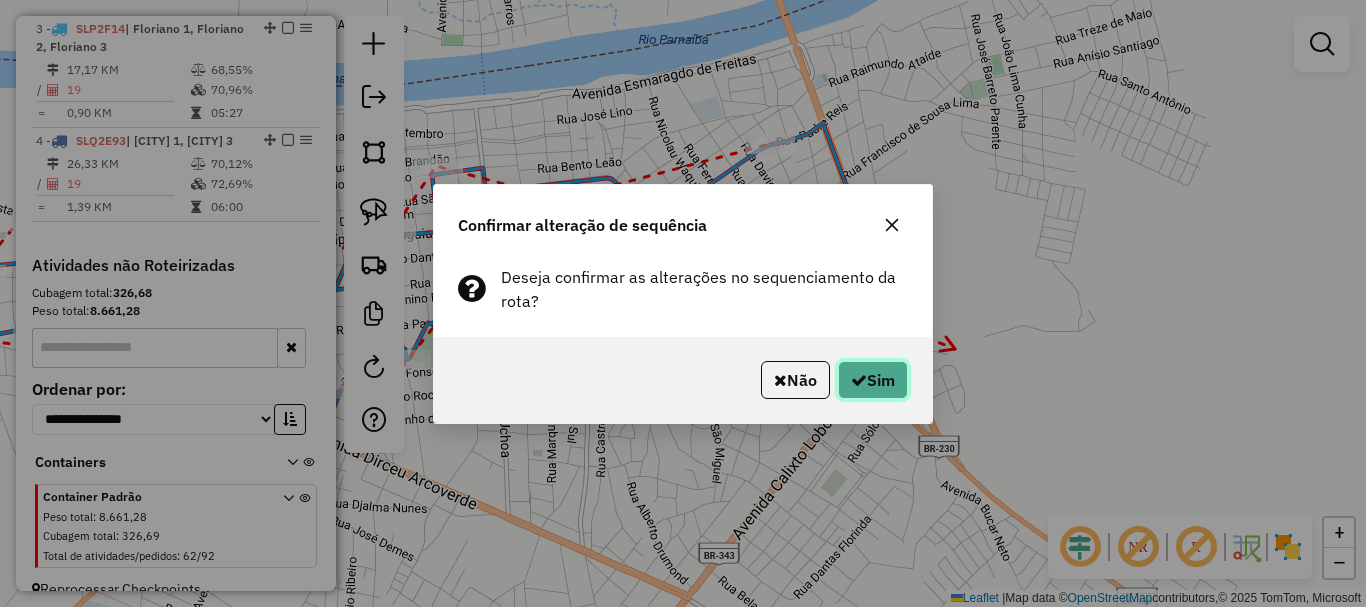 click on "Sim" 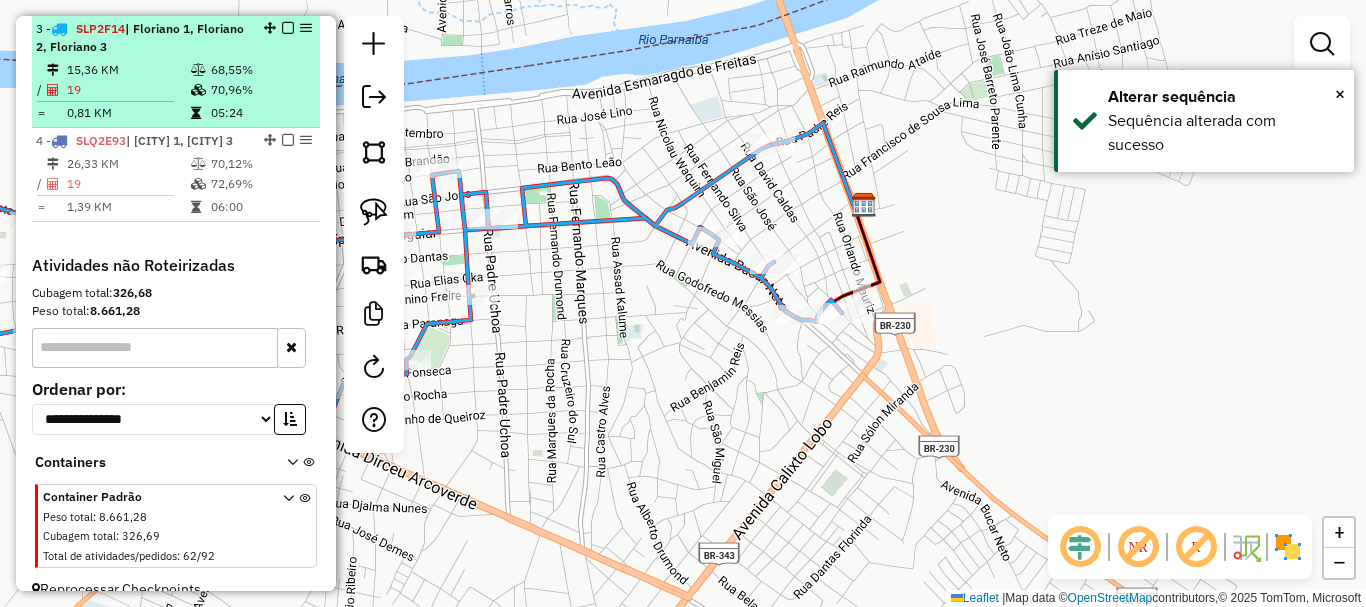 click at bounding box center [288, 28] 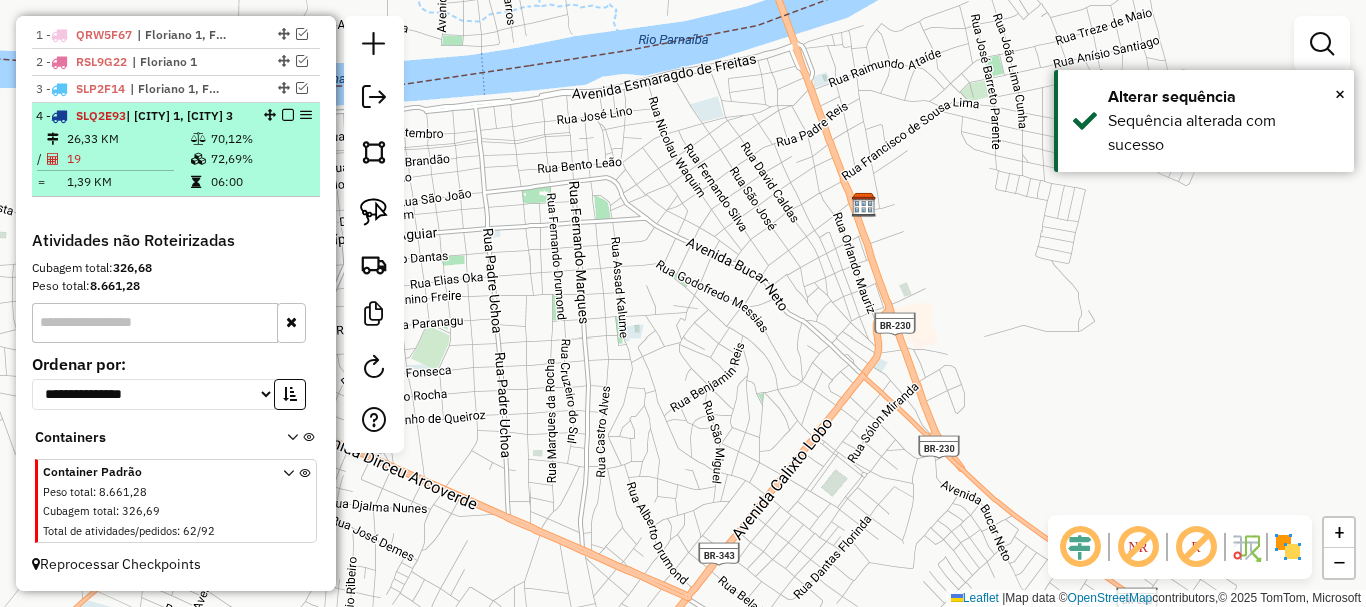 click on "4 -       SLQ2E93   | Floriano 1, Floriano 3" at bounding box center (142, 116) 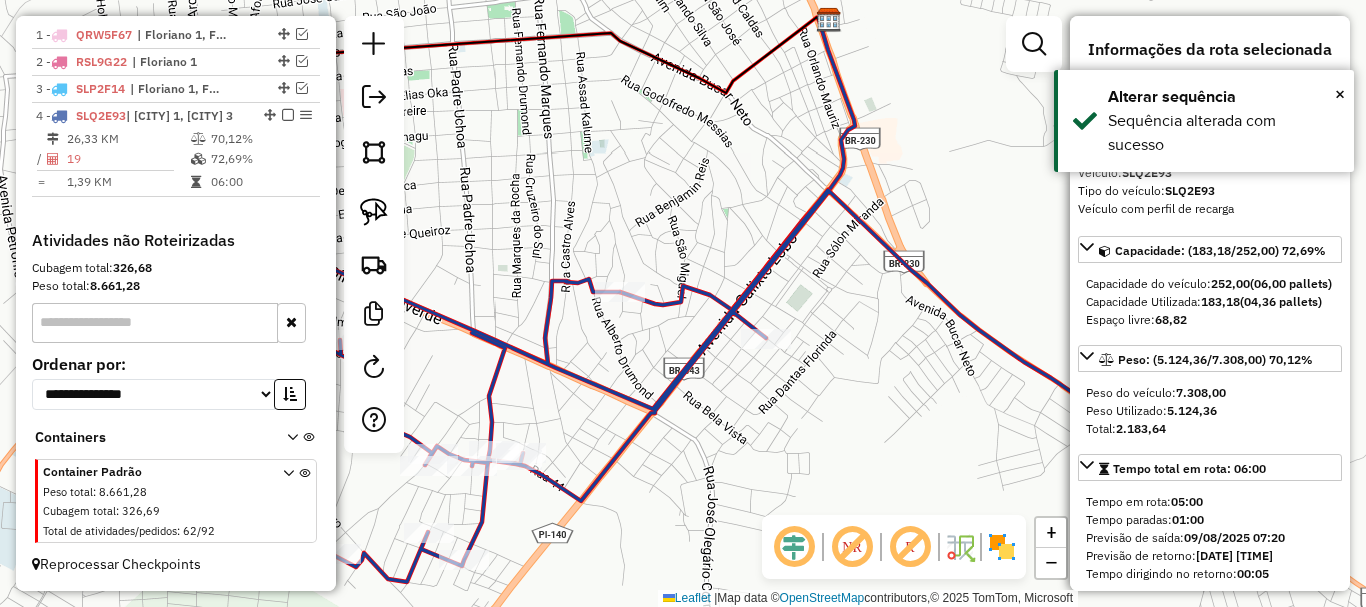 drag, startPoint x: 814, startPoint y: 308, endPoint x: 1081, endPoint y: 180, distance: 296.09628 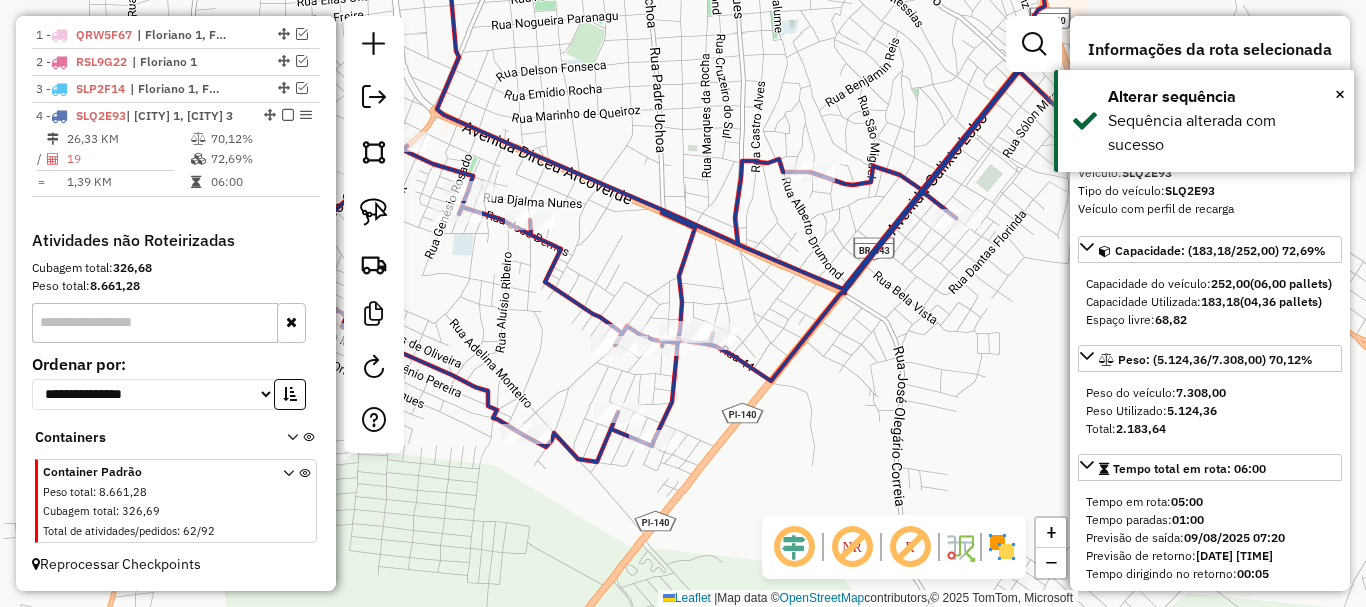 drag, startPoint x: 725, startPoint y: 268, endPoint x: 710, endPoint y: 275, distance: 16.552946 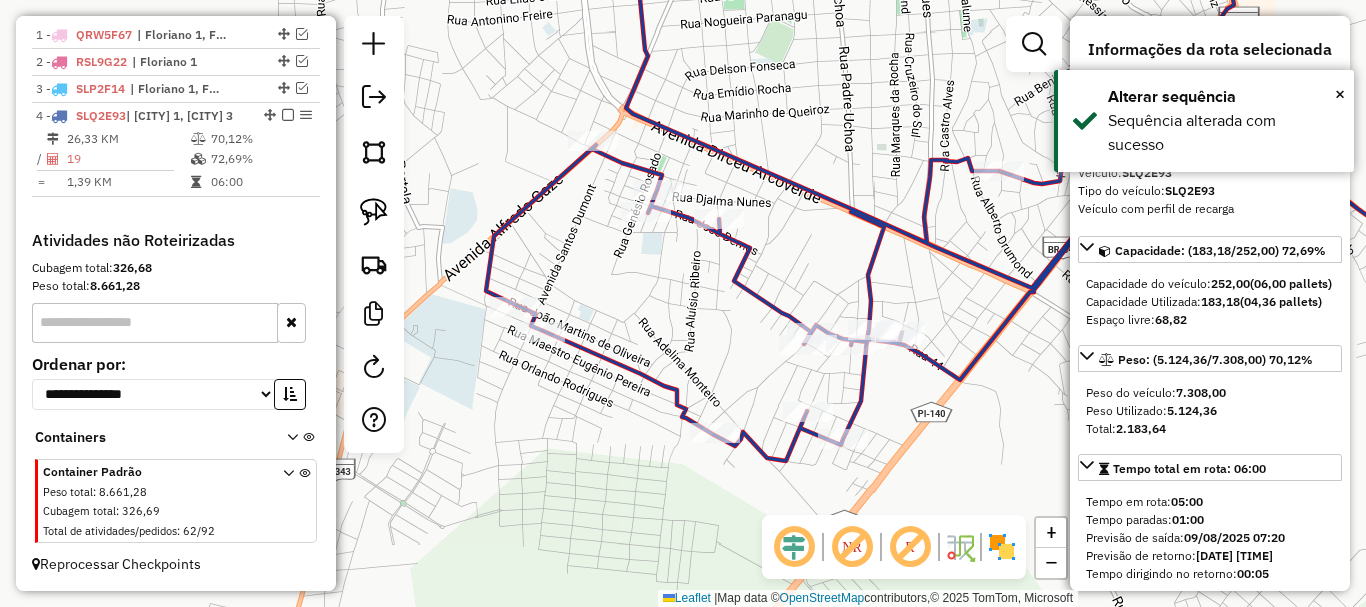 drag, startPoint x: 796, startPoint y: 200, endPoint x: 872, endPoint y: 198, distance: 76.02631 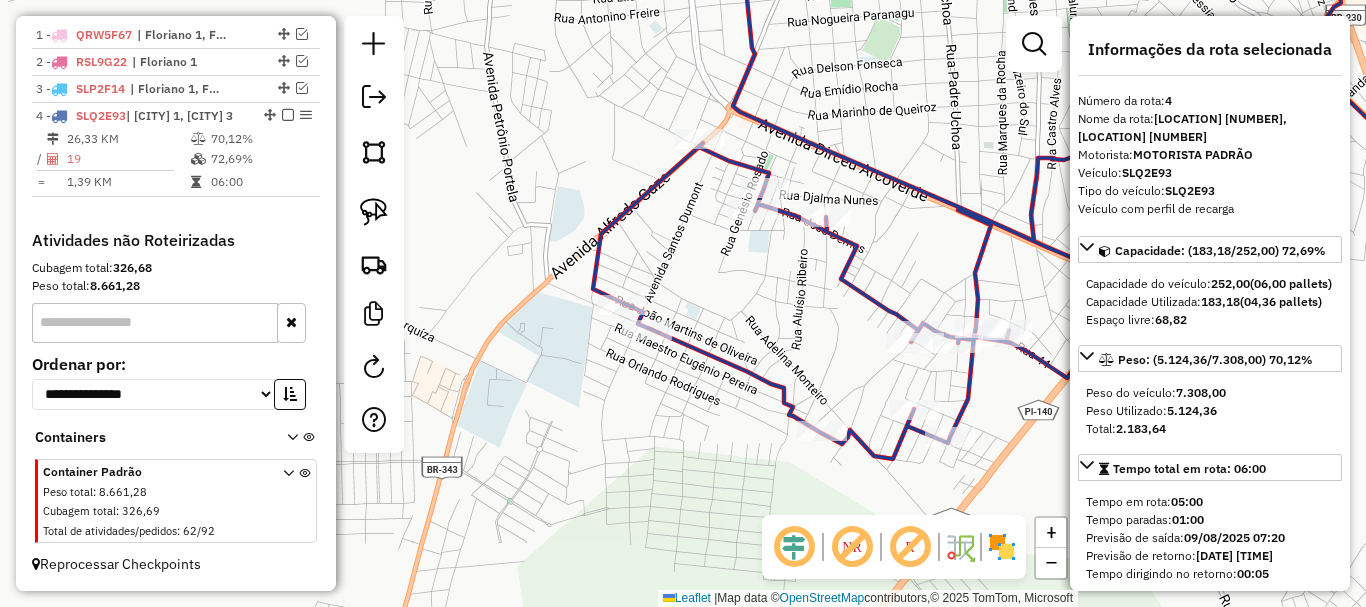 drag, startPoint x: 884, startPoint y: 201, endPoint x: 628, endPoint y: 243, distance: 259.42242 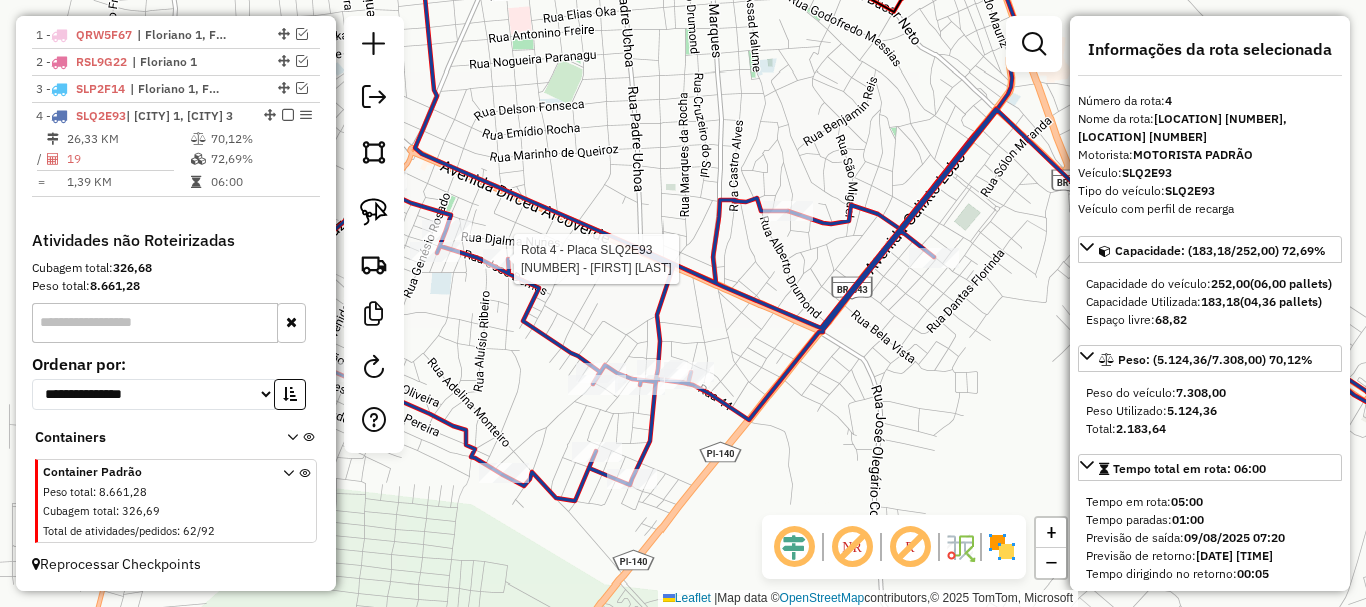 drag, startPoint x: 707, startPoint y: 272, endPoint x: 927, endPoint y: 221, distance: 225.83401 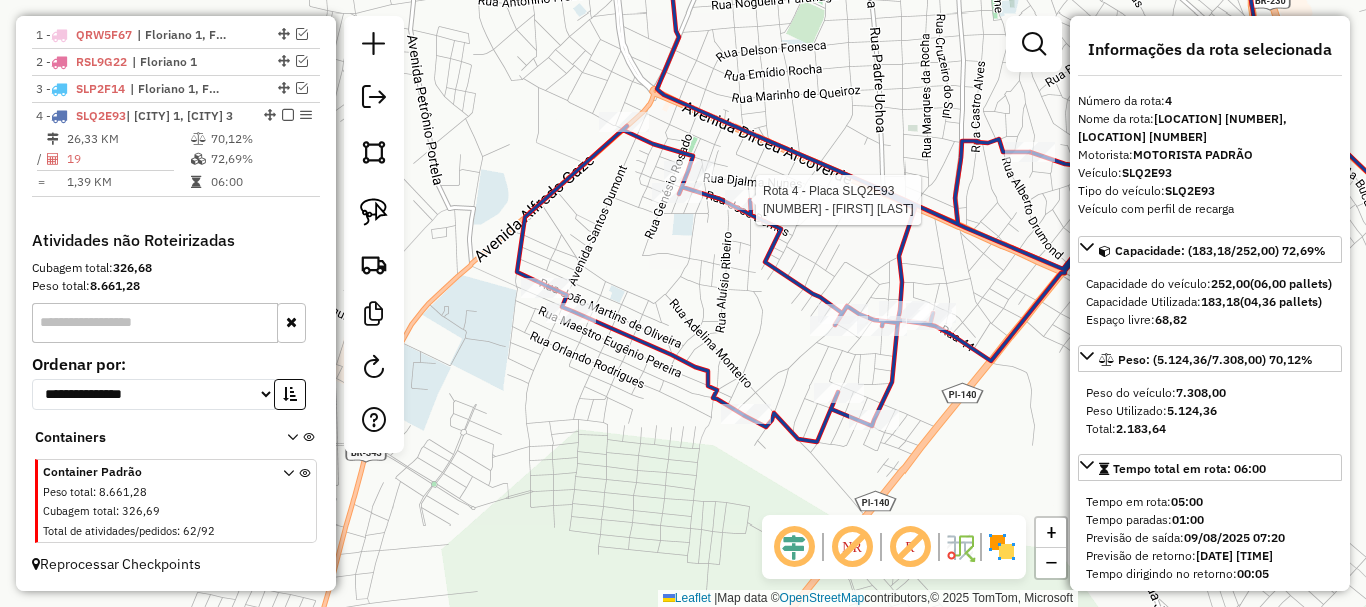 click on "Rota 4 - Placa SLQ2E93  3378 - FRANCISCO A. LEITE Janela de atendimento Grade de atendimento Capacidade Transportadoras Veículos Cliente Pedidos  Rotas Selecione os dias de semana para filtrar as janelas de atendimento  Seg   Ter   Qua   Qui   Sex   Sáb   Dom  Informe o período da janela de atendimento: De: Até:  Filtrar exatamente a janela do cliente  Considerar janela de atendimento padrão  Selecione os dias de semana para filtrar as grades de atendimento  Seg   Ter   Qua   Qui   Sex   Sáb   Dom   Considerar clientes sem dia de atendimento cadastrado  Clientes fora do dia de atendimento selecionado Filtrar as atividades entre os valores definidos abaixo:  Peso mínimo:   Peso máximo:   Cubagem mínima:   Cubagem máxima:   De:   Até:  Filtrar as atividades entre o tempo de atendimento definido abaixo:  De:   Até:   Considerar capacidade total dos clientes não roteirizados Transportadora: Selecione um ou mais itens Tipo de veículo: Selecione um ou mais itens Veículo: Selecione um ou mais itens +" 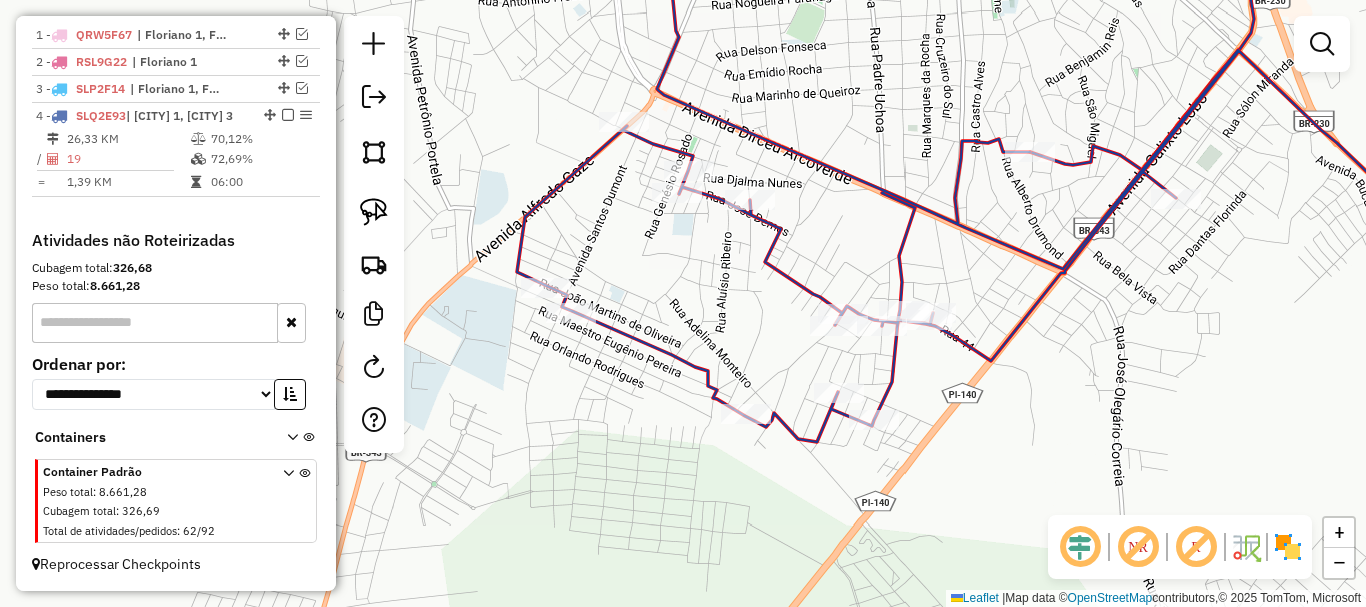 drag, startPoint x: 865, startPoint y: 252, endPoint x: 839, endPoint y: 272, distance: 32.80244 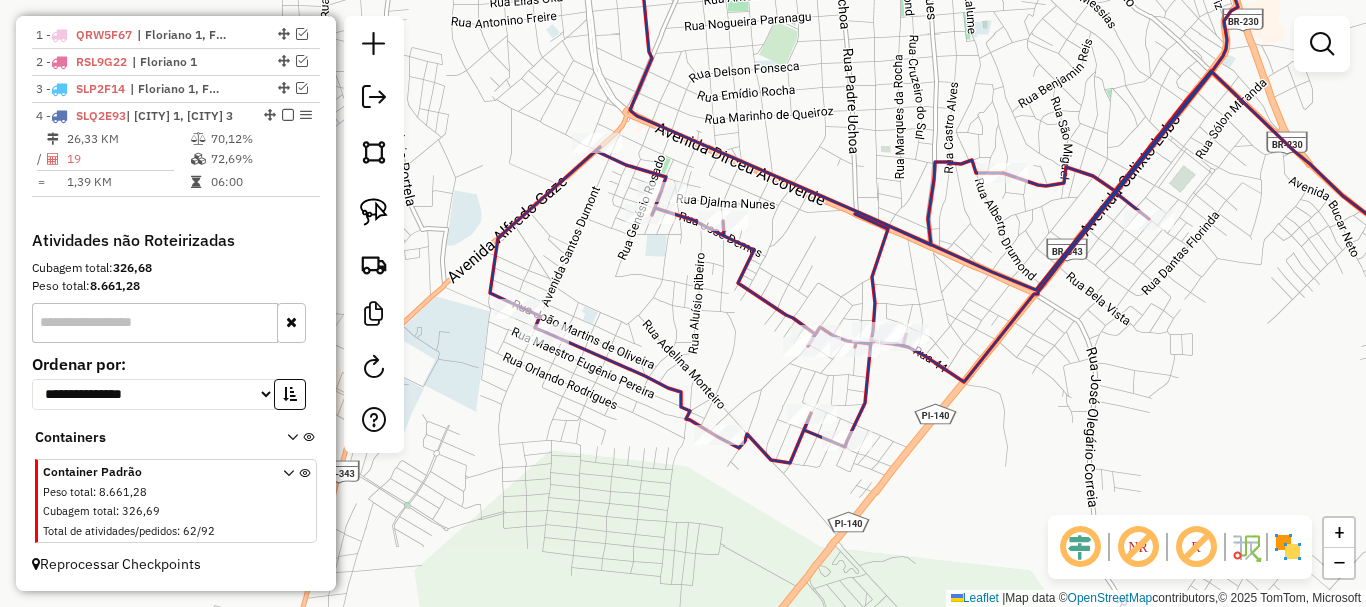 click 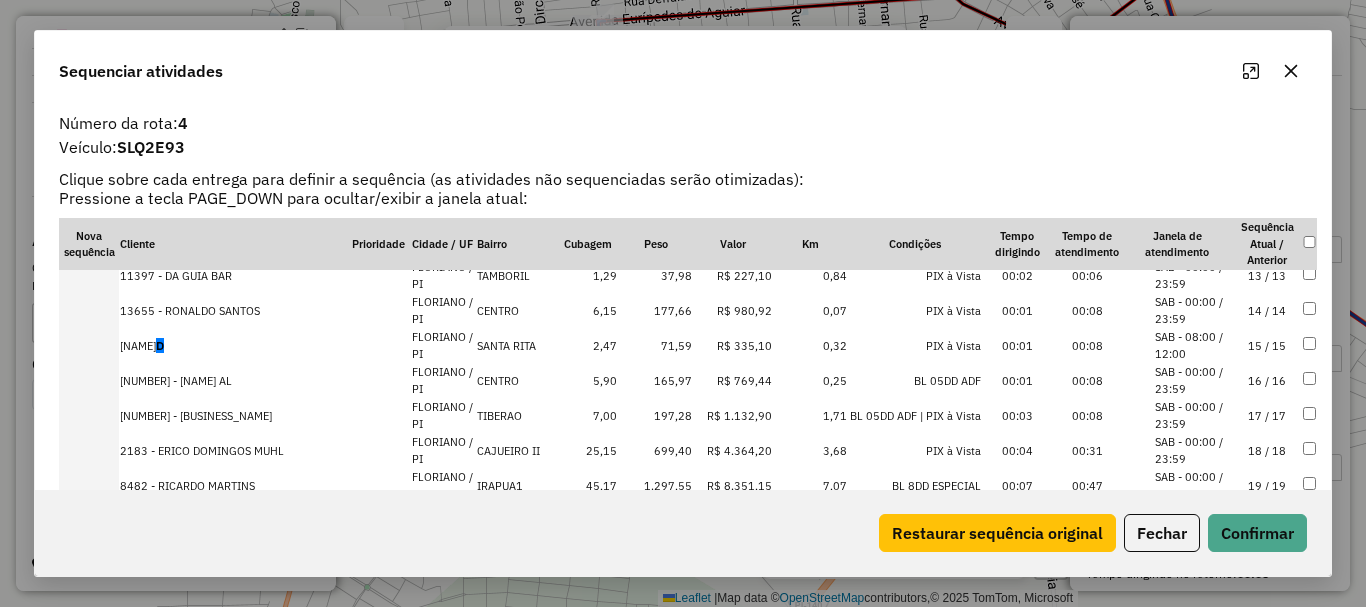 scroll, scrollTop: 333, scrollLeft: 0, axis: vertical 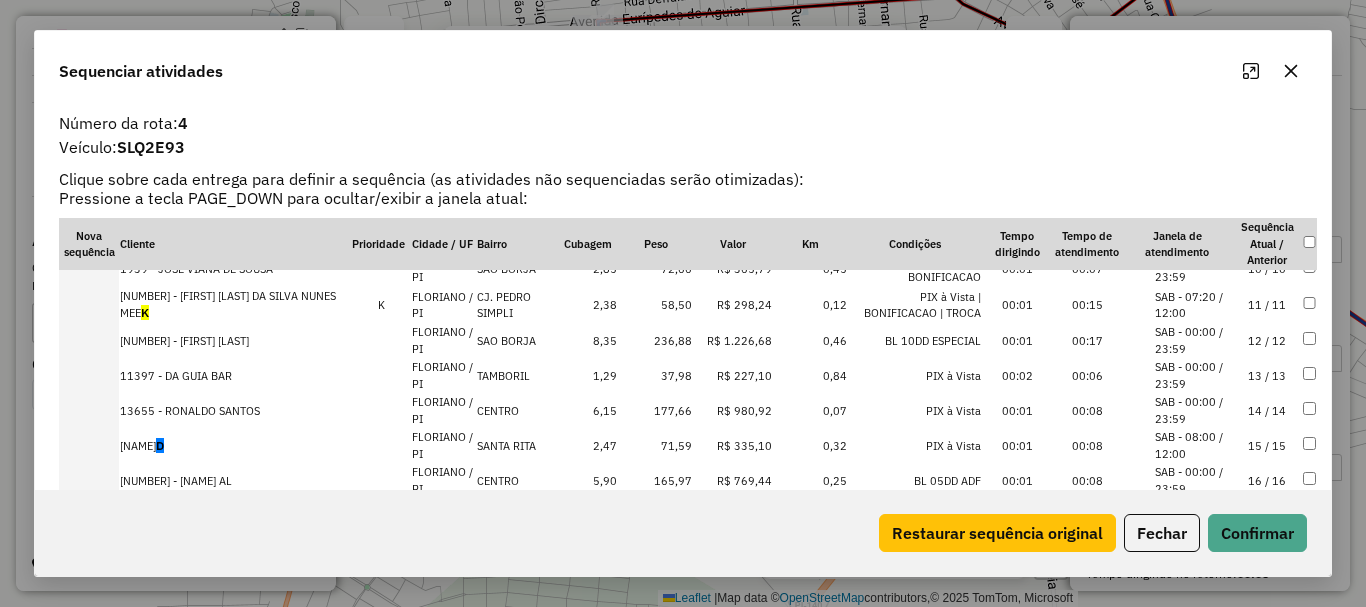 click on "10 / 10" at bounding box center [1267, 269] 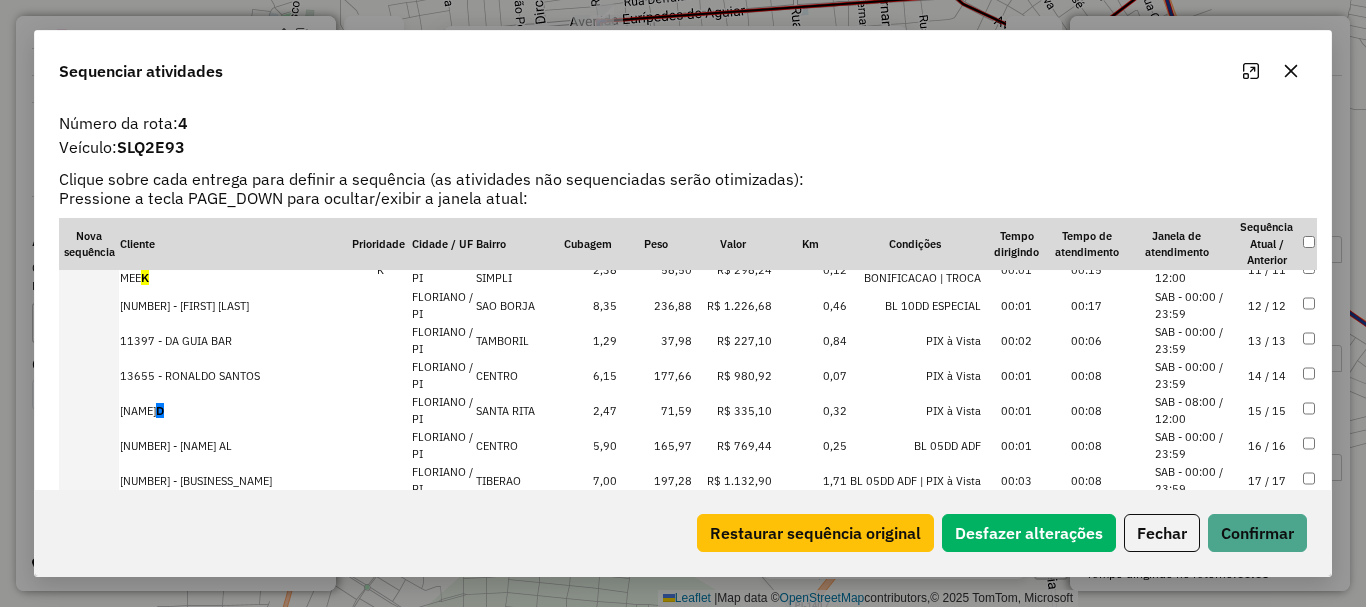 click on "12 / 12" at bounding box center (1267, 305) 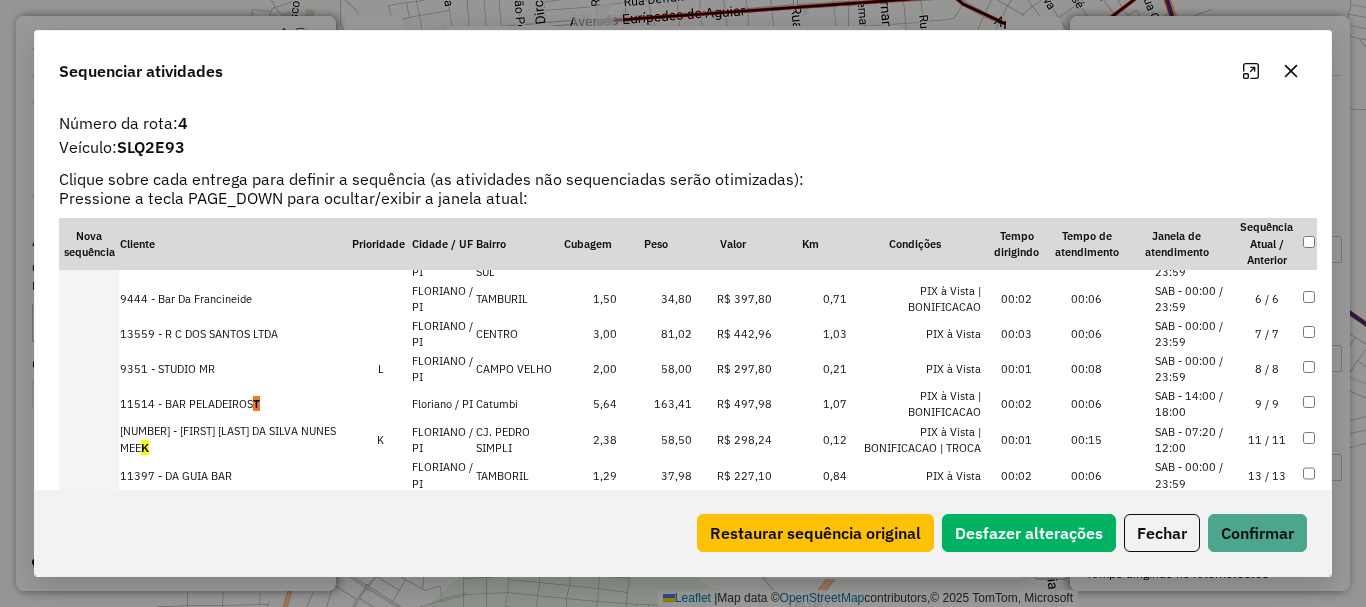 click on "3223 - MARIA RODRIGUES DA SILVA NUNES MEE  K" at bounding box center [235, 440] 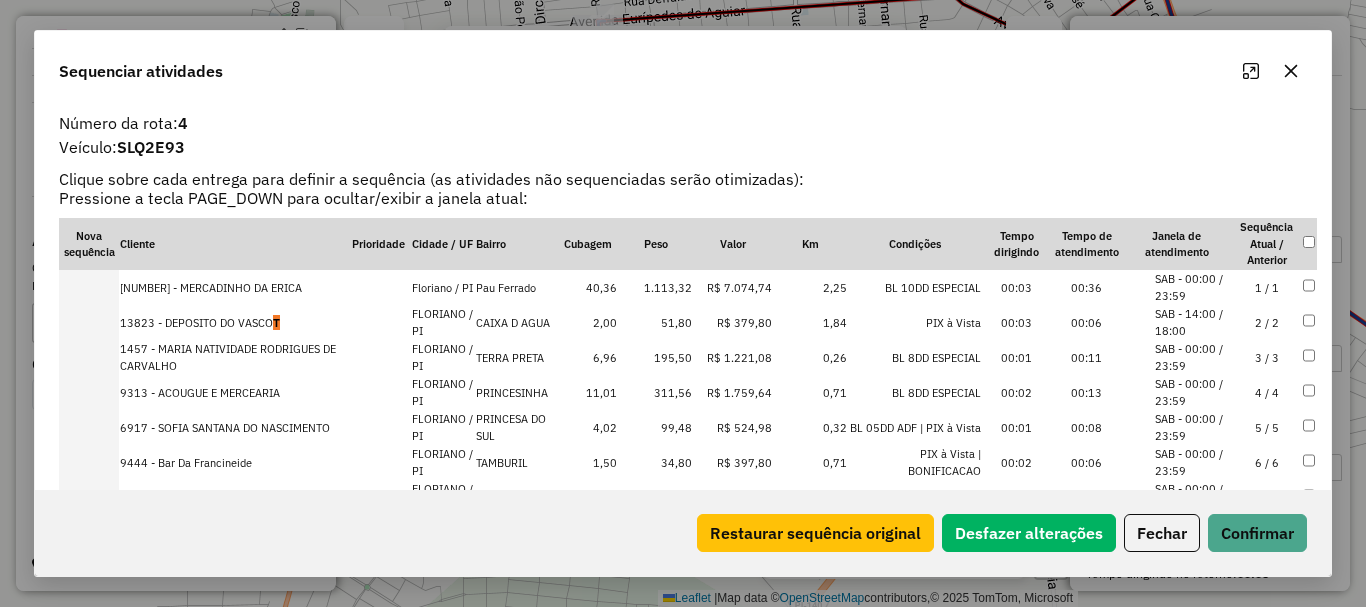 scroll, scrollTop: 0, scrollLeft: 0, axis: both 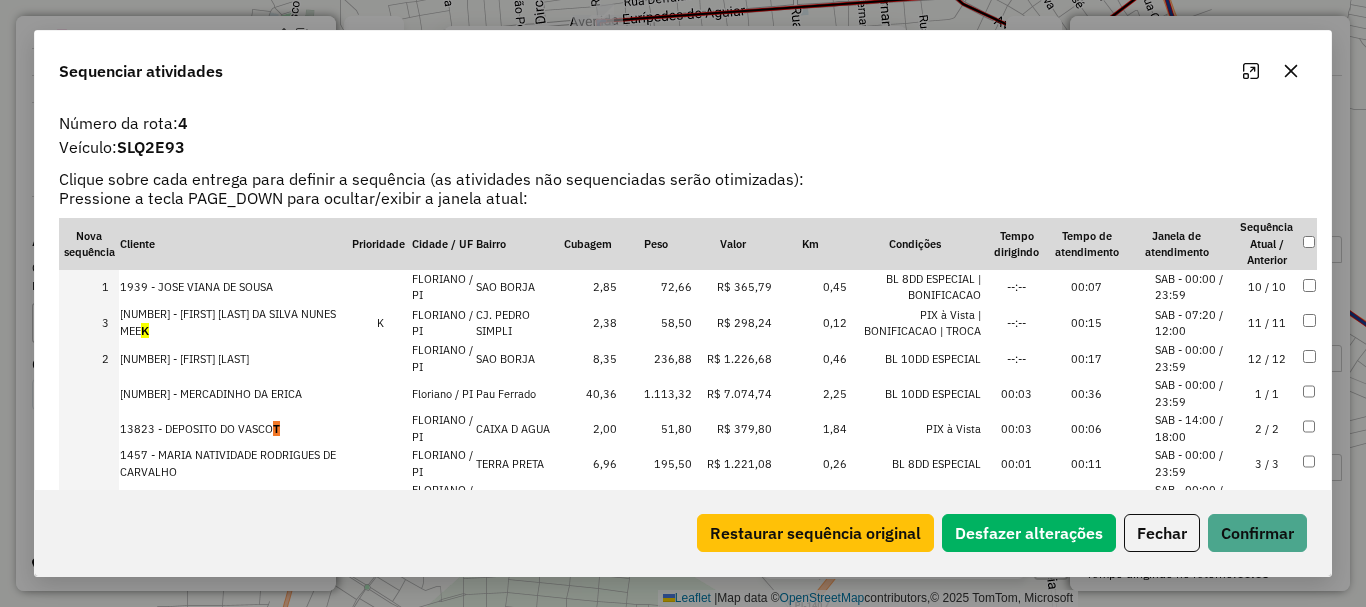 drag, startPoint x: 147, startPoint y: 357, endPoint x: 145, endPoint y: 315, distance: 42.047592 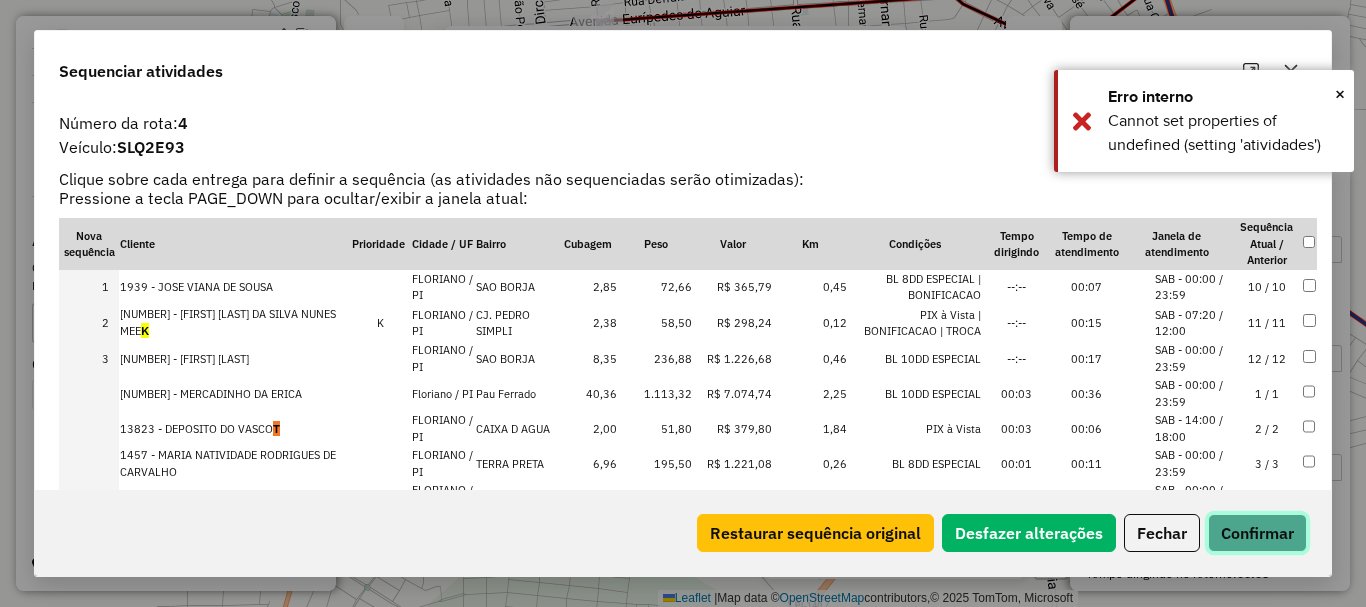 click on "Confirmar" 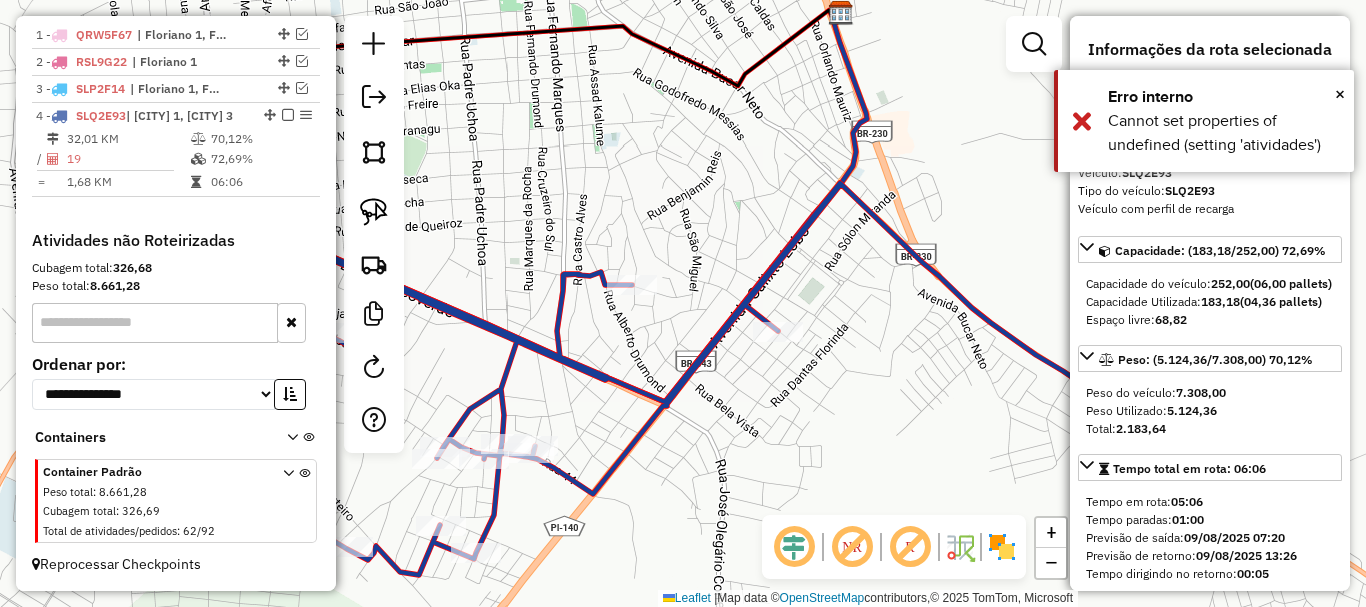 drag, startPoint x: 810, startPoint y: 419, endPoint x: 988, endPoint y: 317, distance: 205.1536 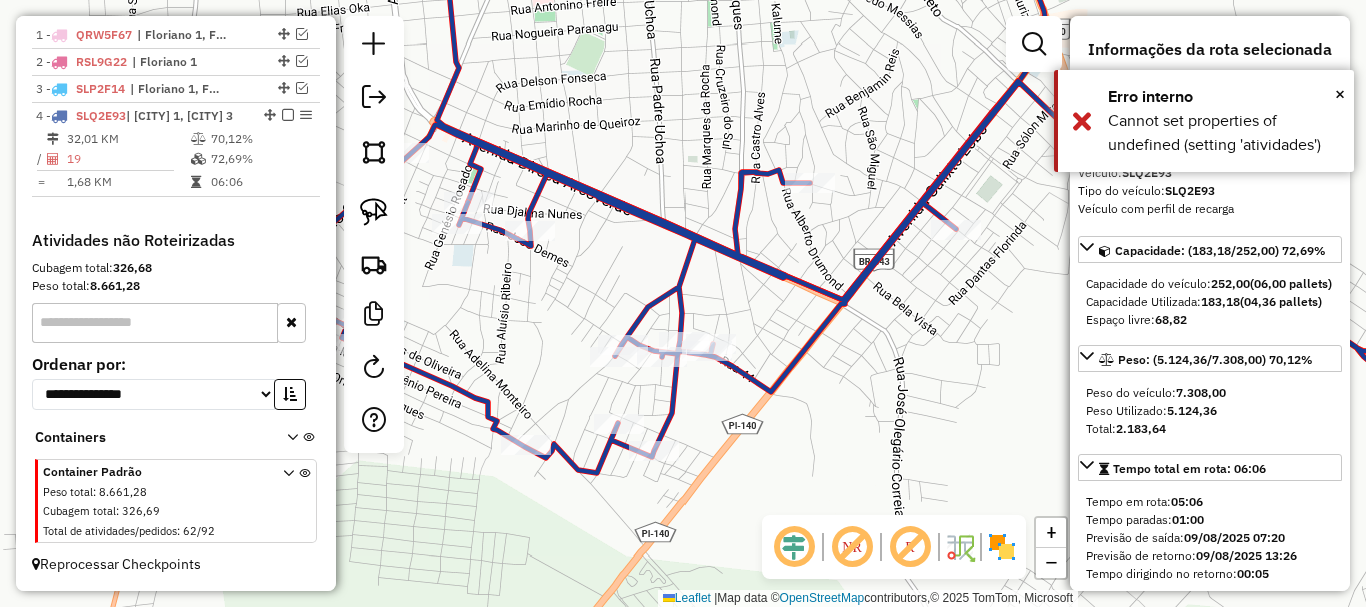 drag, startPoint x: 568, startPoint y: 262, endPoint x: 734, endPoint y: 236, distance: 168.0238 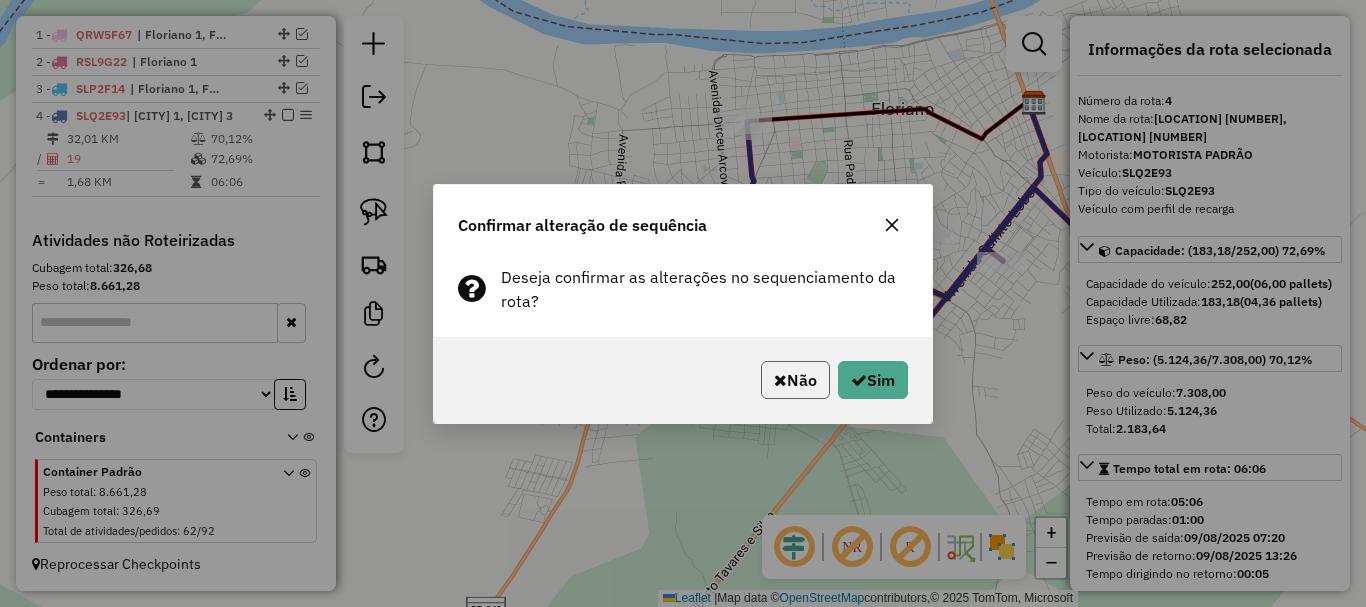 click 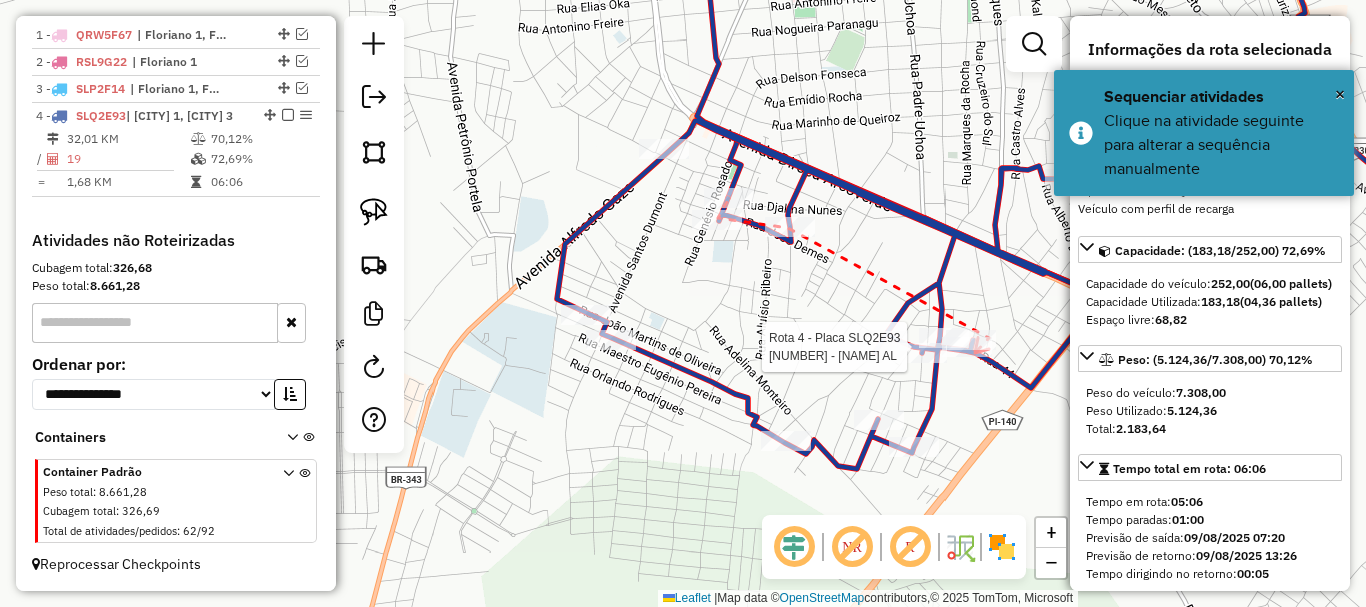 click 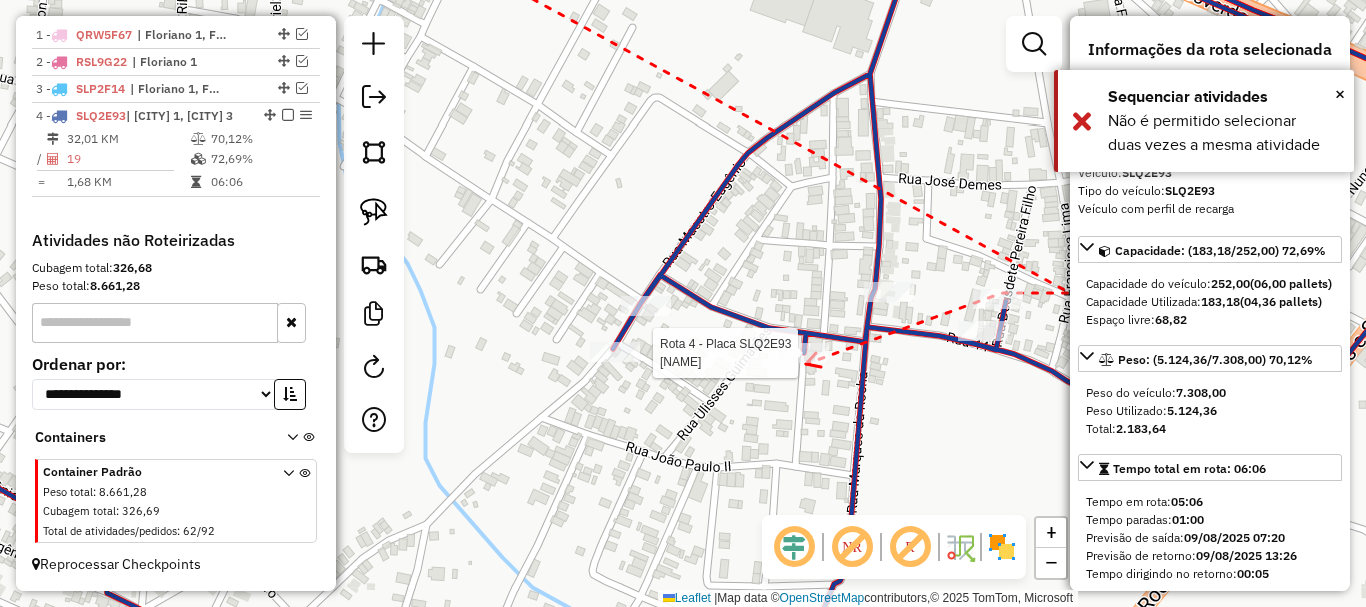 click 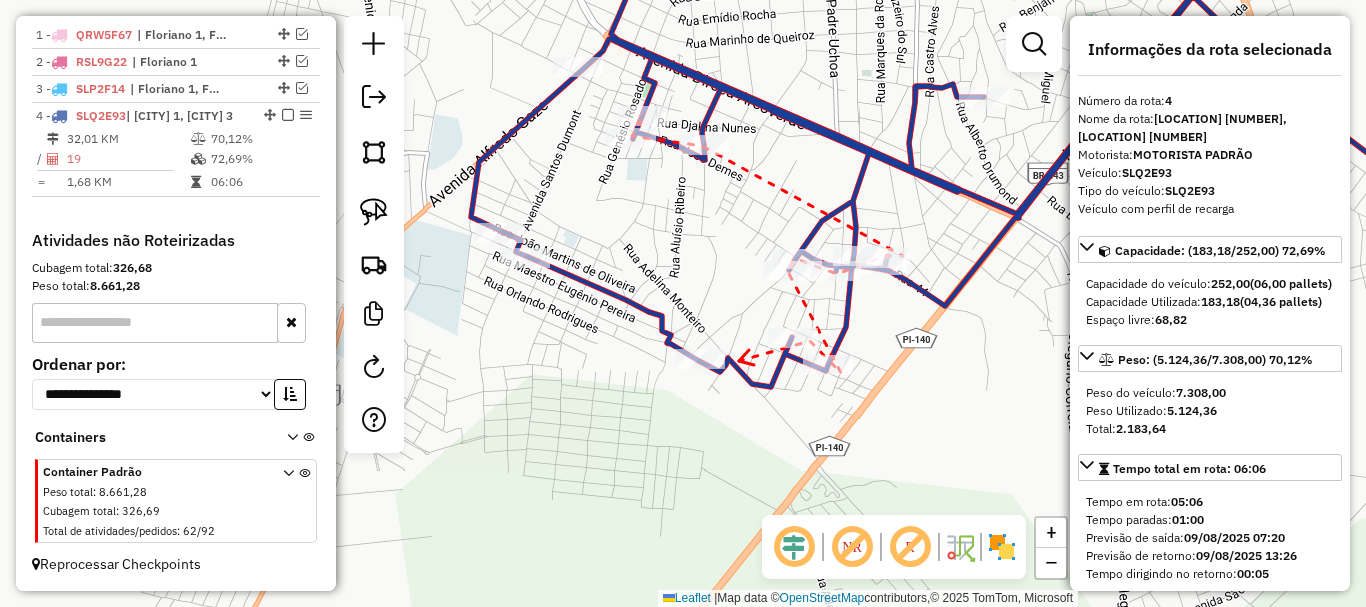 click 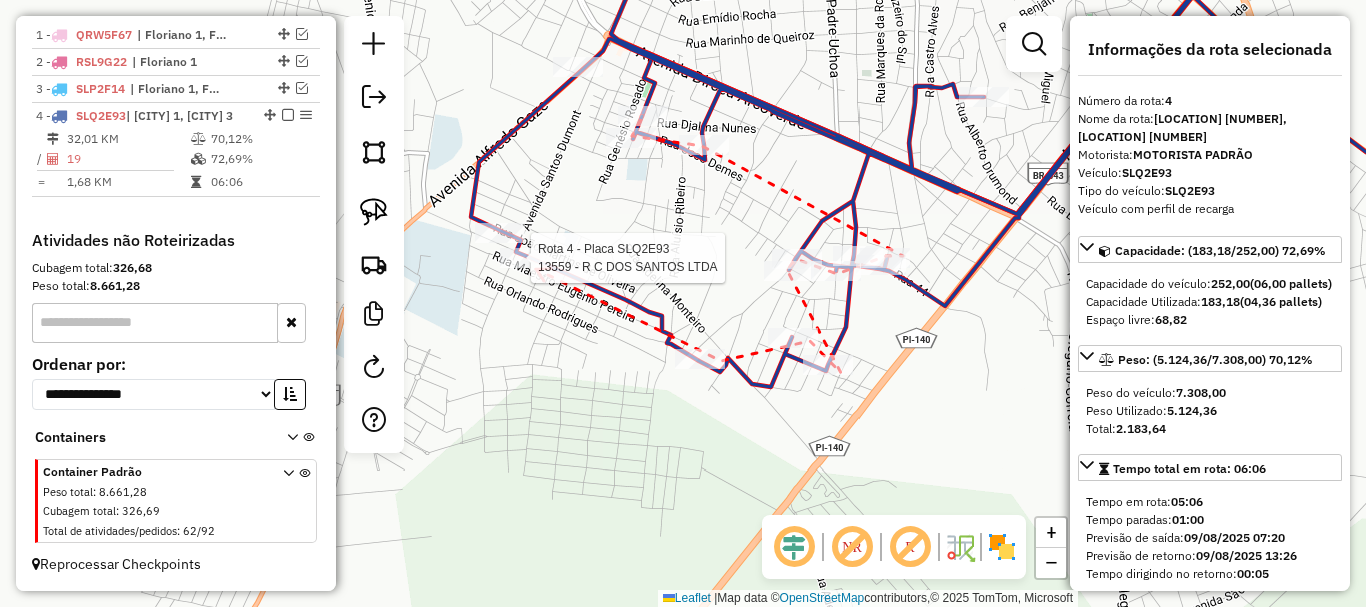 click 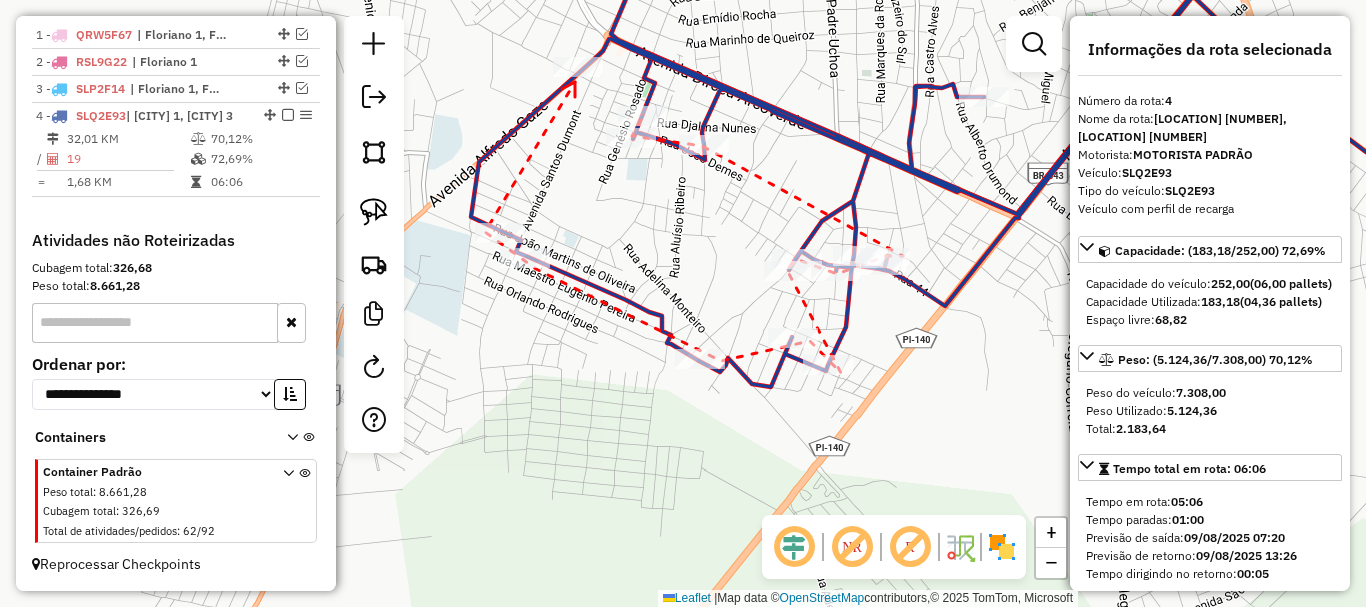 click 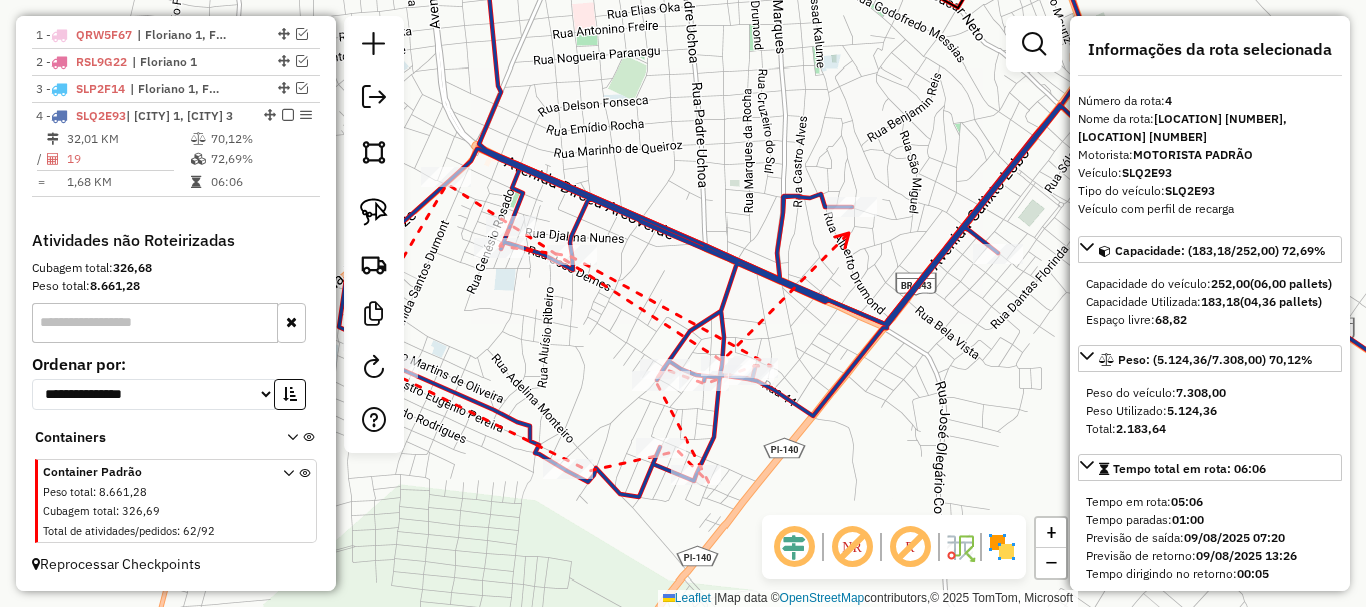 click 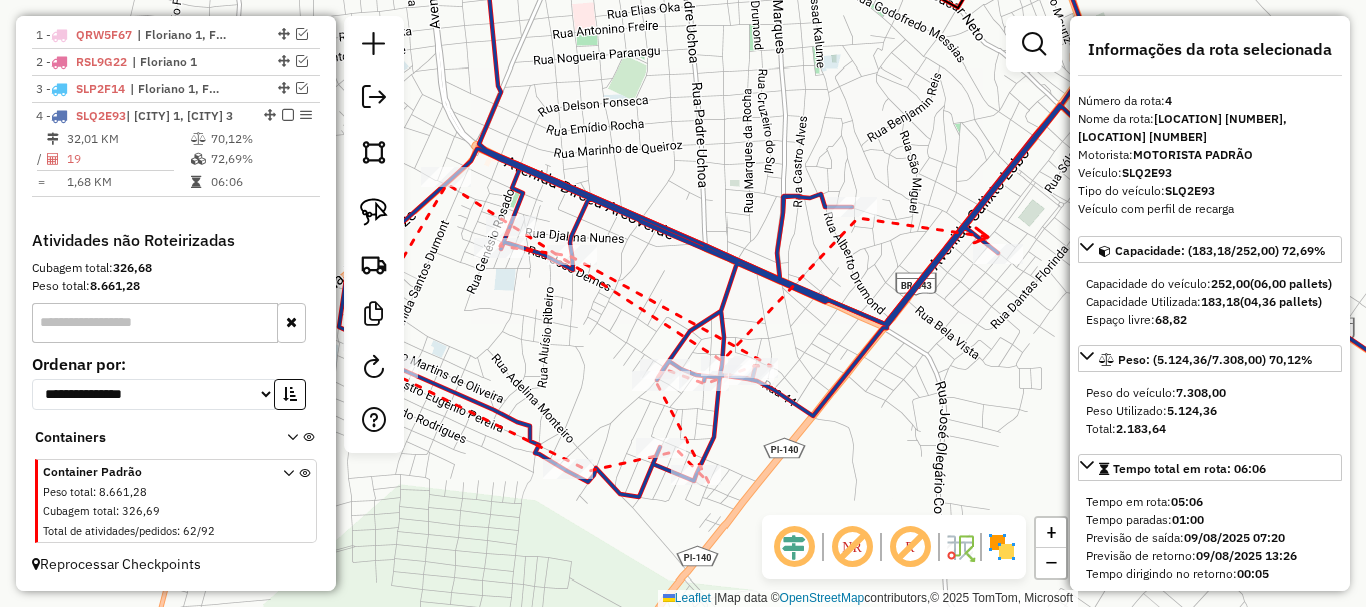 click 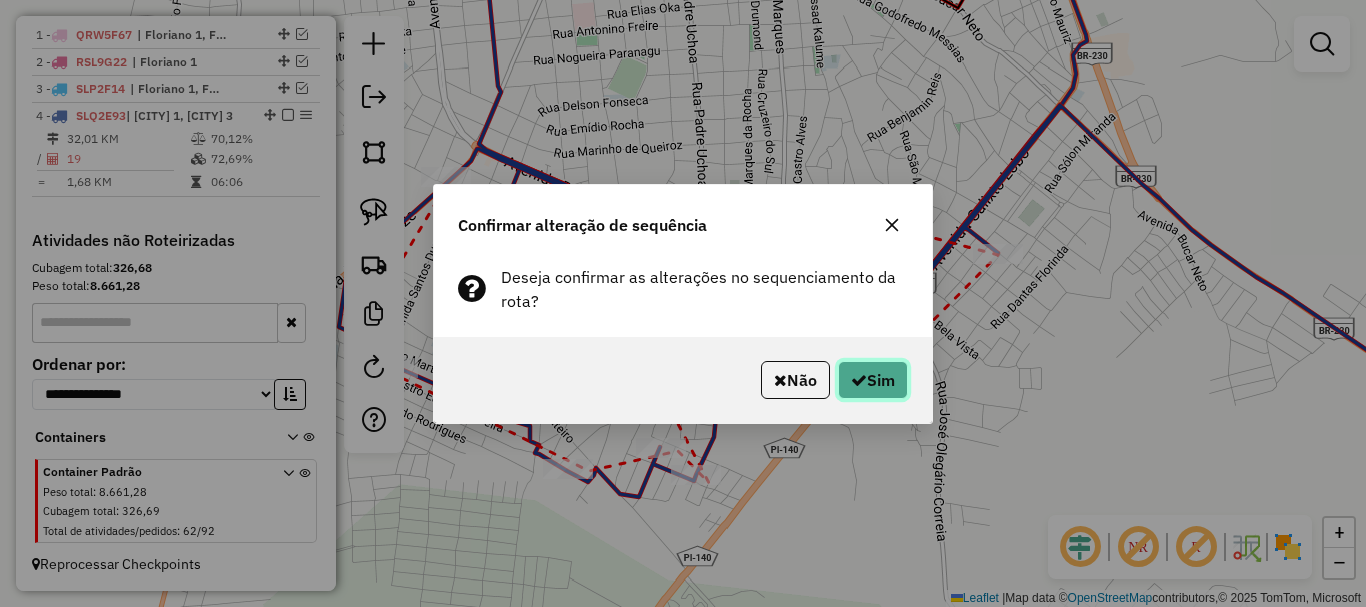 click on "Sim" 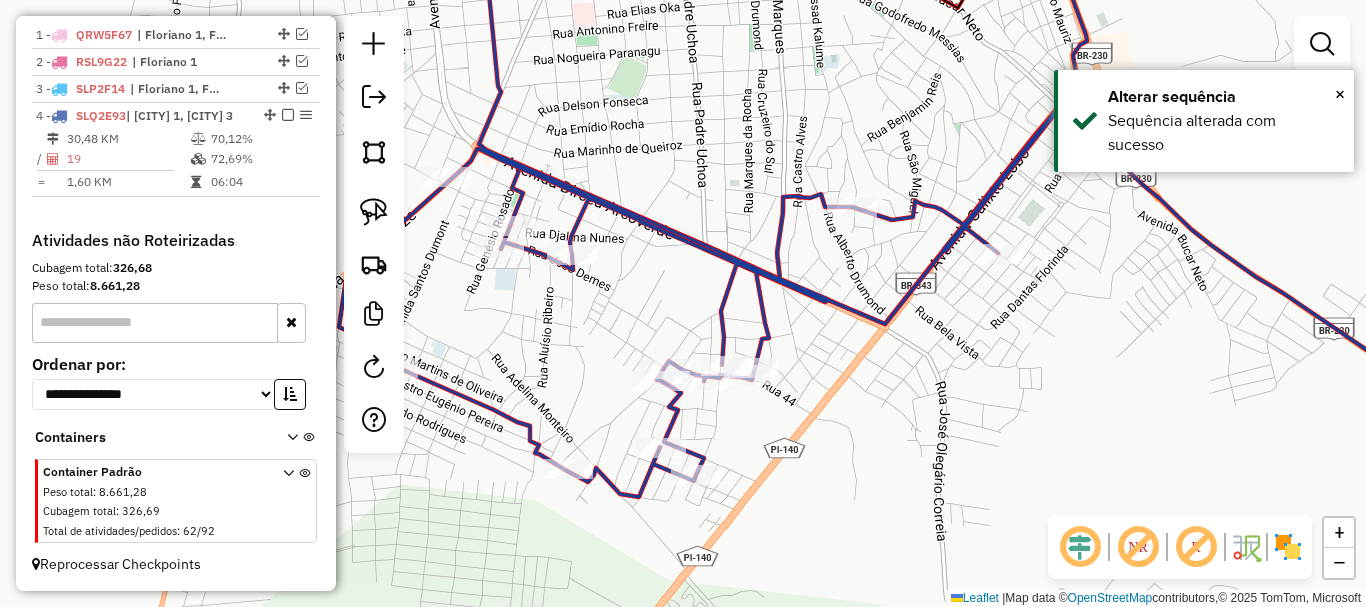 click on "Janela de atendimento Grade de atendimento Capacidade Transportadoras Veículos Cliente Pedidos  Rotas Selecione os dias de semana para filtrar as janelas de atendimento  Seg   Ter   Qua   Qui   Sex   Sáb   Dom  Informe o período da janela de atendimento: De: Até:  Filtrar exatamente a janela do cliente  Considerar janela de atendimento padrão  Selecione os dias de semana para filtrar as grades de atendimento  Seg   Ter   Qua   Qui   Sex   Sáb   Dom   Considerar clientes sem dia de atendimento cadastrado  Clientes fora do dia de atendimento selecionado Filtrar as atividades entre os valores definidos abaixo:  Peso mínimo:   Peso máximo:   Cubagem mínima:   Cubagem máxima:   De:   Até:  Filtrar as atividades entre o tempo de atendimento definido abaixo:  De:   Até:   Considerar capacidade total dos clientes não roteirizados Transportadora: Selecione um ou mais itens Tipo de veículo: Selecione um ou mais itens Veículo: Selecione um ou mais itens Motorista: Selecione um ou mais itens Nome: Rótulo:" 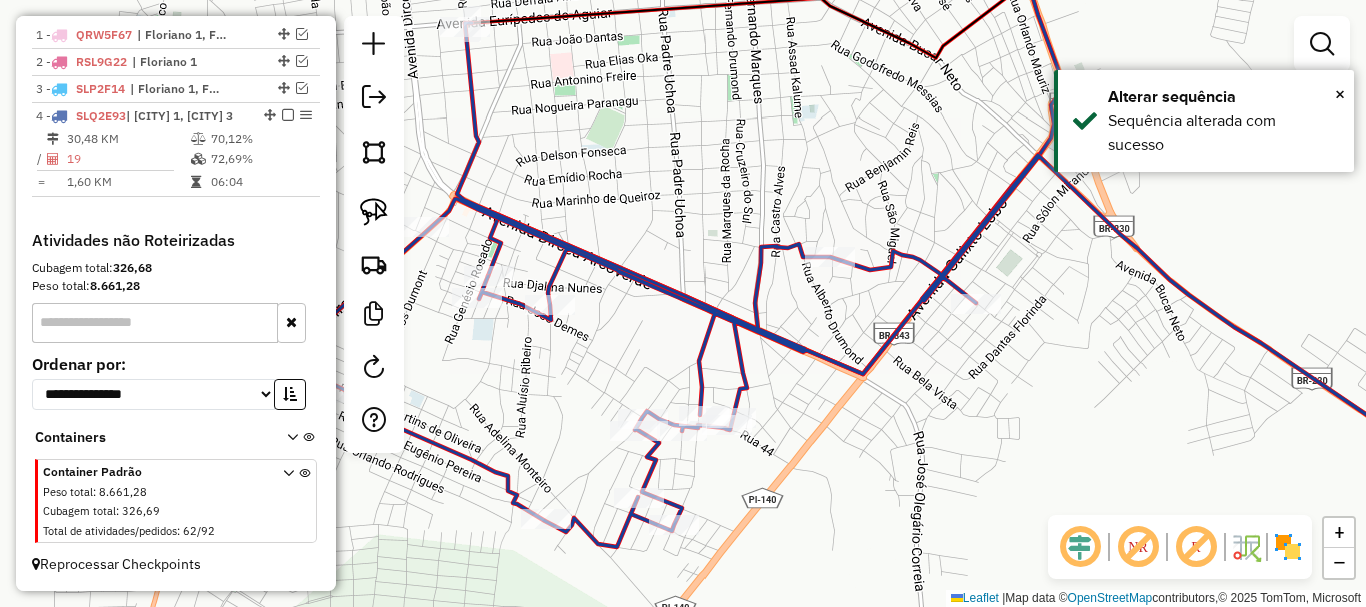 drag, startPoint x: 1078, startPoint y: 248, endPoint x: 976, endPoint y: 409, distance: 190.59119 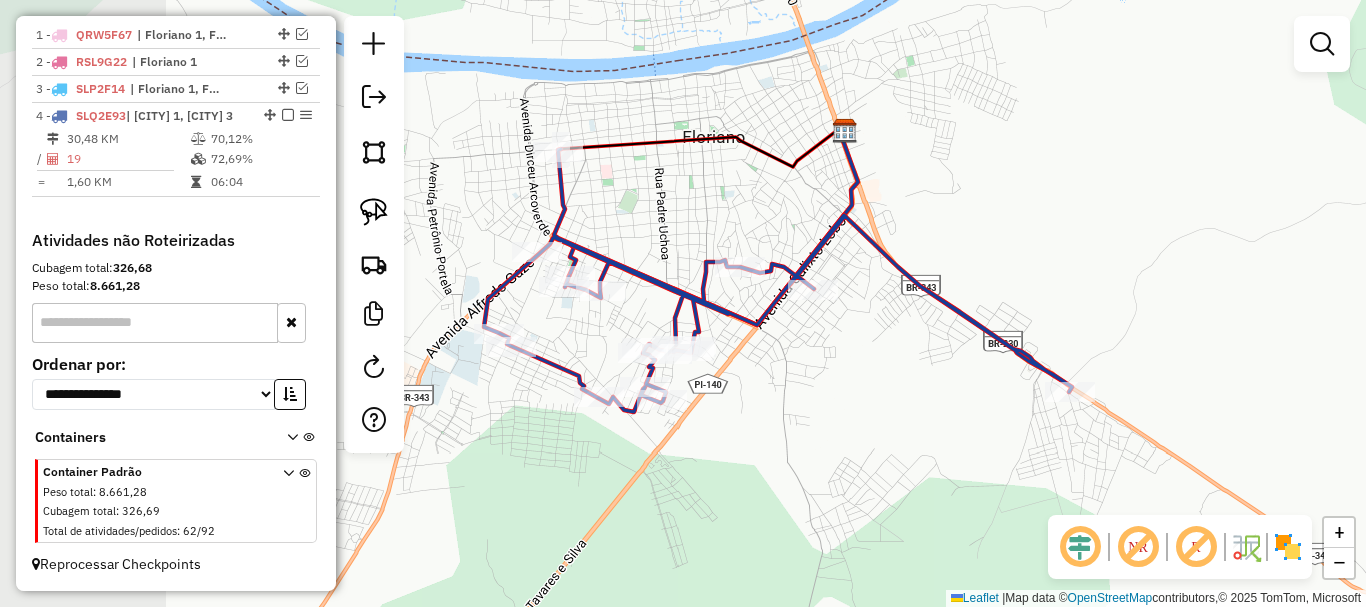 drag, startPoint x: 771, startPoint y: 366, endPoint x: 839, endPoint y: 362, distance: 68.117546 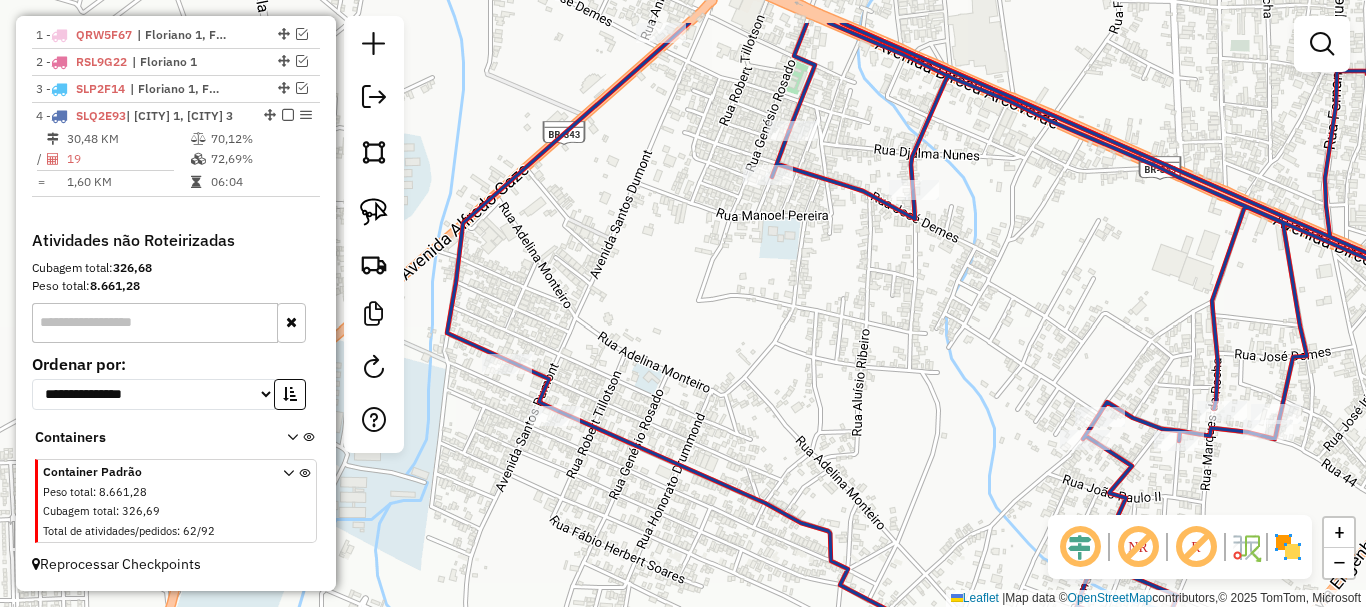 drag, startPoint x: 691, startPoint y: 417, endPoint x: 1045, endPoint y: 559, distance: 381.4184 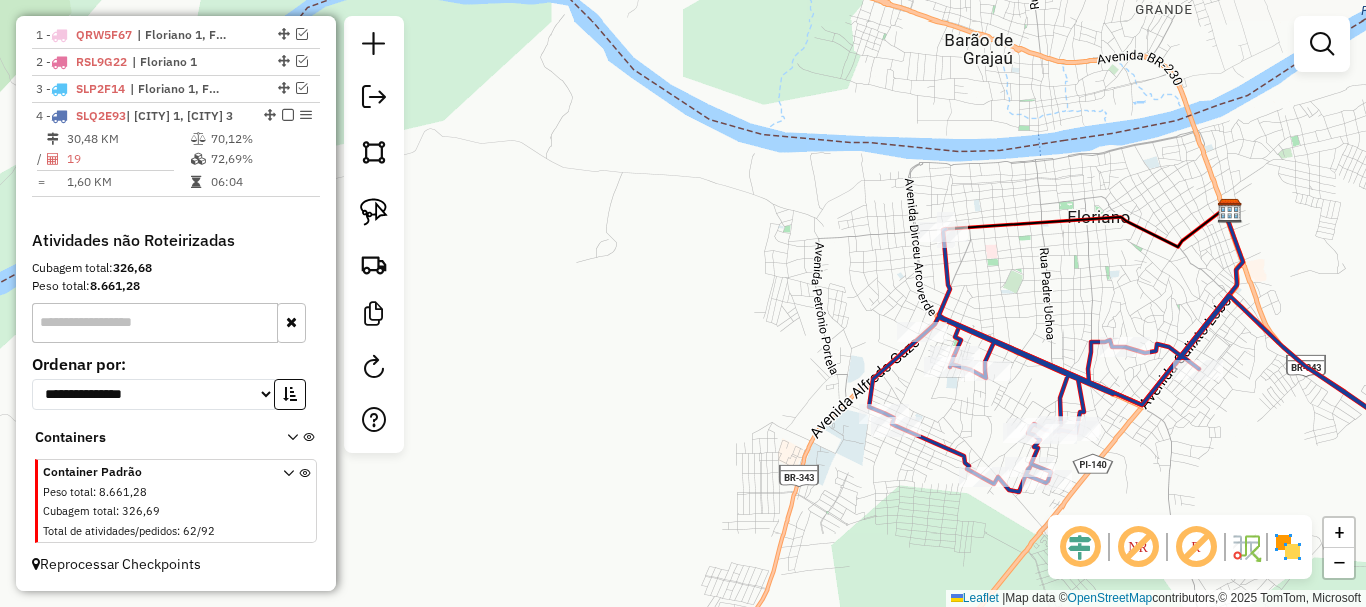click on "Janela de atendimento Grade de atendimento Capacidade Transportadoras Veículos Cliente Pedidos  Rotas Selecione os dias de semana para filtrar as janelas de atendimento  Seg   Ter   Qua   Qui   Sex   Sáb   Dom  Informe o período da janela de atendimento: De: Até:  Filtrar exatamente a janela do cliente  Considerar janela de atendimento padrão  Selecione os dias de semana para filtrar as grades de atendimento  Seg   Ter   Qua   Qui   Sex   Sáb   Dom   Considerar clientes sem dia de atendimento cadastrado  Clientes fora do dia de atendimento selecionado Filtrar as atividades entre os valores definidos abaixo:  Peso mínimo:   Peso máximo:   Cubagem mínima:   Cubagem máxima:   De:   Até:  Filtrar as atividades entre o tempo de atendimento definido abaixo:  De:   Até:   Considerar capacidade total dos clientes não roteirizados Transportadora: Selecione um ou mais itens Tipo de veículo: Selecione um ou mais itens Veículo: Selecione um ou mais itens Motorista: Selecione um ou mais itens Nome: Rótulo:" 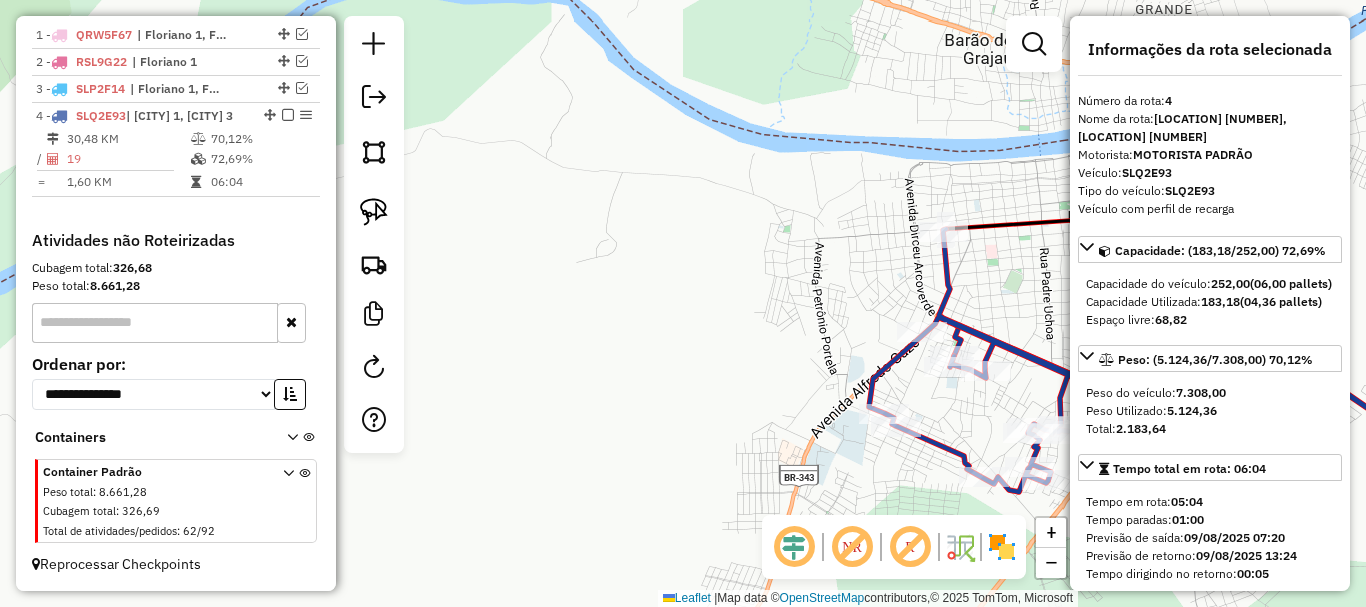 click 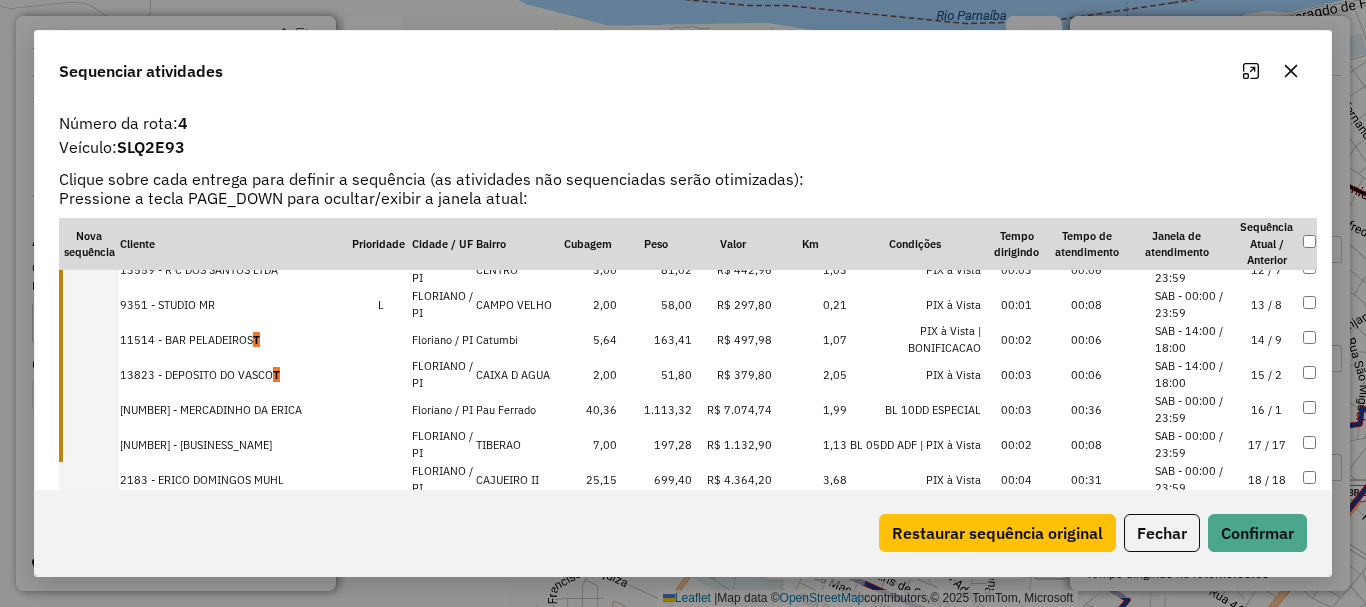 scroll, scrollTop: 433, scrollLeft: 0, axis: vertical 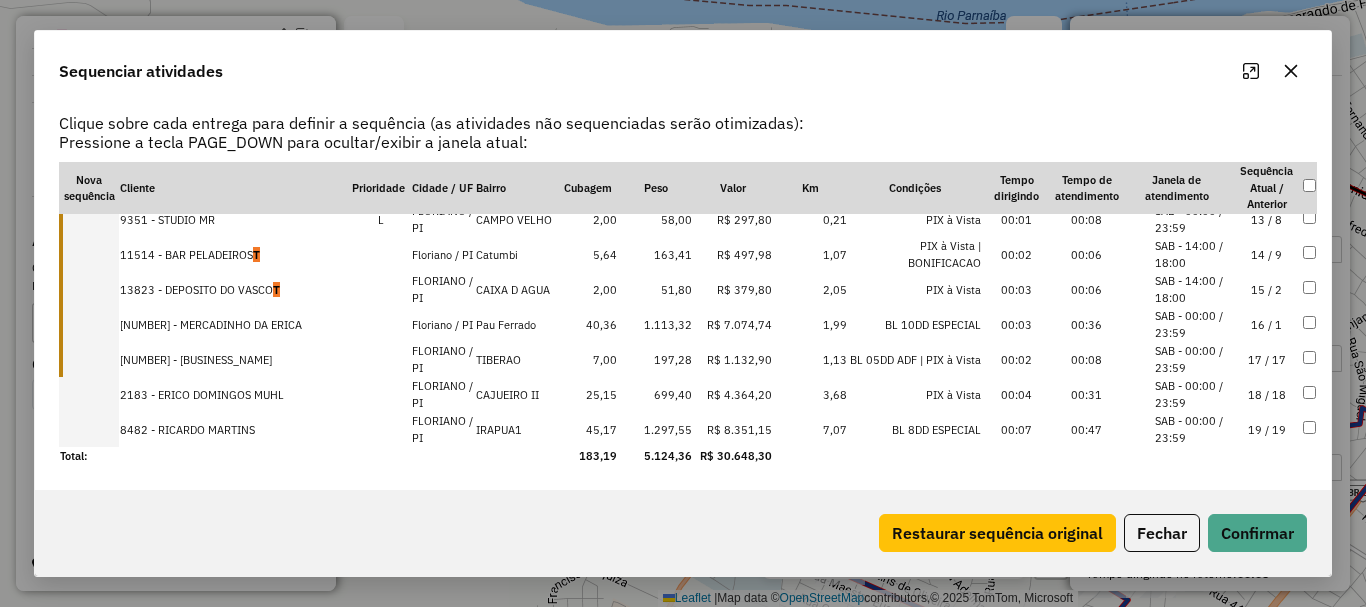 click on "8482 - RICARDO  MARTINS" at bounding box center [235, 429] 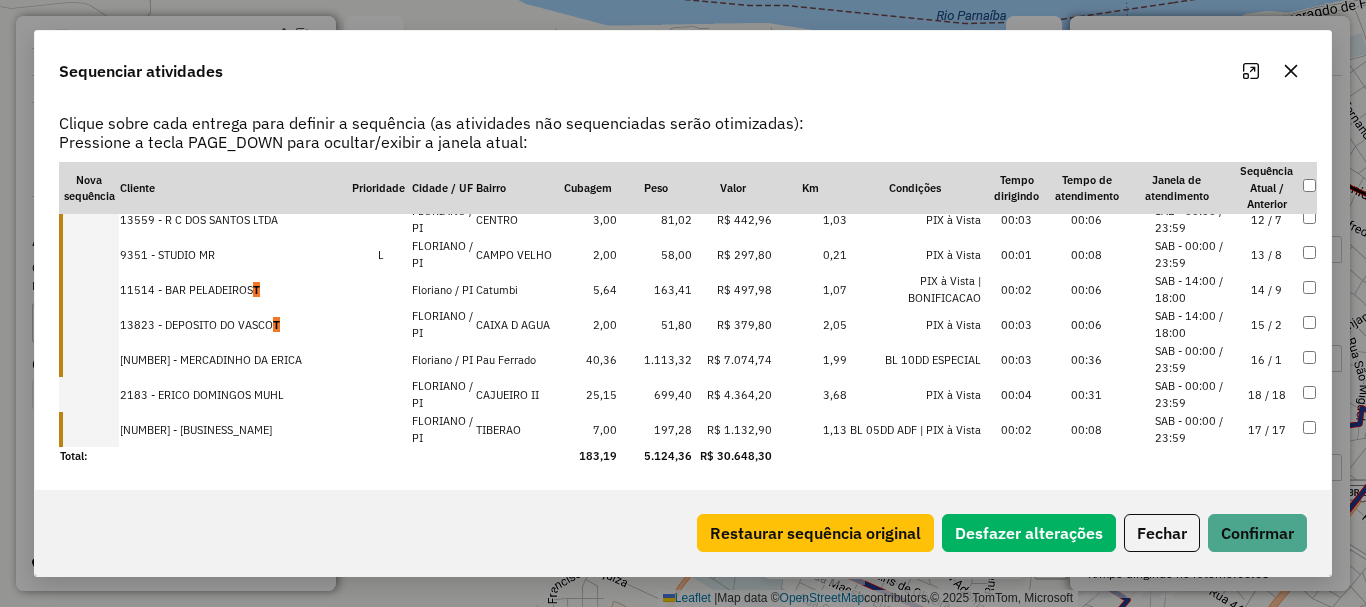 drag, startPoint x: 162, startPoint y: 424, endPoint x: 167, endPoint y: 385, distance: 39.319206 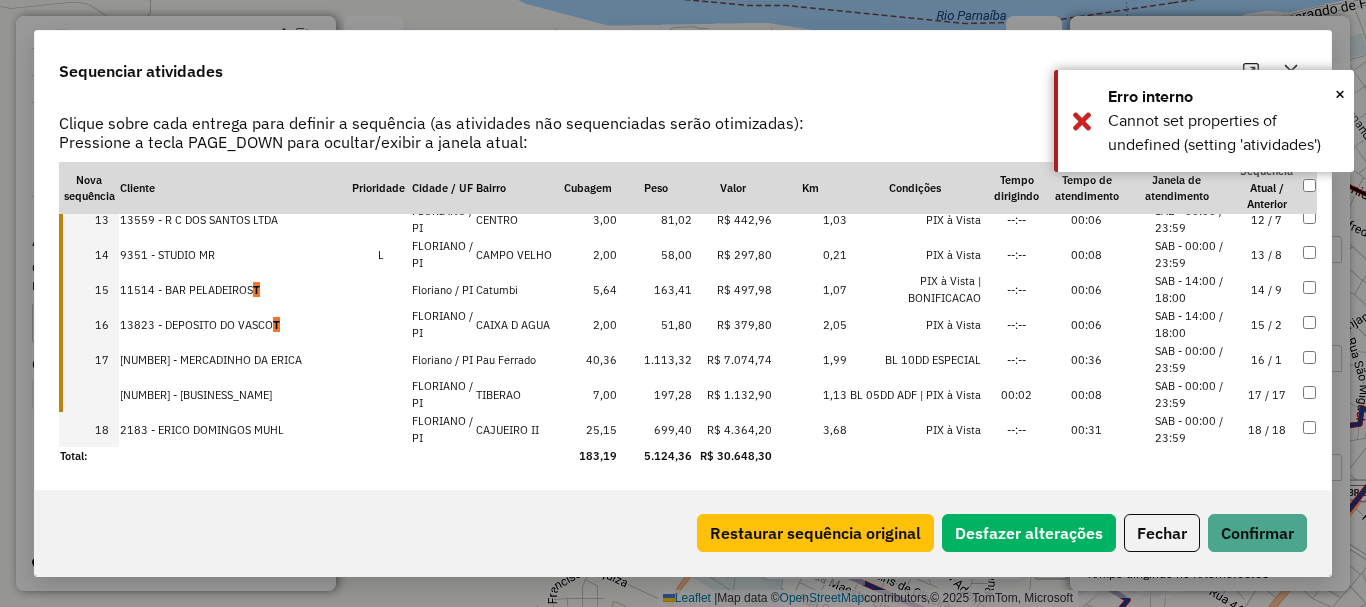 drag, startPoint x: 185, startPoint y: 396, endPoint x: 182, endPoint y: 443, distance: 47.095646 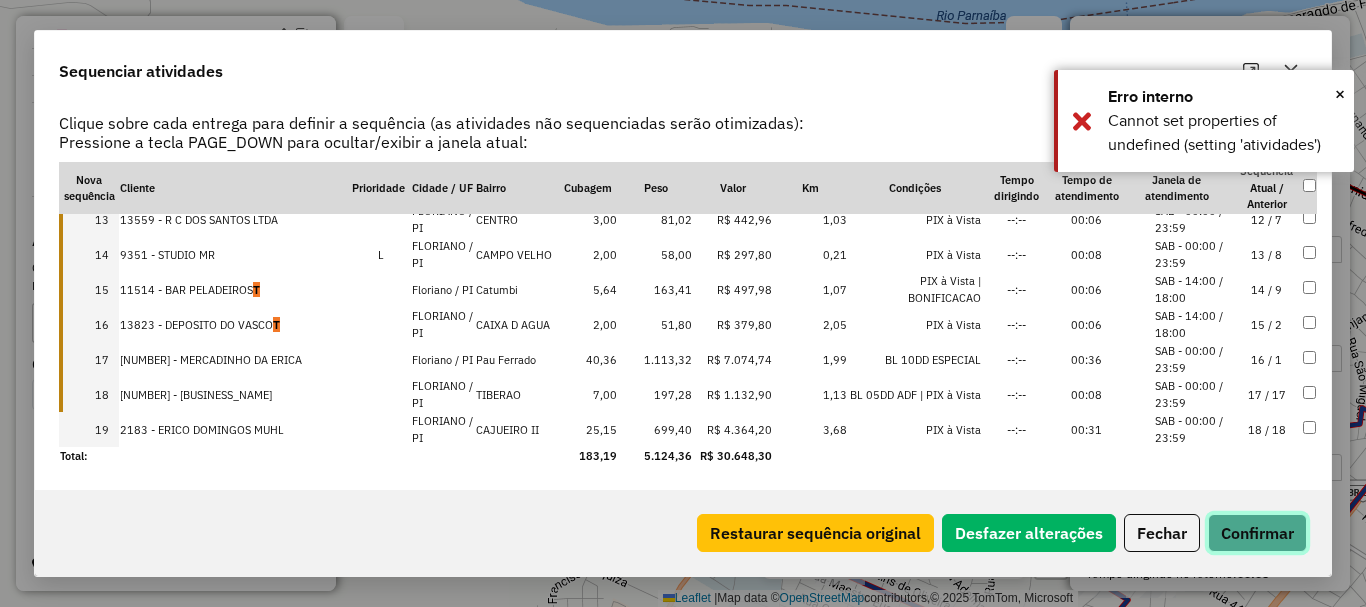 click on "Confirmar" 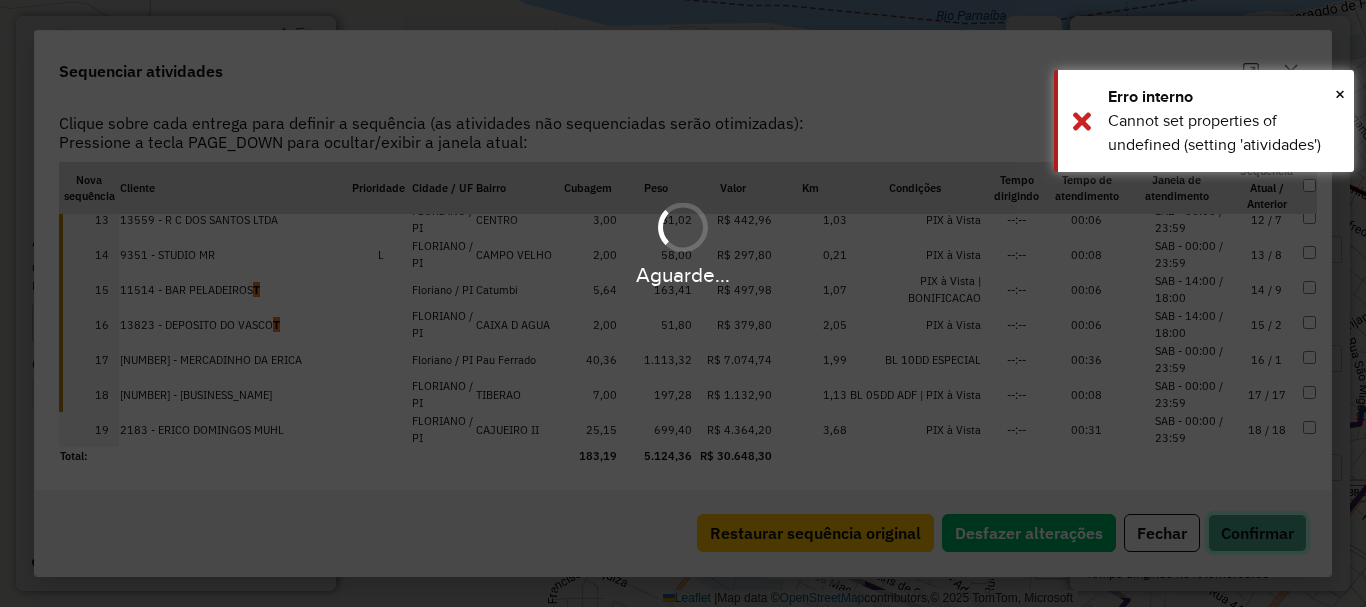 scroll, scrollTop: 0, scrollLeft: 0, axis: both 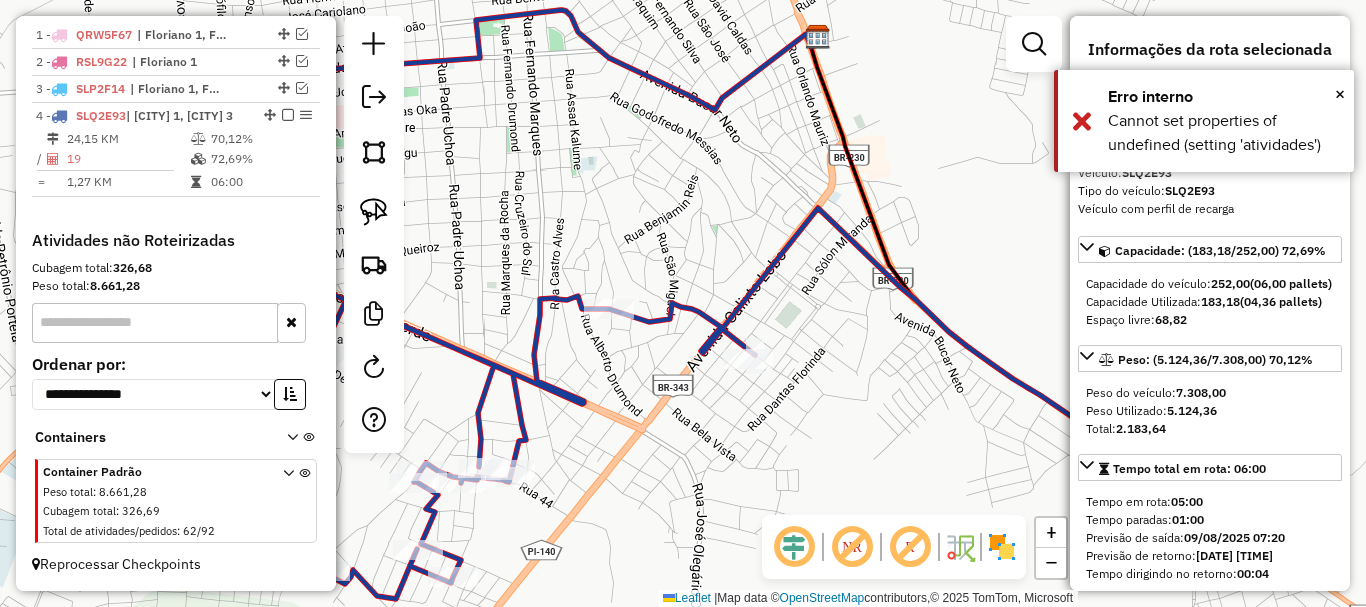 drag, startPoint x: 797, startPoint y: 398, endPoint x: 905, endPoint y: 332, distance: 126.57014 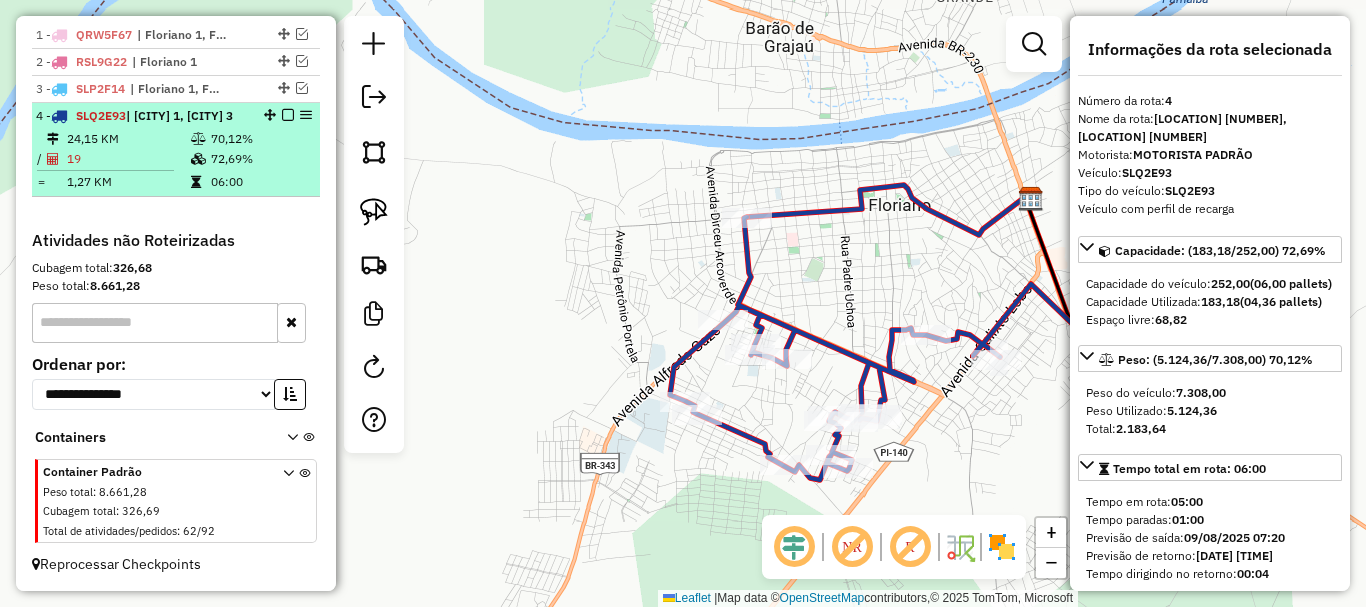 click at bounding box center (288, 115) 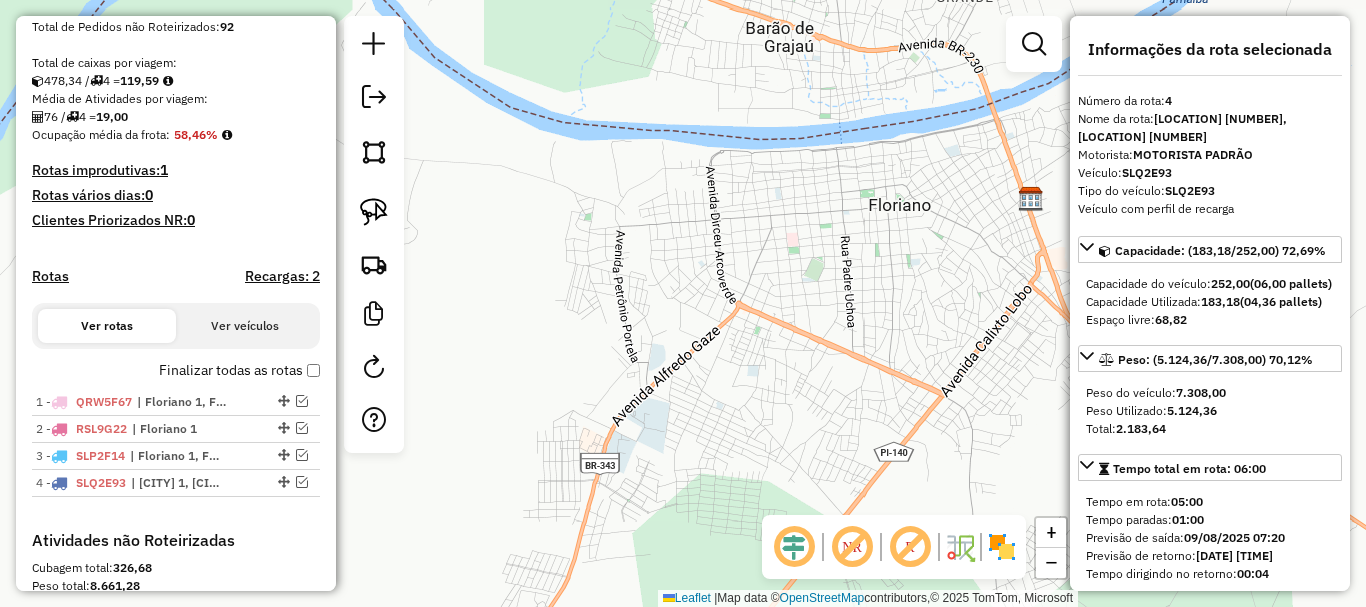 scroll, scrollTop: 1, scrollLeft: 0, axis: vertical 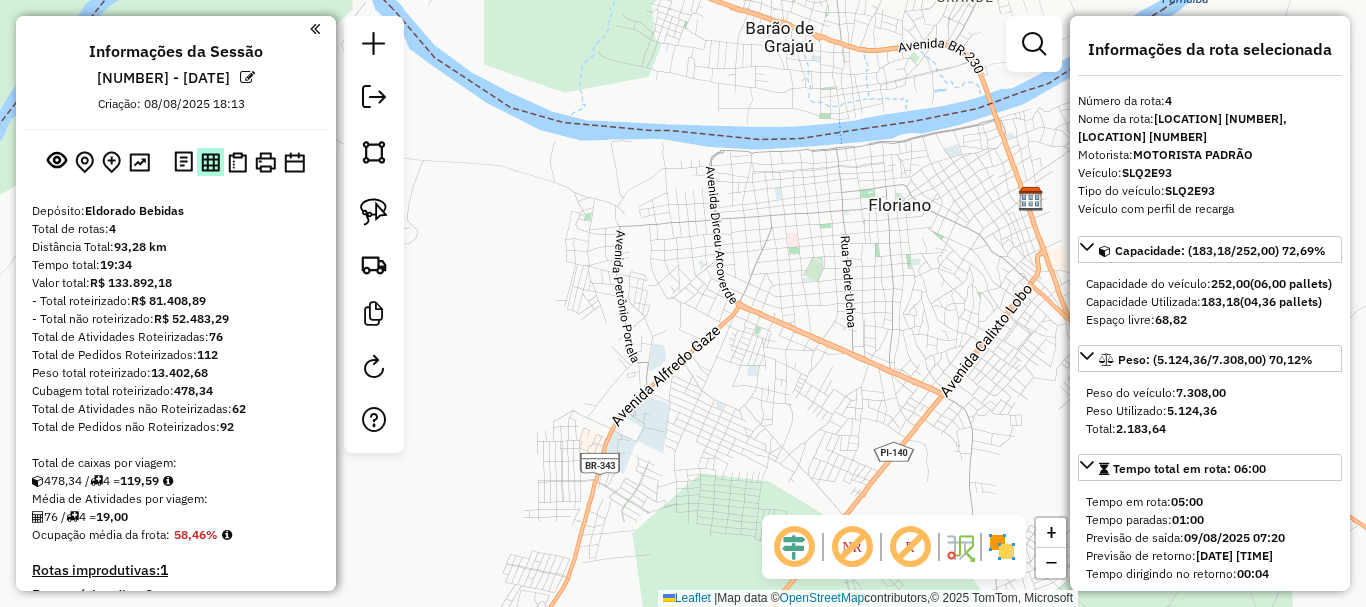 click at bounding box center [210, 162] 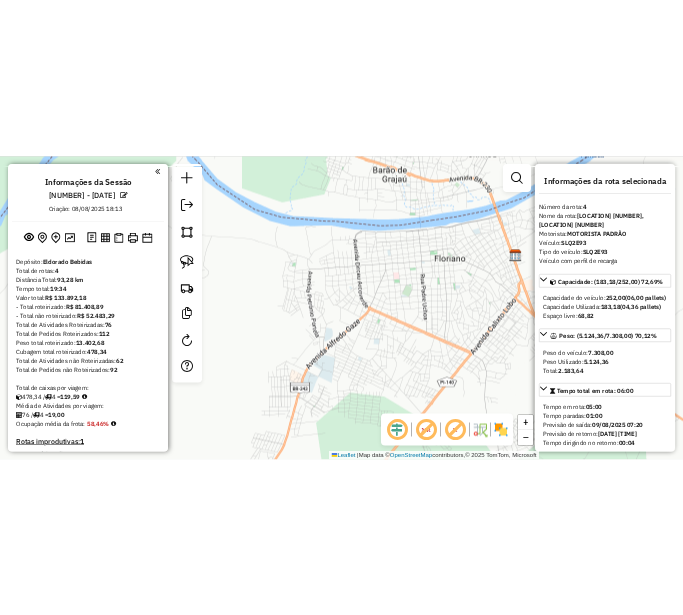 scroll, scrollTop: 600, scrollLeft: 0, axis: vertical 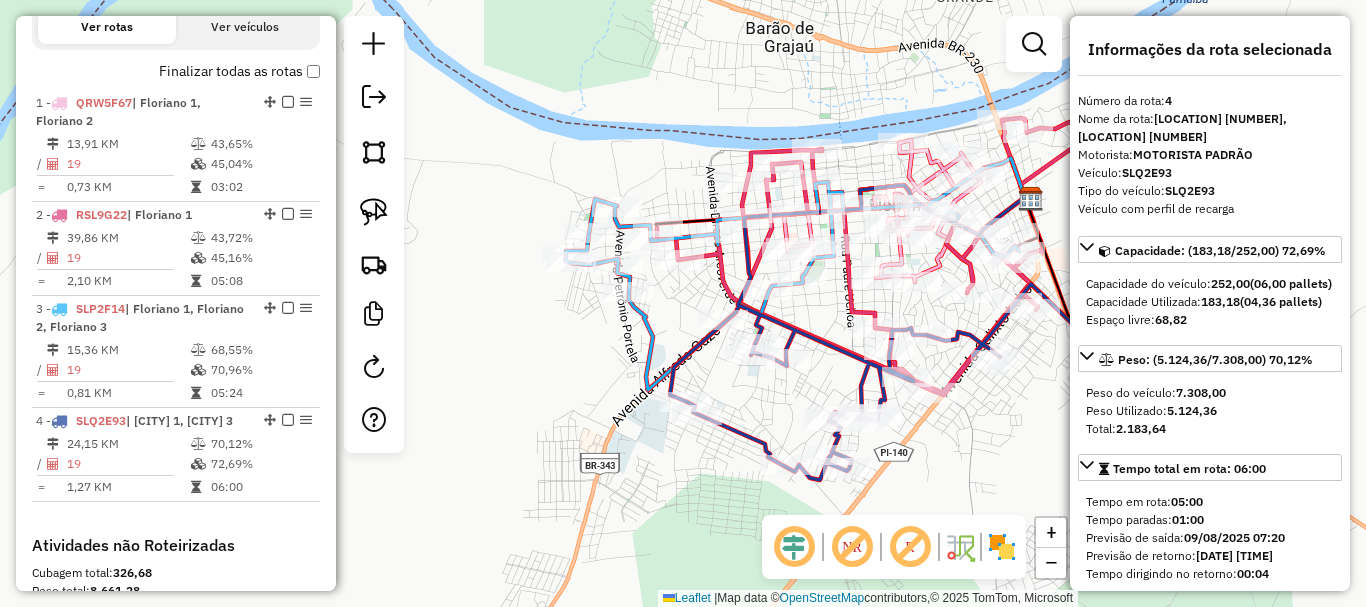 click 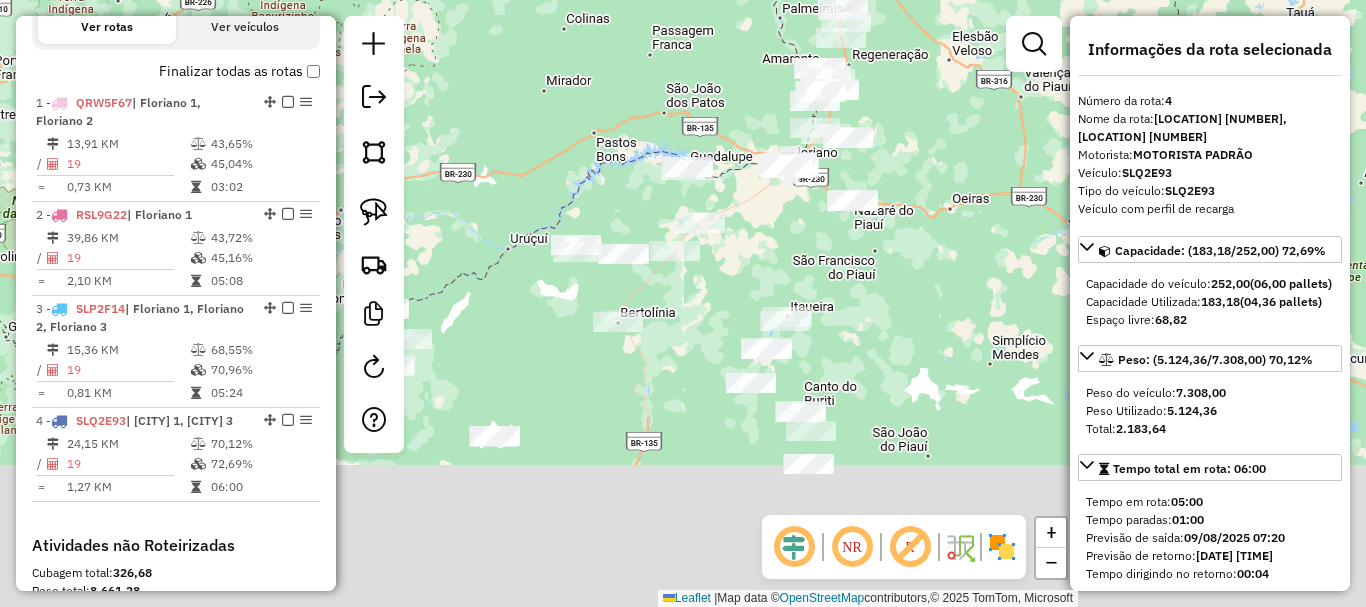 drag, startPoint x: 797, startPoint y: 384, endPoint x: 922, endPoint y: 208, distance: 215.87265 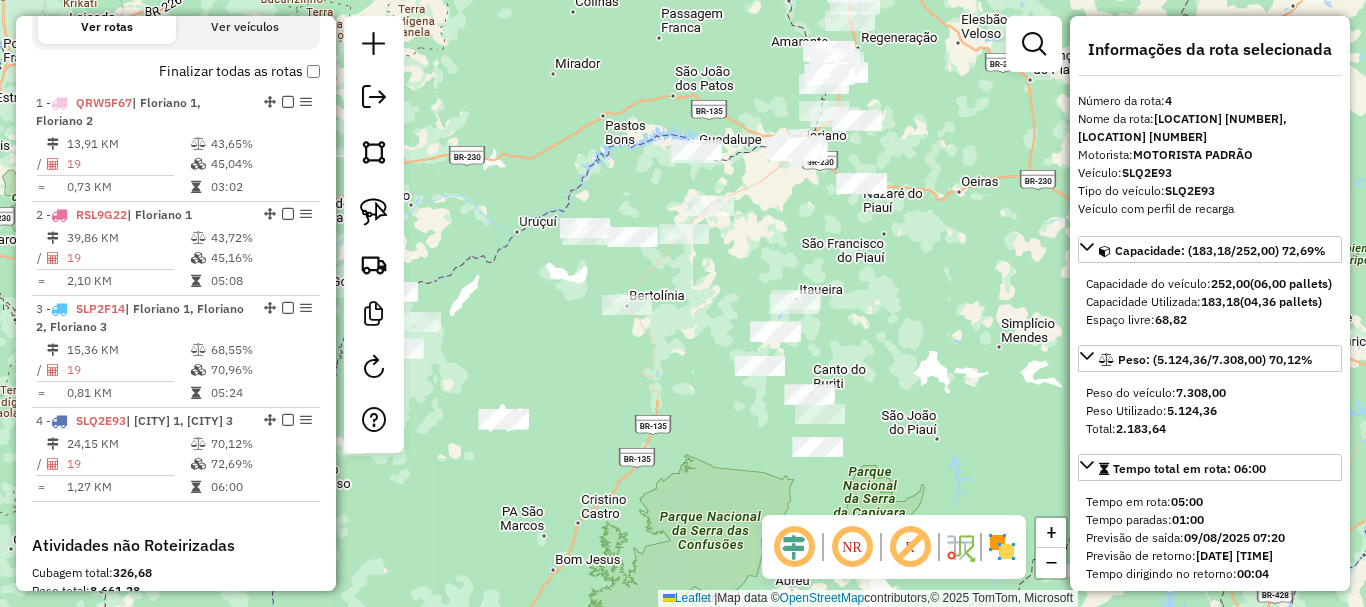 drag, startPoint x: 910, startPoint y: 250, endPoint x: 1002, endPoint y: 129, distance: 152.0033 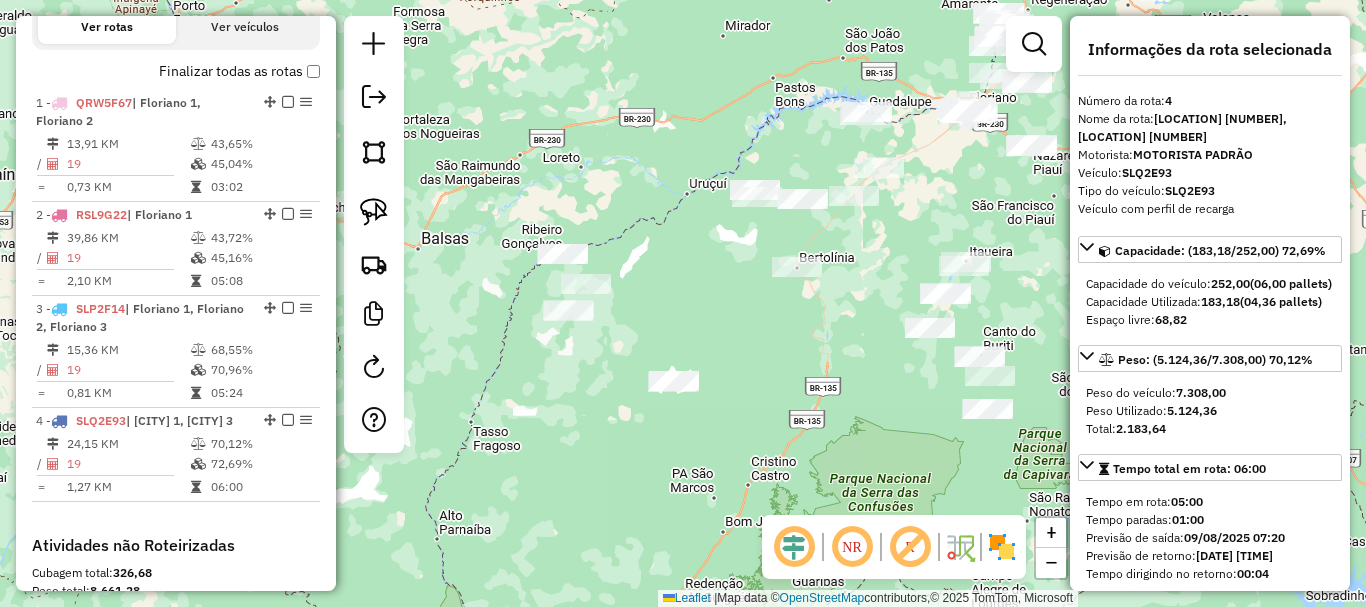 drag, startPoint x: 658, startPoint y: 299, endPoint x: 763, endPoint y: 382, distance: 133.84319 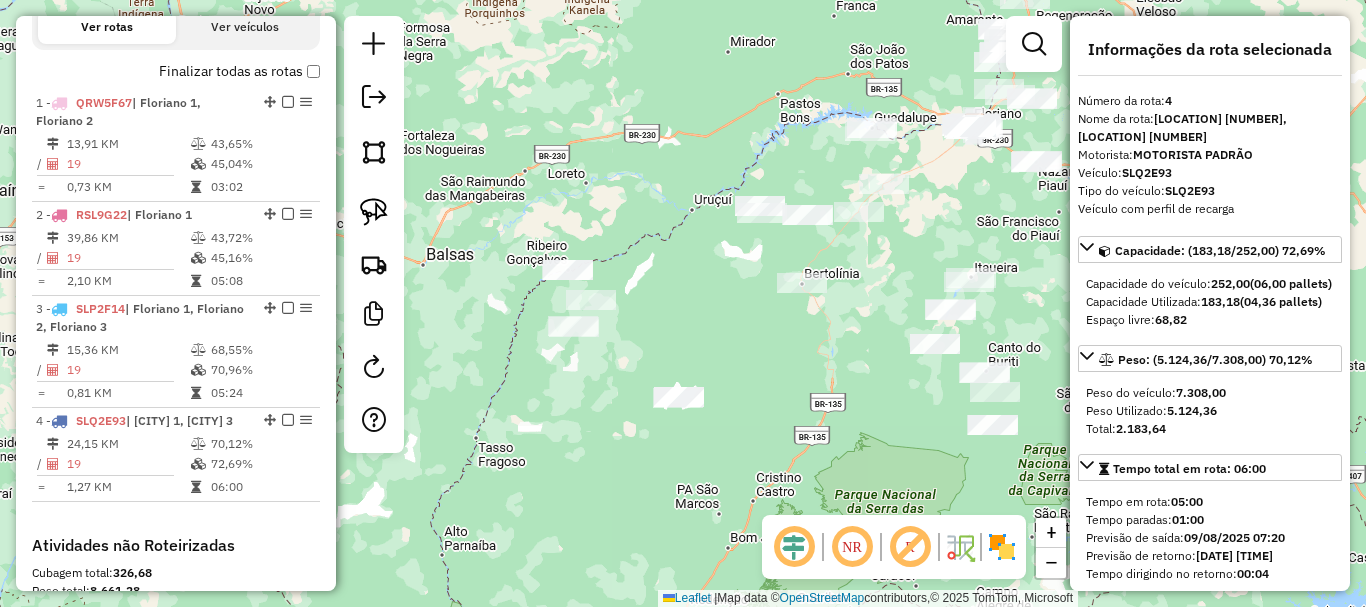 drag, startPoint x: 862, startPoint y: 306, endPoint x: 733, endPoint y: 440, distance: 186.00269 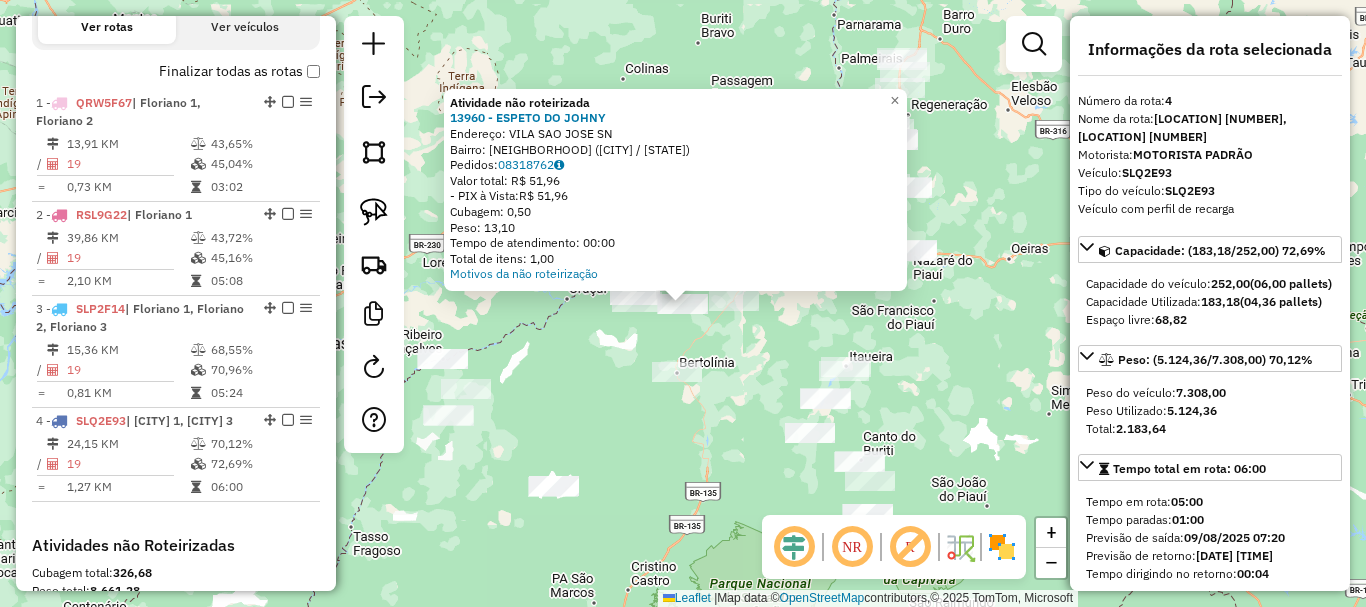 click on "Atividade não roteirizada 13960 - ESPETO DO JOHNY  Endereço:  VILA SAO JOSE SN   Bairro: VILA SAO JOSE (LANDRI SALES / PI)   Pedidos:  08318762   Valor total: R$ 51,96   - PIX à Vista:  R$ 51,96   Cubagem: 0,50   Peso: 13,10   Tempo de atendimento: 00:00   Total de itens: 1,00  Motivos da não roteirização × Janela de atendimento Grade de atendimento Capacidade Transportadoras Veículos Cliente Pedidos  Rotas Selecione os dias de semana para filtrar as janelas de atendimento  Seg   Ter   Qua   Qui   Sex   Sáb   Dom  Informe o período da janela de atendimento: De: Até:  Filtrar exatamente a janela do cliente  Considerar janela de atendimento padrão  Selecione os dias de semana para filtrar as grades de atendimento  Seg   Ter   Qua   Qui   Sex   Sáb   Dom   Considerar clientes sem dia de atendimento cadastrado  Clientes fora do dia de atendimento selecionado Filtrar as atividades entre os valores definidos abaixo:  Peso mínimo:   Peso máximo:   Cubagem mínima:   Cubagem máxima:   De:   Até:  De:" 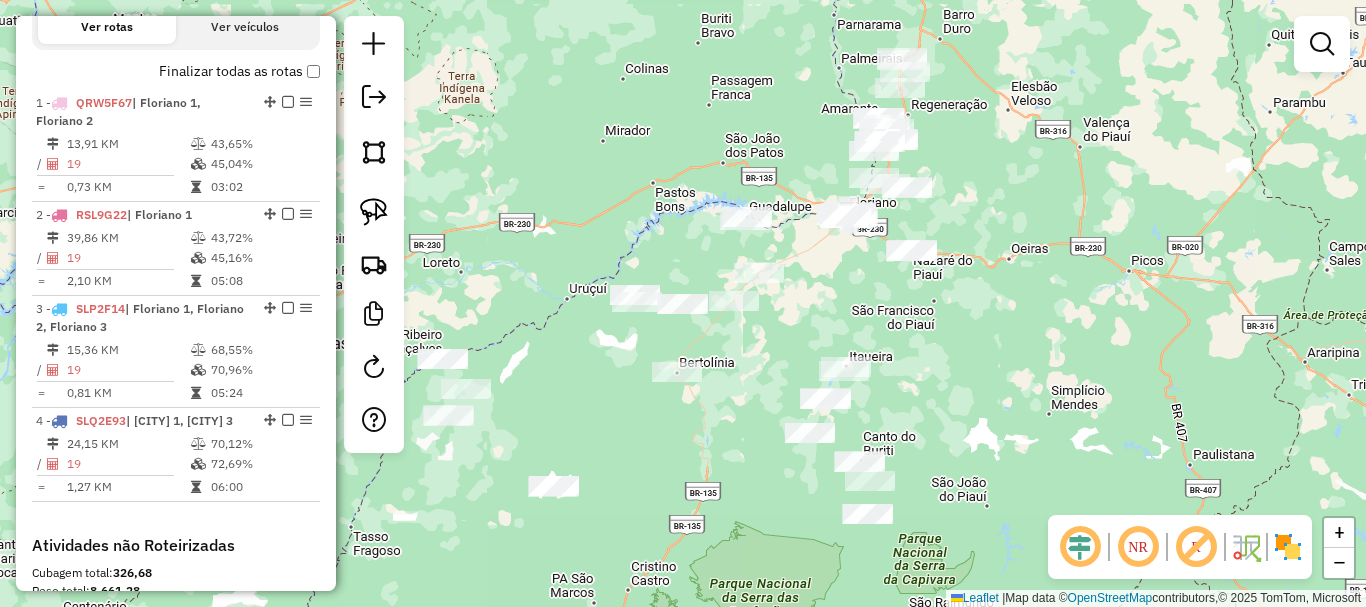 drag, startPoint x: 810, startPoint y: 329, endPoint x: 759, endPoint y: 457, distance: 137.78607 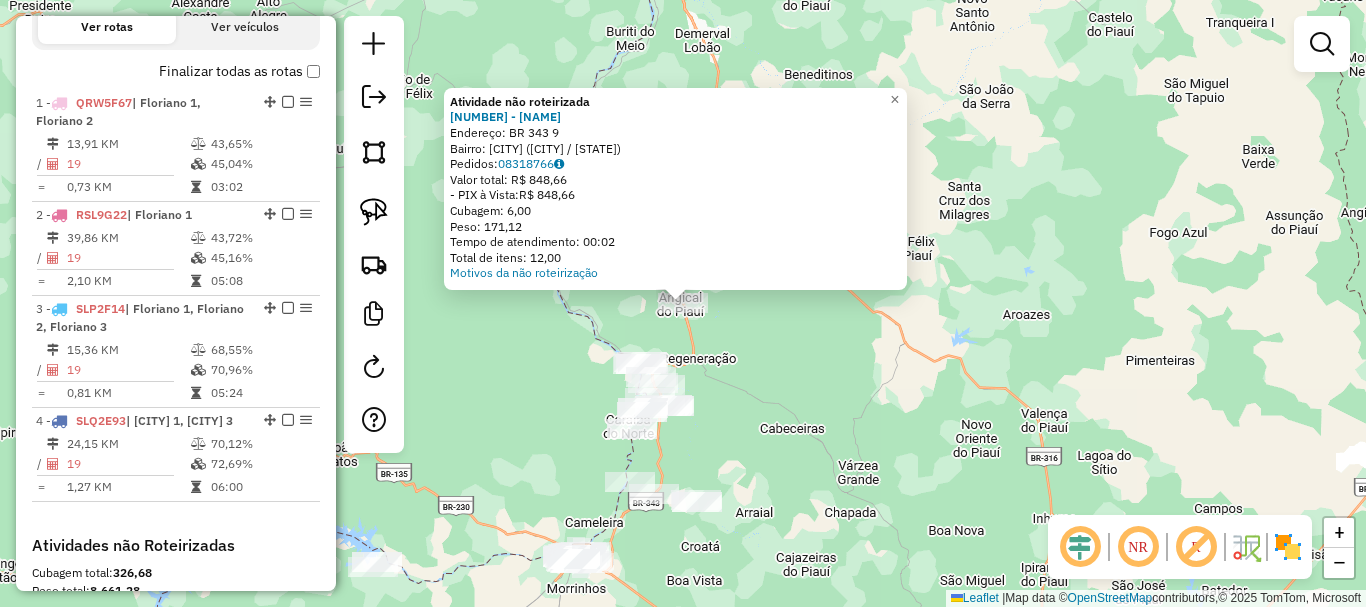 click on "Atividade não roteirizada 13498 - ANGICO GRILL  Endereço:  BR 343 9   Bairro: LAGO VERDE (ANGICAL DO PIAUI / PI)   Pedidos:  08318766   Valor total: R$ 848,66   - PIX à Vista:  R$ 848,66   Cubagem: 6,00   Peso: 171,12   Tempo de atendimento: 00:02   Total de itens: 12,00  Motivos da não roteirização × Janela de atendimento Grade de atendimento Capacidade Transportadoras Veículos Cliente Pedidos  Rotas Selecione os dias de semana para filtrar as janelas de atendimento  Seg   Ter   Qua   Qui   Sex   Sáb   Dom  Informe o período da janela de atendimento: De: Até:  Filtrar exatamente a janela do cliente  Considerar janela de atendimento padrão  Selecione os dias de semana para filtrar as grades de atendimento  Seg   Ter   Qua   Qui   Sex   Sáb   Dom   Considerar clientes sem dia de atendimento cadastrado  Clientes fora do dia de atendimento selecionado Filtrar as atividades entre os valores definidos abaixo:  Peso mínimo:   Peso máximo:   Cubagem mínima:   Cubagem máxima:   De:   Até:   De:  De:" 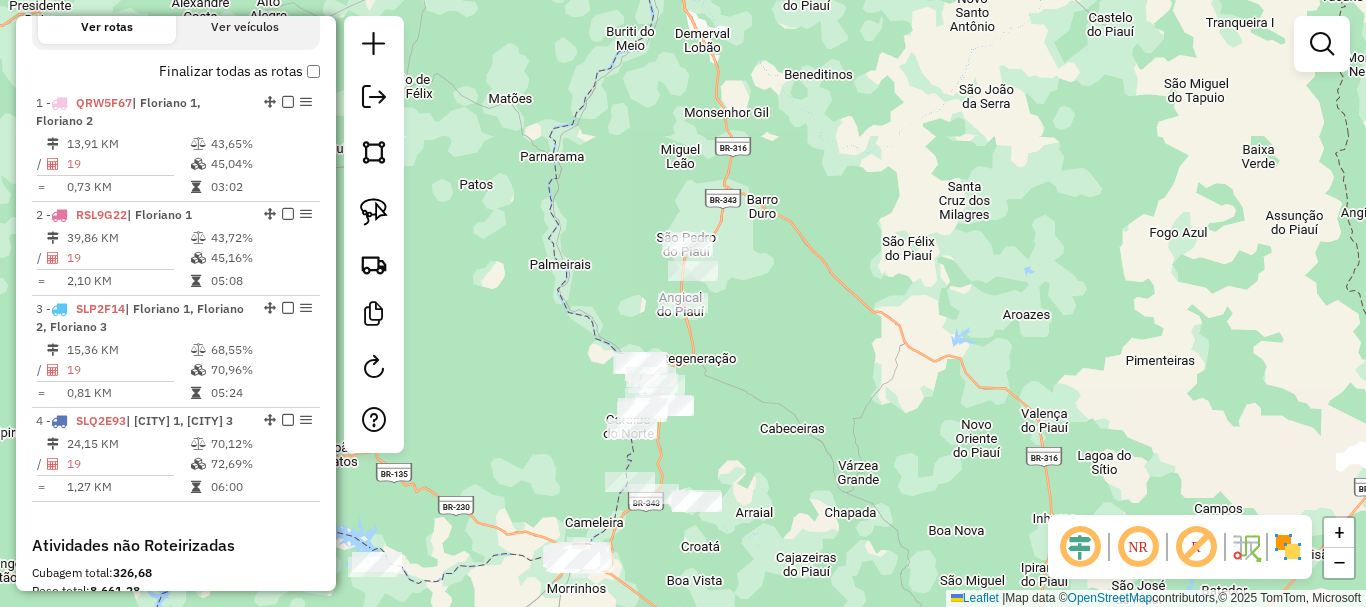 drag, startPoint x: 761, startPoint y: 416, endPoint x: 918, endPoint y: 314, distance: 187.22446 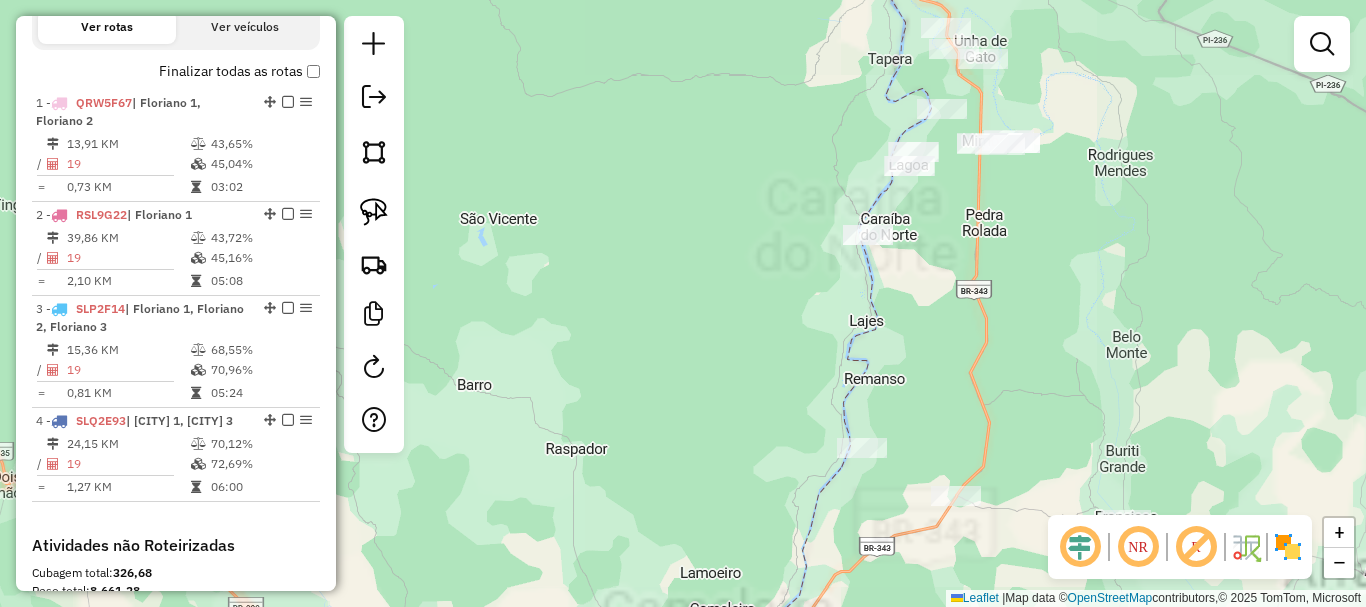 click on "Janela de atendimento Grade de atendimento Capacidade Transportadoras Veículos Cliente Pedidos  Rotas Selecione os dias de semana para filtrar as janelas de atendimento  Seg   Ter   Qua   Qui   Sex   Sáb   Dom  Informe o período da janela de atendimento: De: Até:  Filtrar exatamente a janela do cliente  Considerar janela de atendimento padrão  Selecione os dias de semana para filtrar as grades de atendimento  Seg   Ter   Qua   Qui   Sex   Sáb   Dom   Considerar clientes sem dia de atendimento cadastrado  Clientes fora do dia de atendimento selecionado Filtrar as atividades entre os valores definidos abaixo:  Peso mínimo:   Peso máximo:   Cubagem mínima:   Cubagem máxima:   De:   Até:  Filtrar as atividades entre o tempo de atendimento definido abaixo:  De:   Até:   Considerar capacidade total dos clientes não roteirizados Transportadora: Selecione um ou mais itens Tipo de veículo: Selecione um ou mais itens Veículo: Selecione um ou mais itens Motorista: Selecione um ou mais itens Nome: Rótulo:" 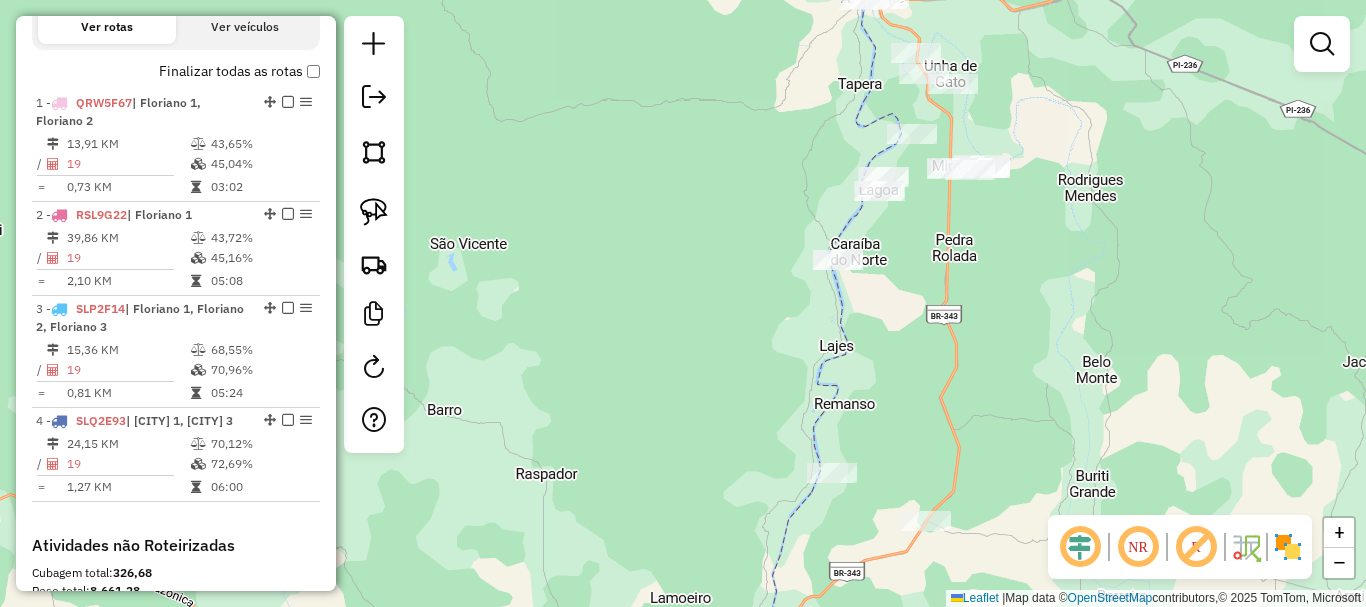 drag, startPoint x: 936, startPoint y: 327, endPoint x: 877, endPoint y: 362, distance: 68.60029 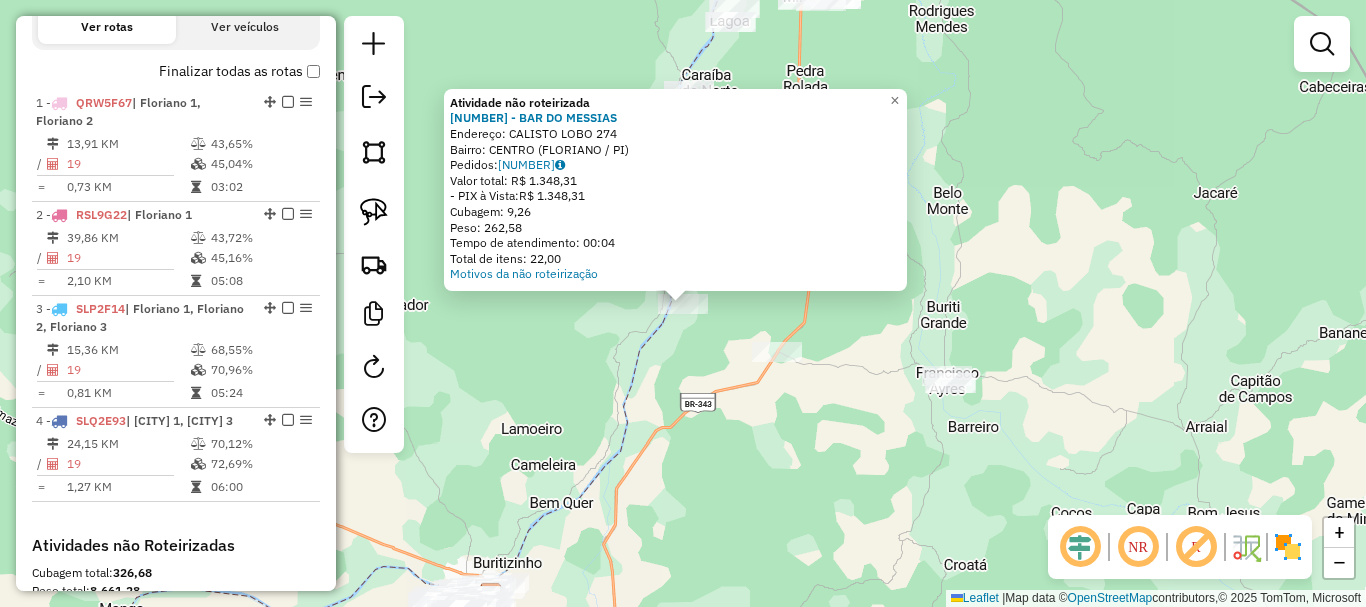 click on "Atividade não roteirizada 13848 - BAR DO MESSIAS  Endereço:  CALISTO LOBO 274   Bairro: CENTRO (FLORIANO / PI)   Pedidos:  08318738   Valor total: R$ 1.348,31   - PIX à Vista:  R$ 1.348,31   Cubagem: 9,26   Peso: 262,58   Tempo de atendimento: 00:04   Total de itens: 22,00  Motivos da não roteirização × Janela de atendimento Grade de atendimento Capacidade Transportadoras Veículos Cliente Pedidos  Rotas Selecione os dias de semana para filtrar as janelas de atendimento  Seg   Ter   Qua   Qui   Sex   Sáb   Dom  Informe o período da janela de atendimento: De: Até:  Filtrar exatamente a janela do cliente  Considerar janela de atendimento padrão  Selecione os dias de semana para filtrar as grades de atendimento  Seg   Ter   Qua   Qui   Sex   Sáb   Dom   Considerar clientes sem dia de atendimento cadastrado  Clientes fora do dia de atendimento selecionado Filtrar as atividades entre os valores definidos abaixo:  Peso mínimo:   Peso máximo:   Cubagem mínima:   Cubagem máxima:   De:   Até:   De:  +" 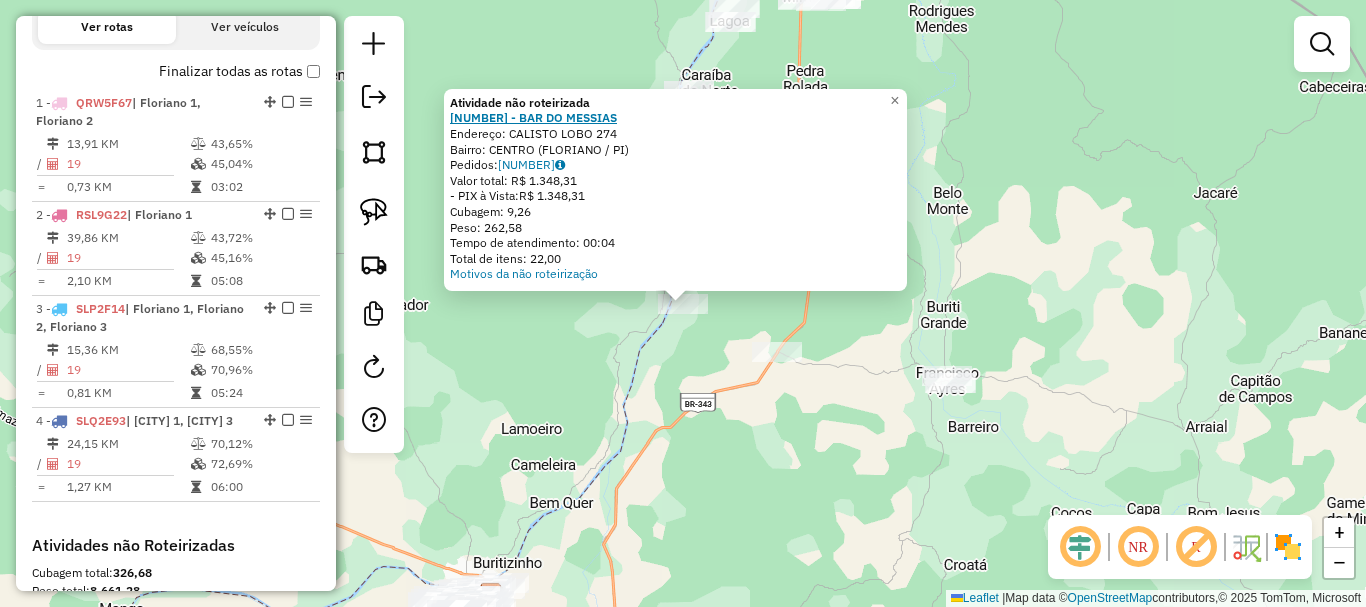 drag, startPoint x: 448, startPoint y: 123, endPoint x: 490, endPoint y: 119, distance: 42.190044 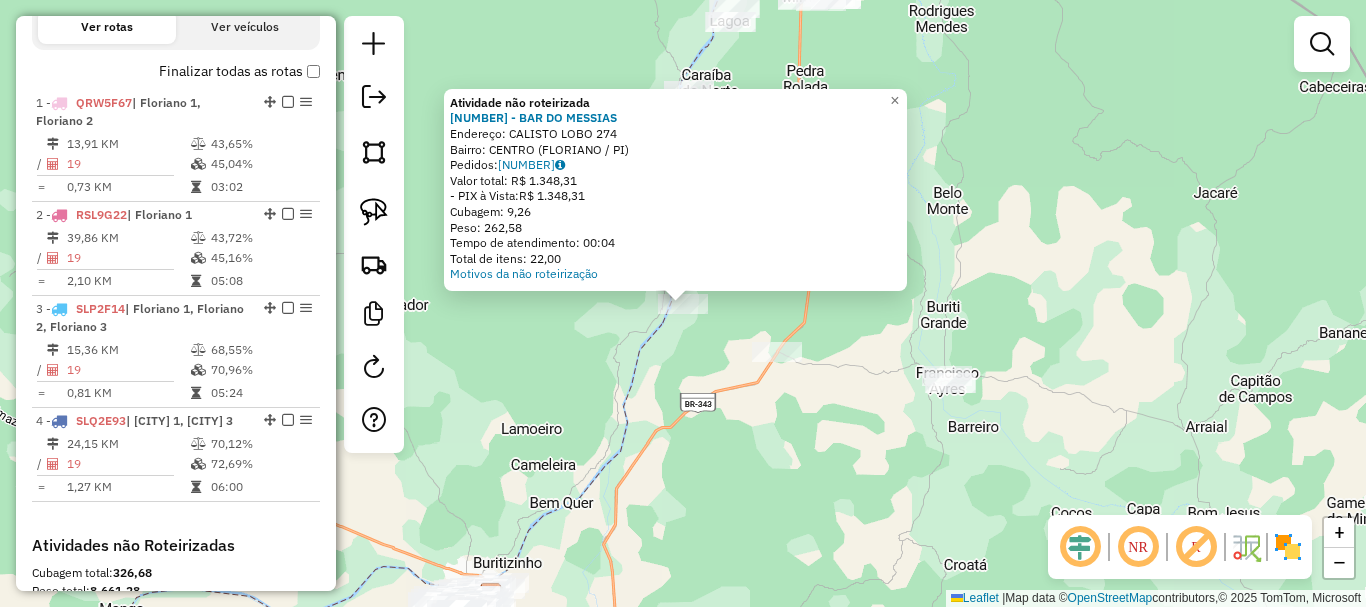 click on "Atividade não roteirizada 13848 - BAR DO MESSIAS  Endereço:  CALISTO LOBO 274   Bairro: CENTRO (FLORIANO / PI)   Pedidos:  08318738   Valor total: R$ 1.348,31   - PIX à Vista:  R$ 1.348,31   Cubagem: 9,26   Peso: 262,58   Tempo de atendimento: 00:04   Total de itens: 22,00  Motivos da não roteirização × Janela de atendimento Grade de atendimento Capacidade Transportadoras Veículos Cliente Pedidos  Rotas Selecione os dias de semana para filtrar as janelas de atendimento  Seg   Ter   Qua   Qui   Sex   Sáb   Dom  Informe o período da janela de atendimento: De: Até:  Filtrar exatamente a janela do cliente  Considerar janela de atendimento padrão  Selecione os dias de semana para filtrar as grades de atendimento  Seg   Ter   Qua   Qui   Sex   Sáb   Dom   Considerar clientes sem dia de atendimento cadastrado  Clientes fora do dia de atendimento selecionado Filtrar as atividades entre os valores definidos abaixo:  Peso mínimo:   Peso máximo:   Cubagem mínima:   Cubagem máxima:   De:   Até:   De:  +" 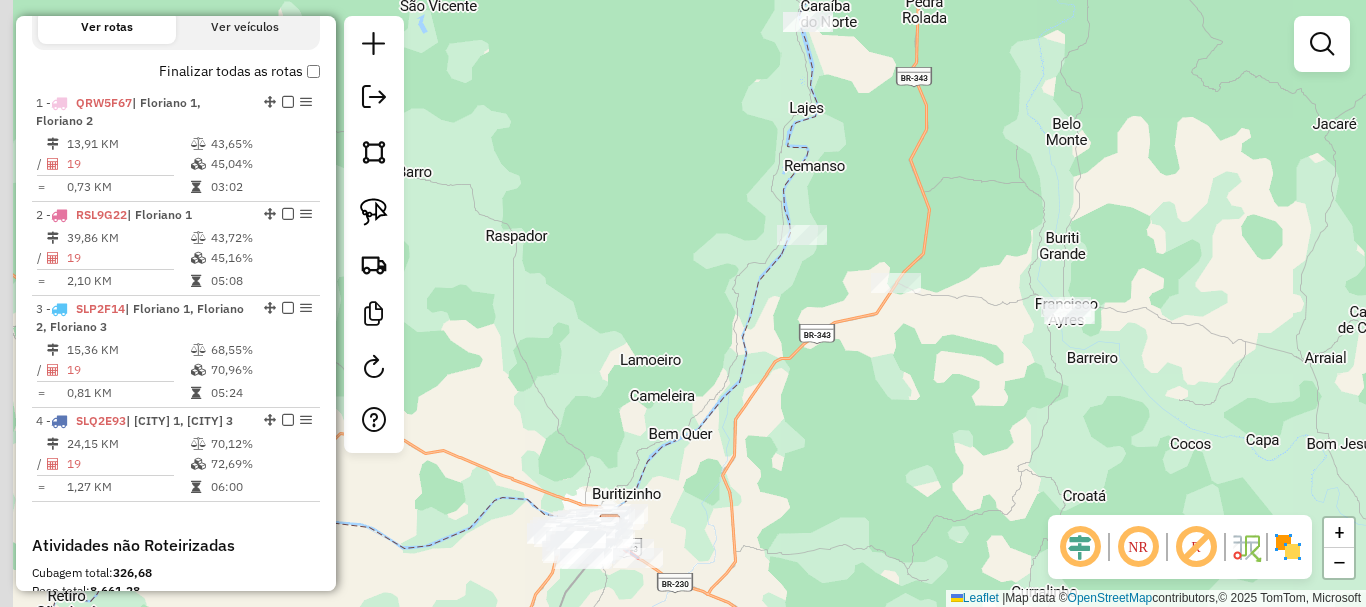 drag, startPoint x: 734, startPoint y: 447, endPoint x: 992, endPoint y: 267, distance: 314.58545 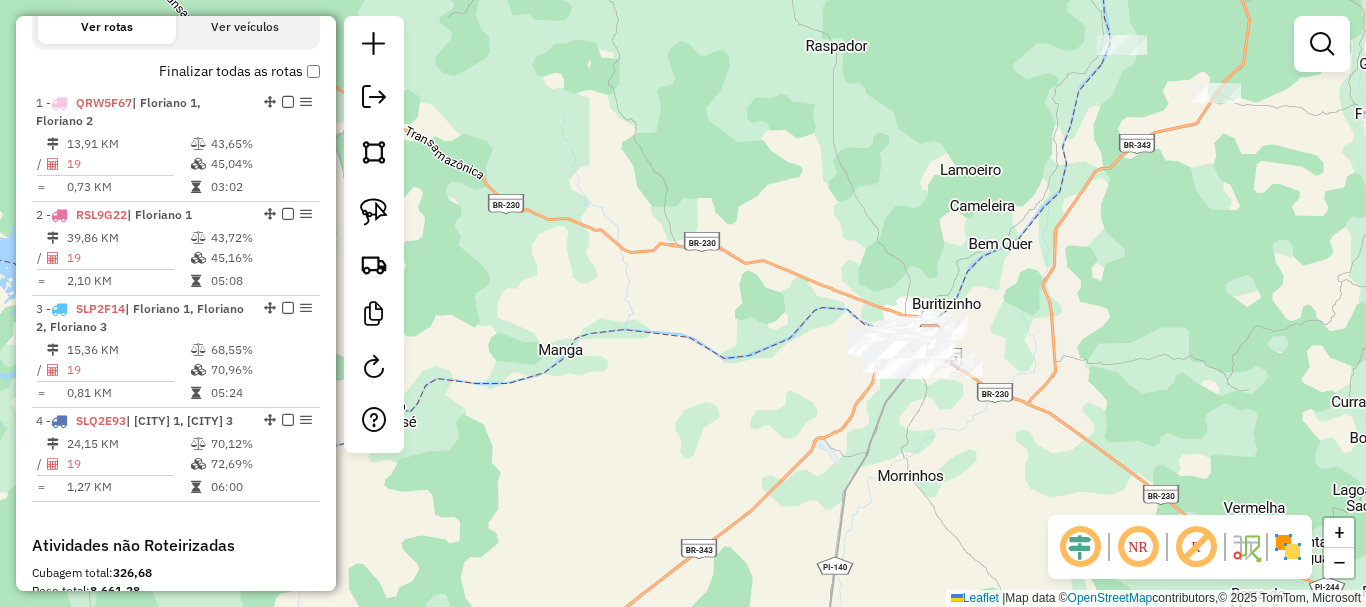 drag, startPoint x: 874, startPoint y: 232, endPoint x: 783, endPoint y: 148, distance: 123.84264 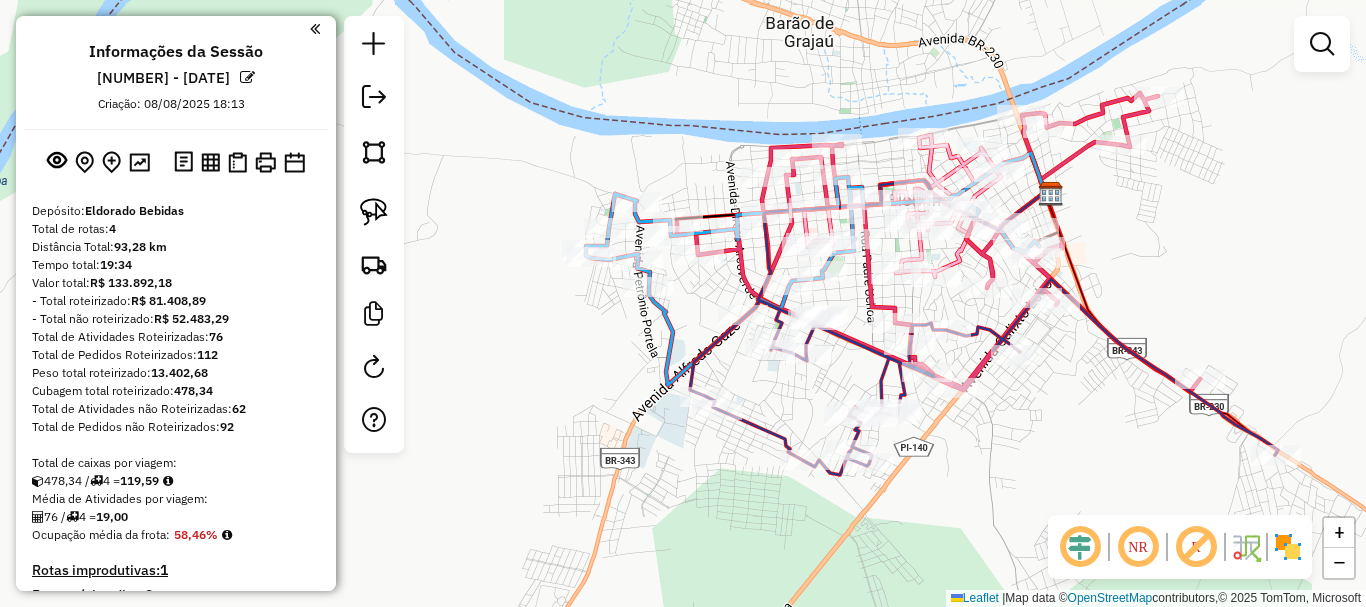 scroll, scrollTop: 0, scrollLeft: 0, axis: both 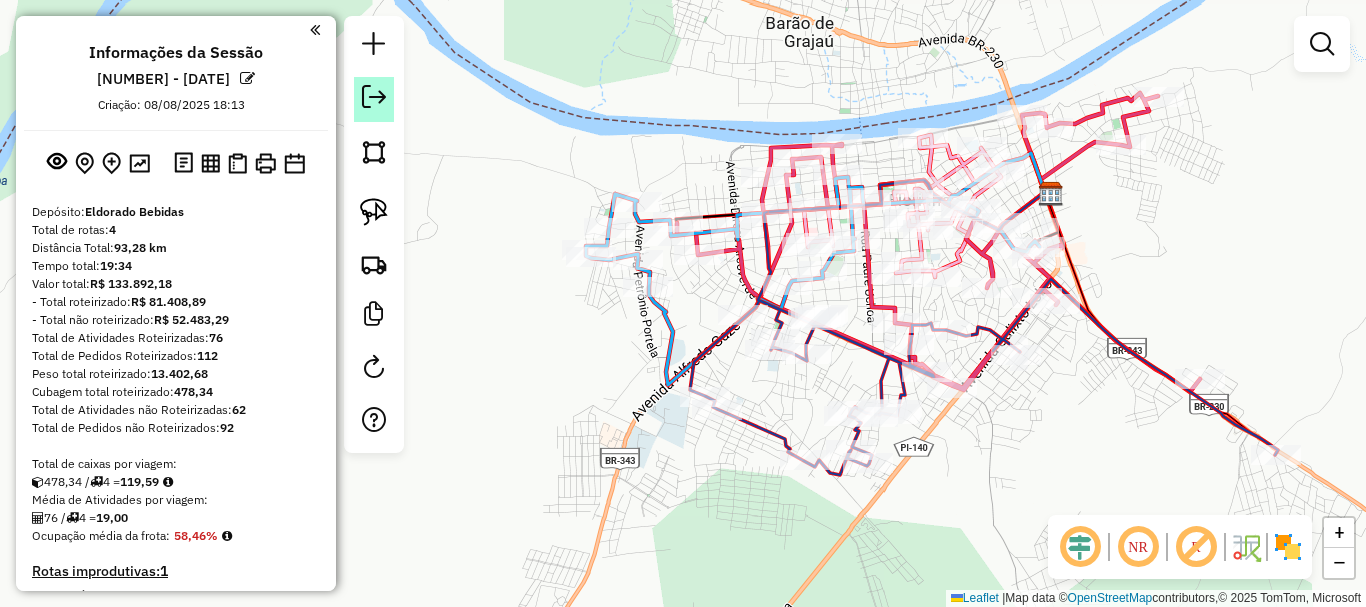 click 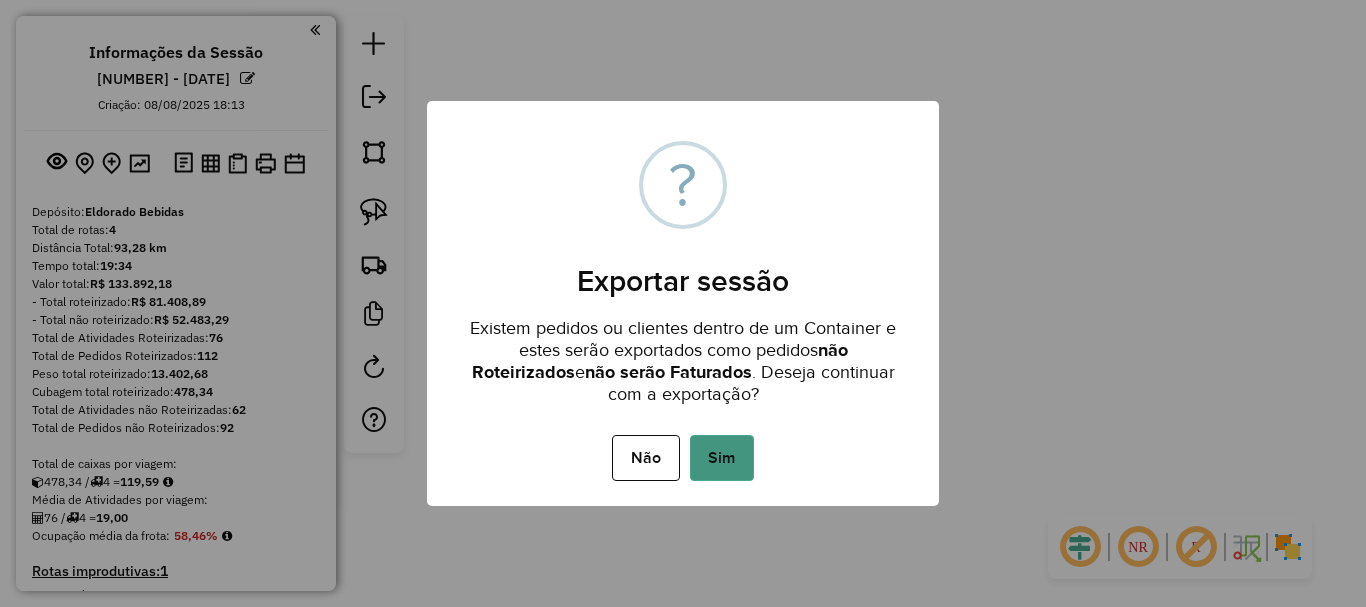 click on "Sim" at bounding box center [722, 458] 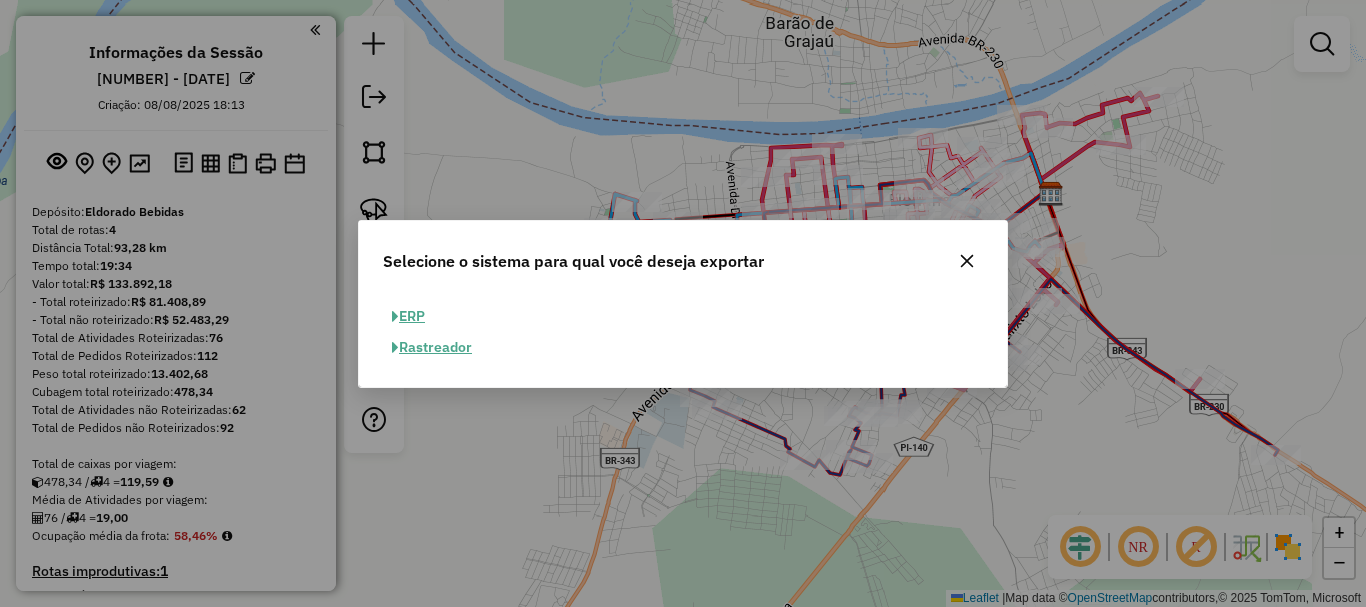 click on "ERP" 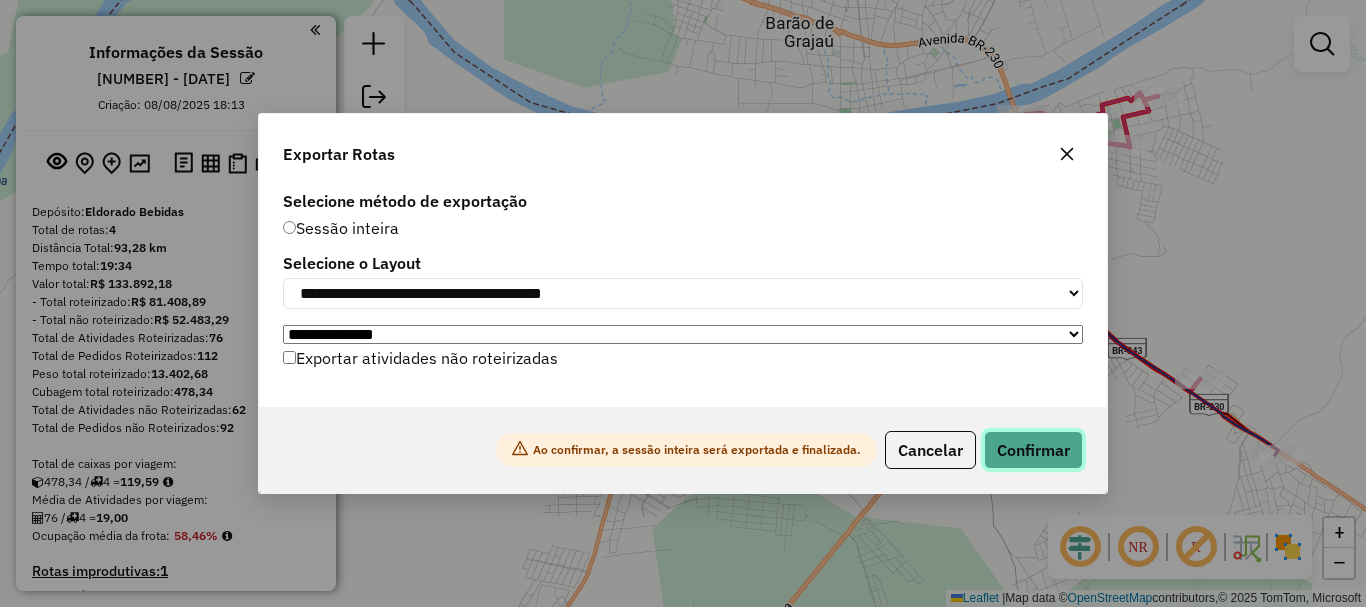 click on "Confirmar" 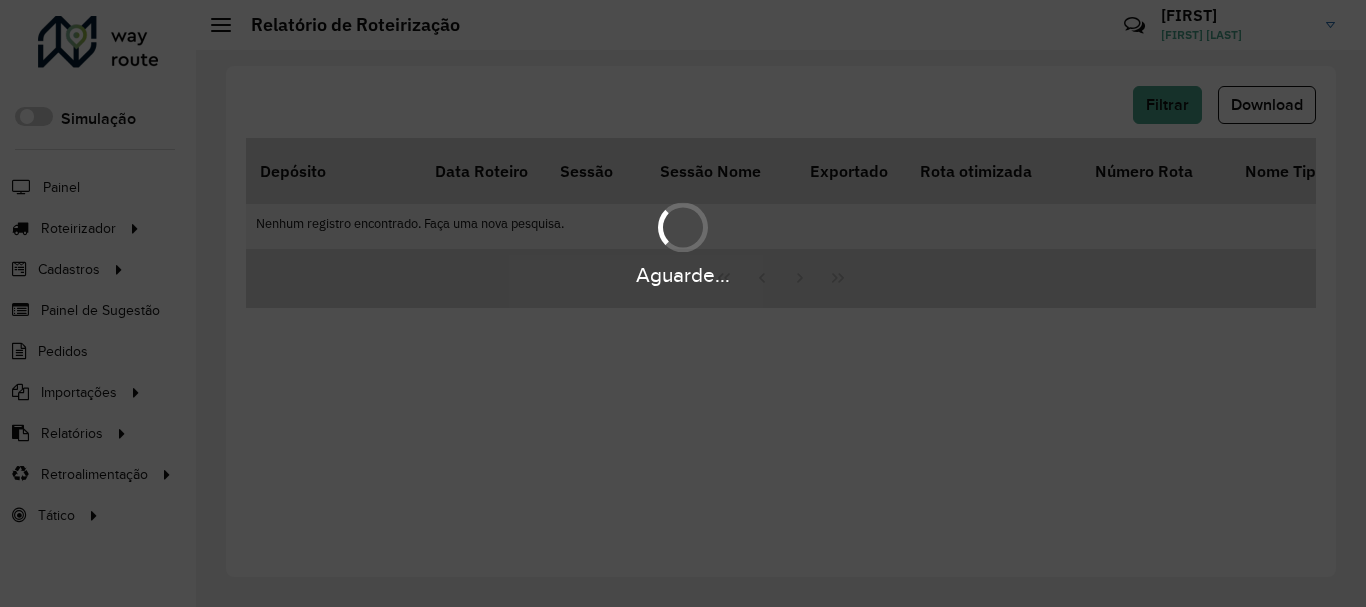 scroll, scrollTop: 0, scrollLeft: 0, axis: both 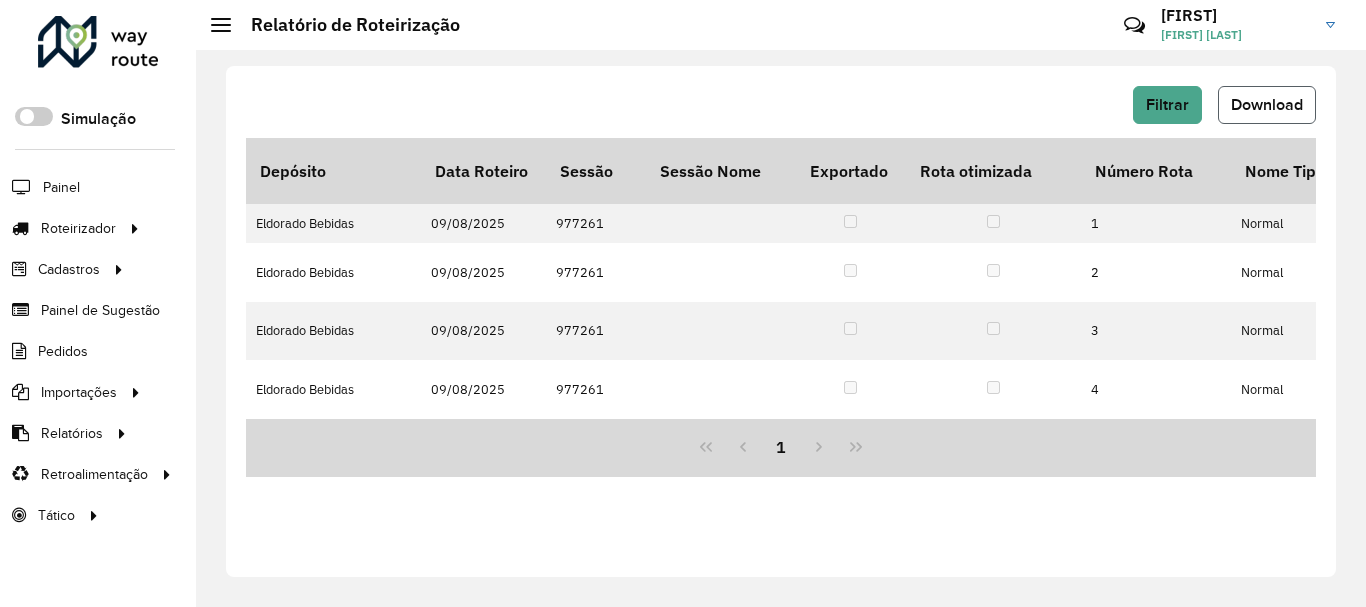 click on "Download" 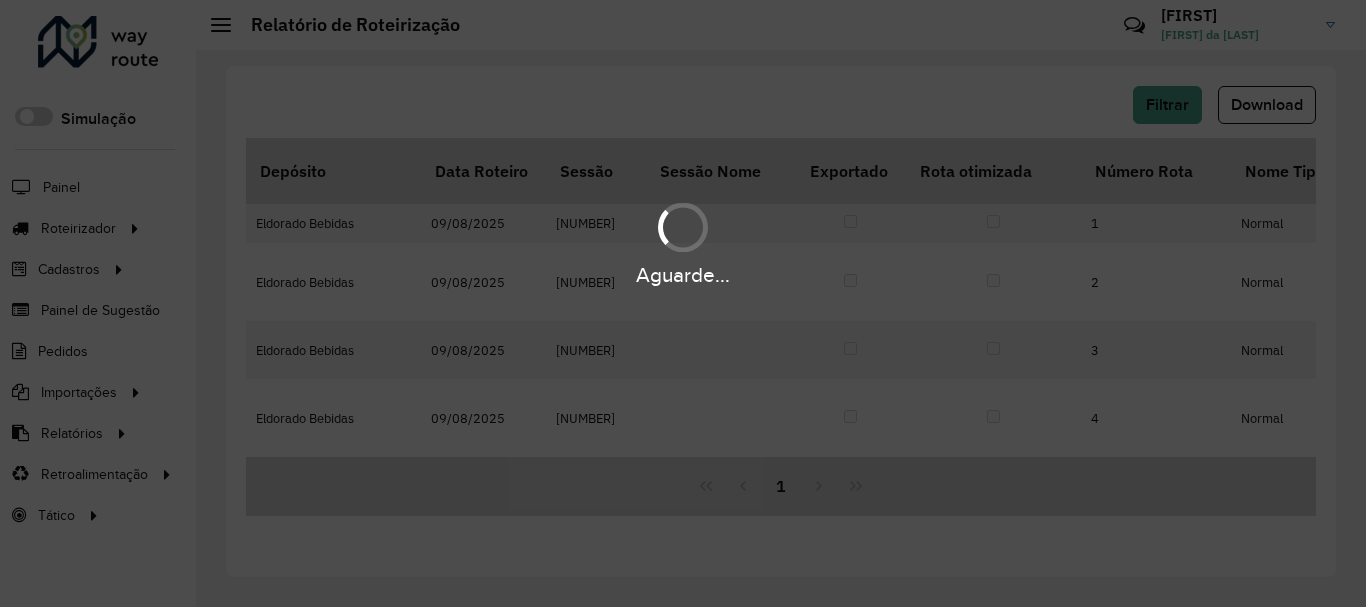 scroll, scrollTop: 0, scrollLeft: 0, axis: both 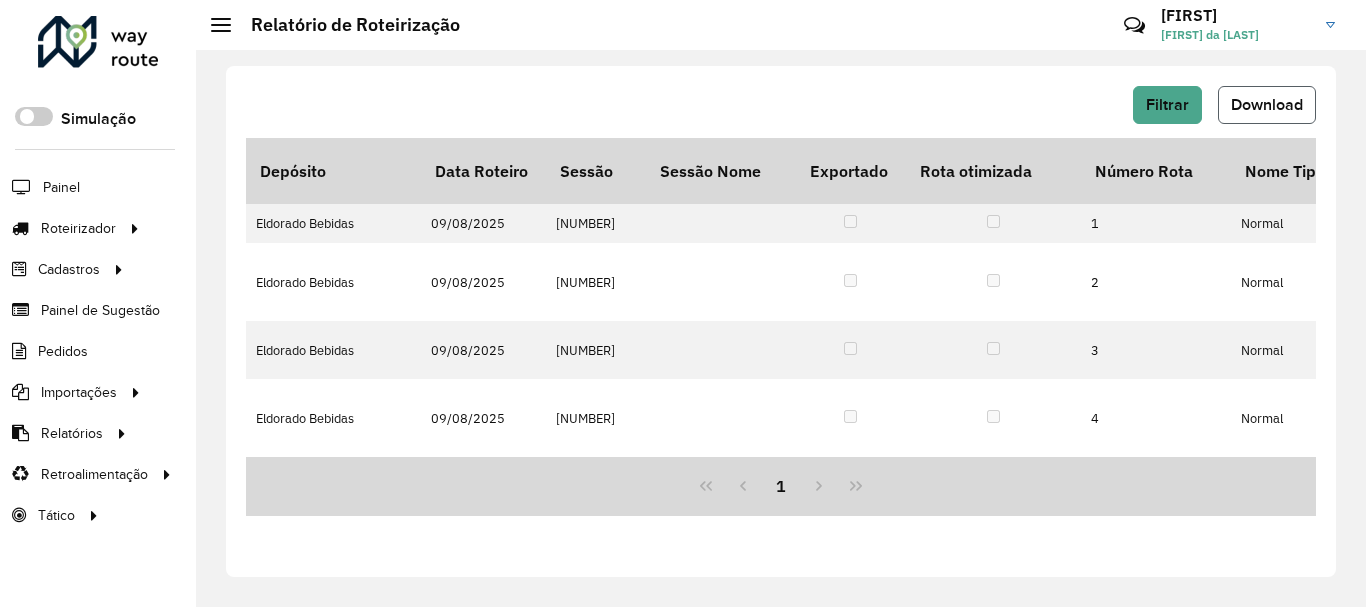 click on "Download" 